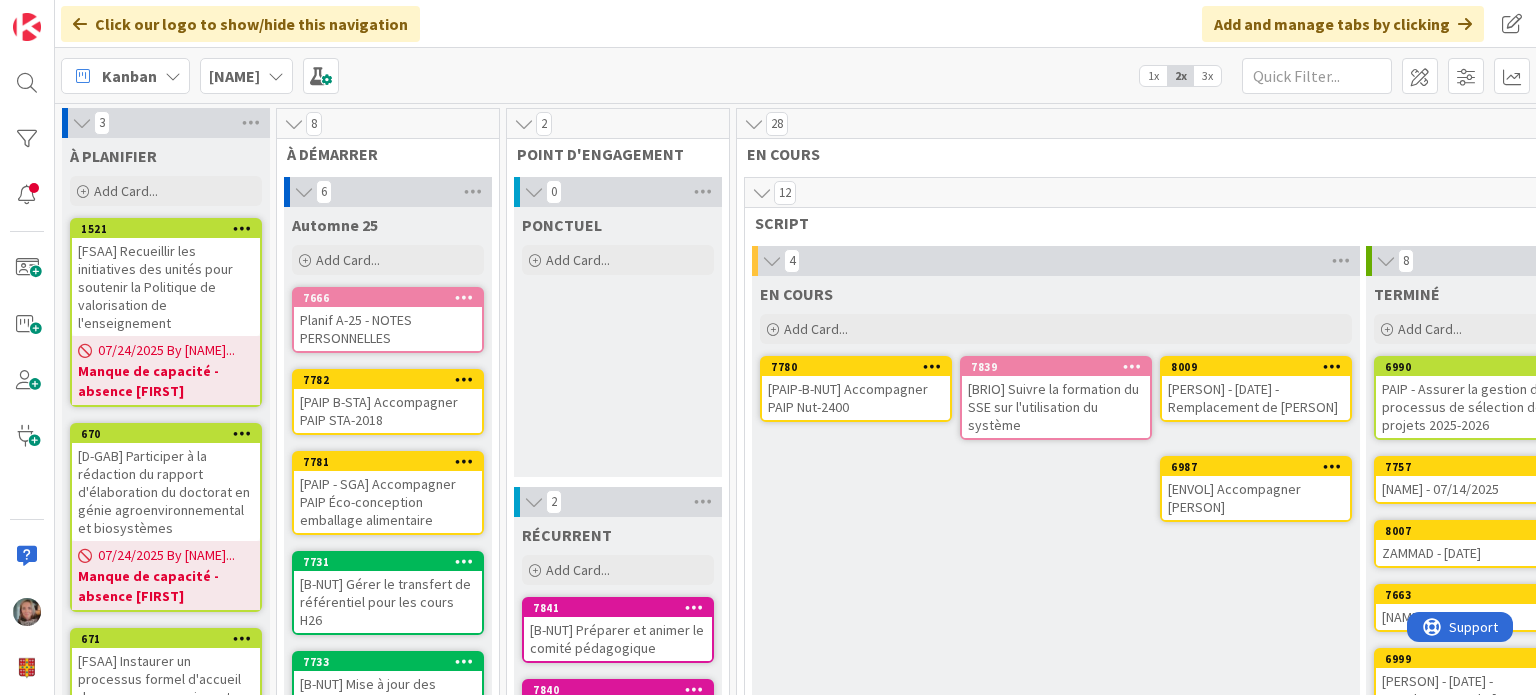 scroll, scrollTop: 0, scrollLeft: 0, axis: both 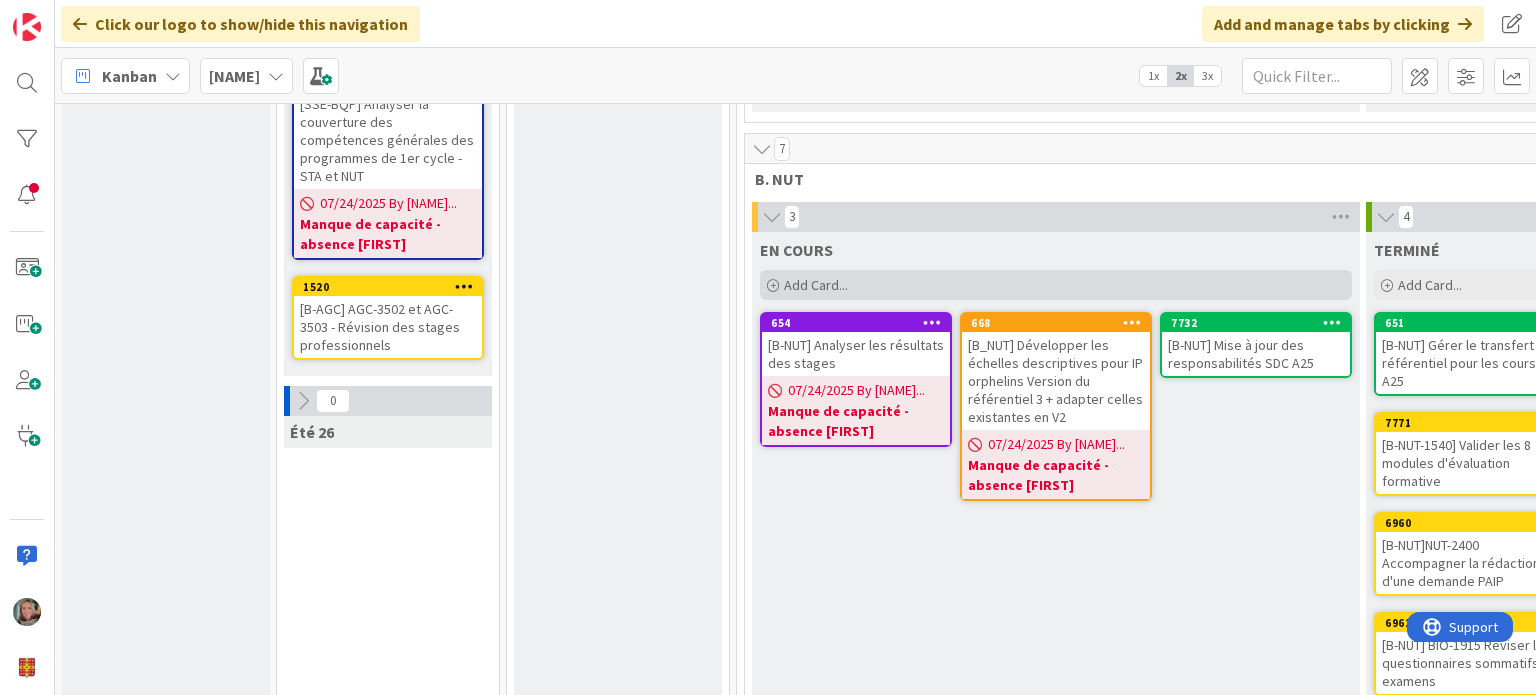 click on "Add Card..." at bounding box center [816, 285] 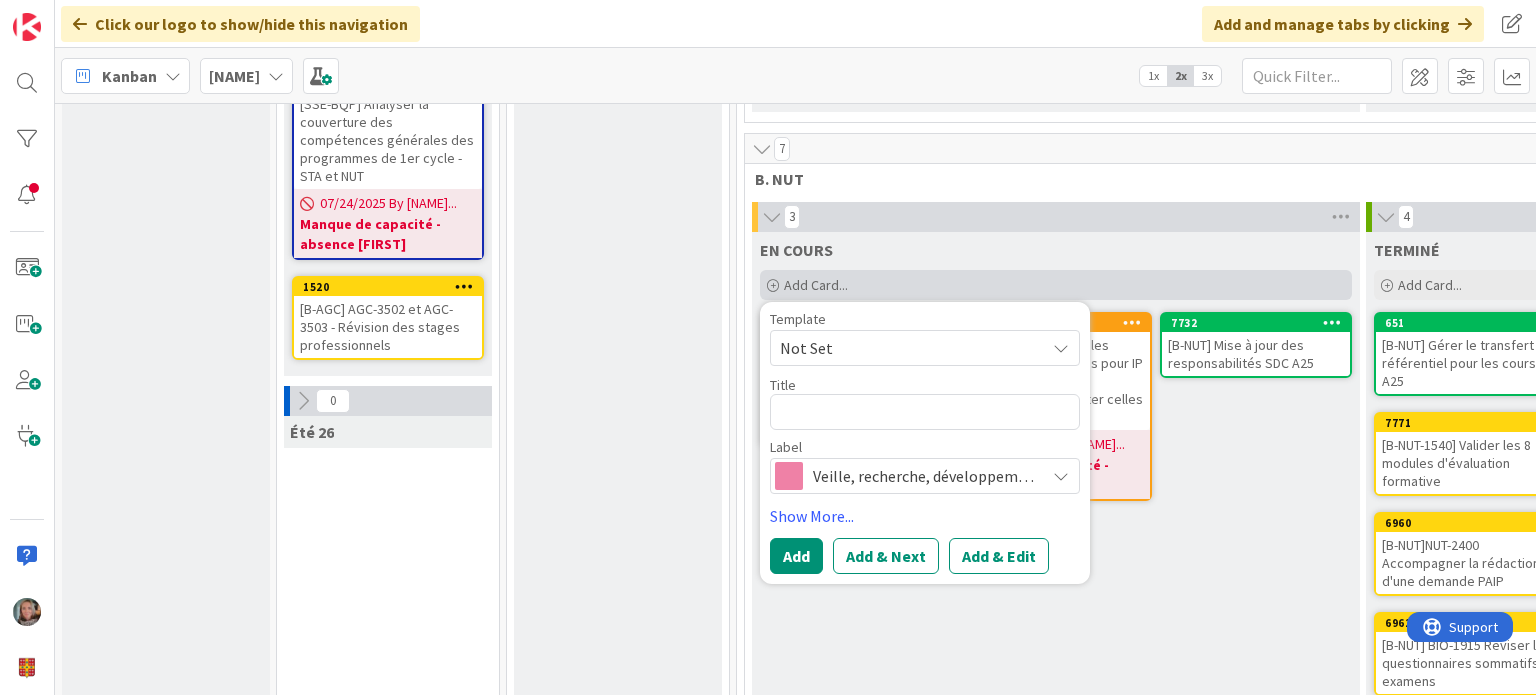 type on "x" 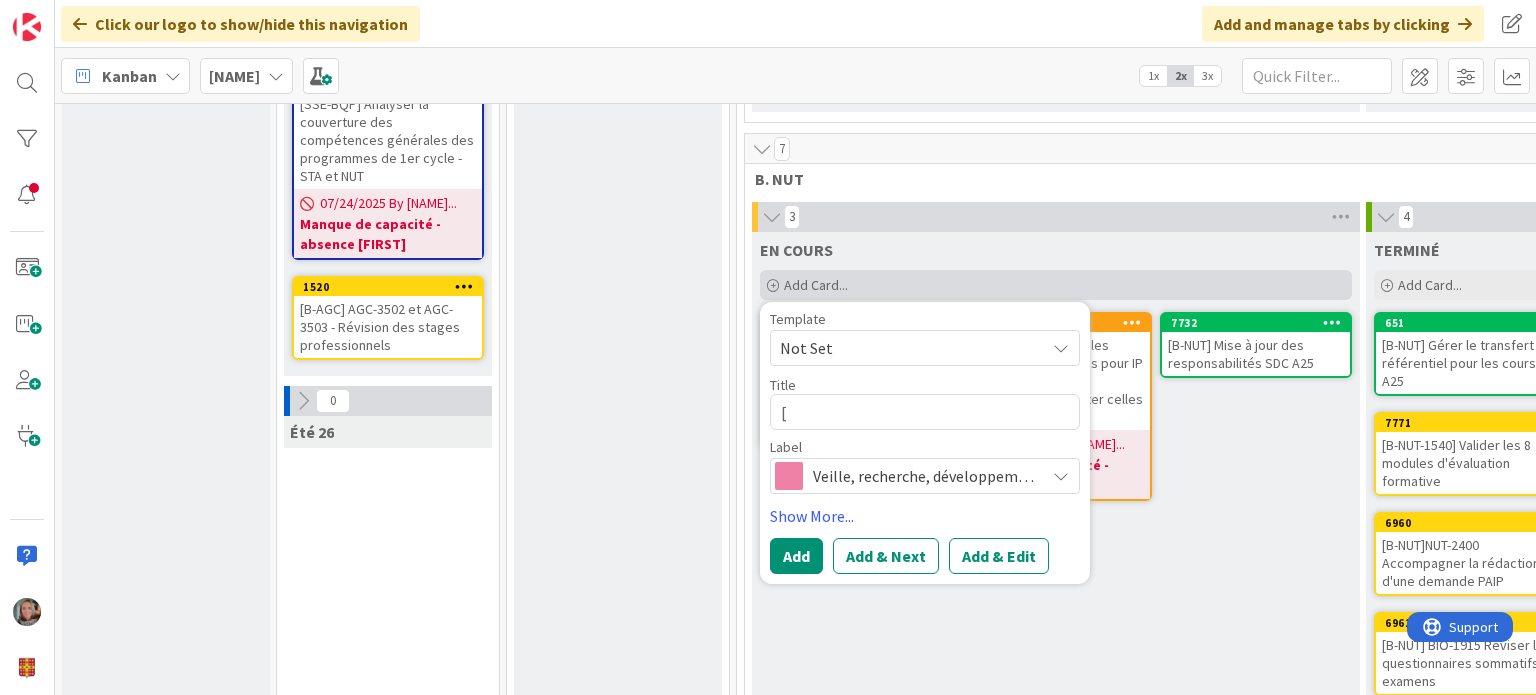 type on "x" 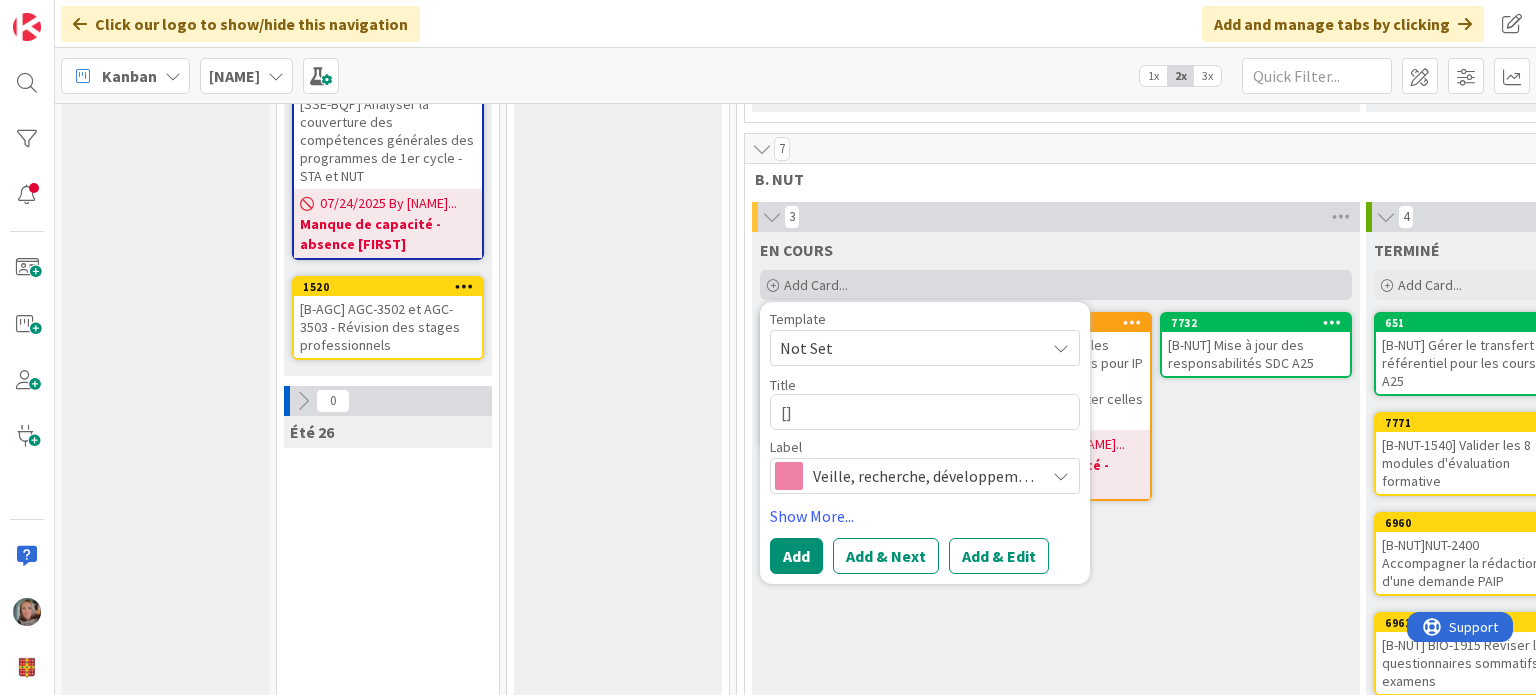 type on "x" 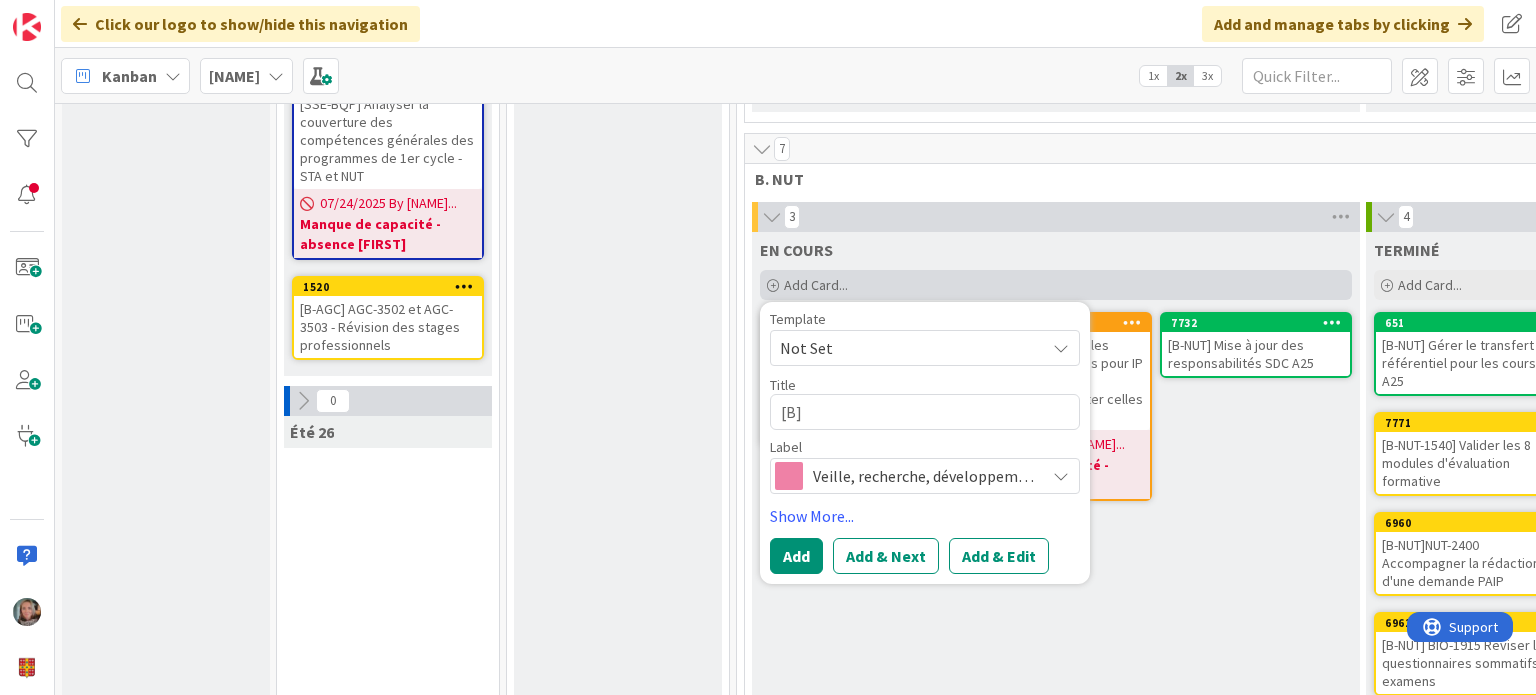 type on "x" 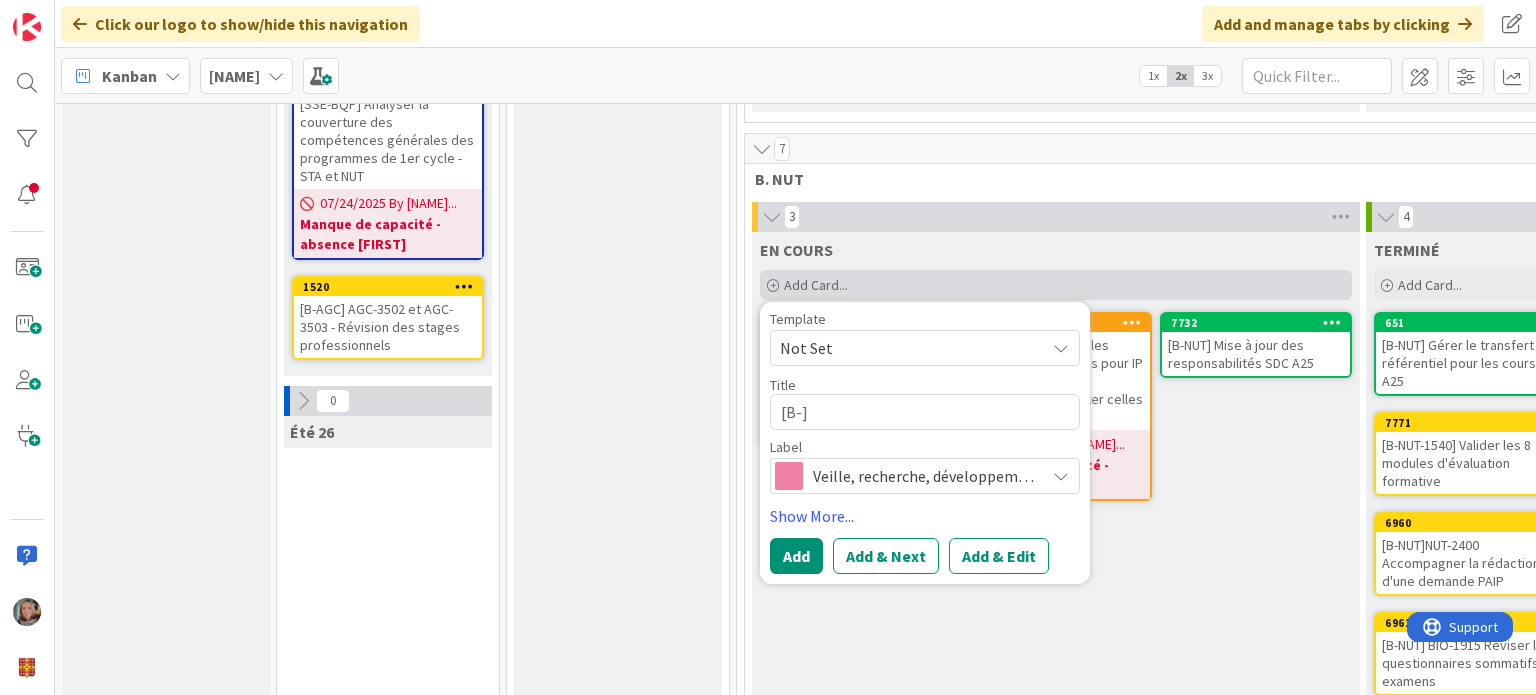 type on "x" 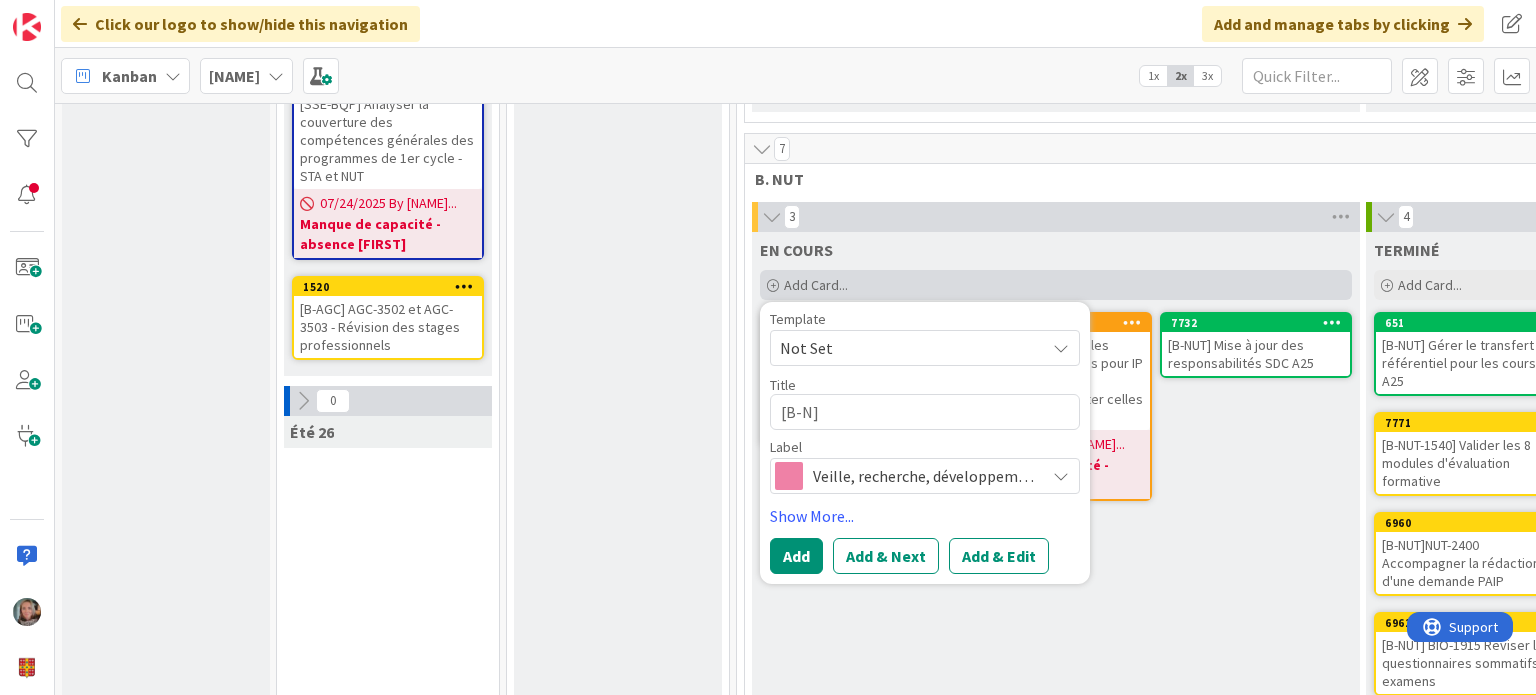 type on "x" 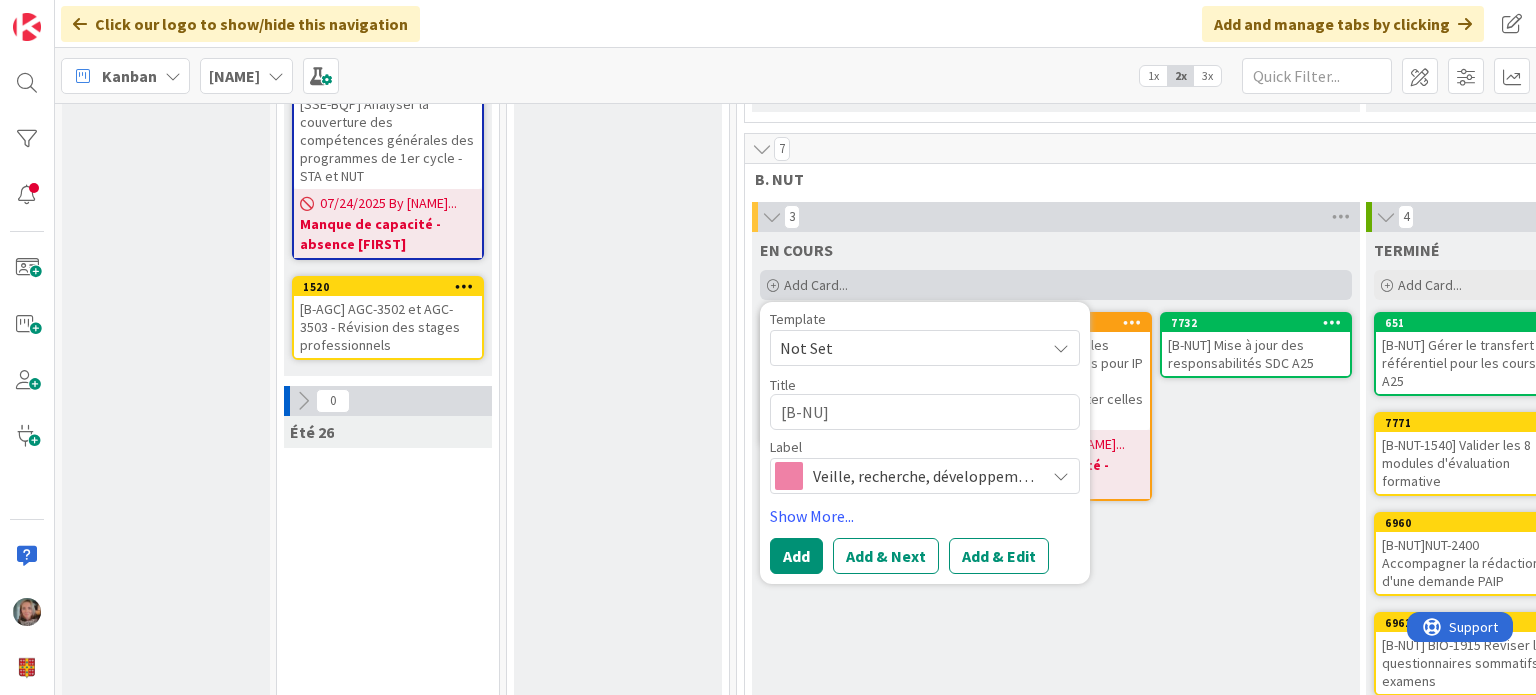 type on "x" 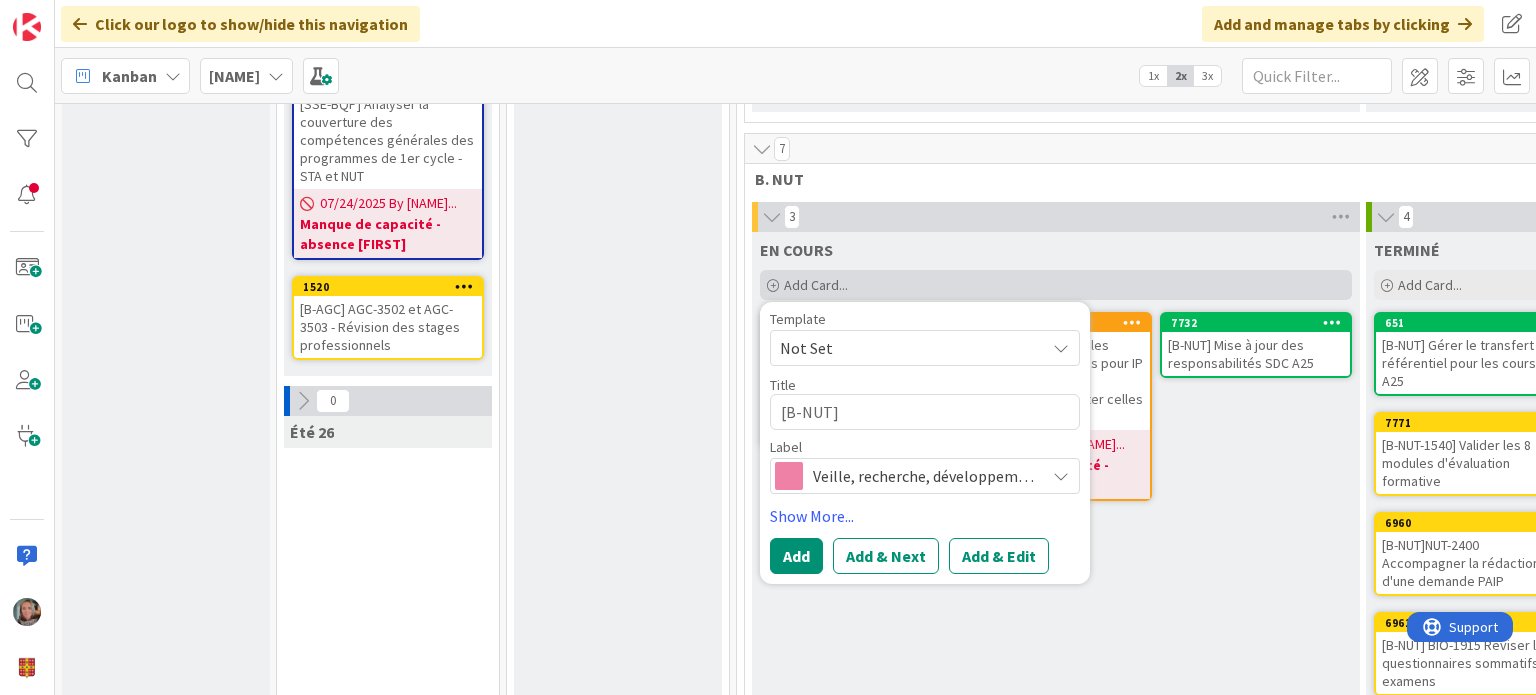 type on "x" 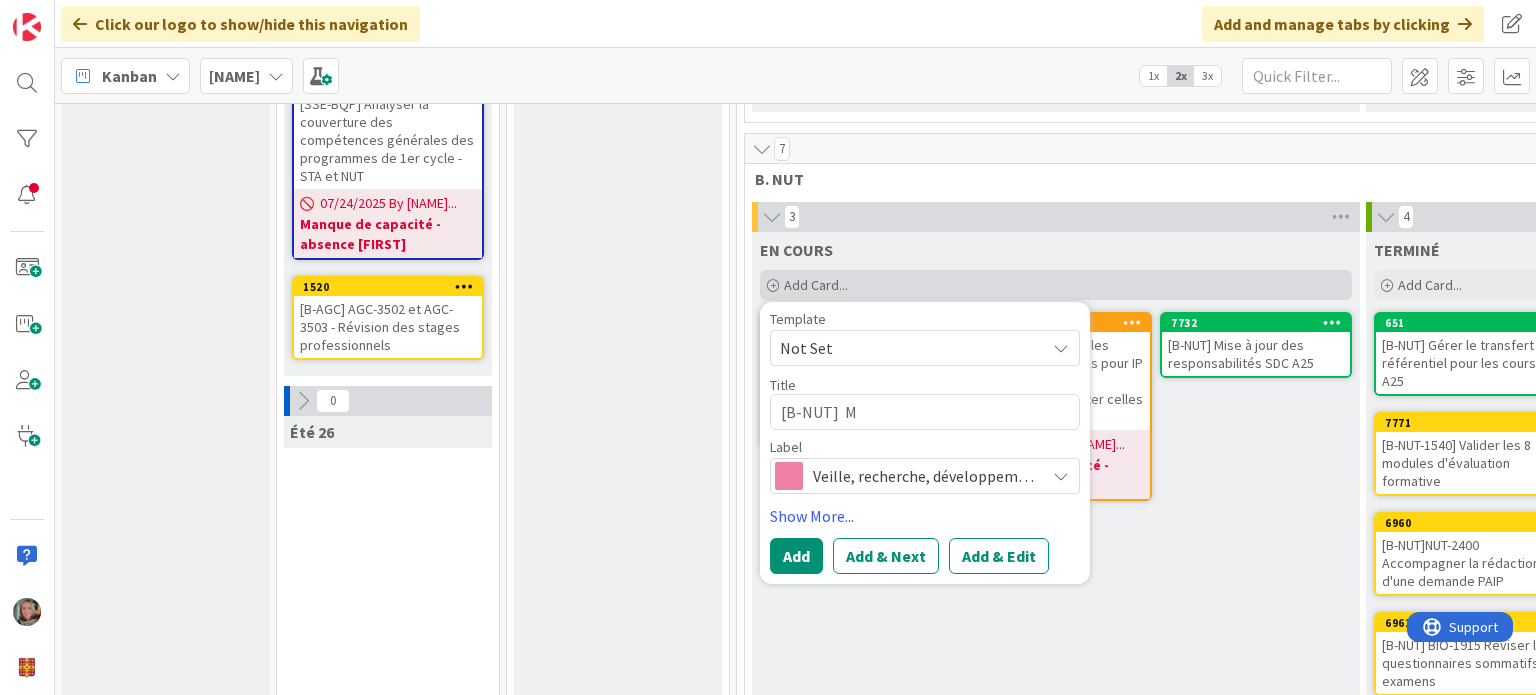 type on "x" 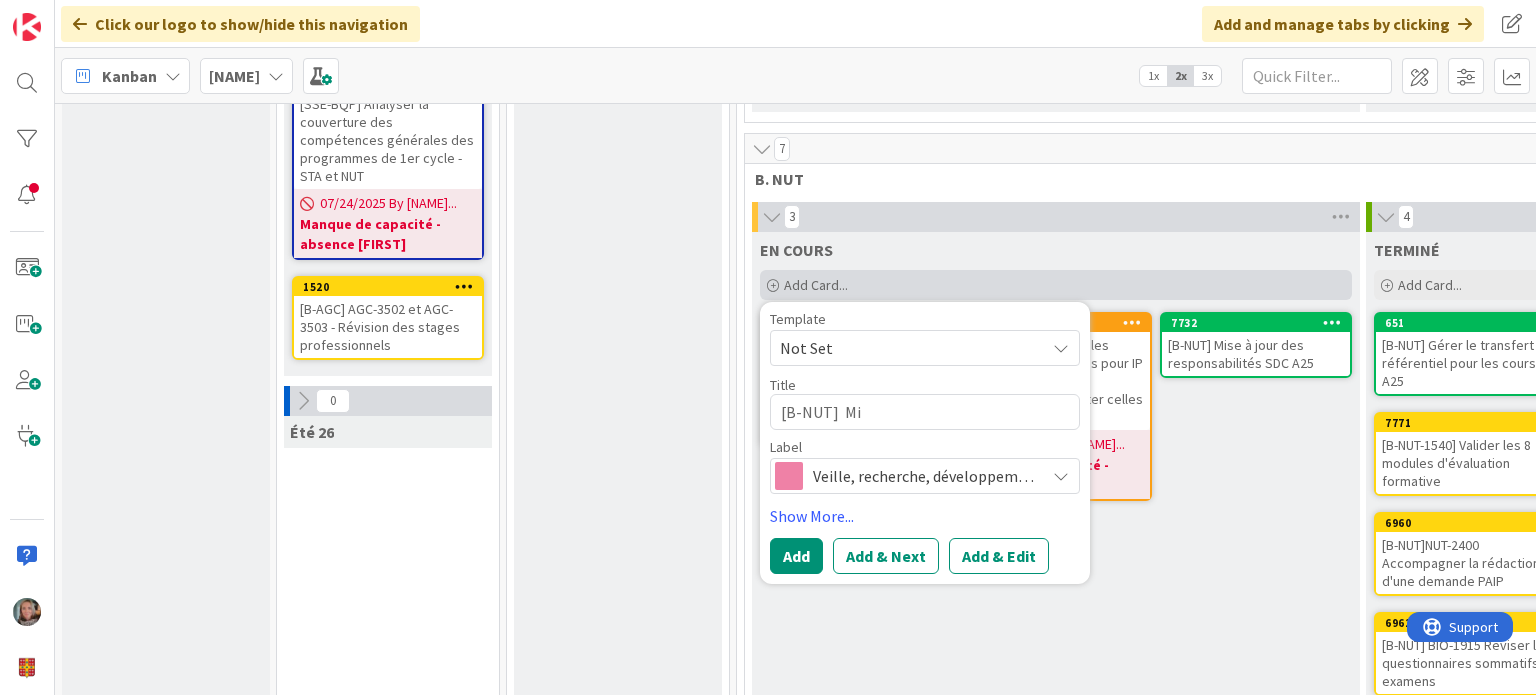 type on "x" 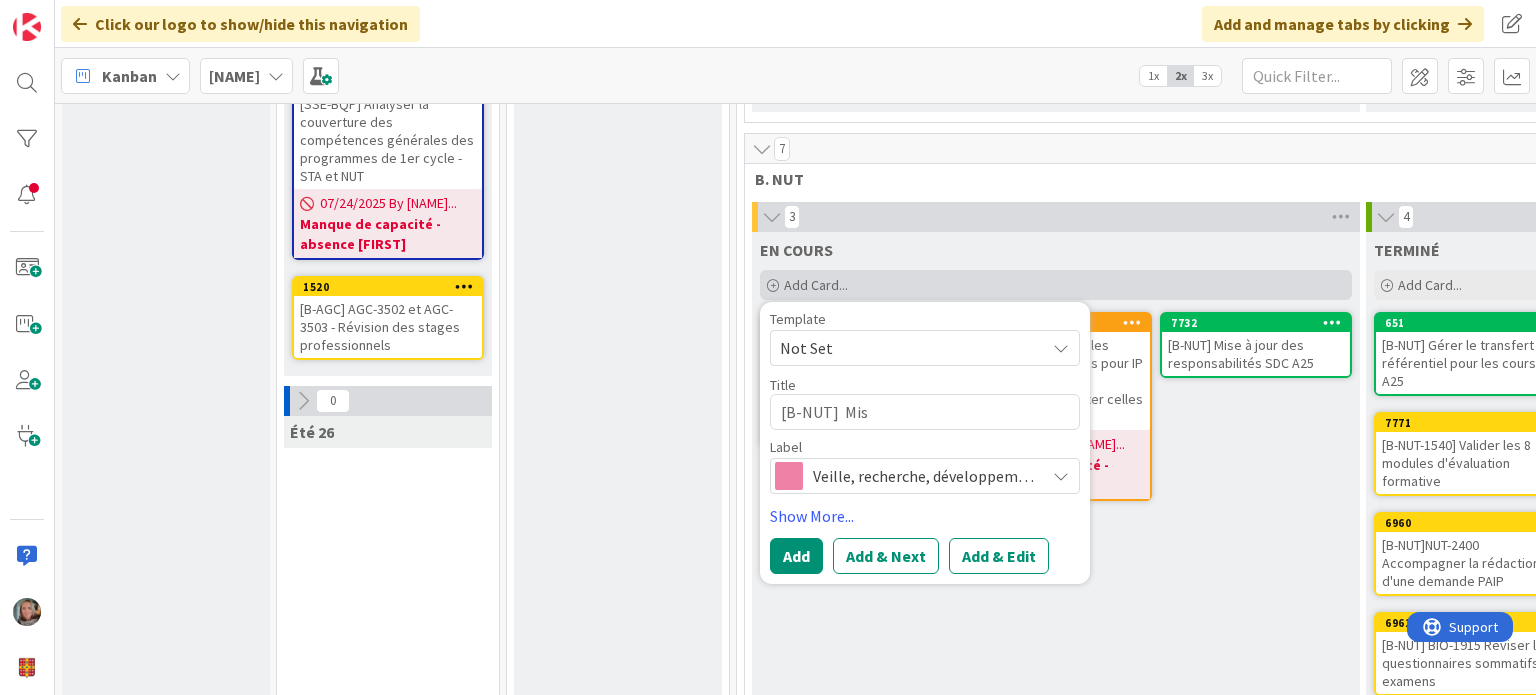 type on "x" 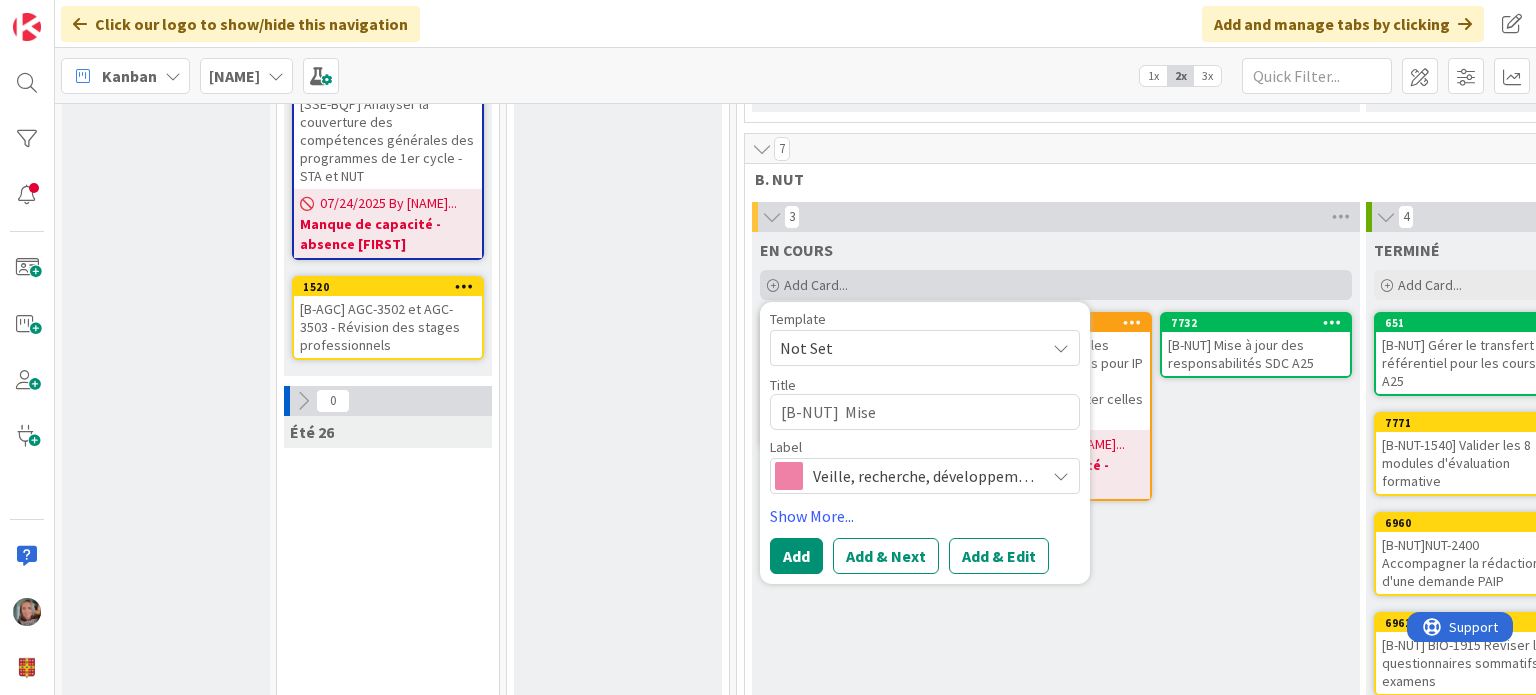 type on "x" 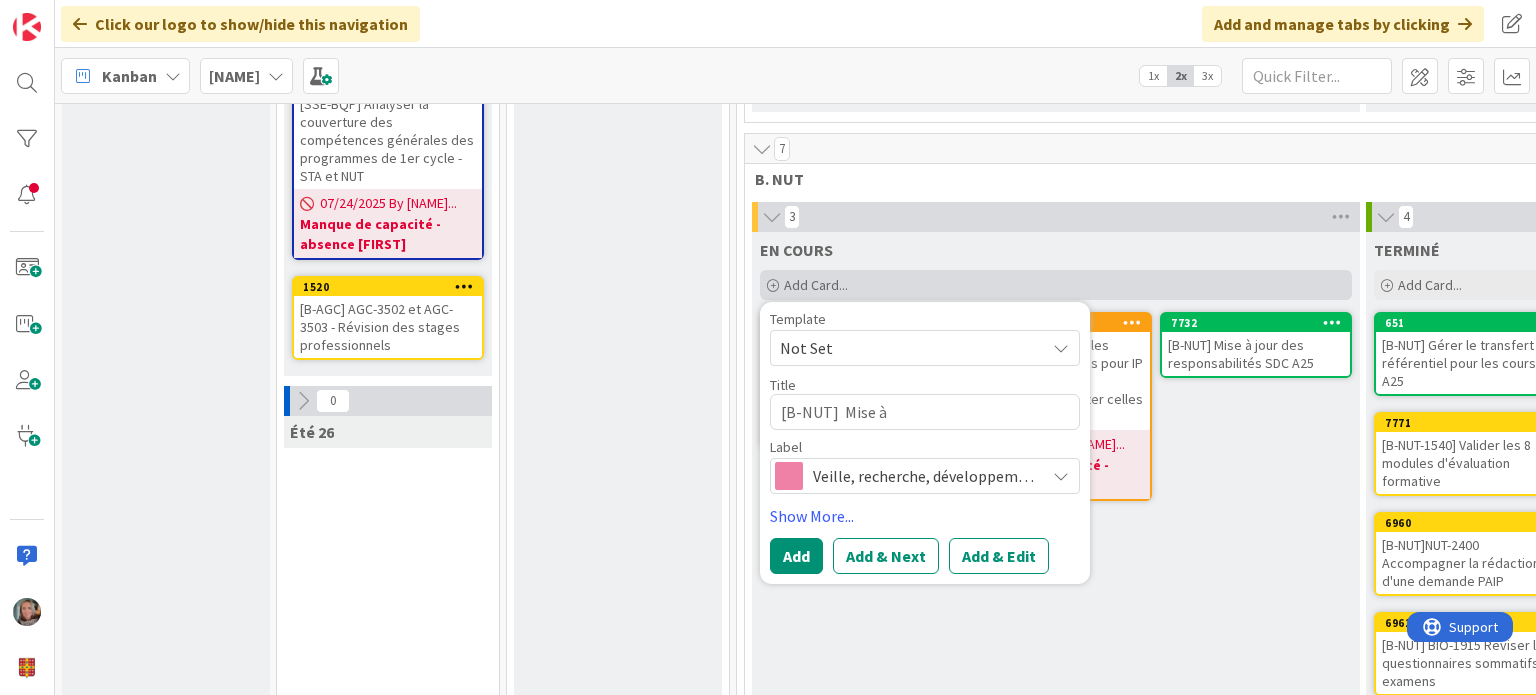 type on "x" 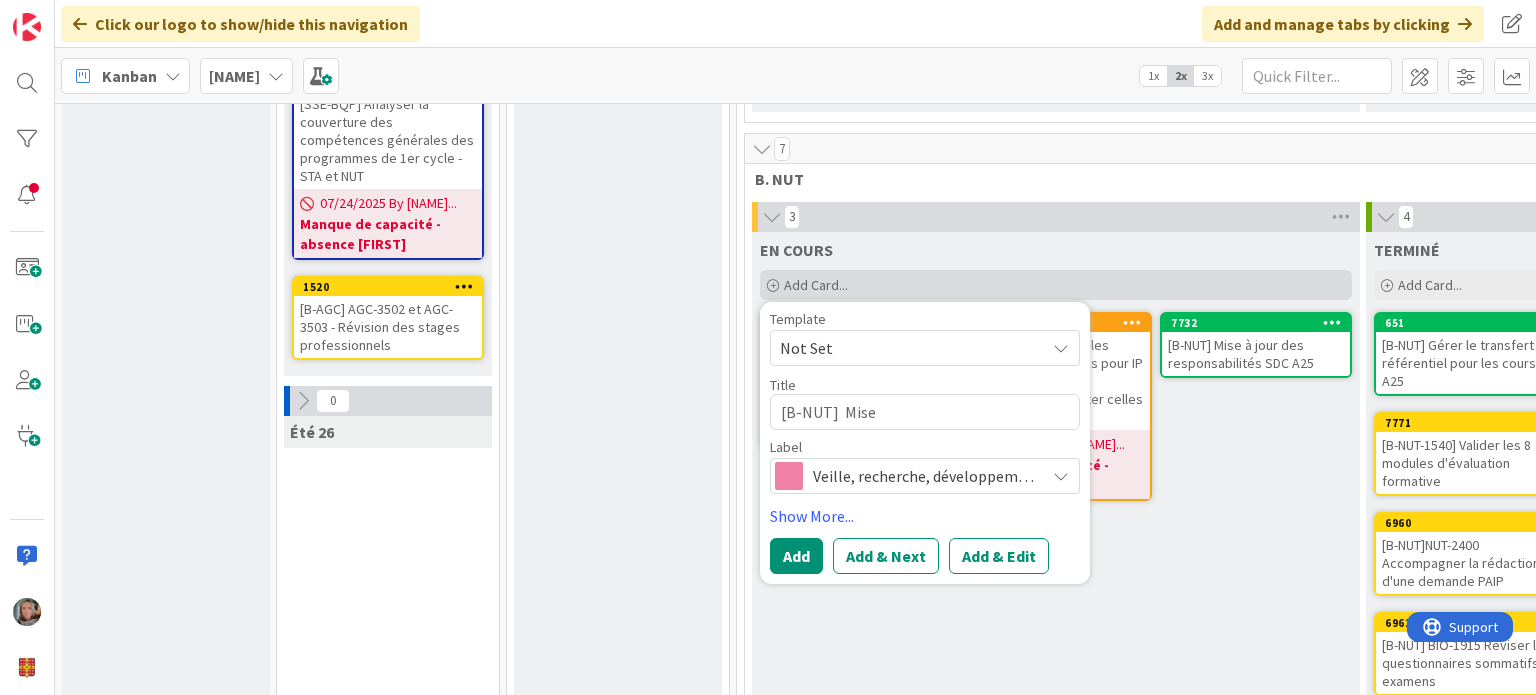 type on "x" 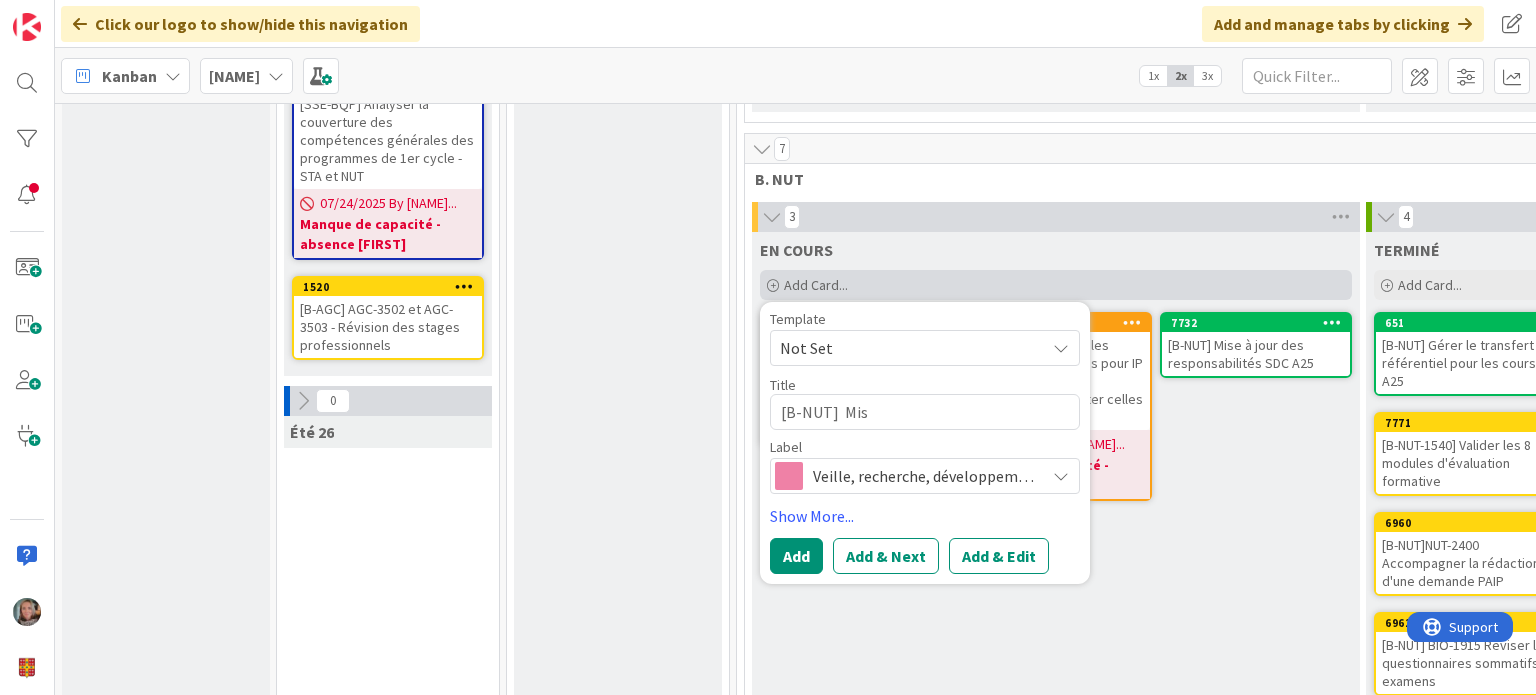 type on "x" 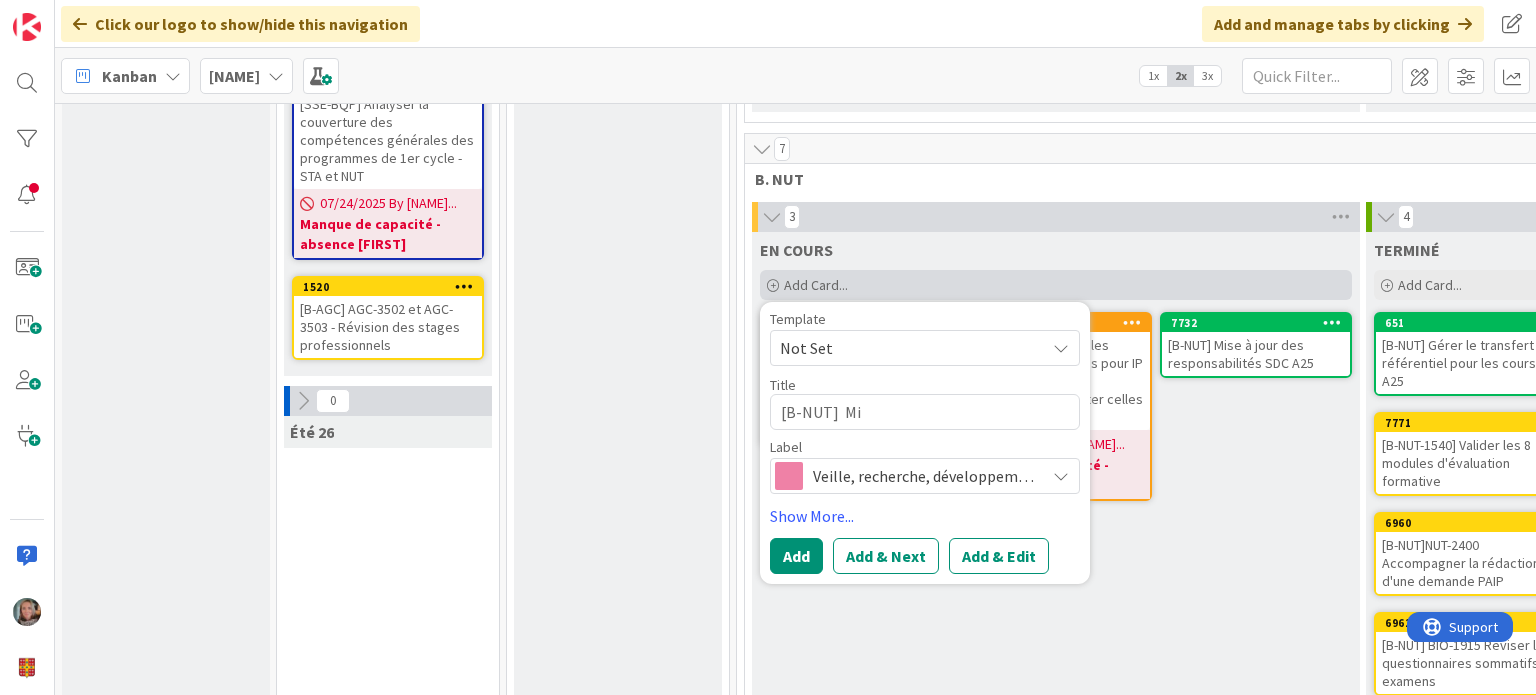 type on "x" 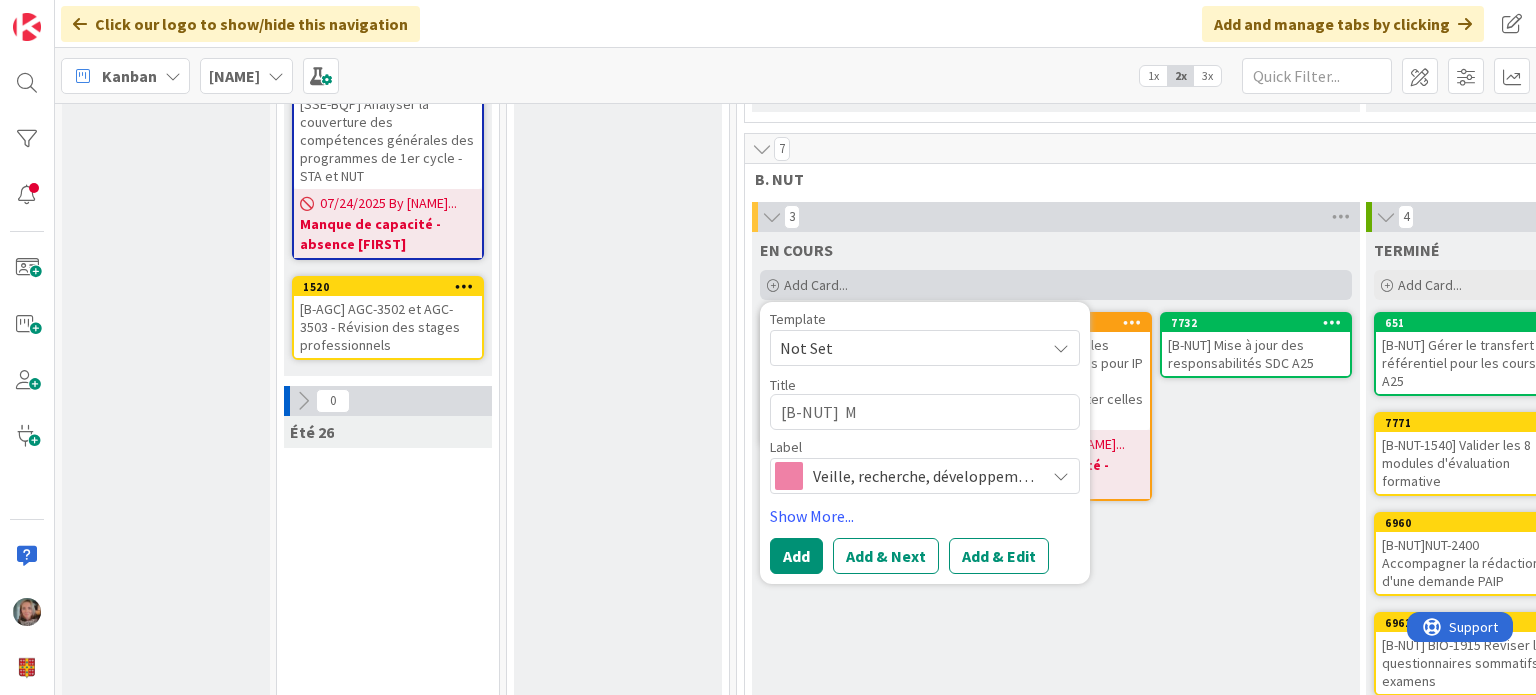 type on "x" 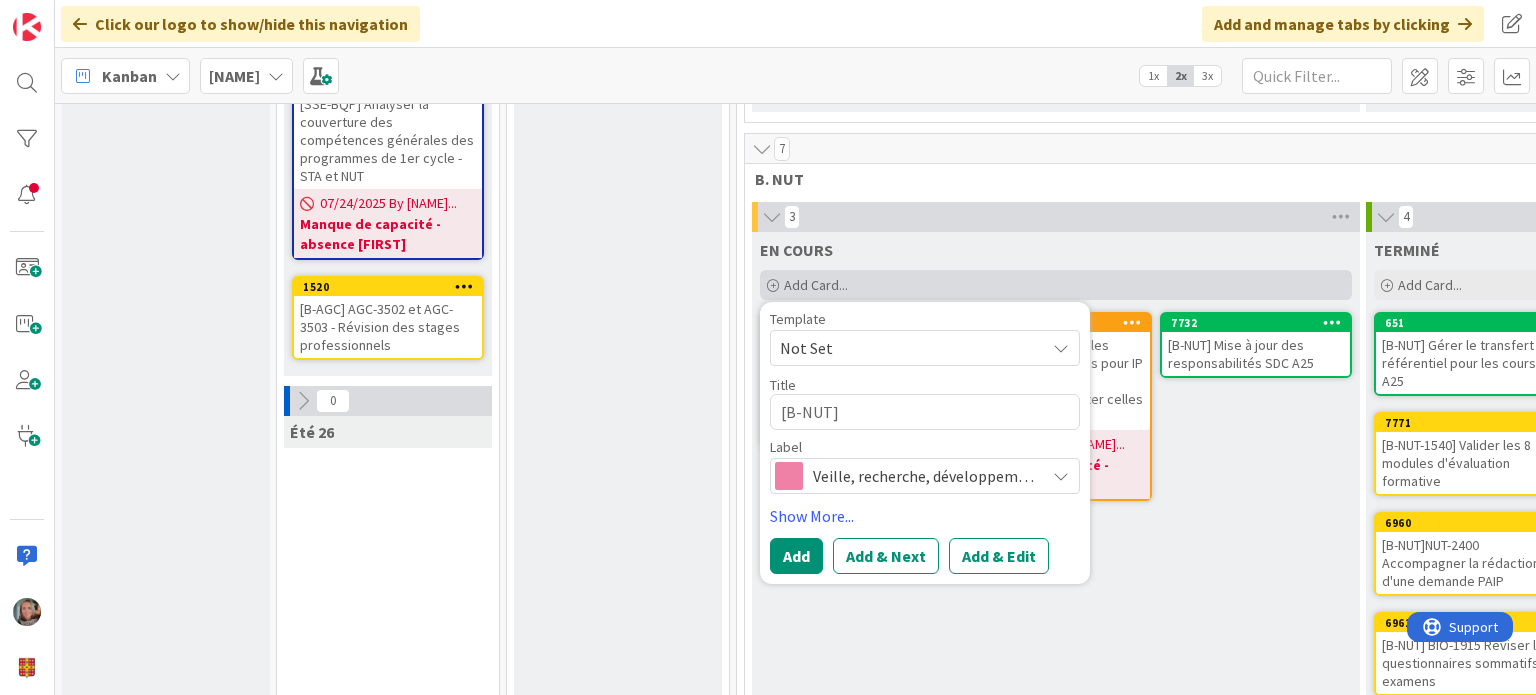 type on "x" 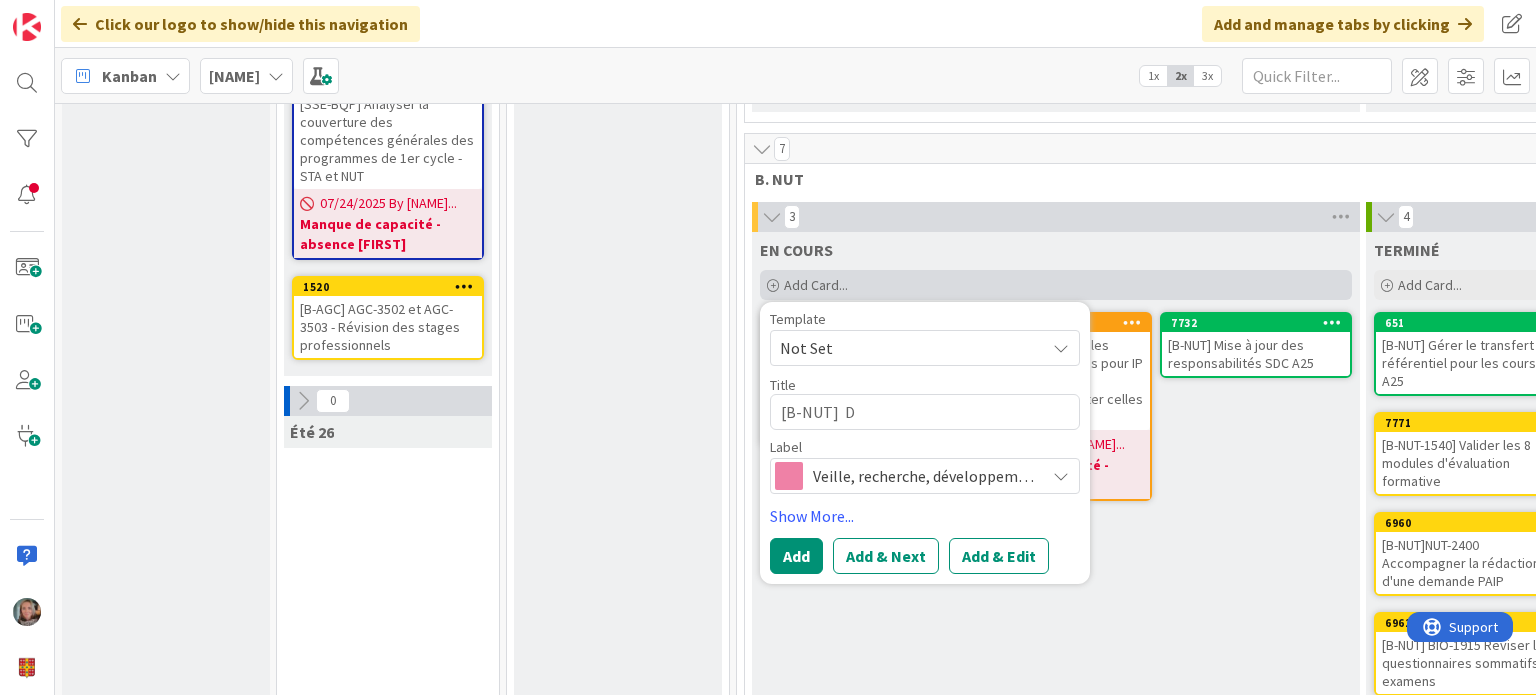 type on "x" 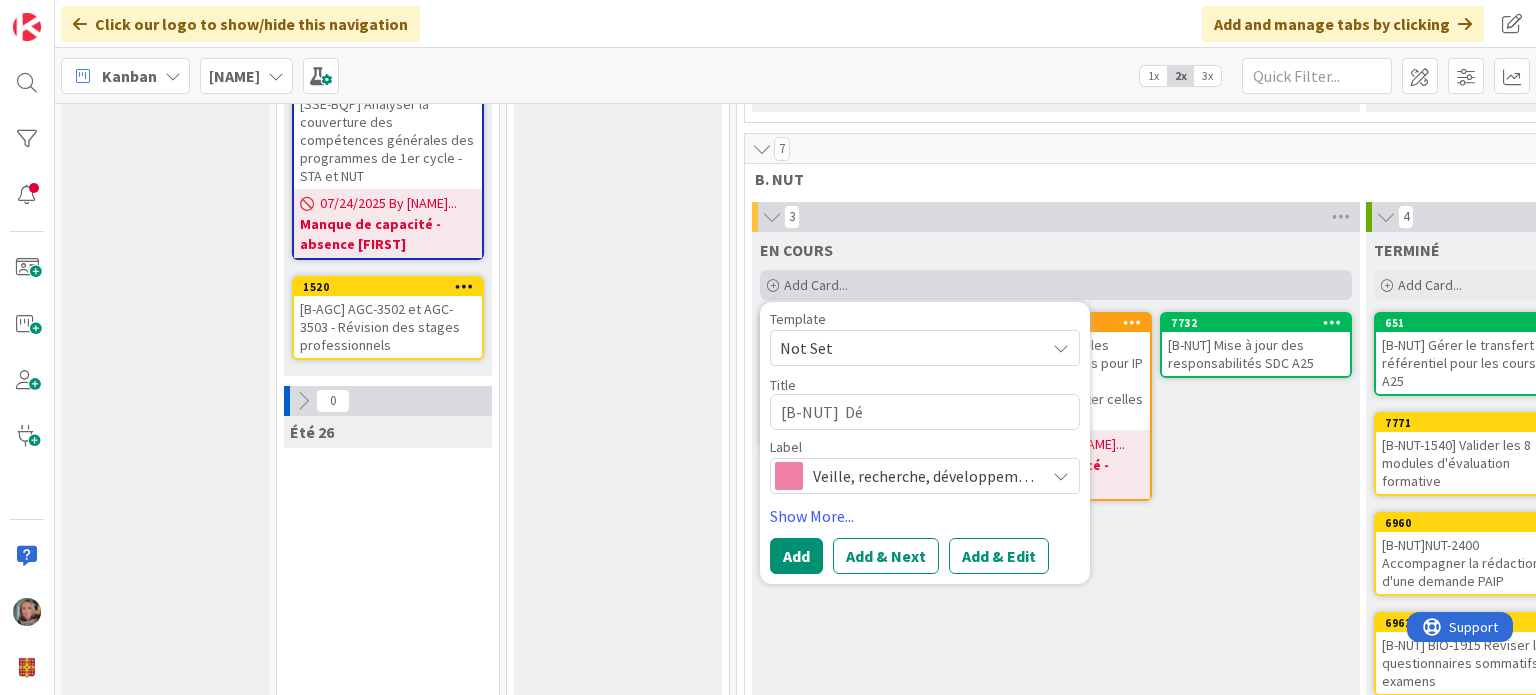 type on "x" 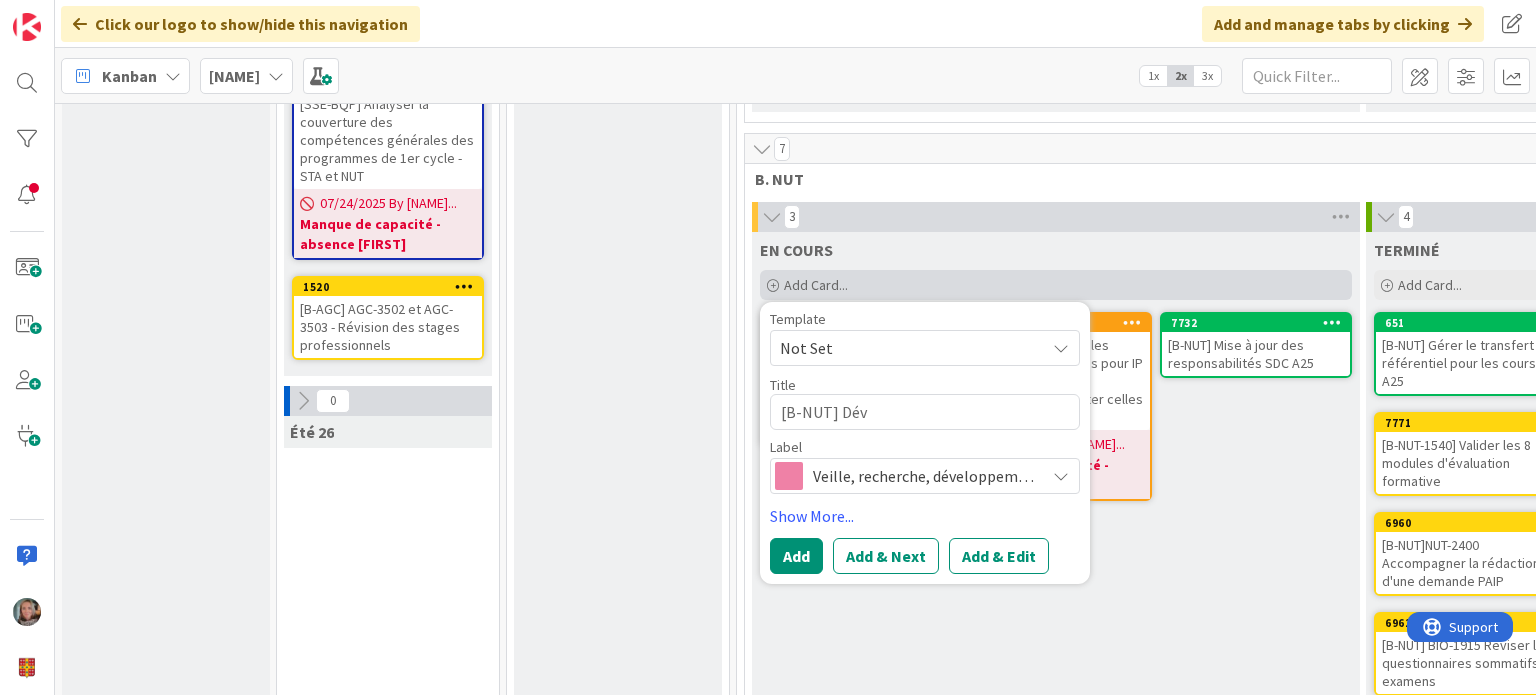 type on "x" 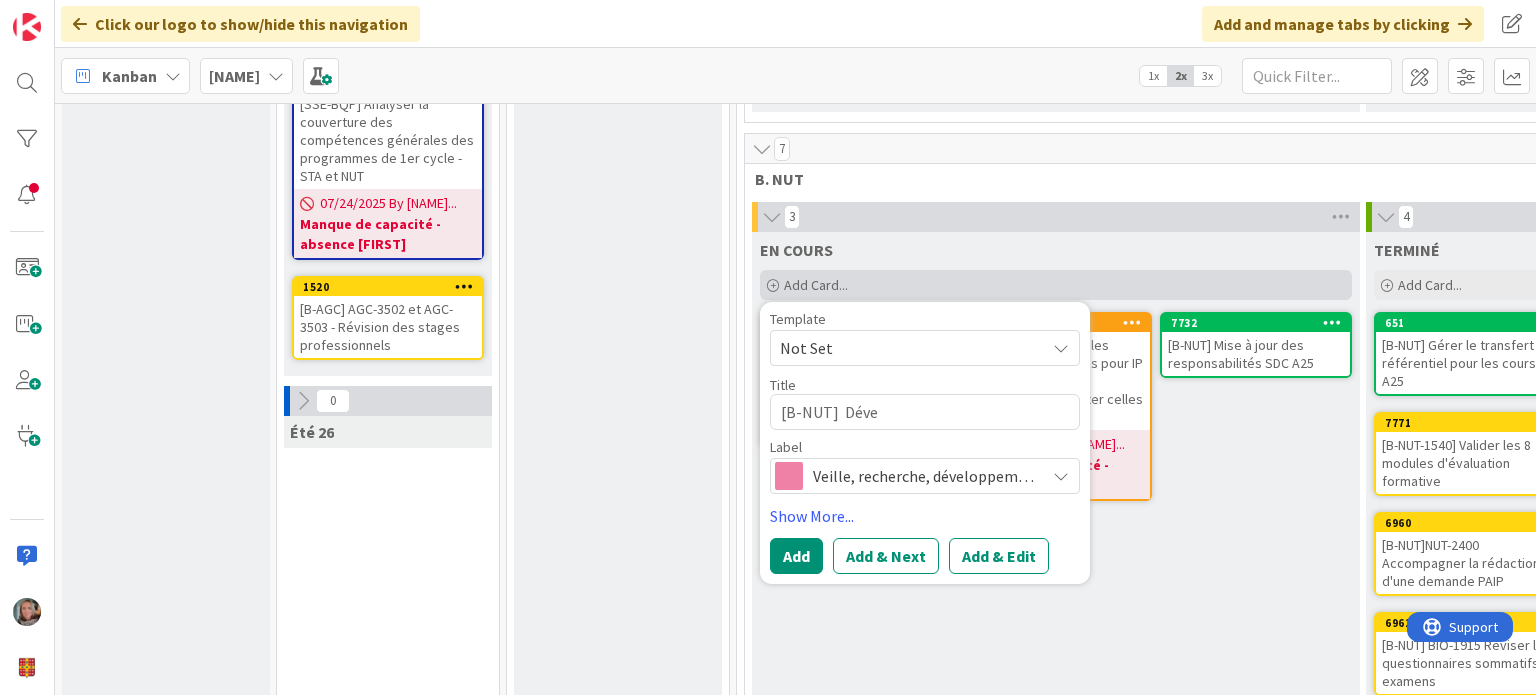 type on "x" 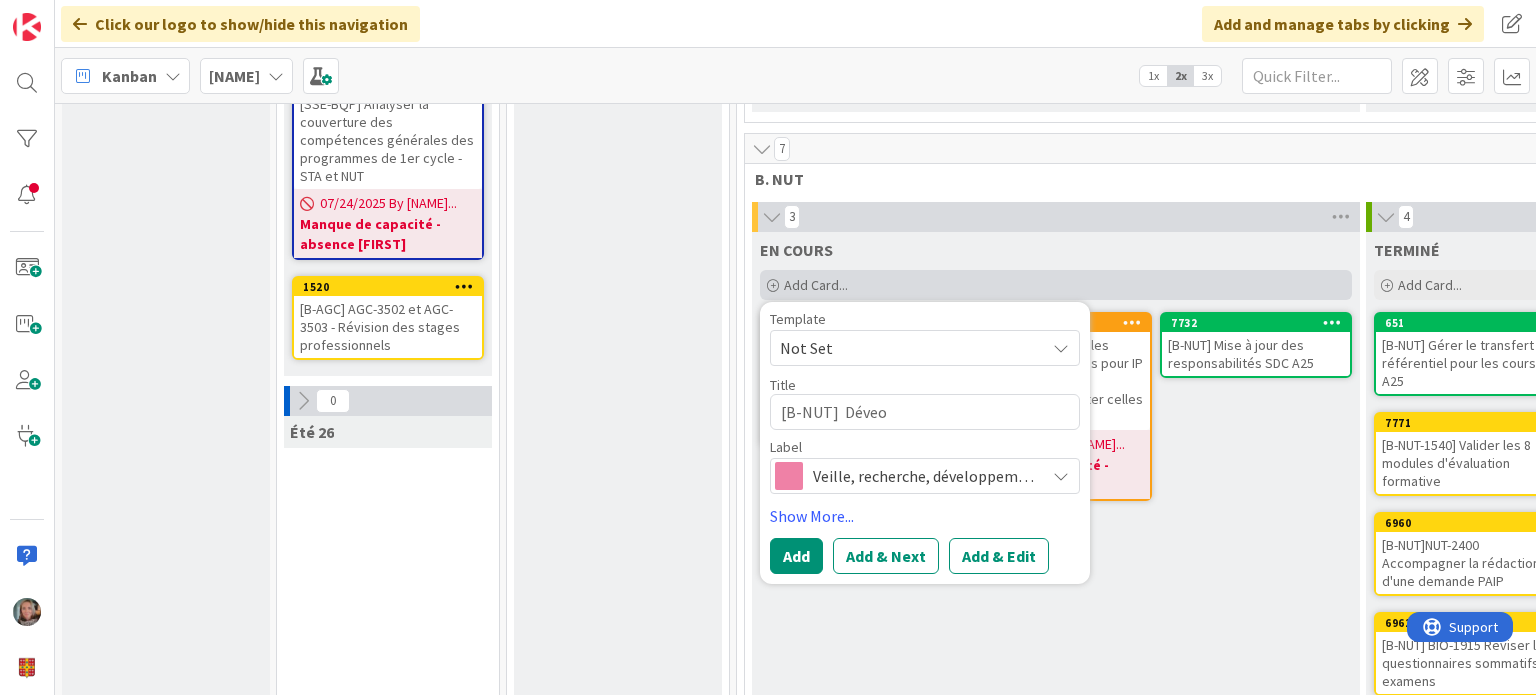 type on "x" 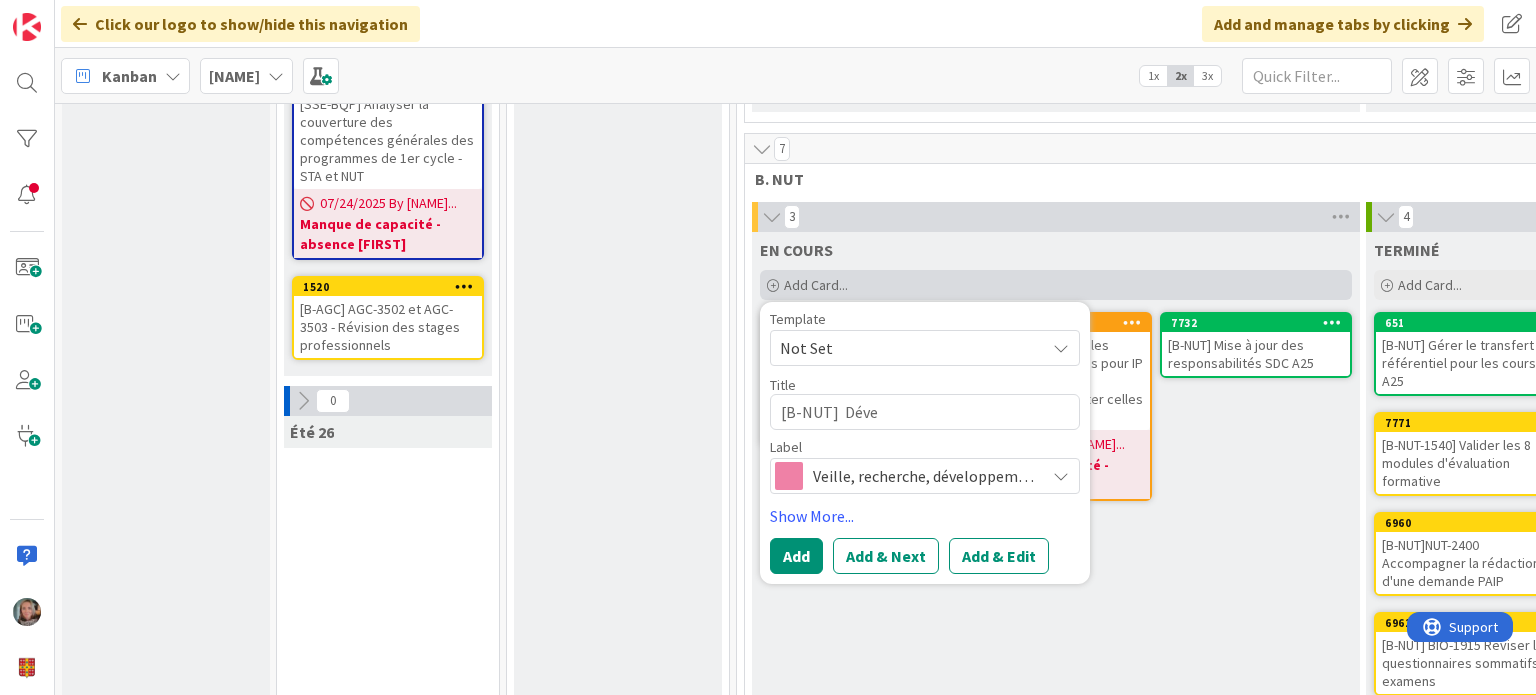 type on "x" 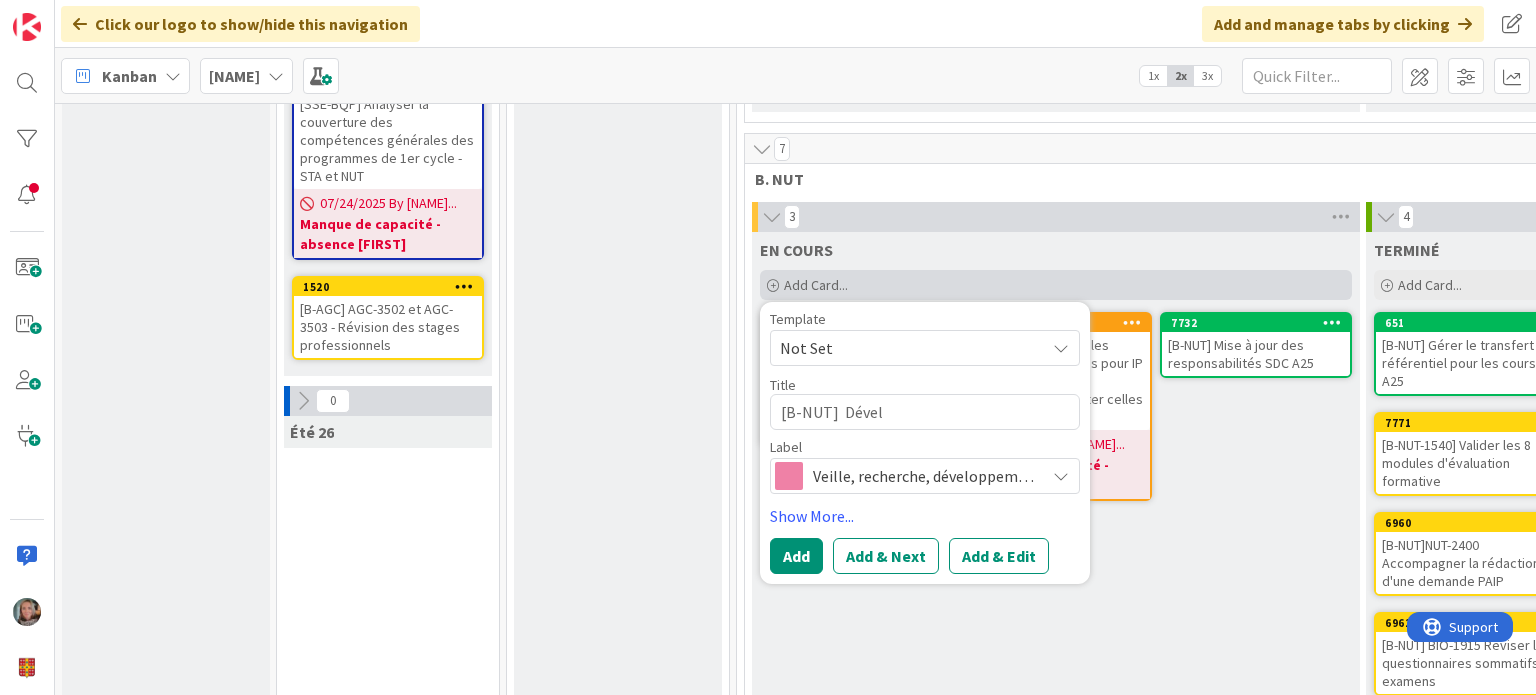 type on "x" 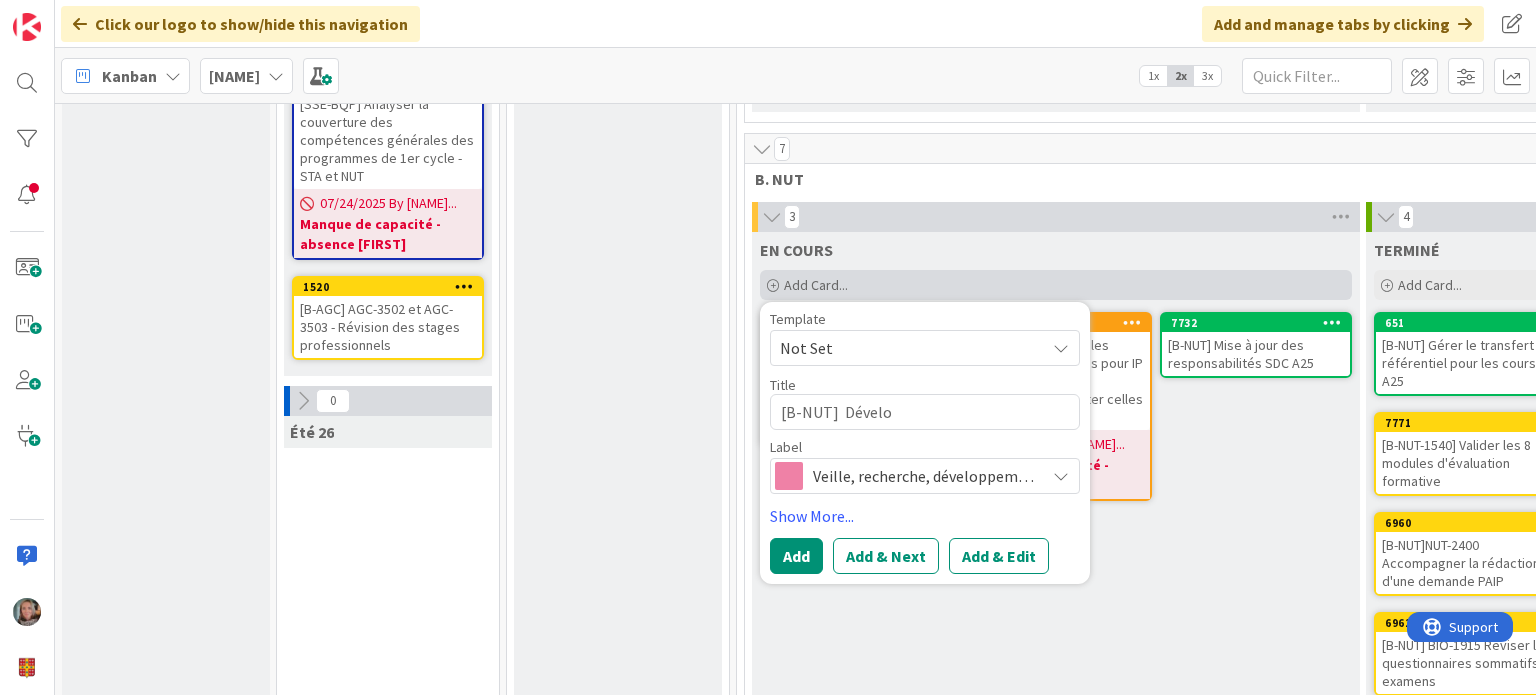 type on "x" 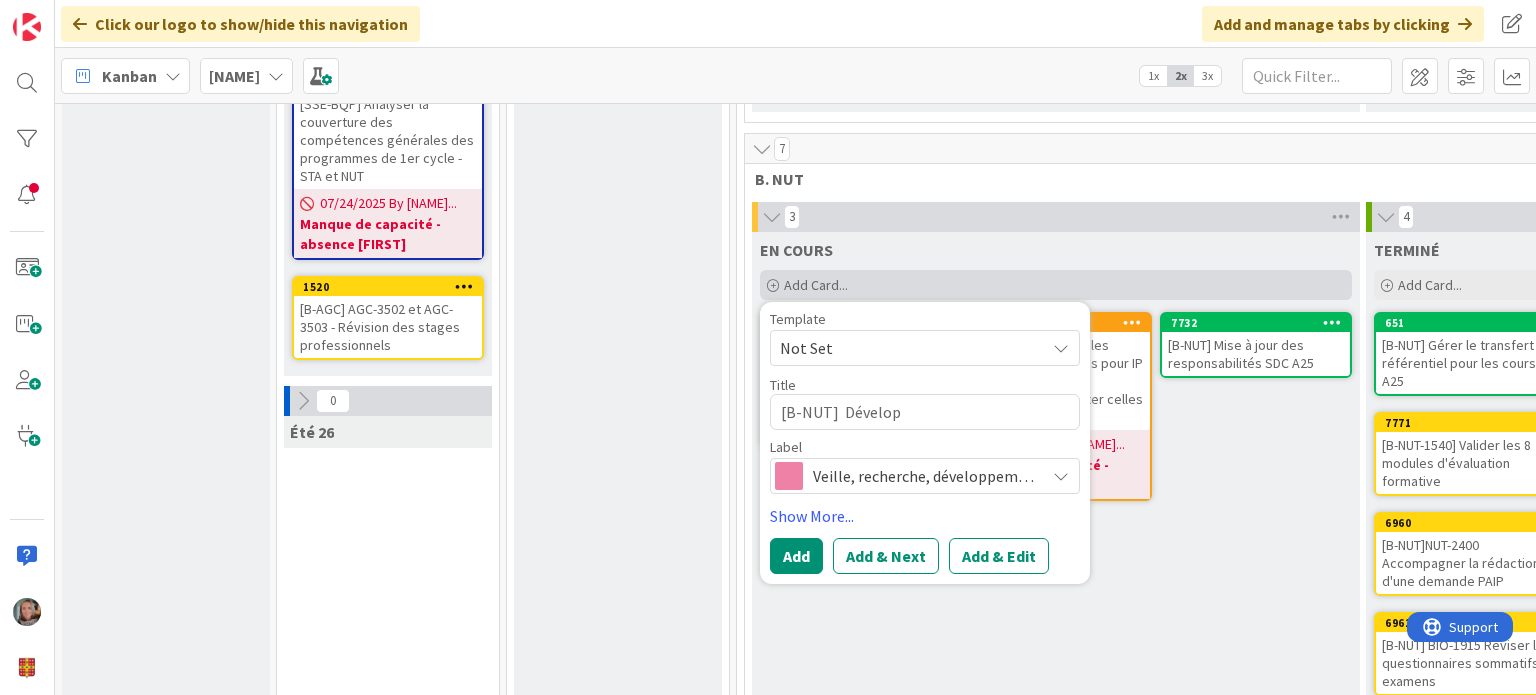 type on "x" 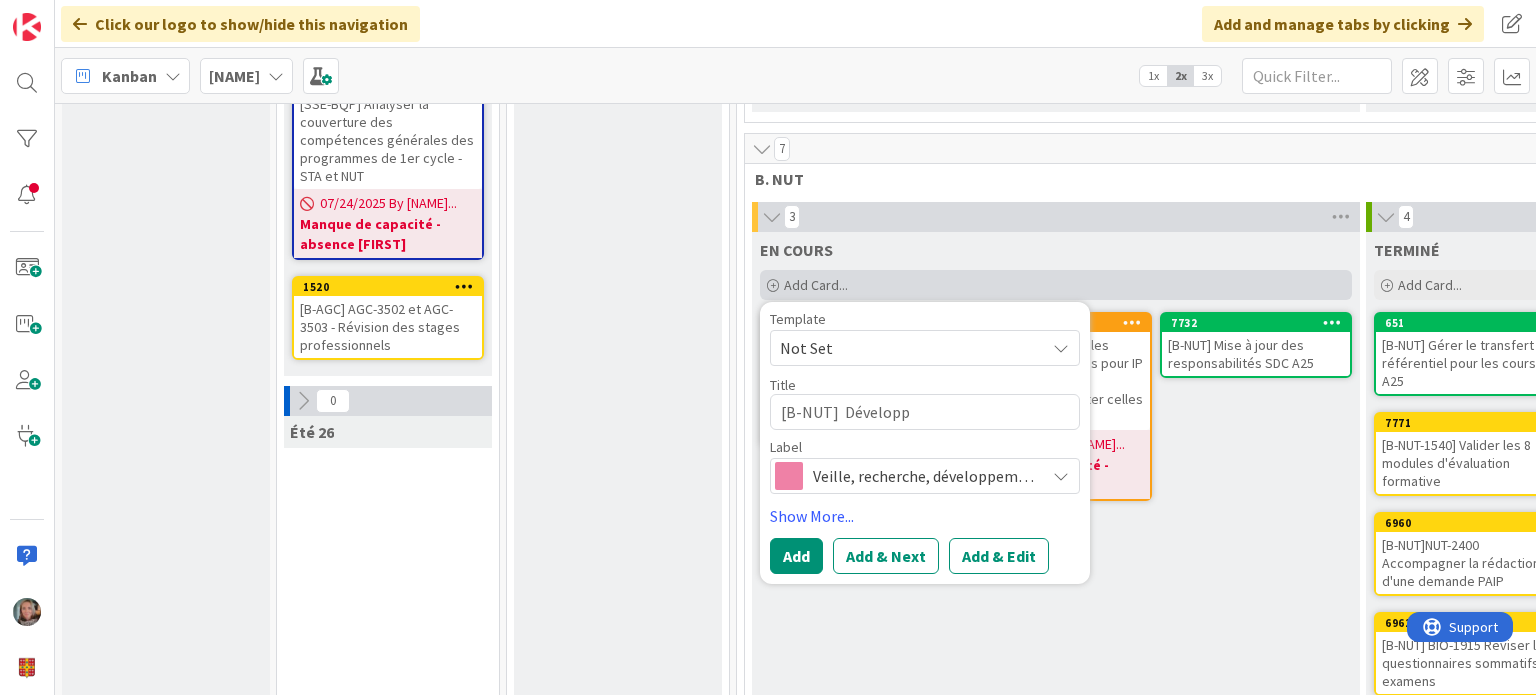 type on "x" 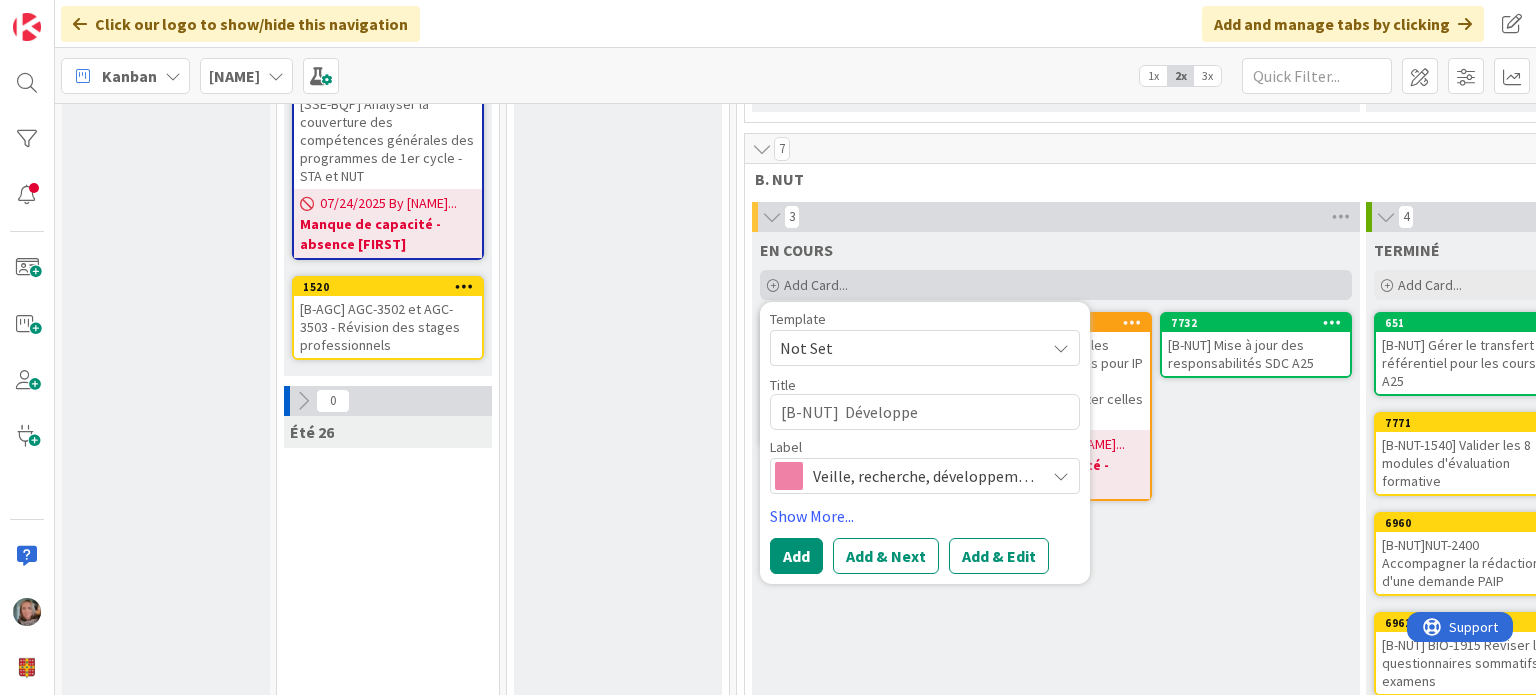 type on "x" 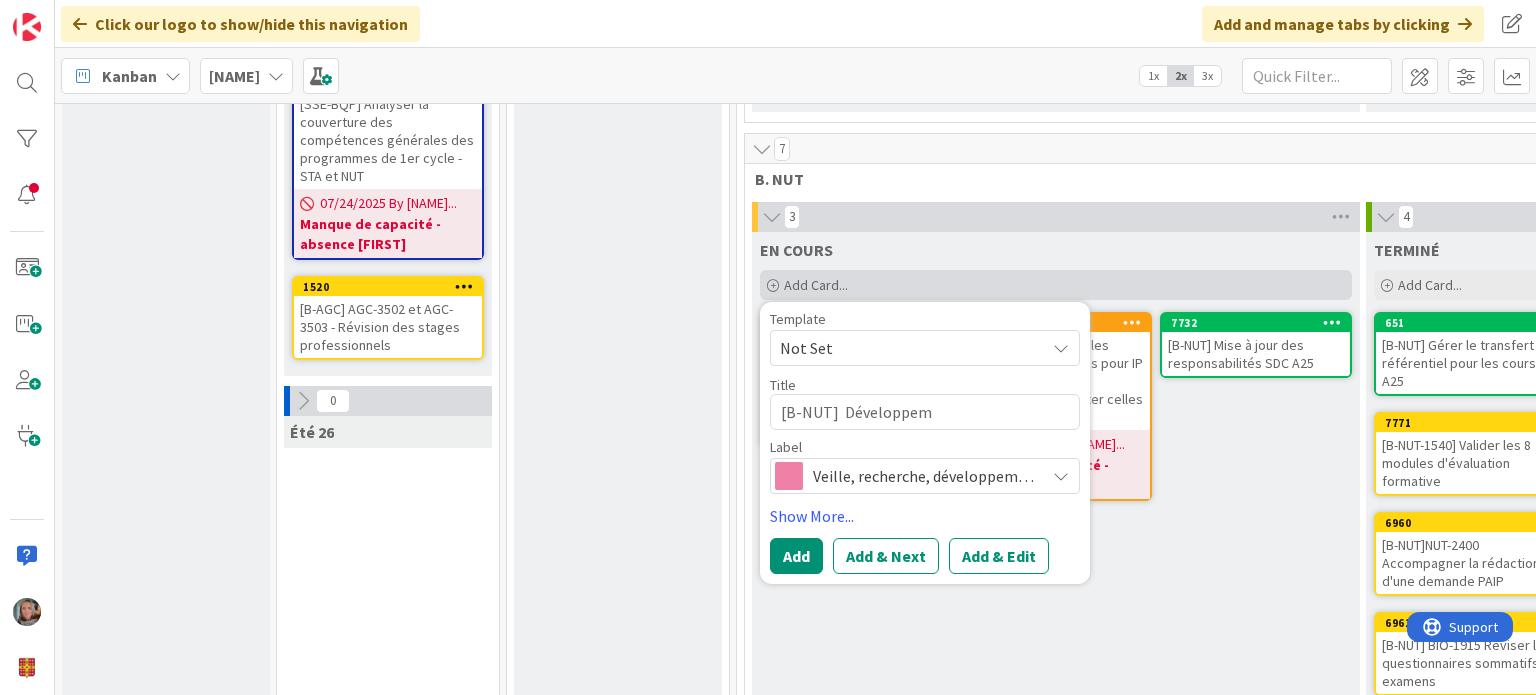 type on "x" 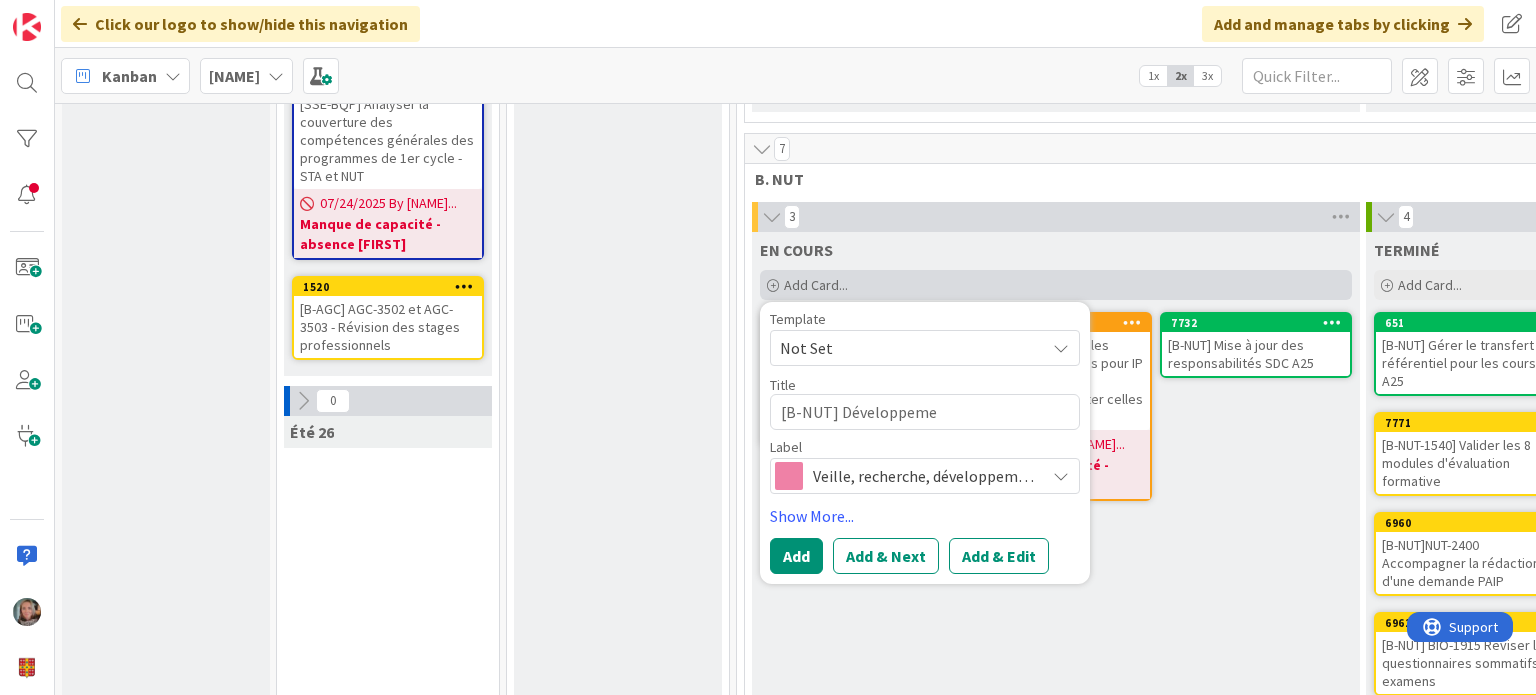 type on "x" 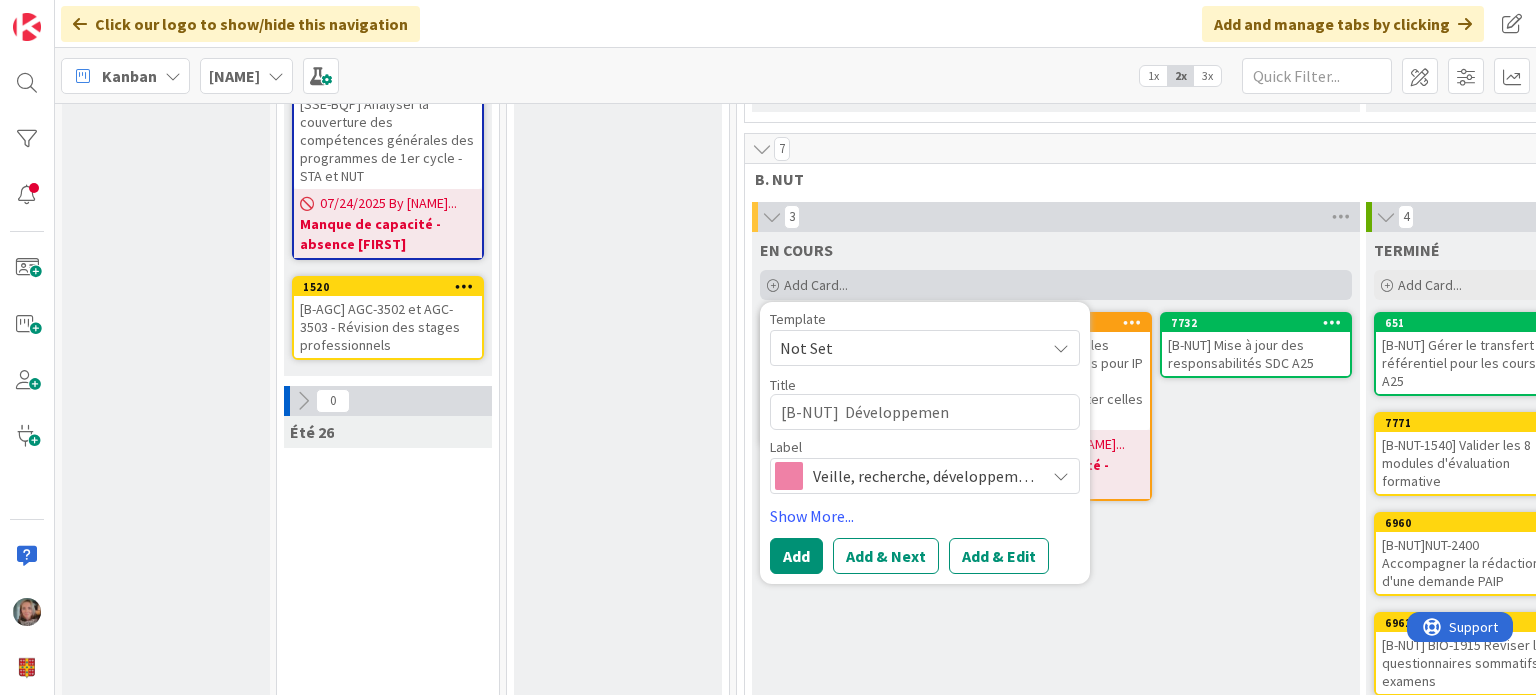 type on "x" 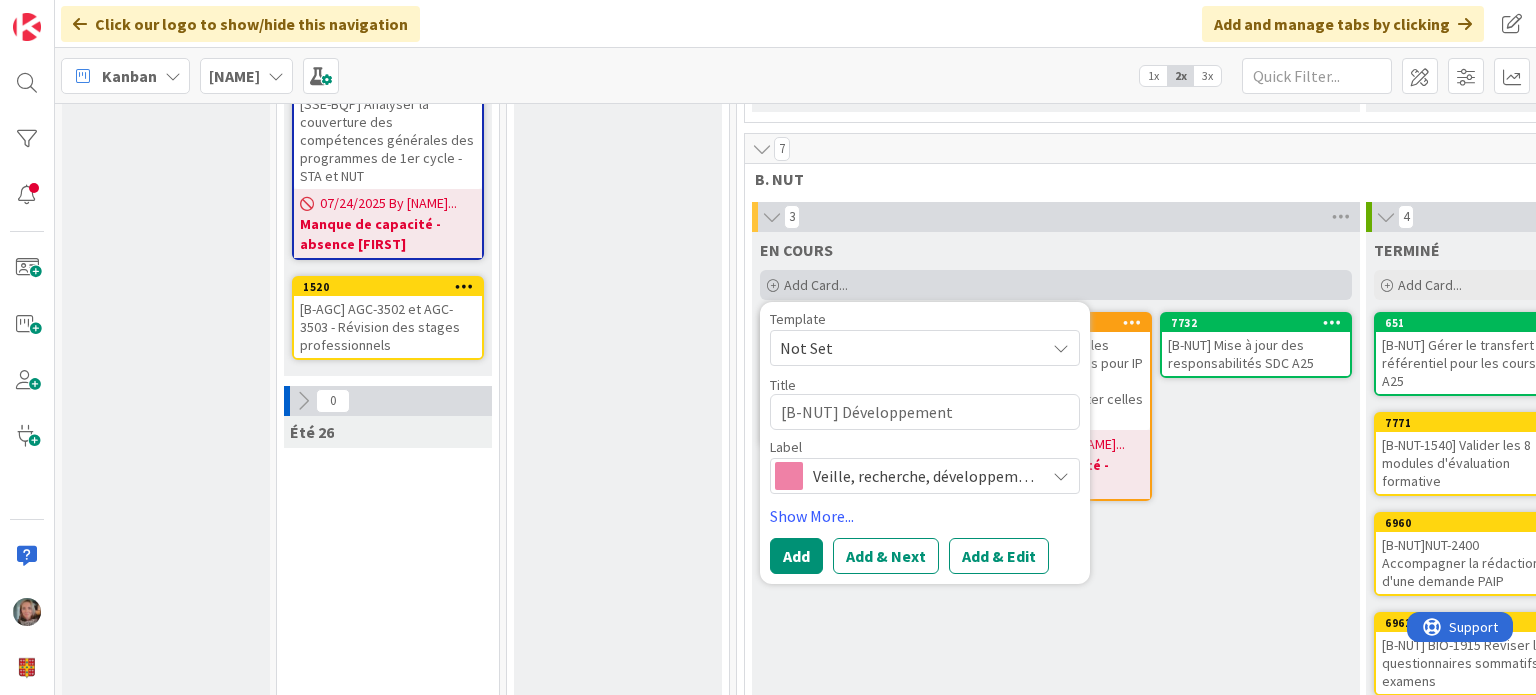 type on "x" 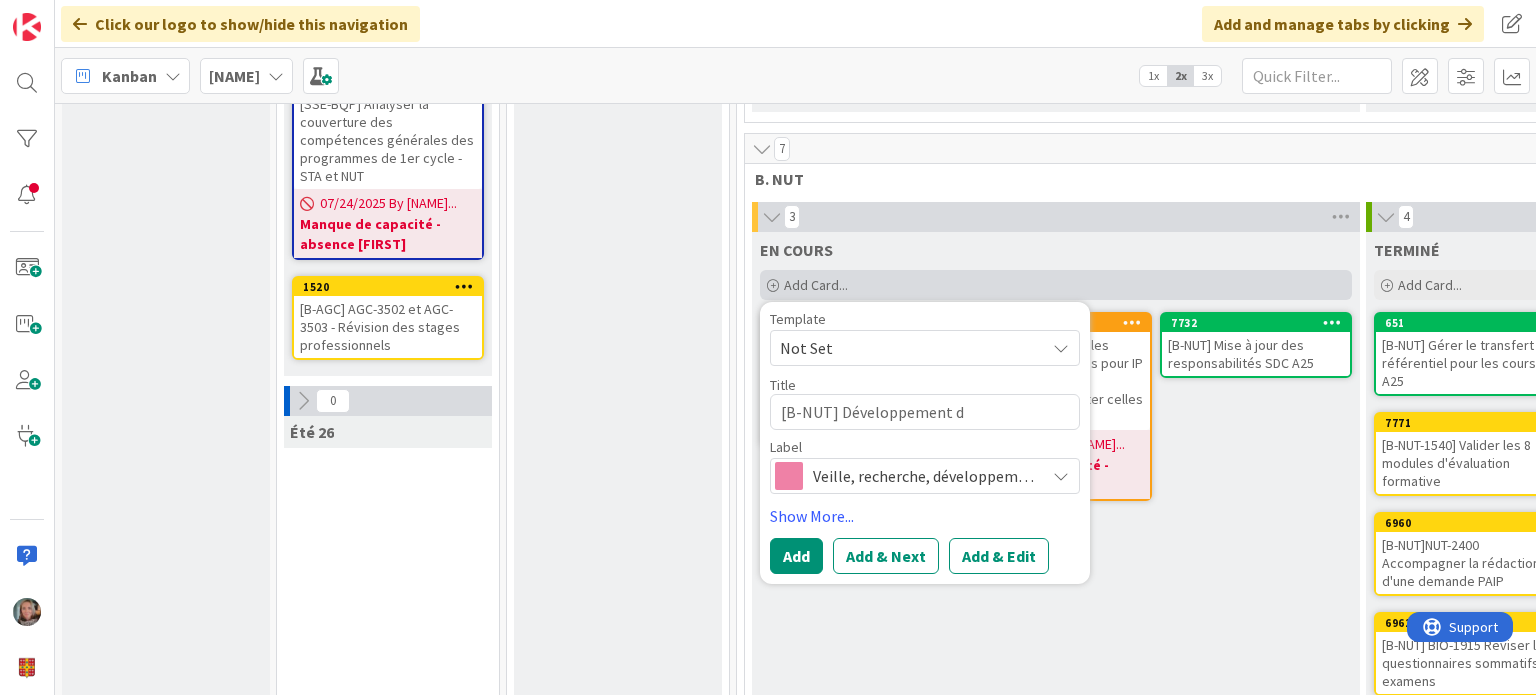 type on "x" 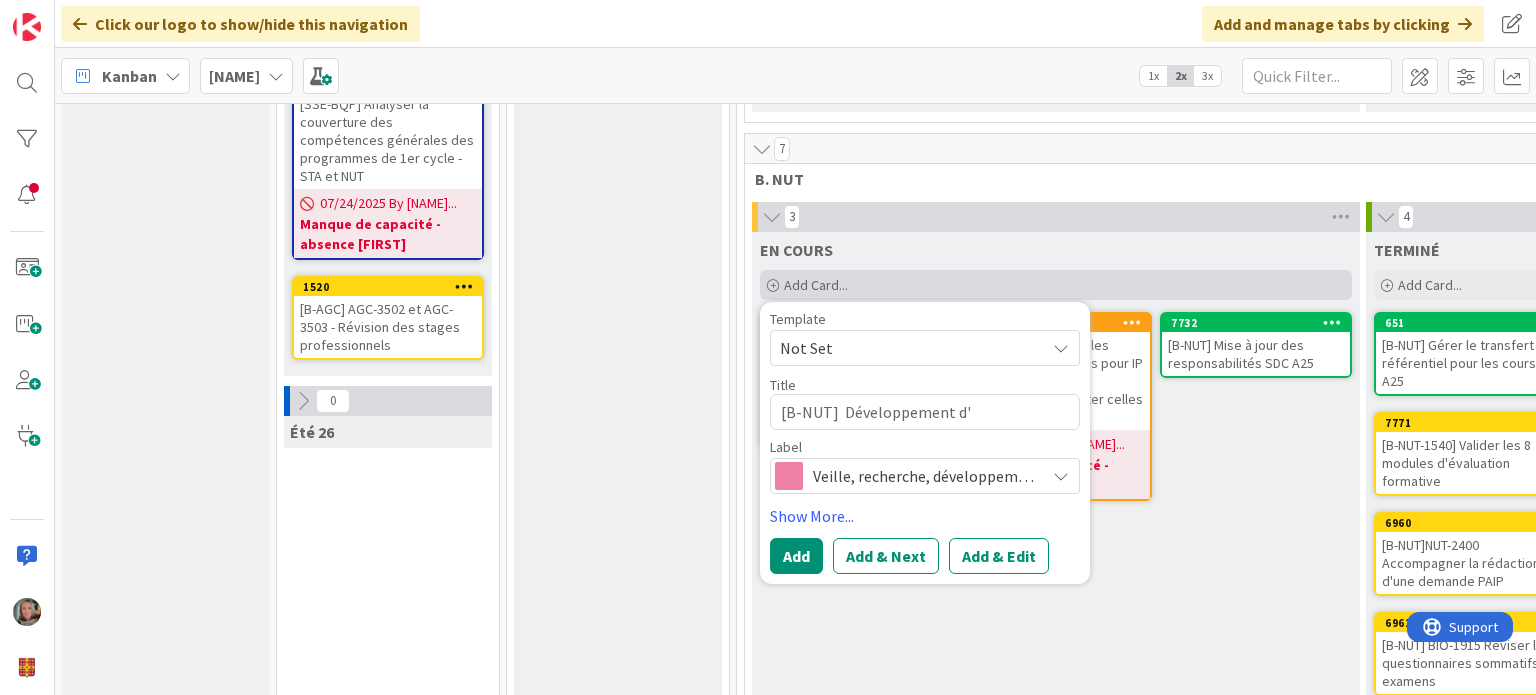 type on "x" 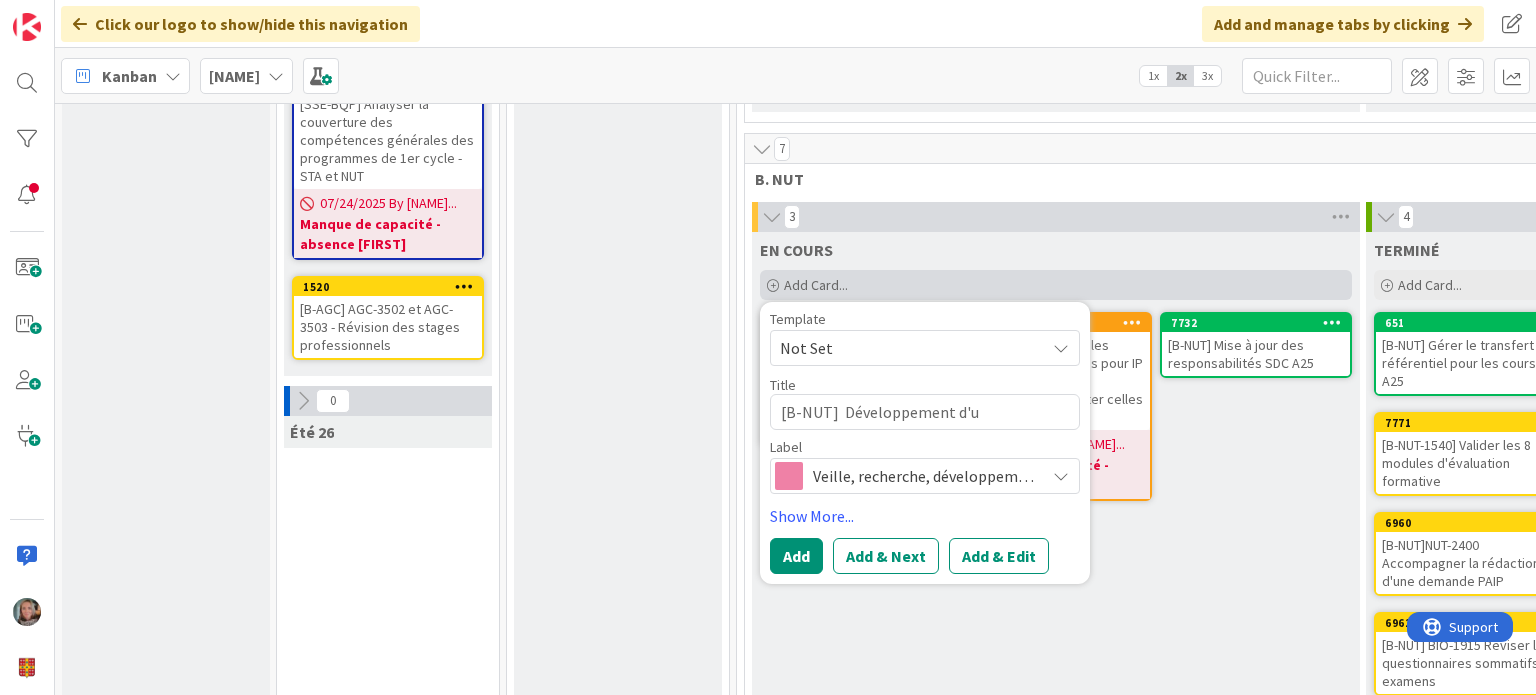 type on "x" 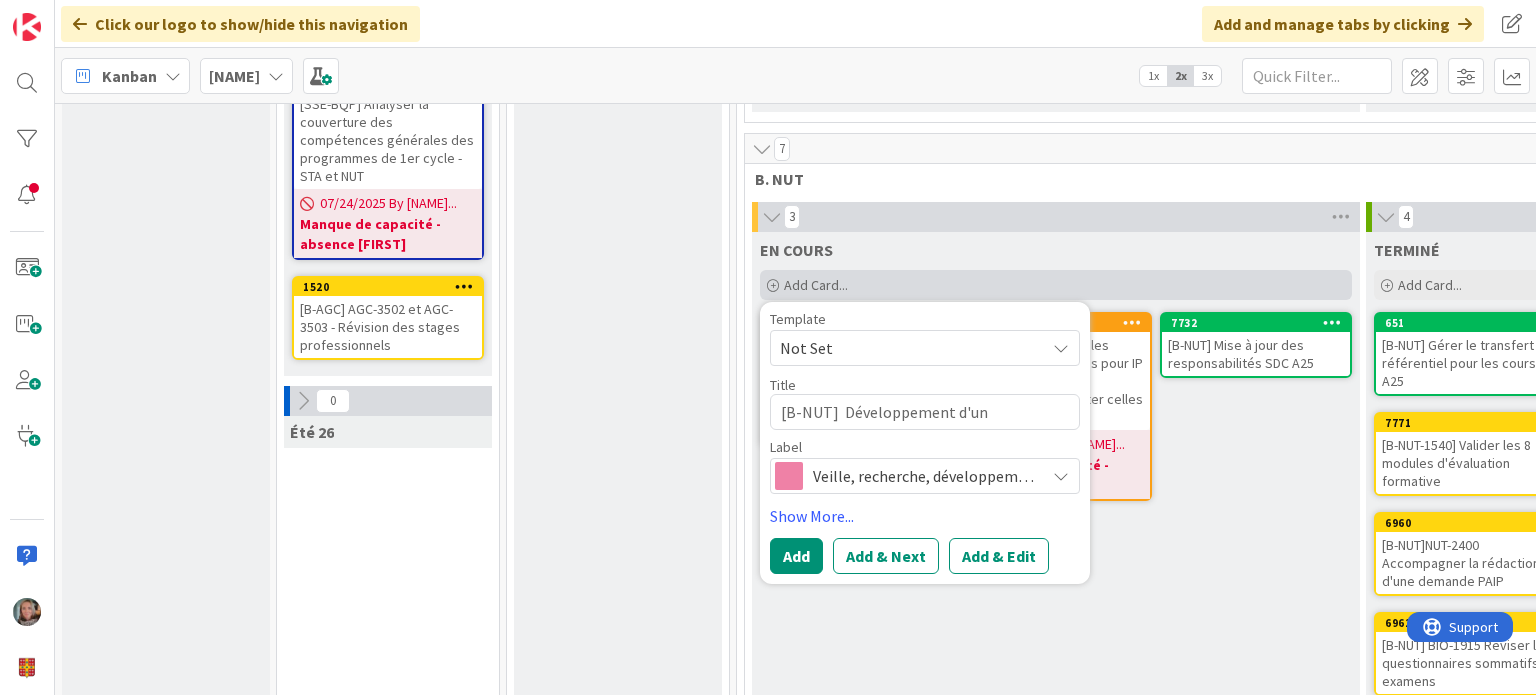 type on "x" 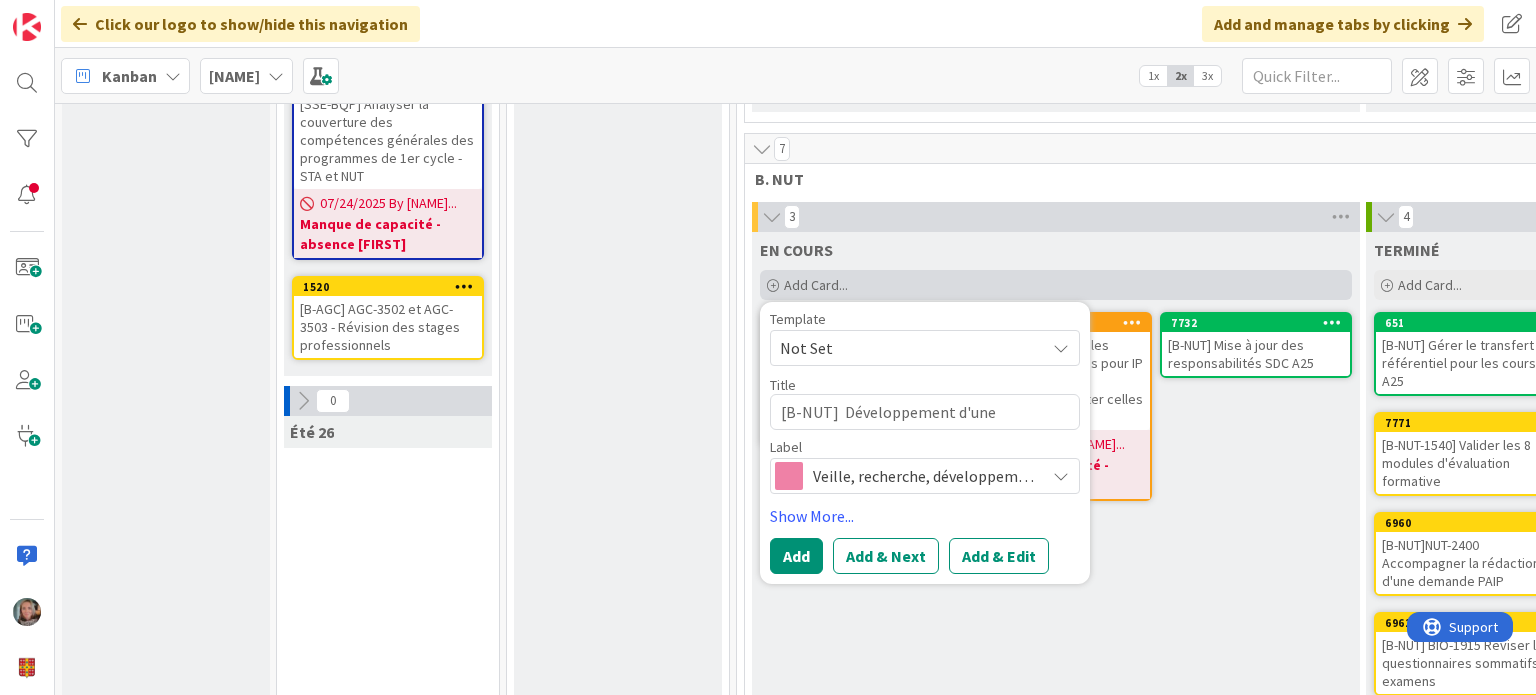 type on "x" 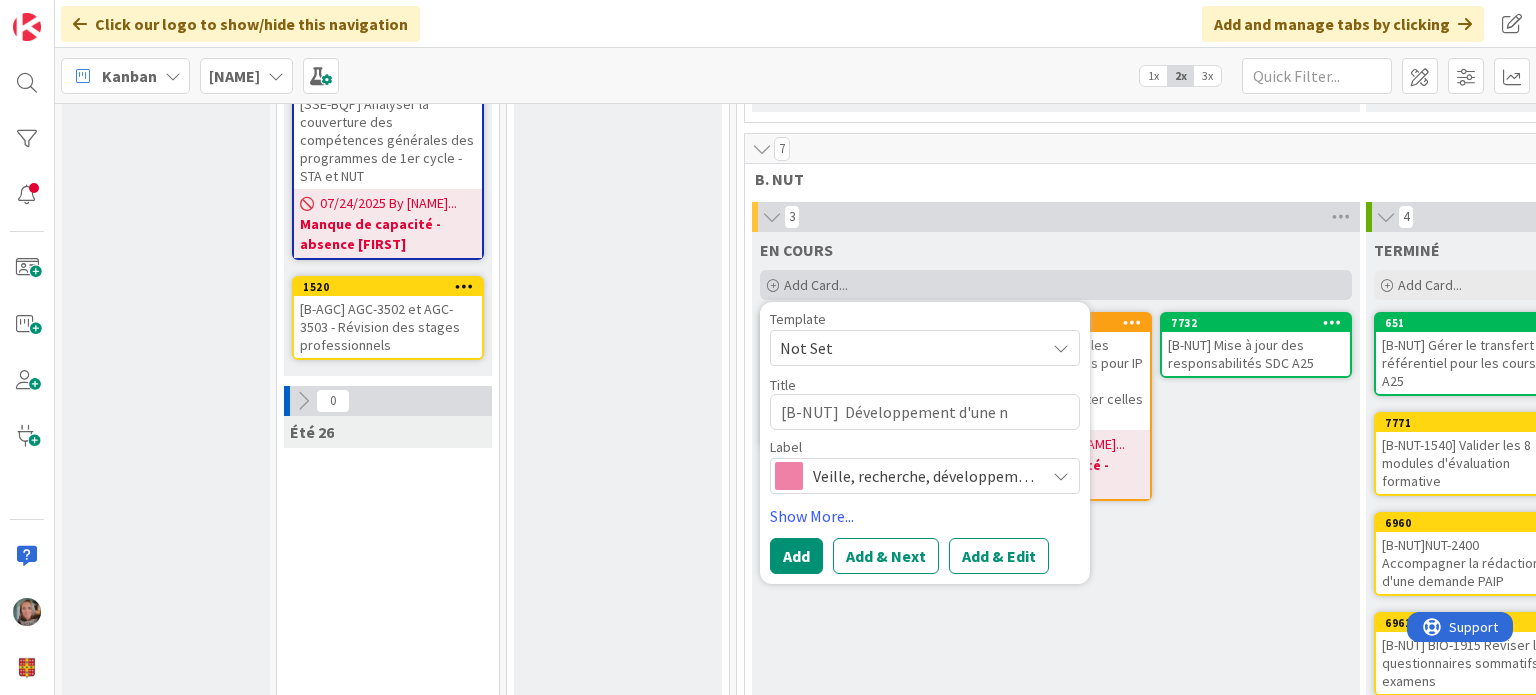 type on "x" 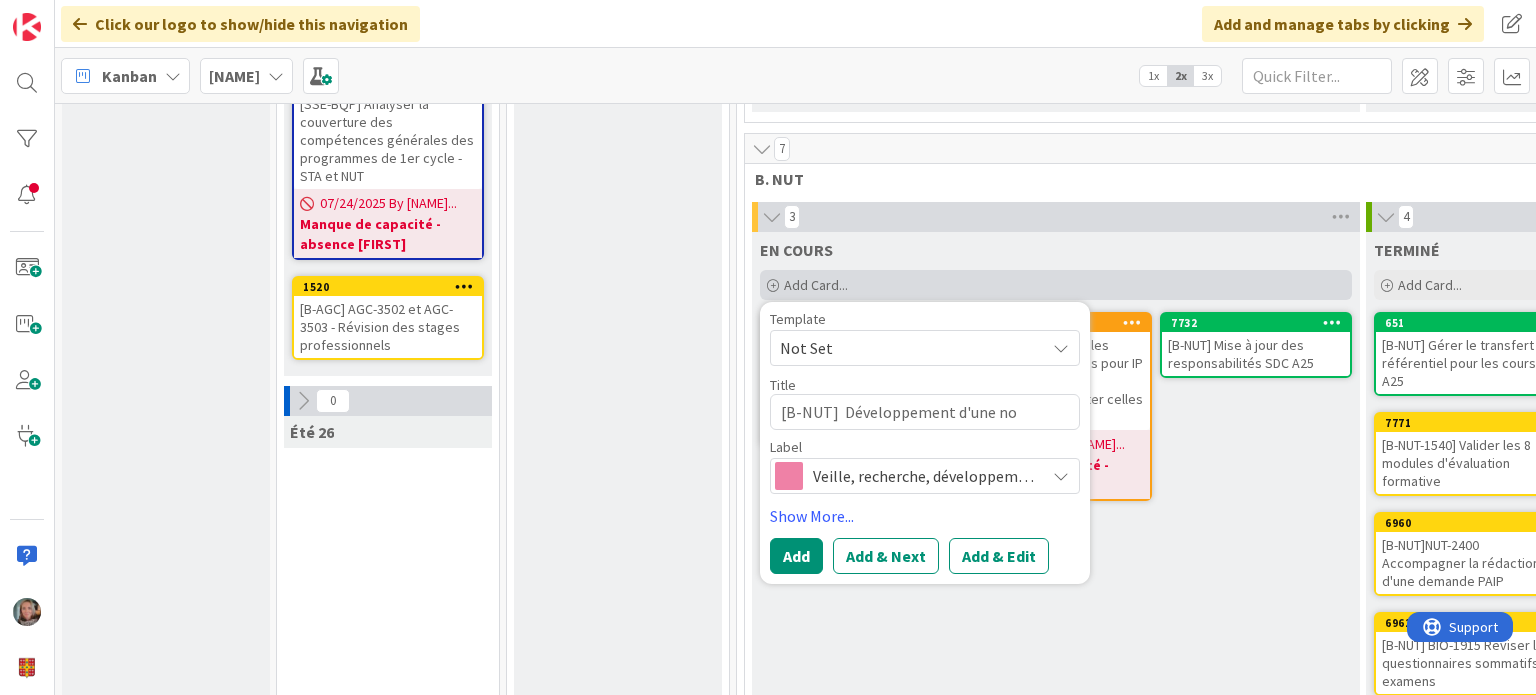 type on "x" 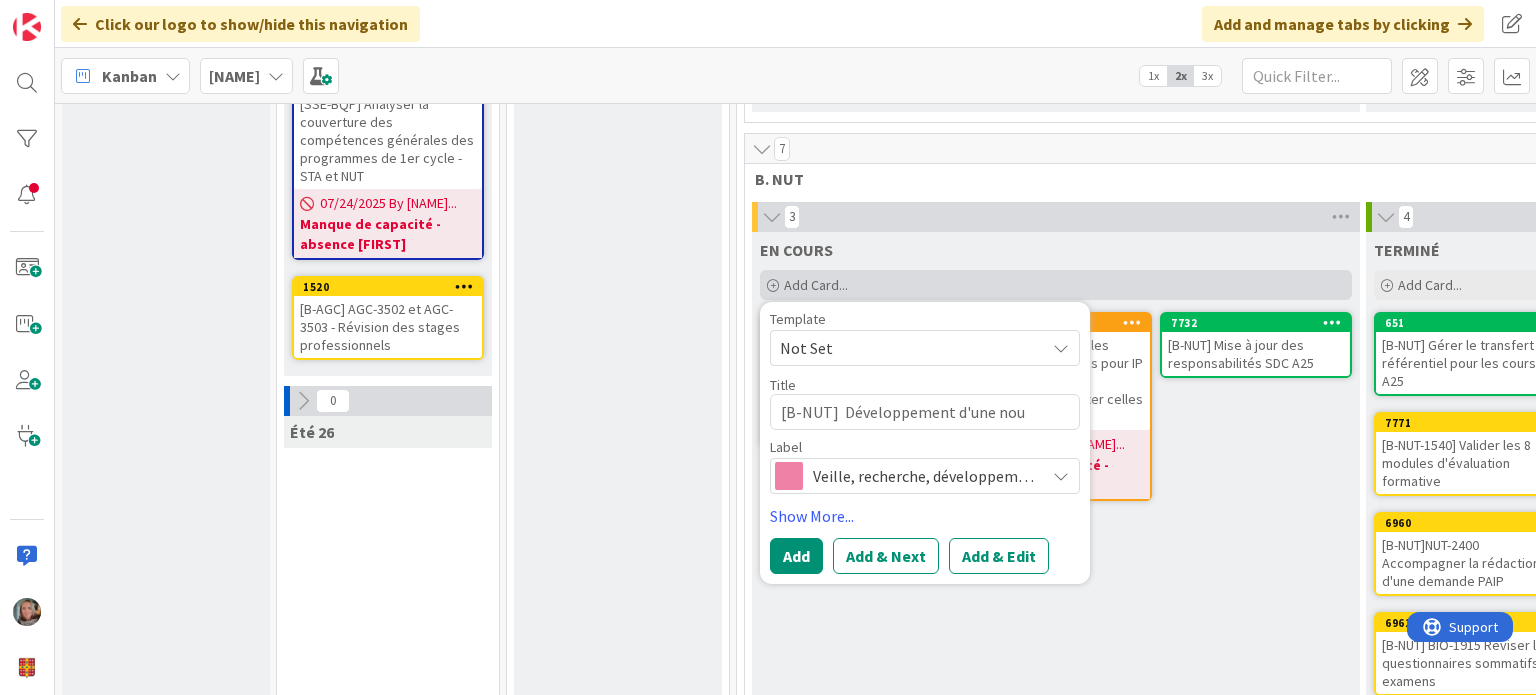 type on "[B-NUT] Développement d'une nouv" 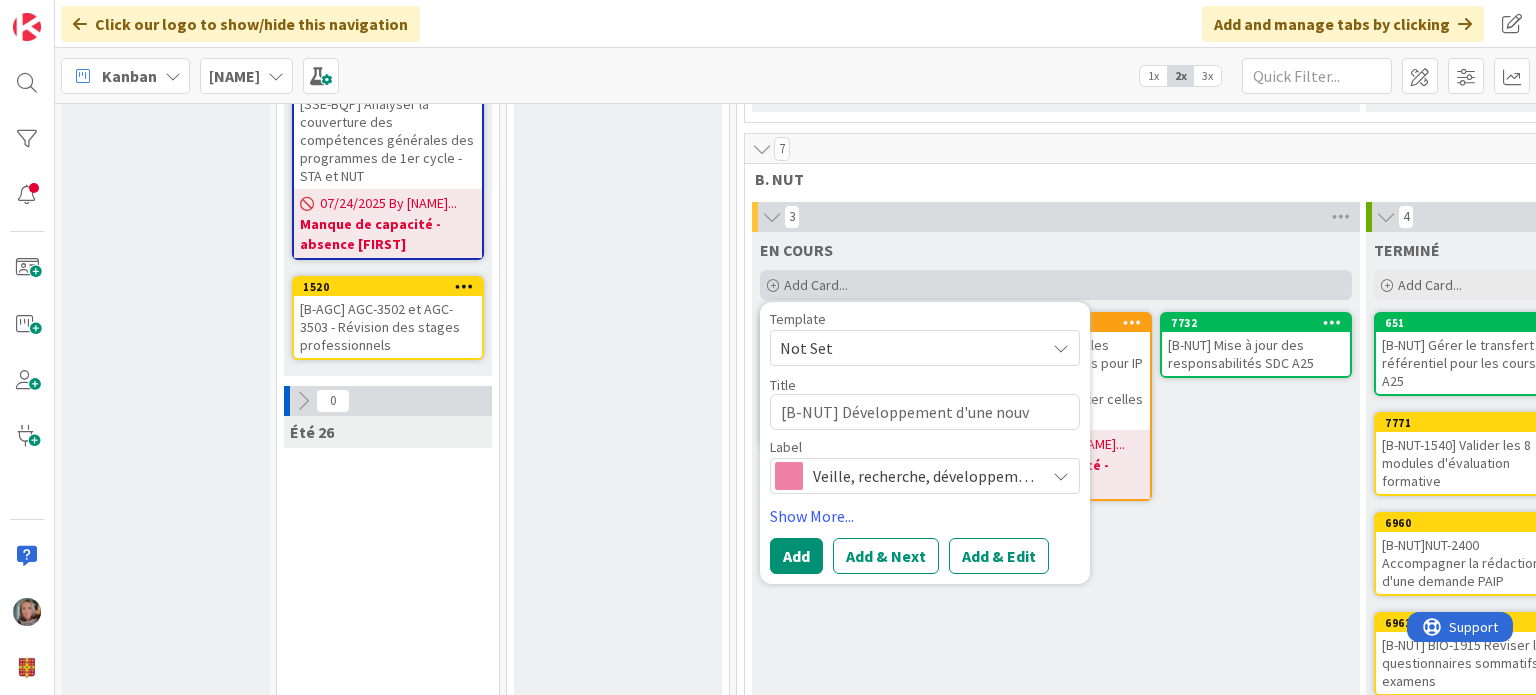 type on "x" 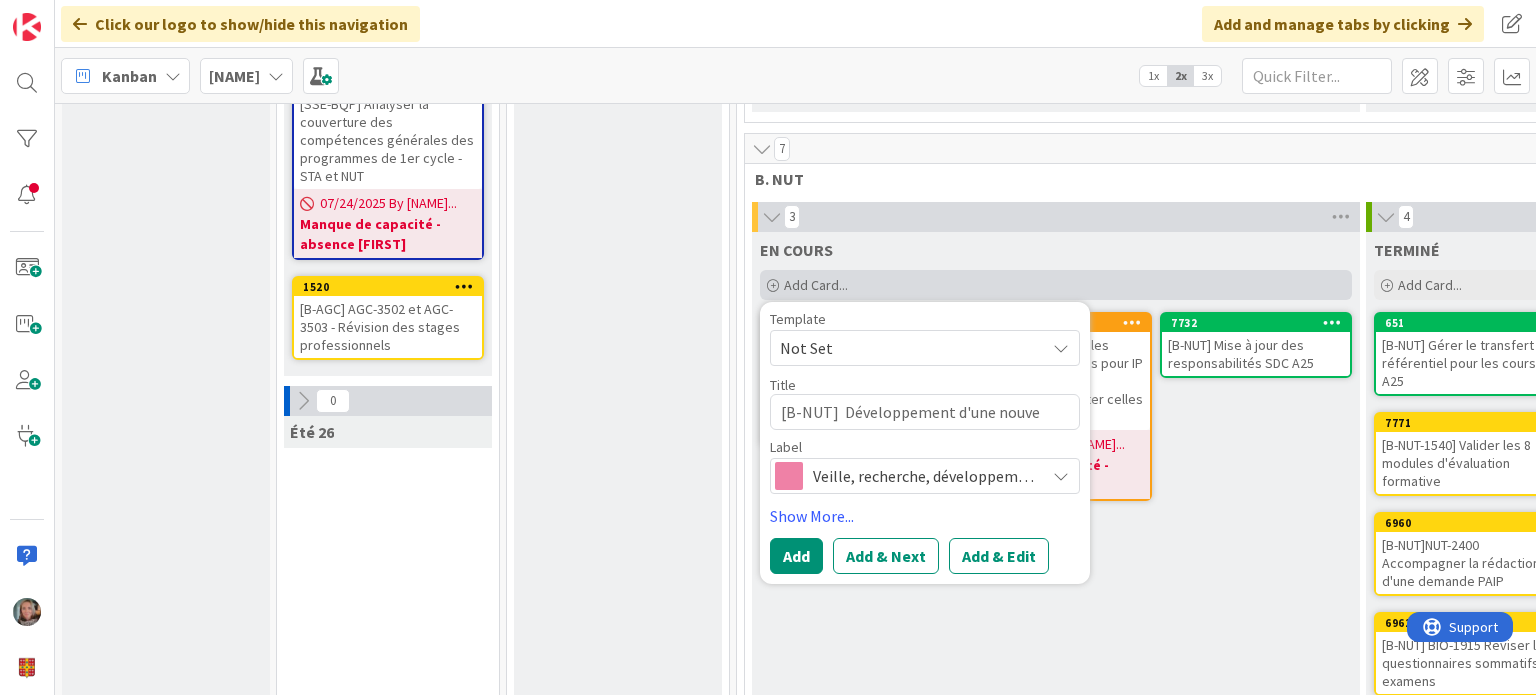 type on "x" 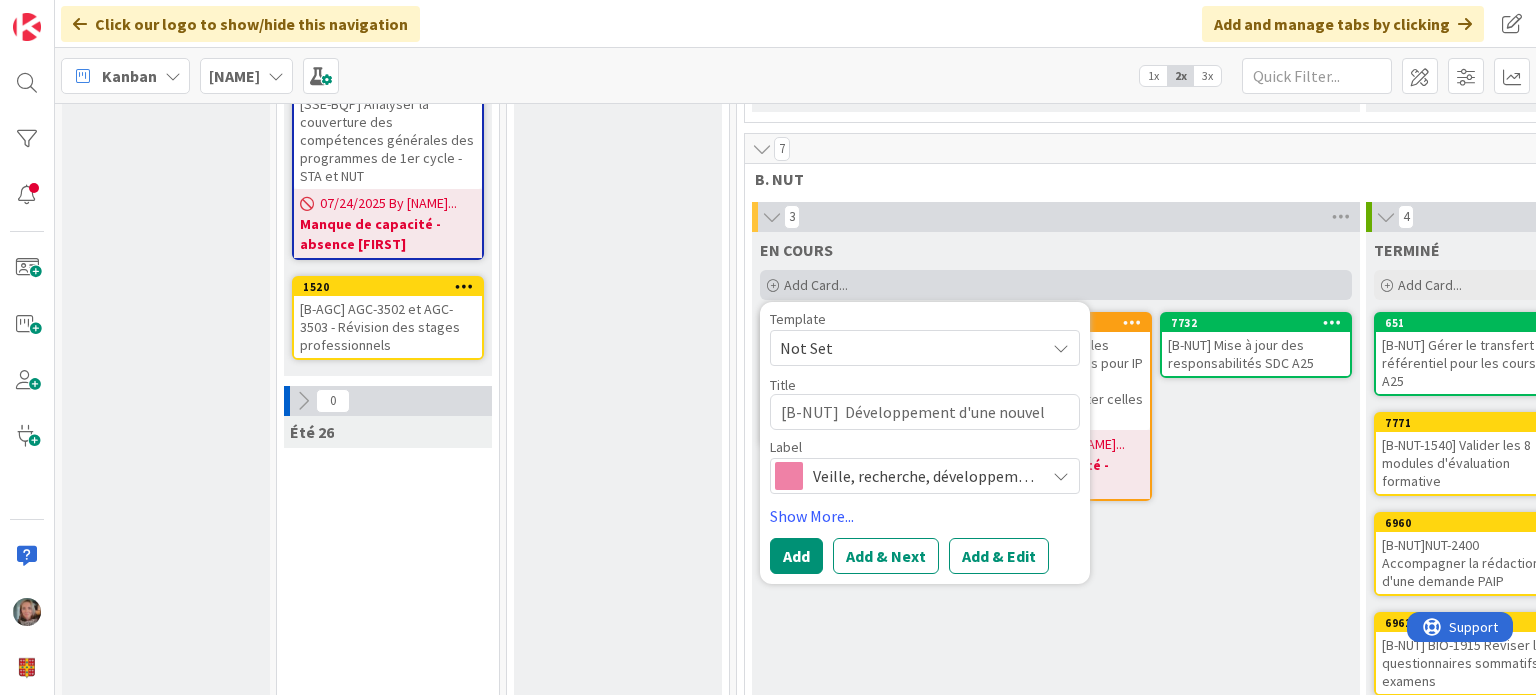type on "x" 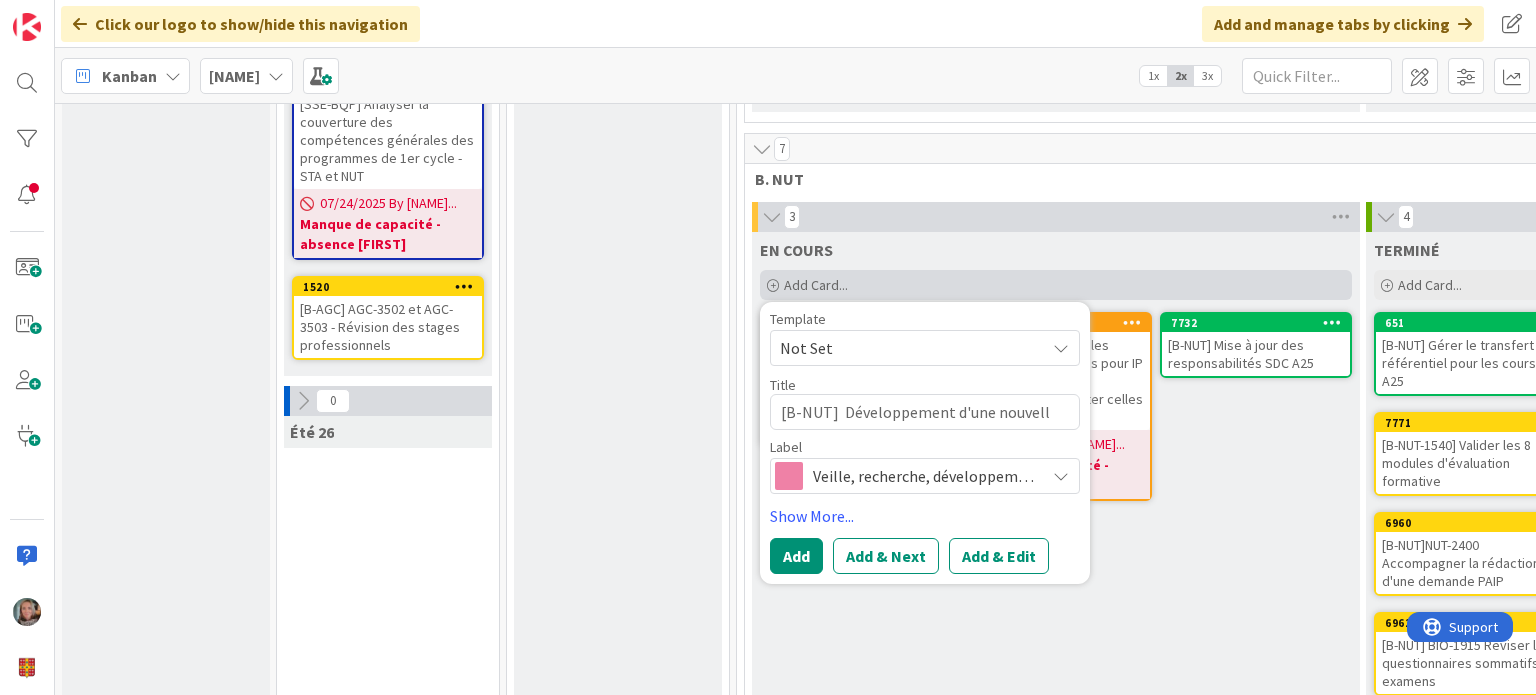 type on "x" 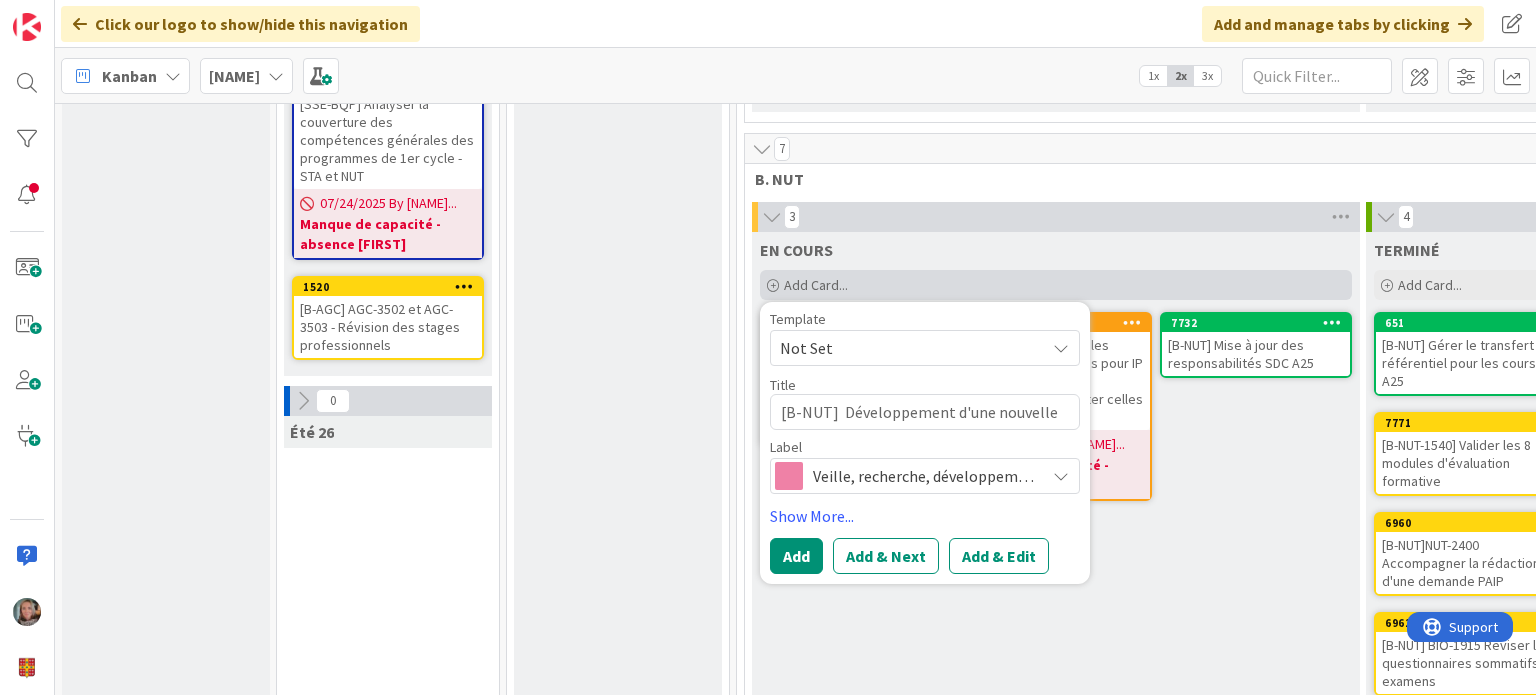 type on "x" 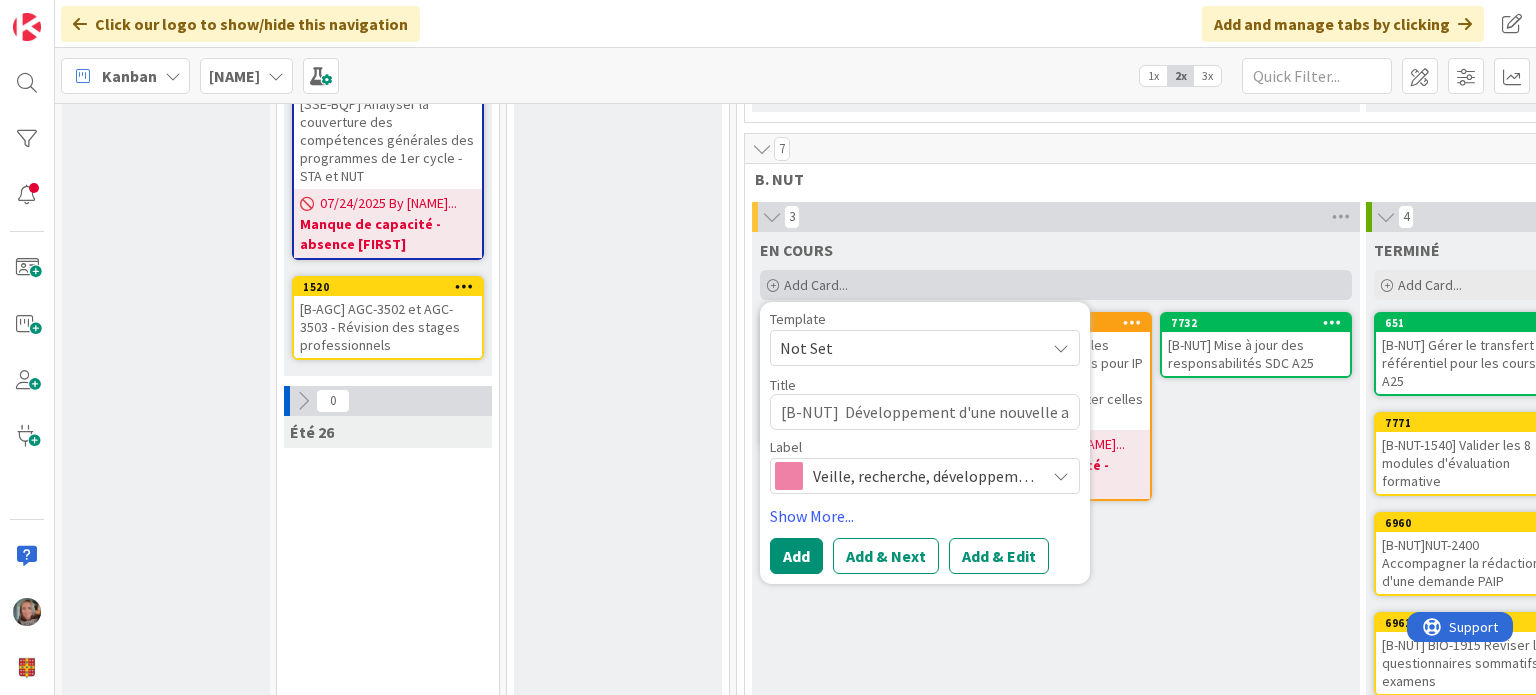 type on "x" 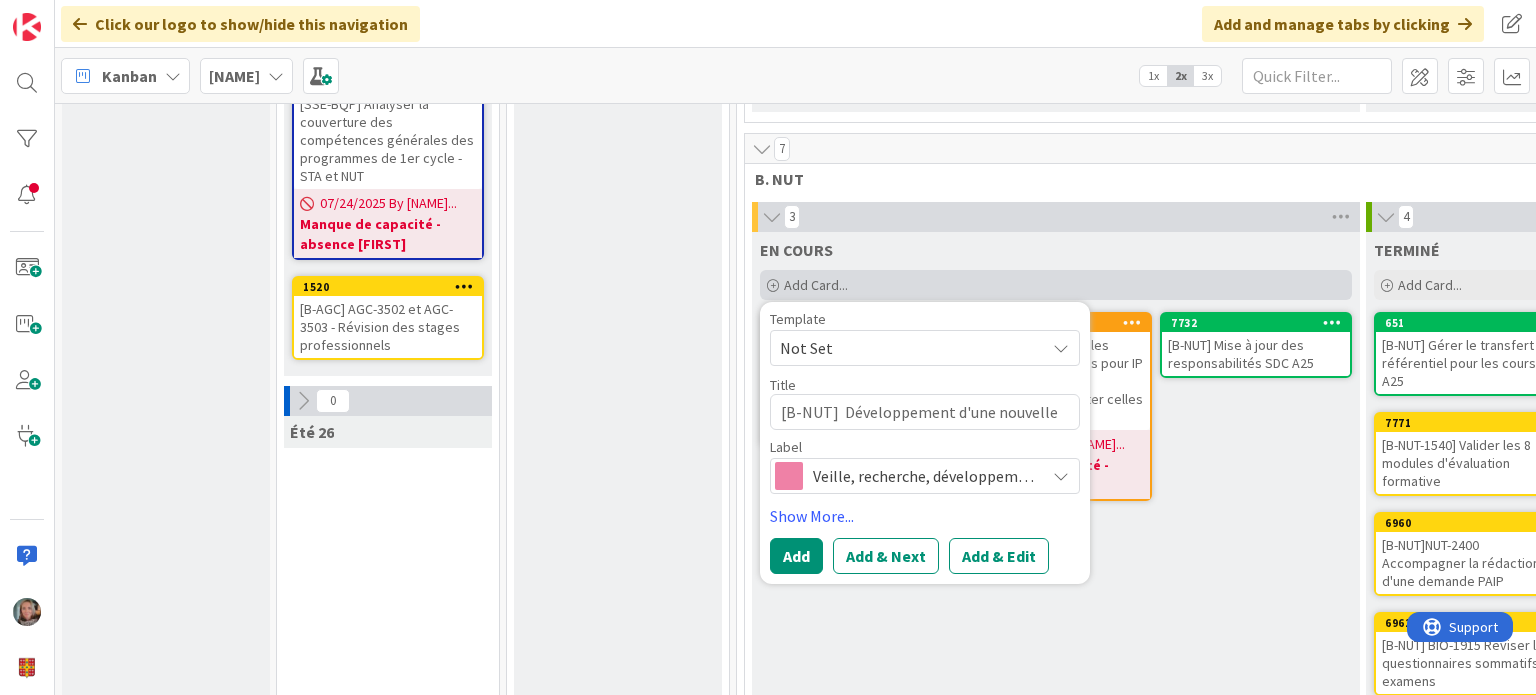 type on "x" 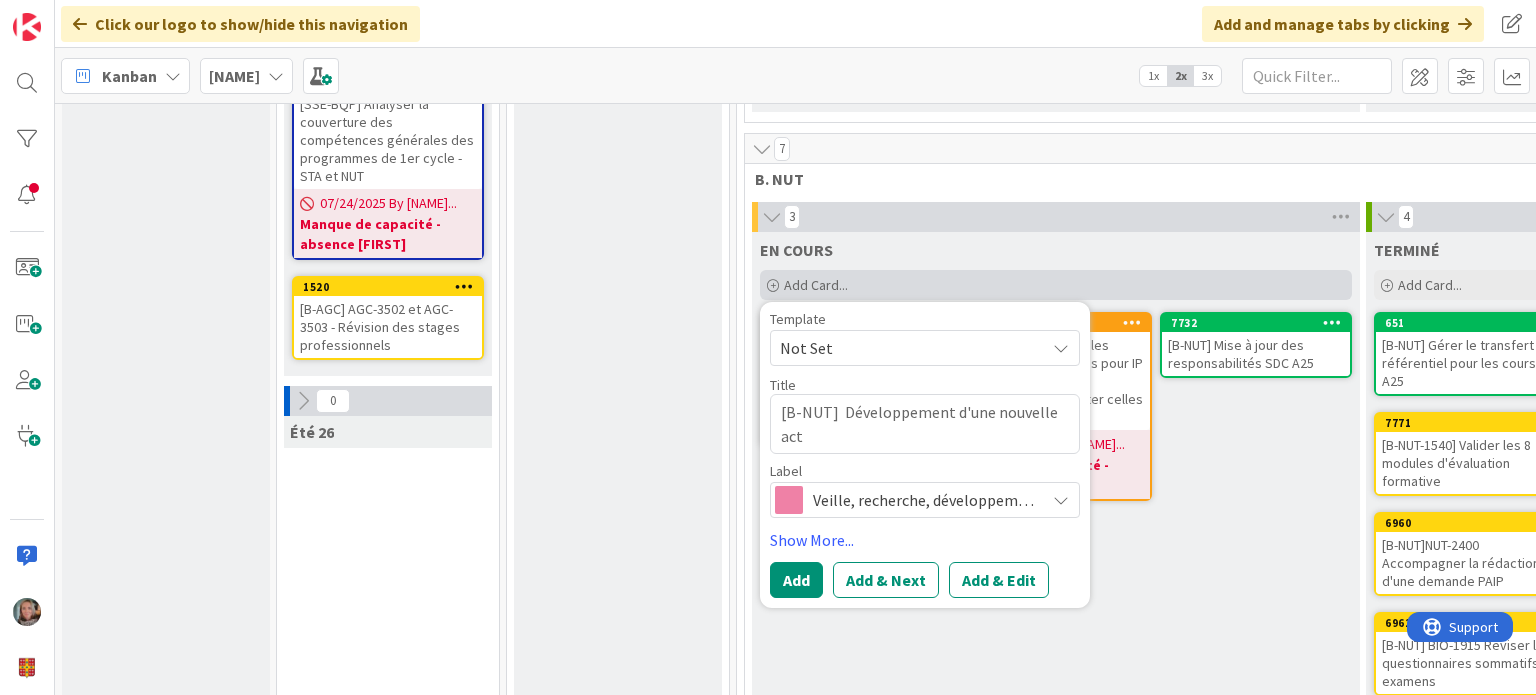 type on "x" 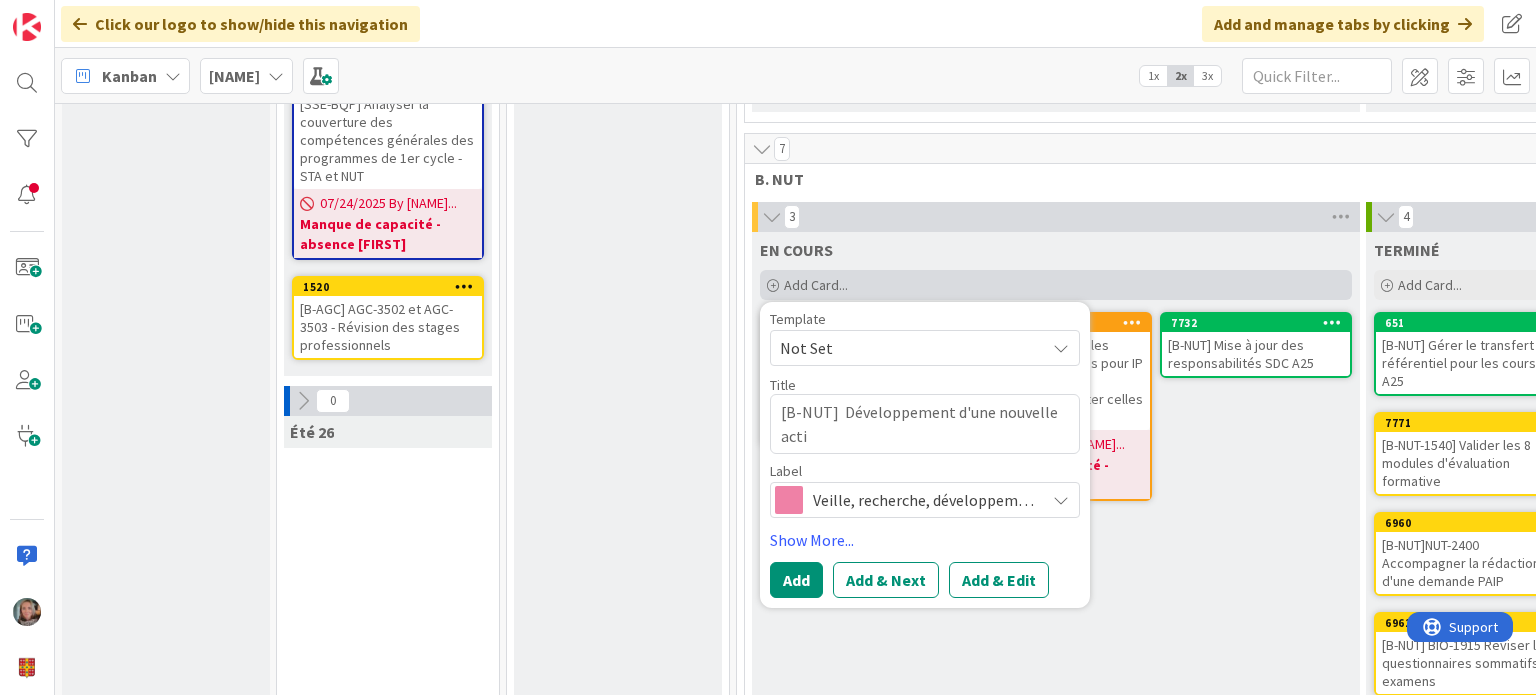 type on "x" 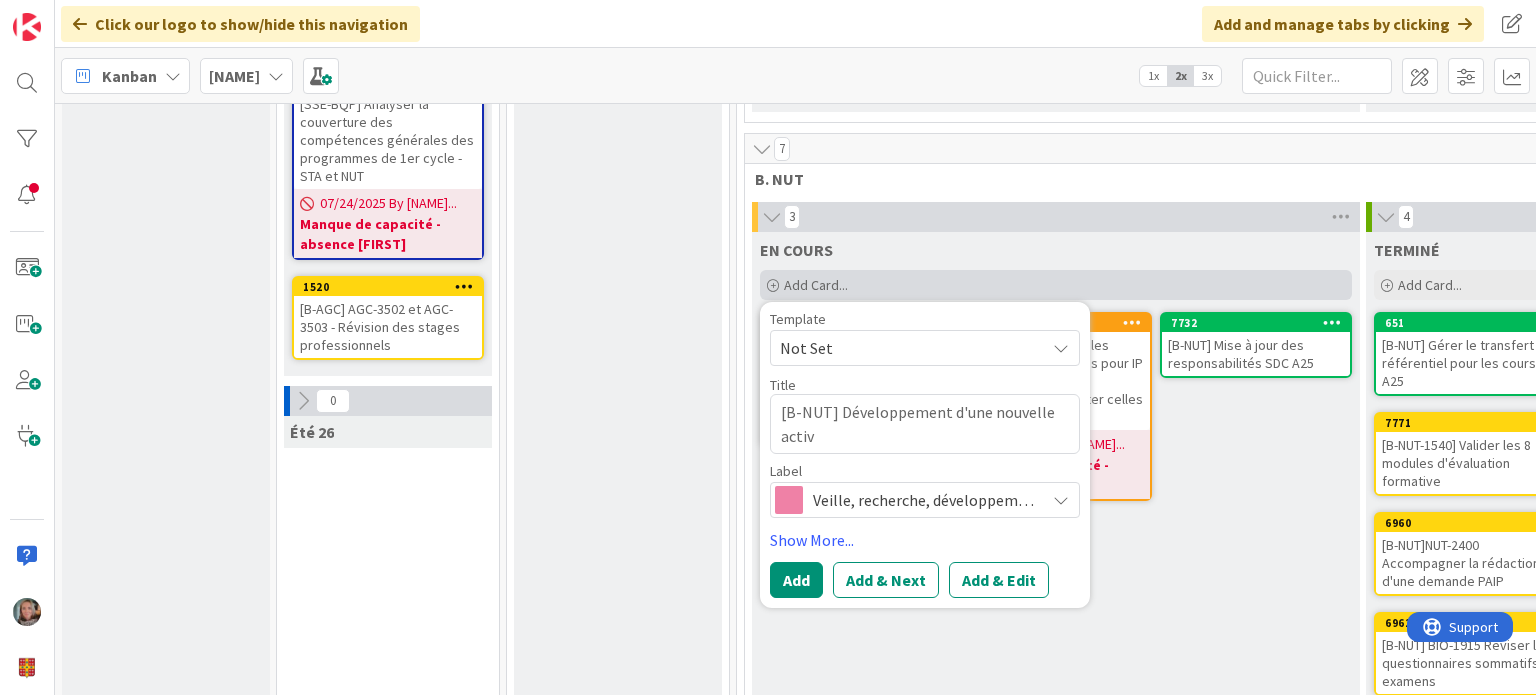 type on "x" 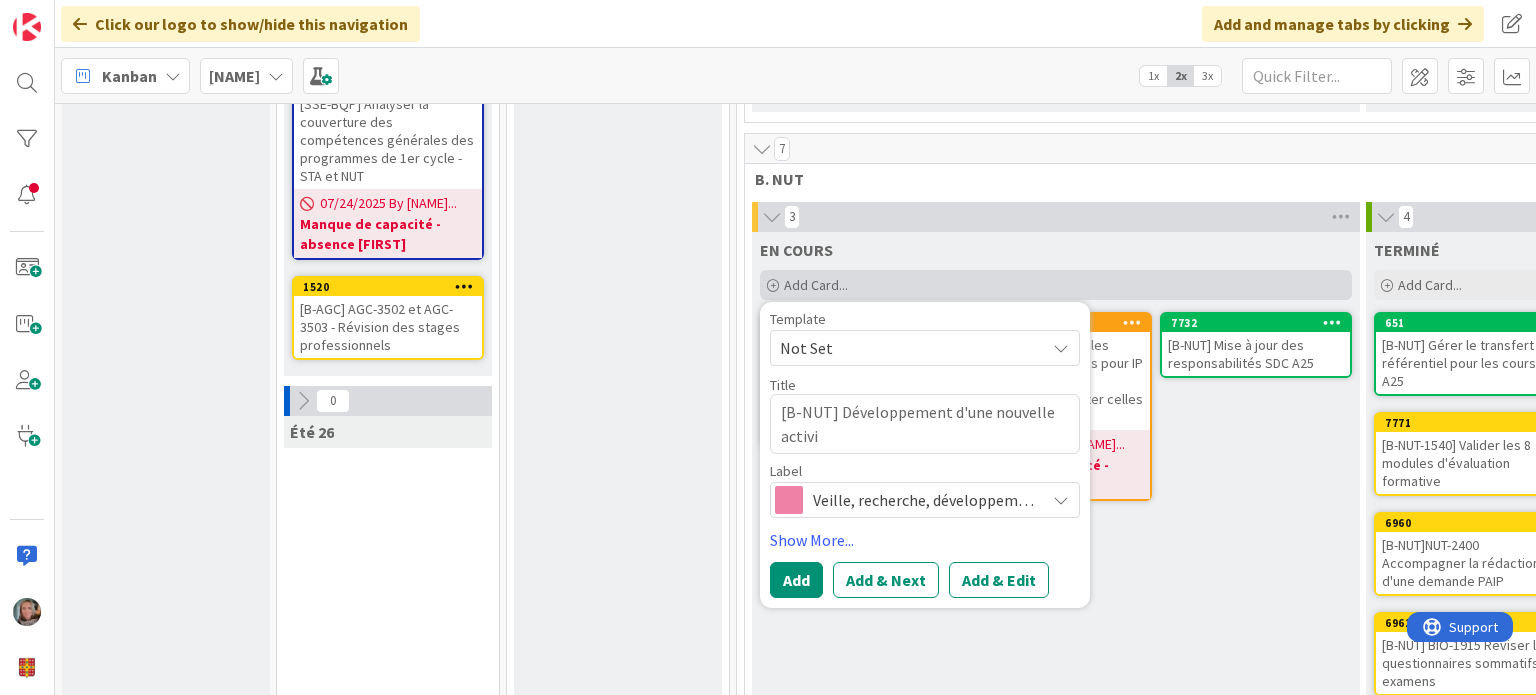 type on "x" 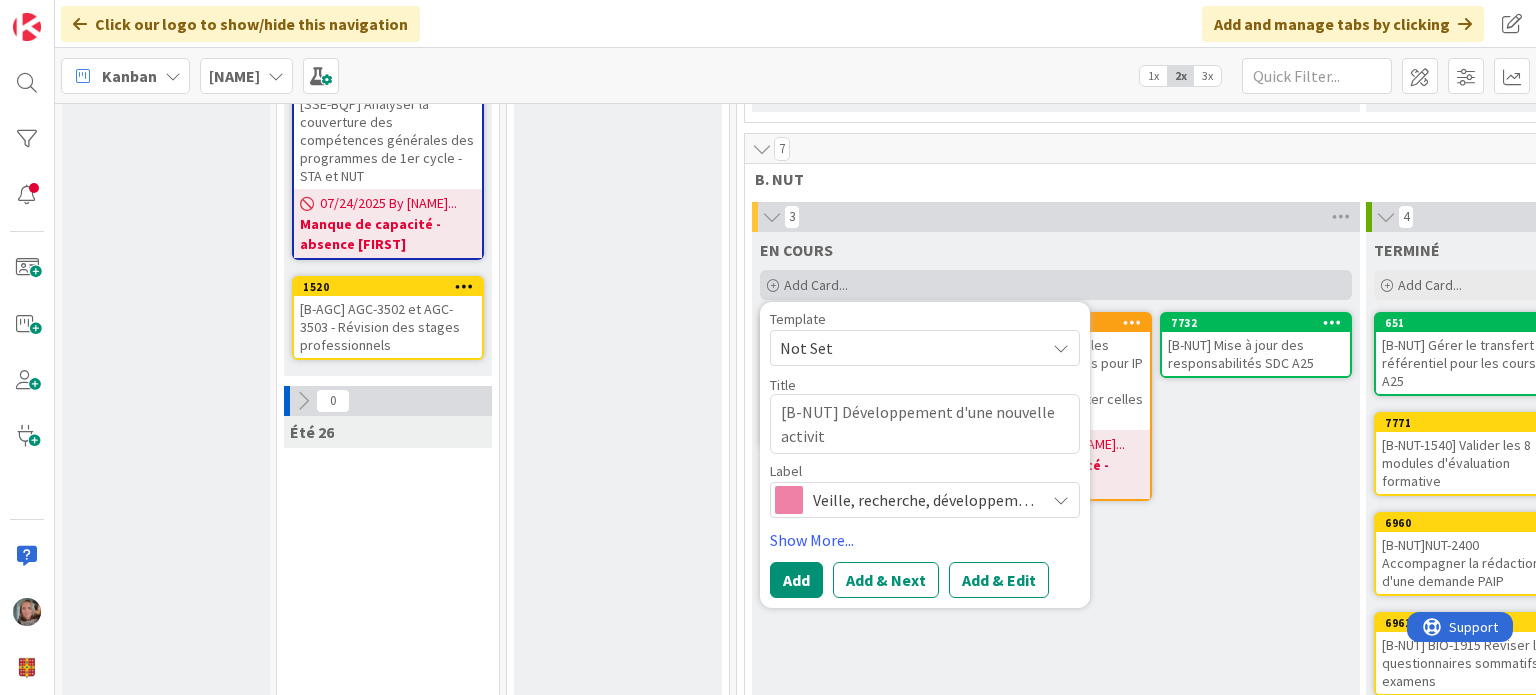 type on "x" 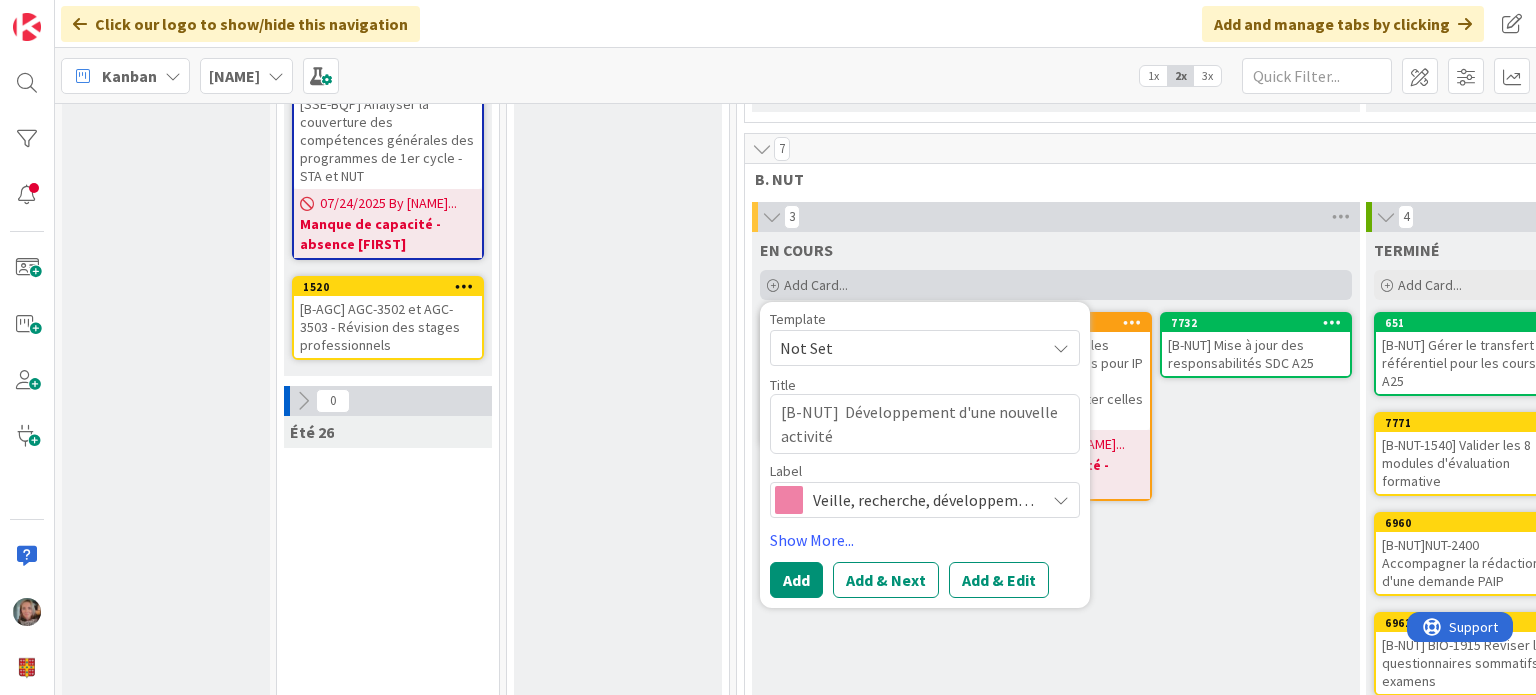 type on "x" 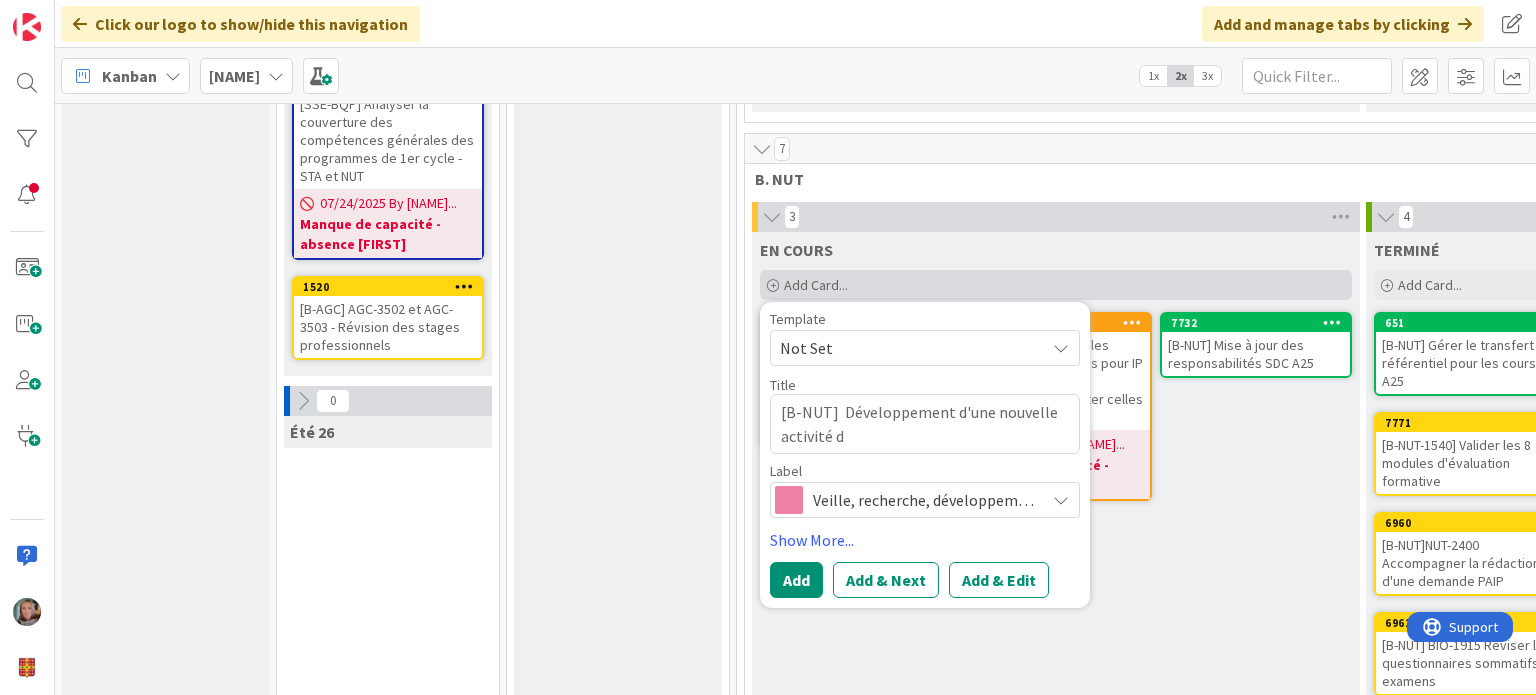 type on "x" 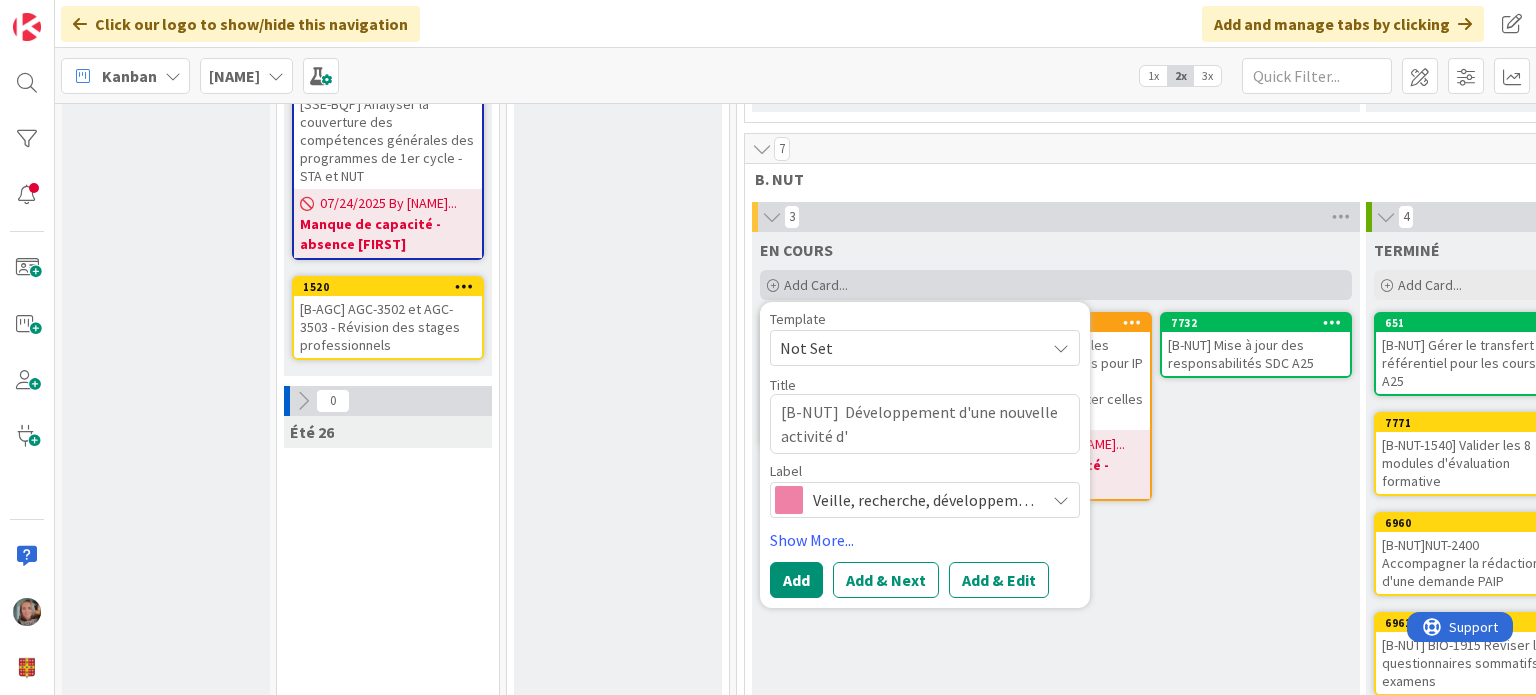 type on "x" 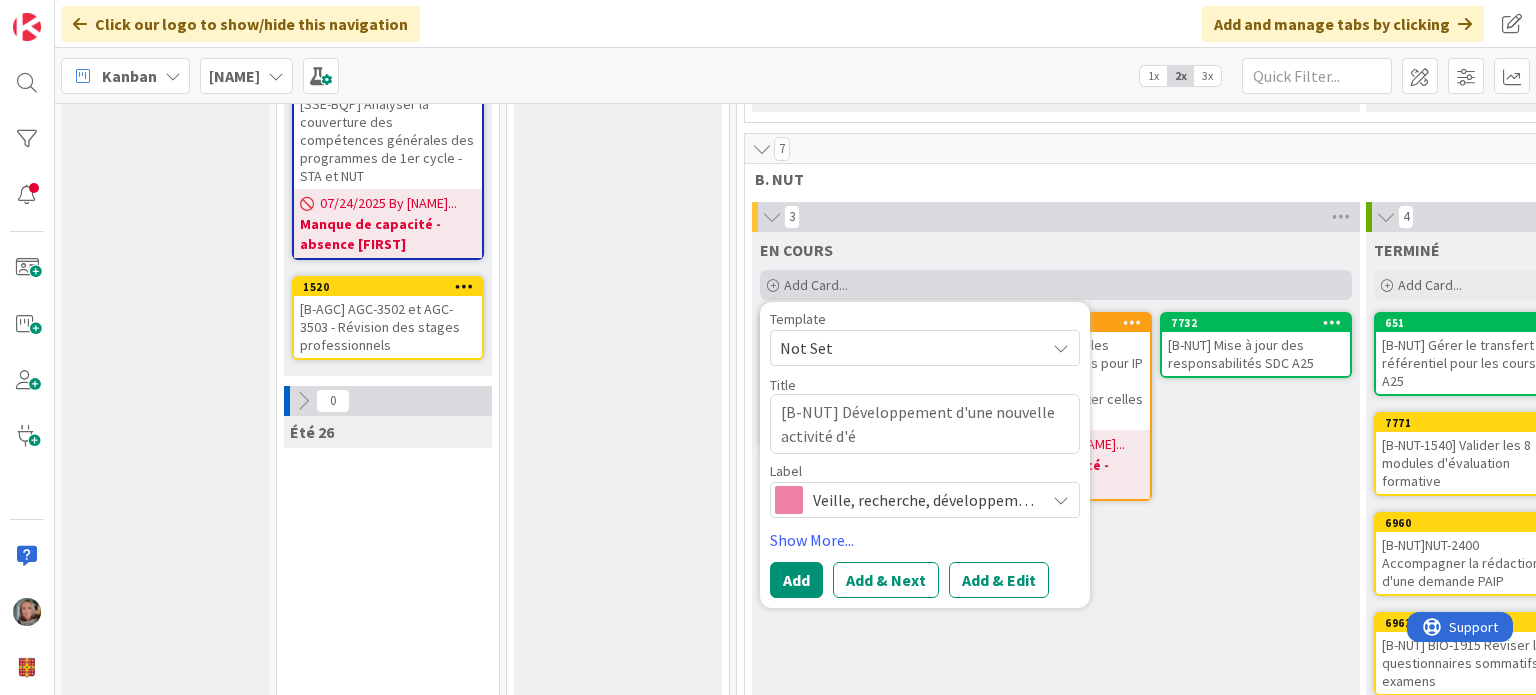 type on "x" 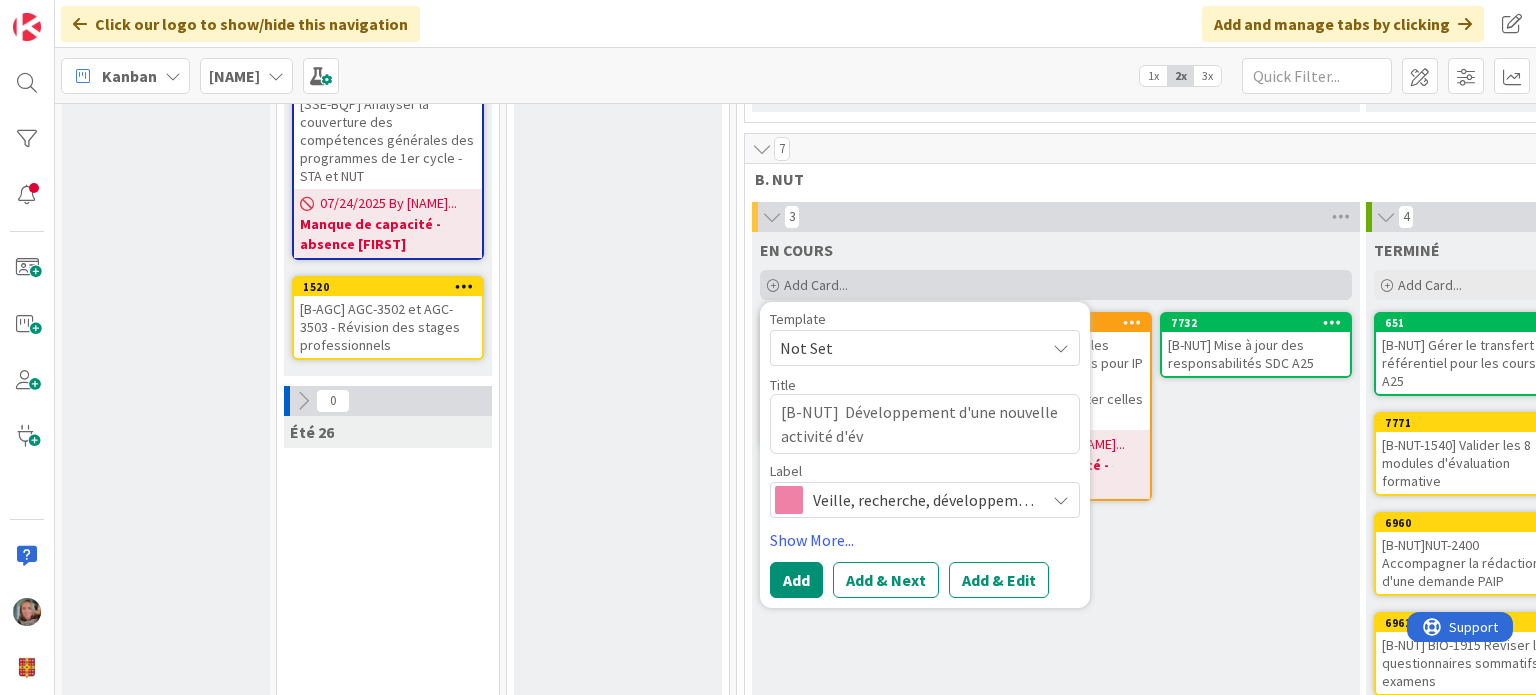 type on "x" 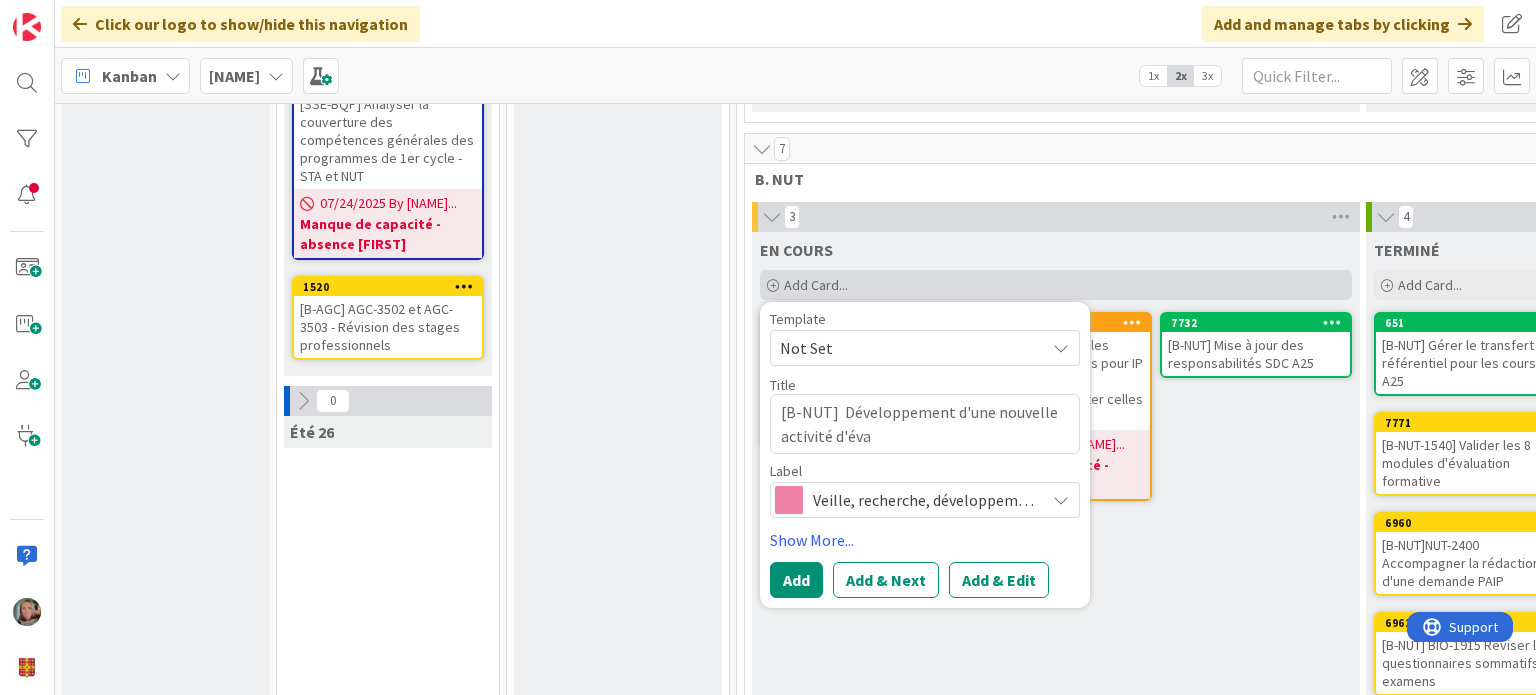 type on "x" 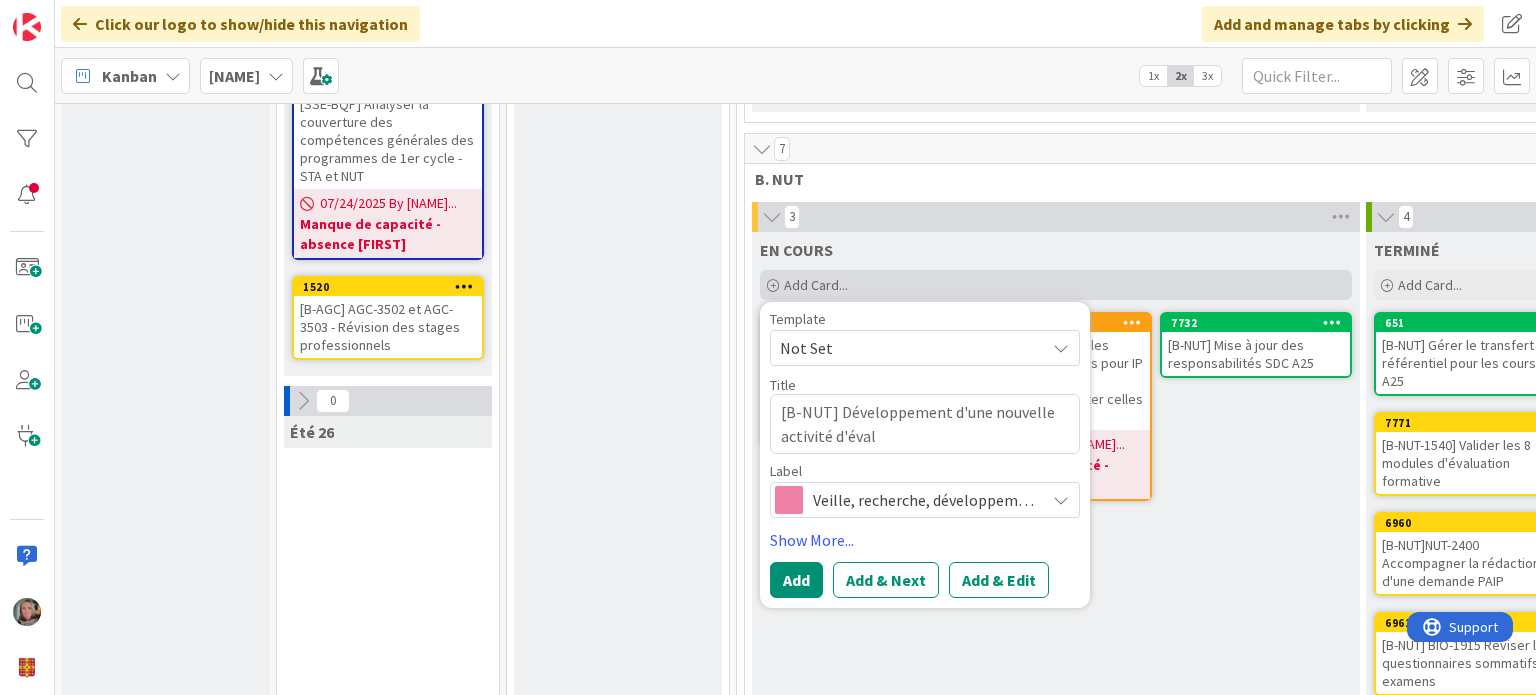 type on "x" 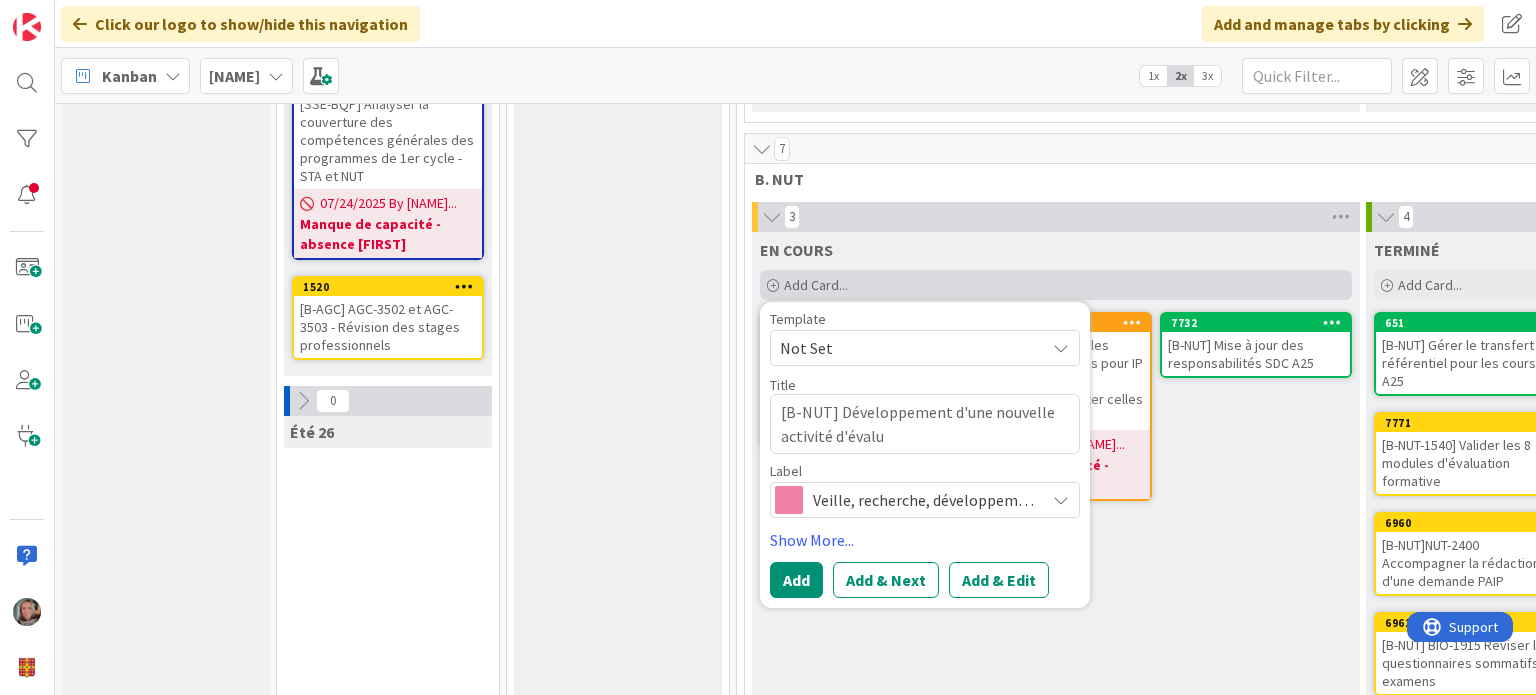 type on "x" 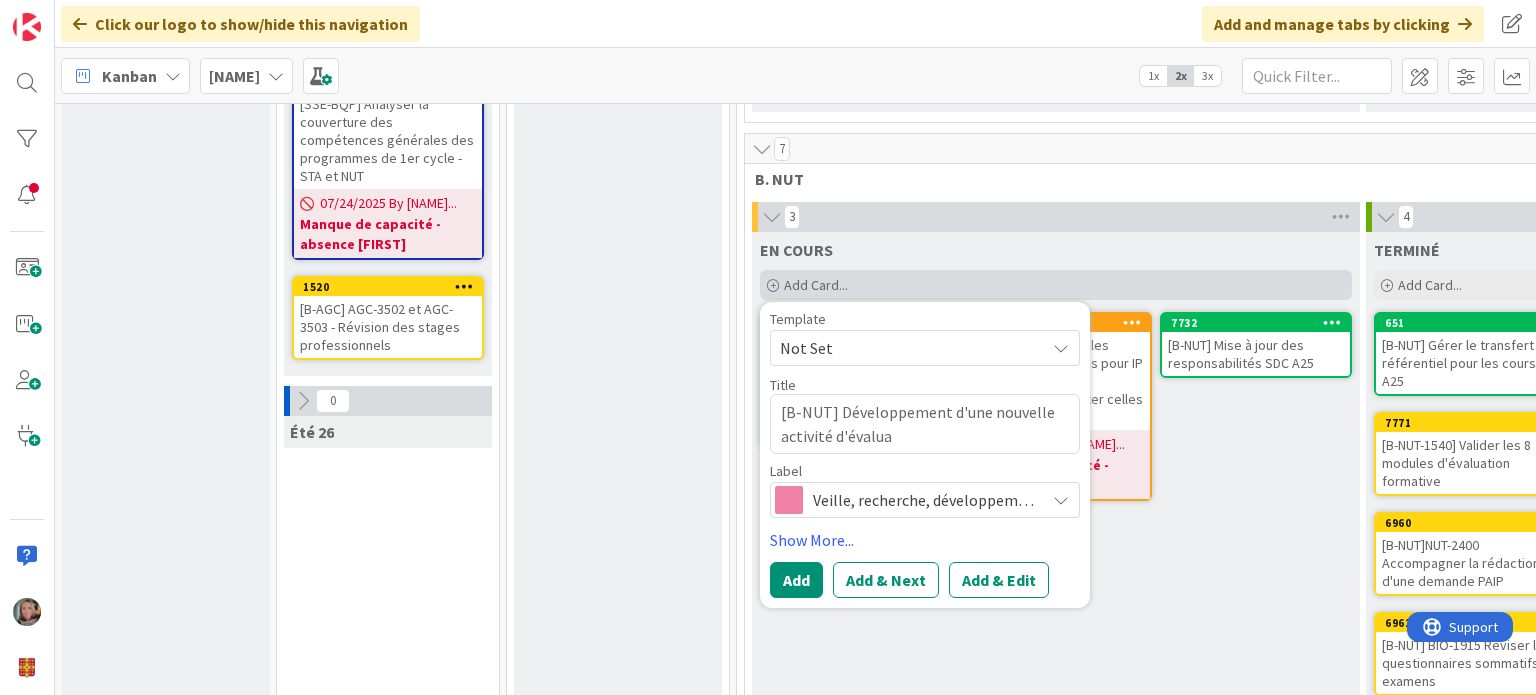 type on "x" 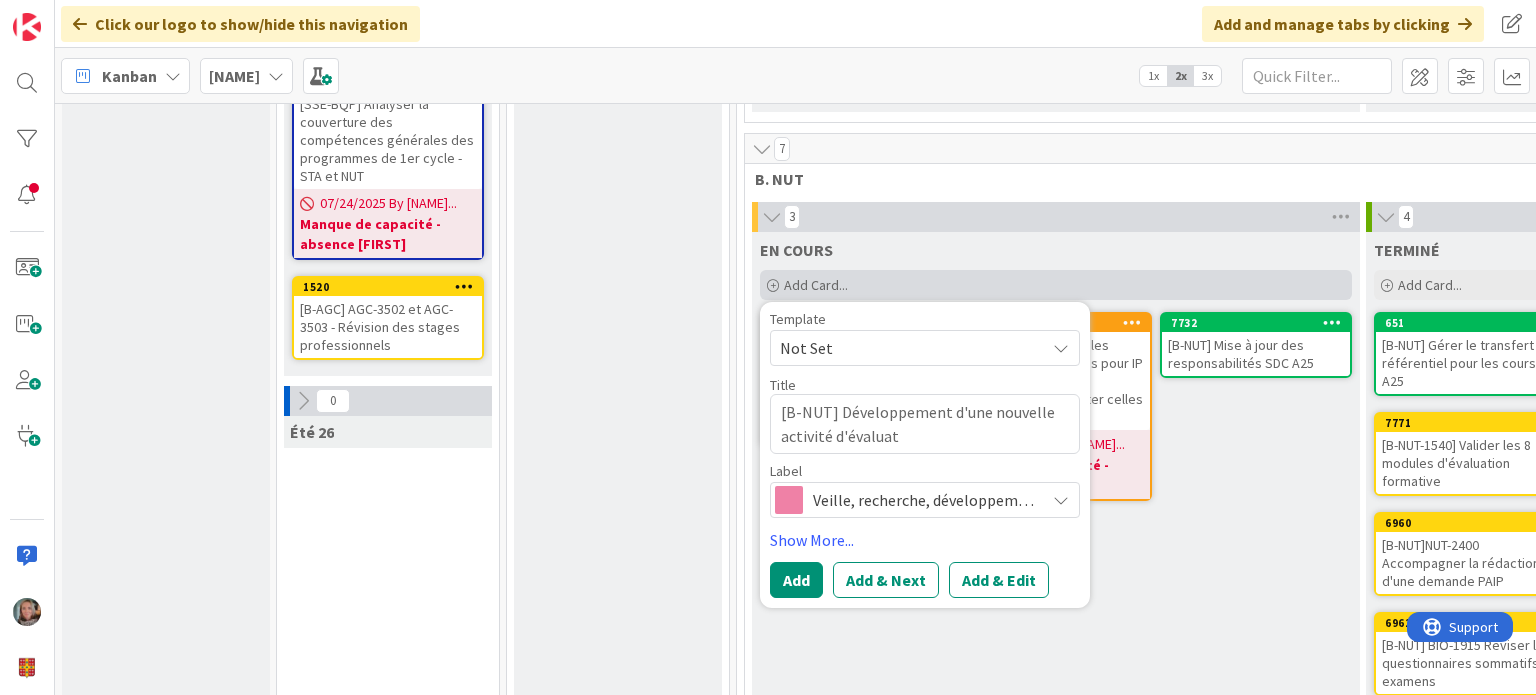 type on "x" 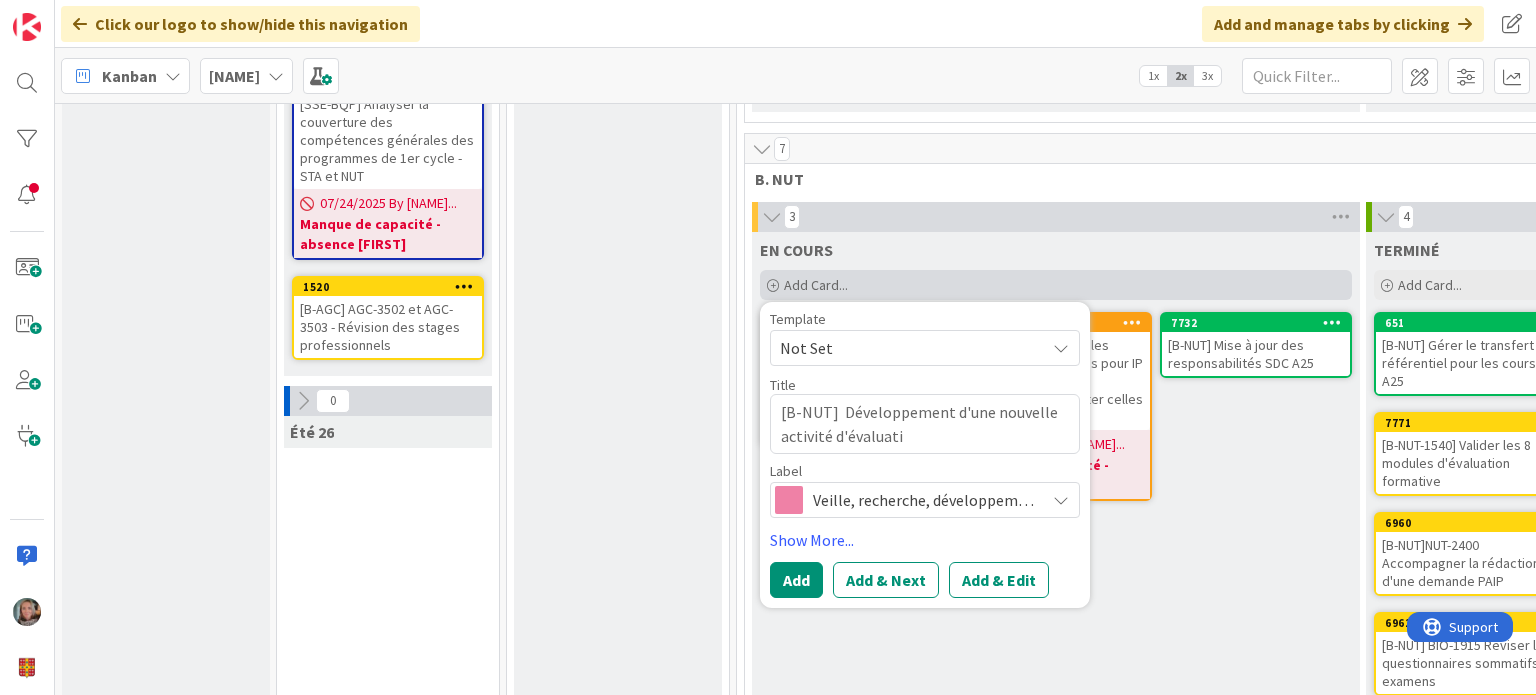 type on "x" 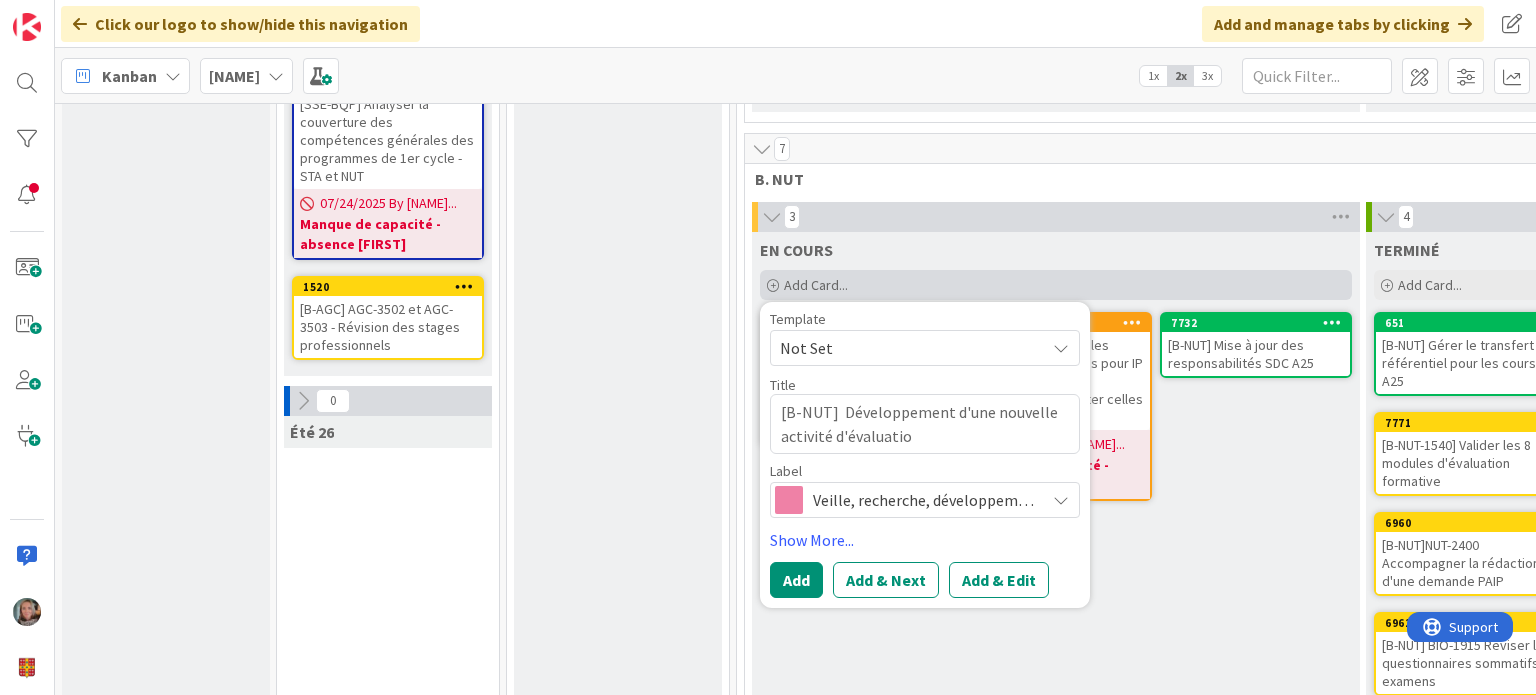 type on "x" 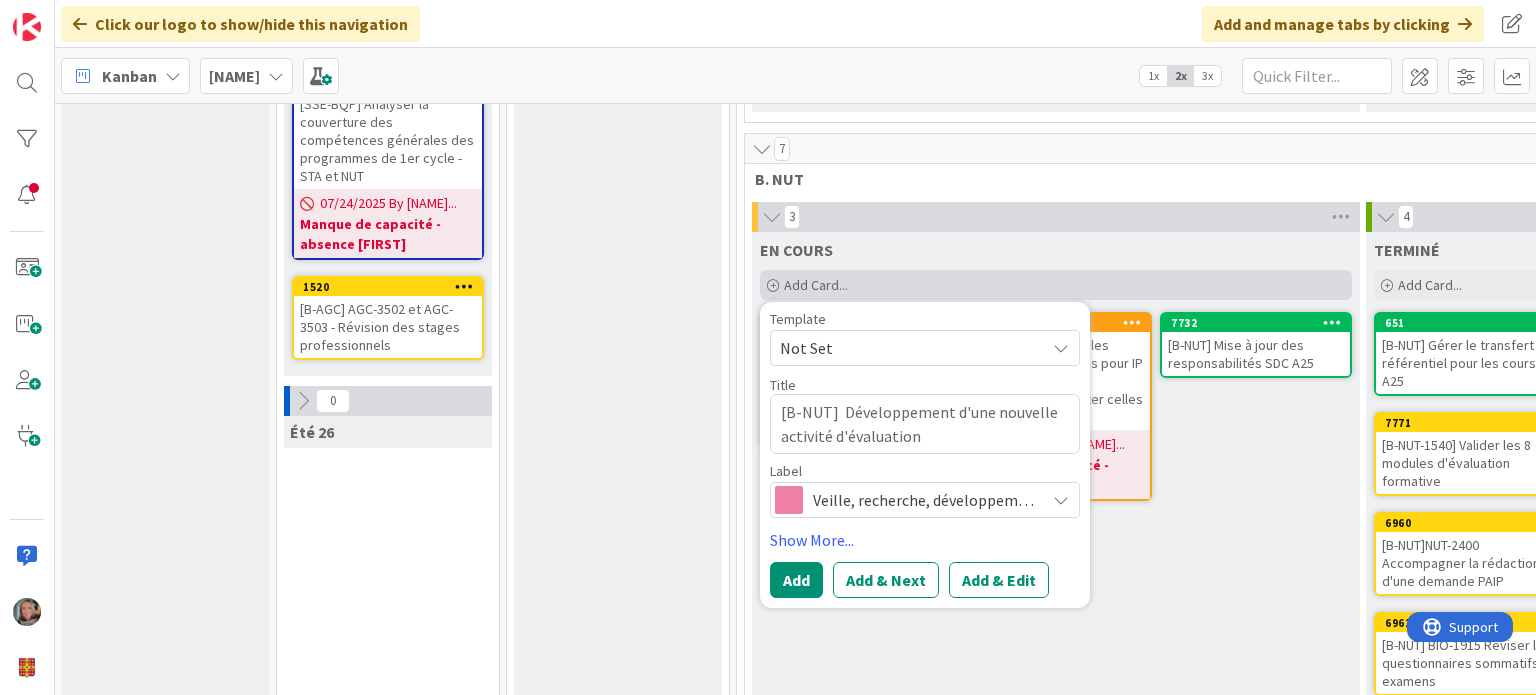 type on "x" 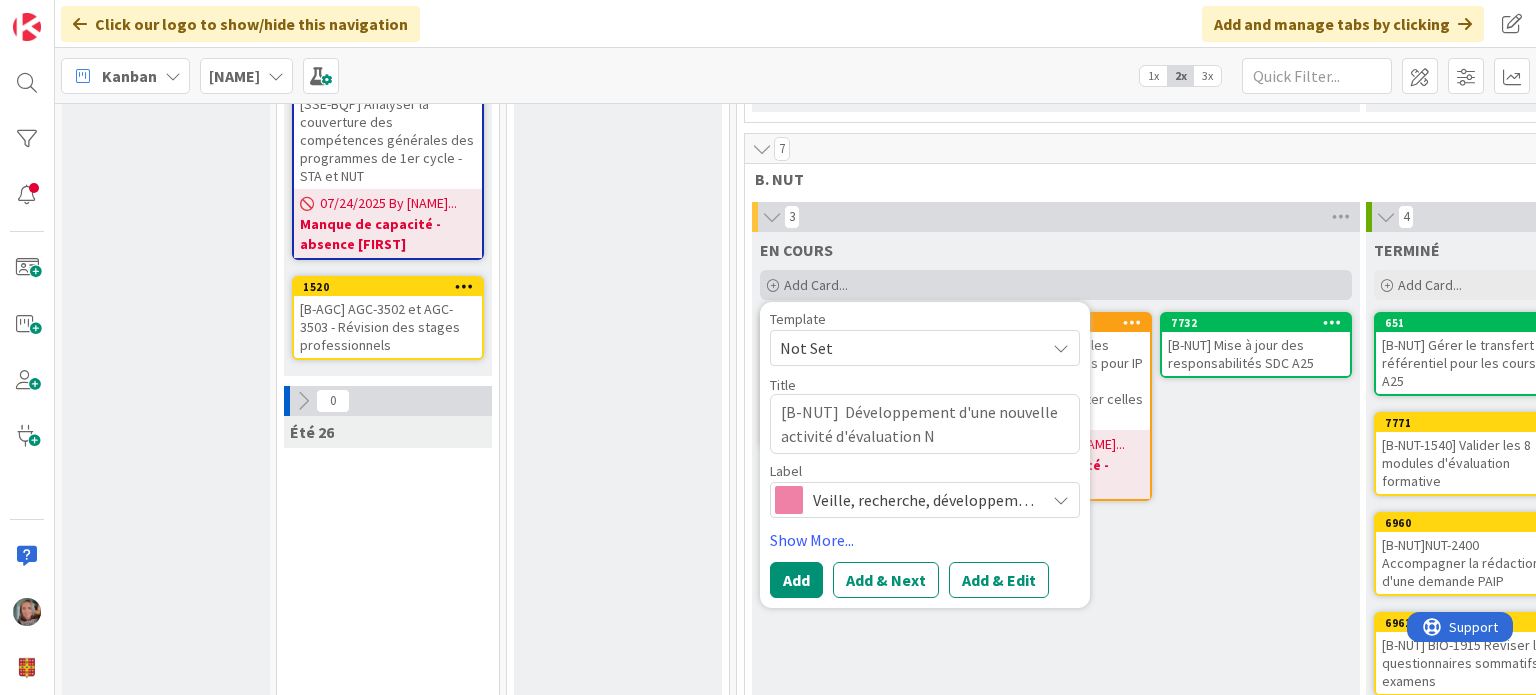 type on "x" 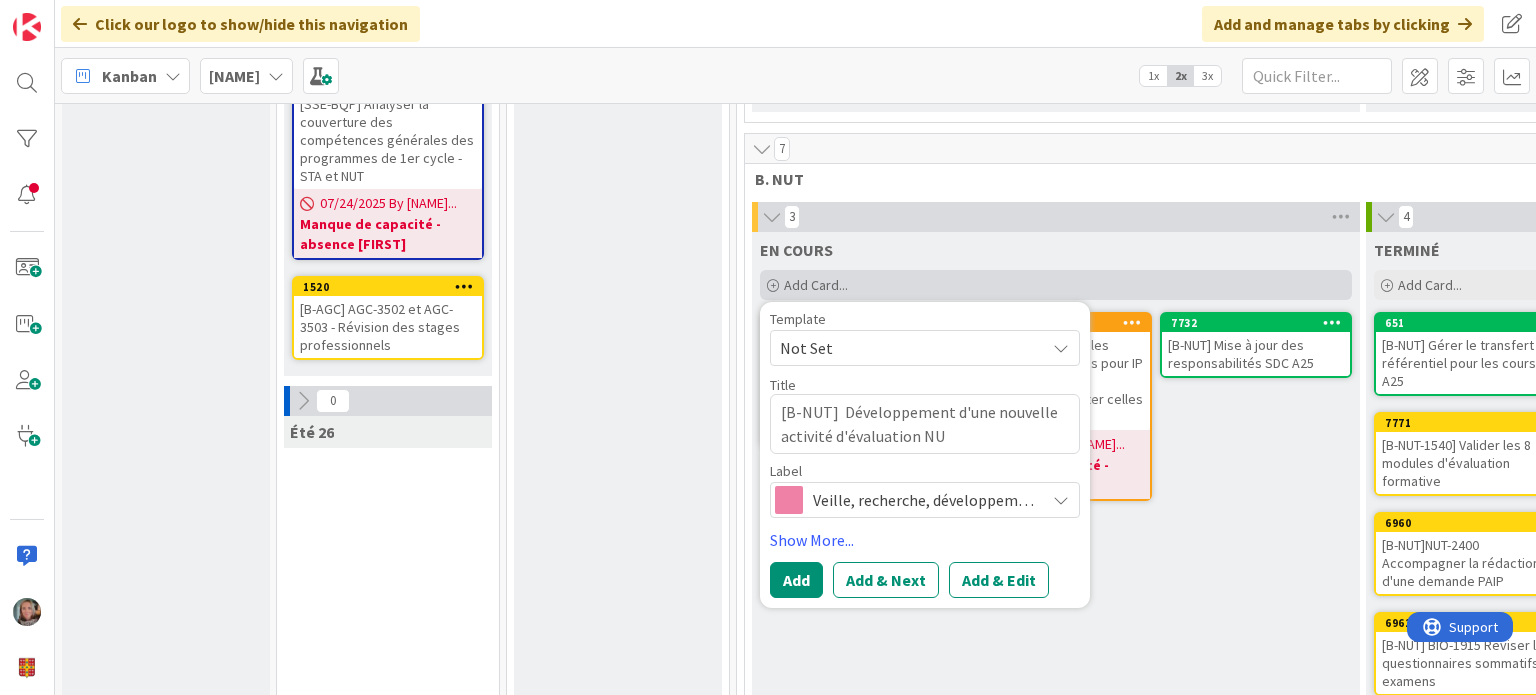 type on "x" 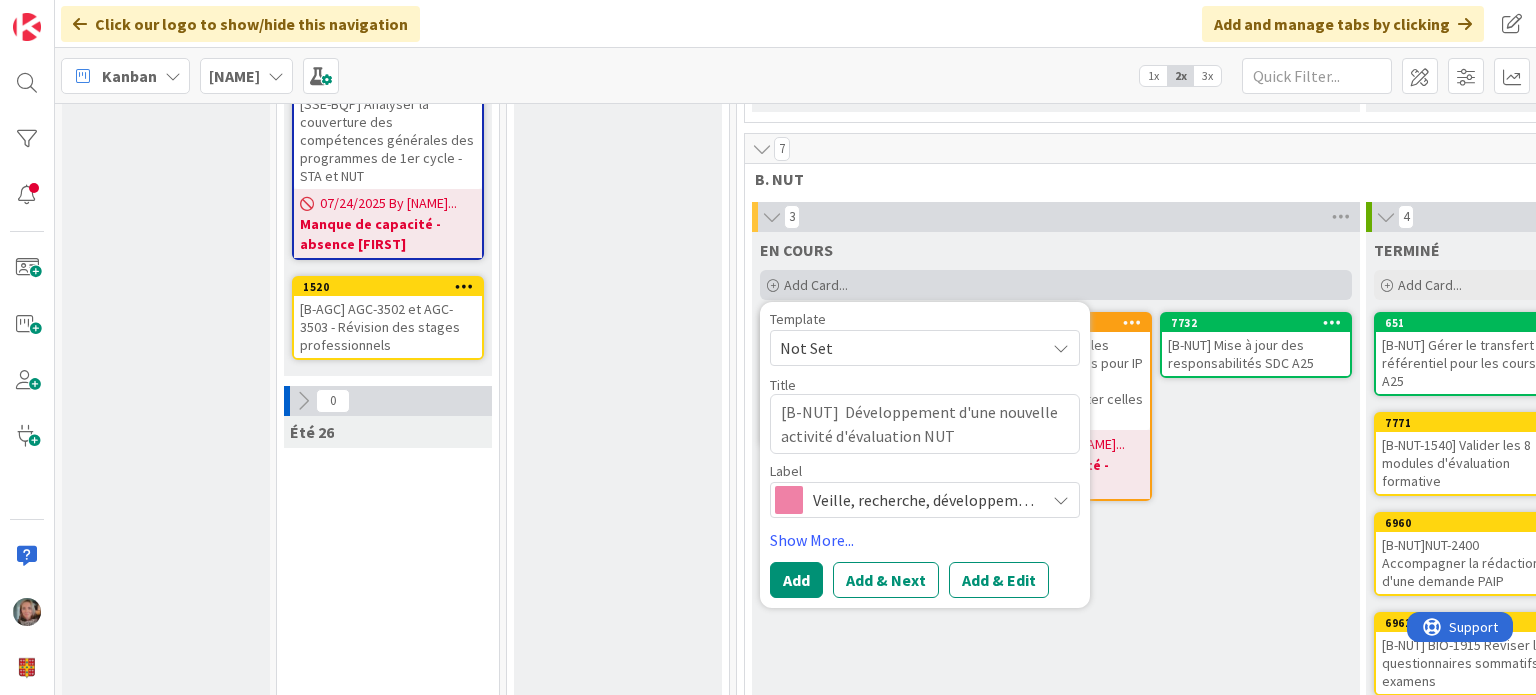 type on "x" 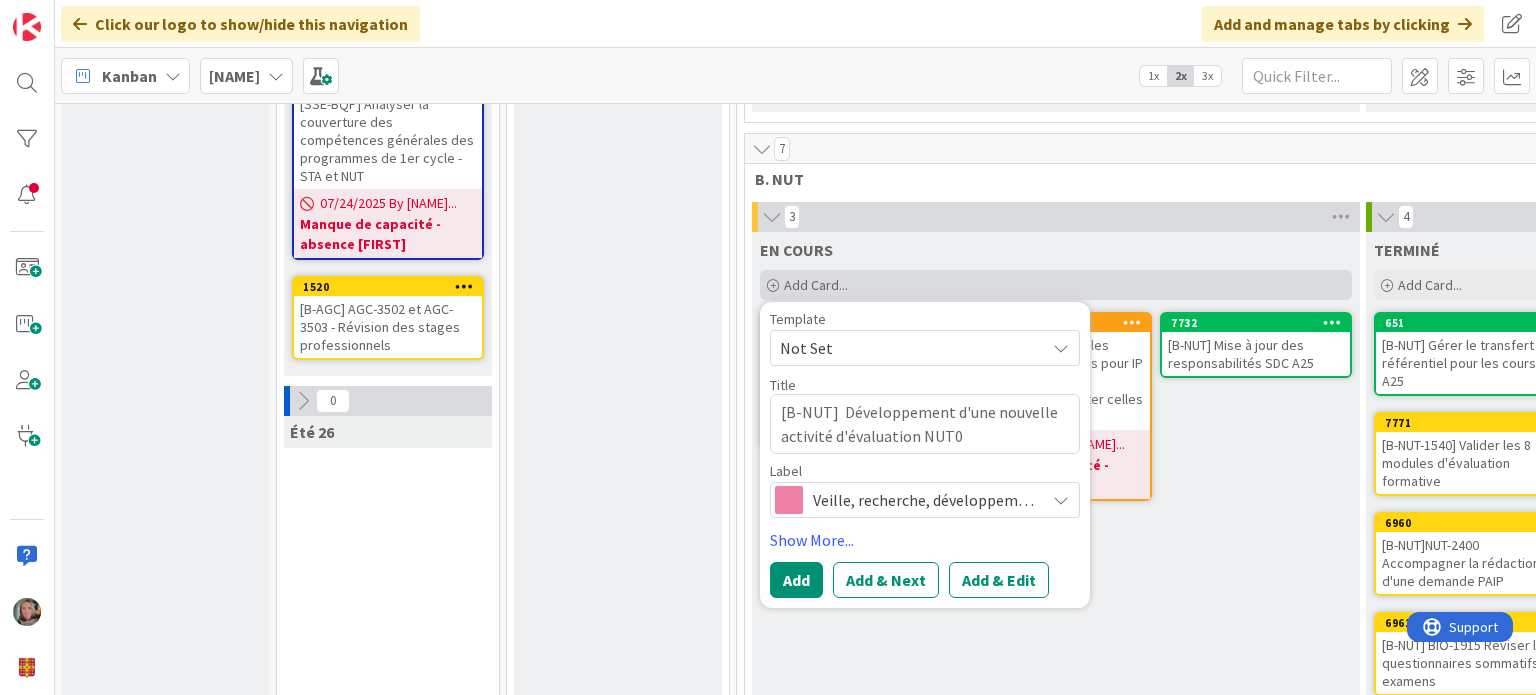 type on "x" 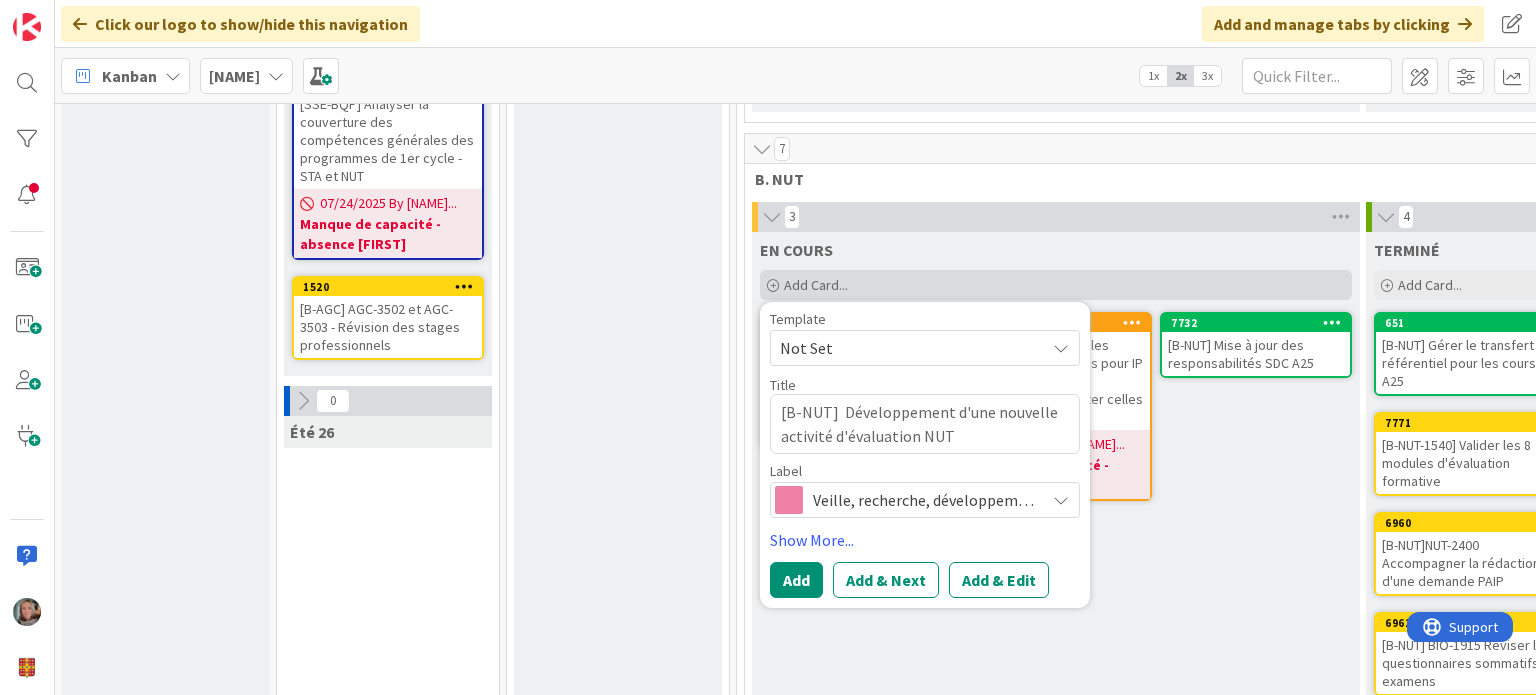 type on "x" 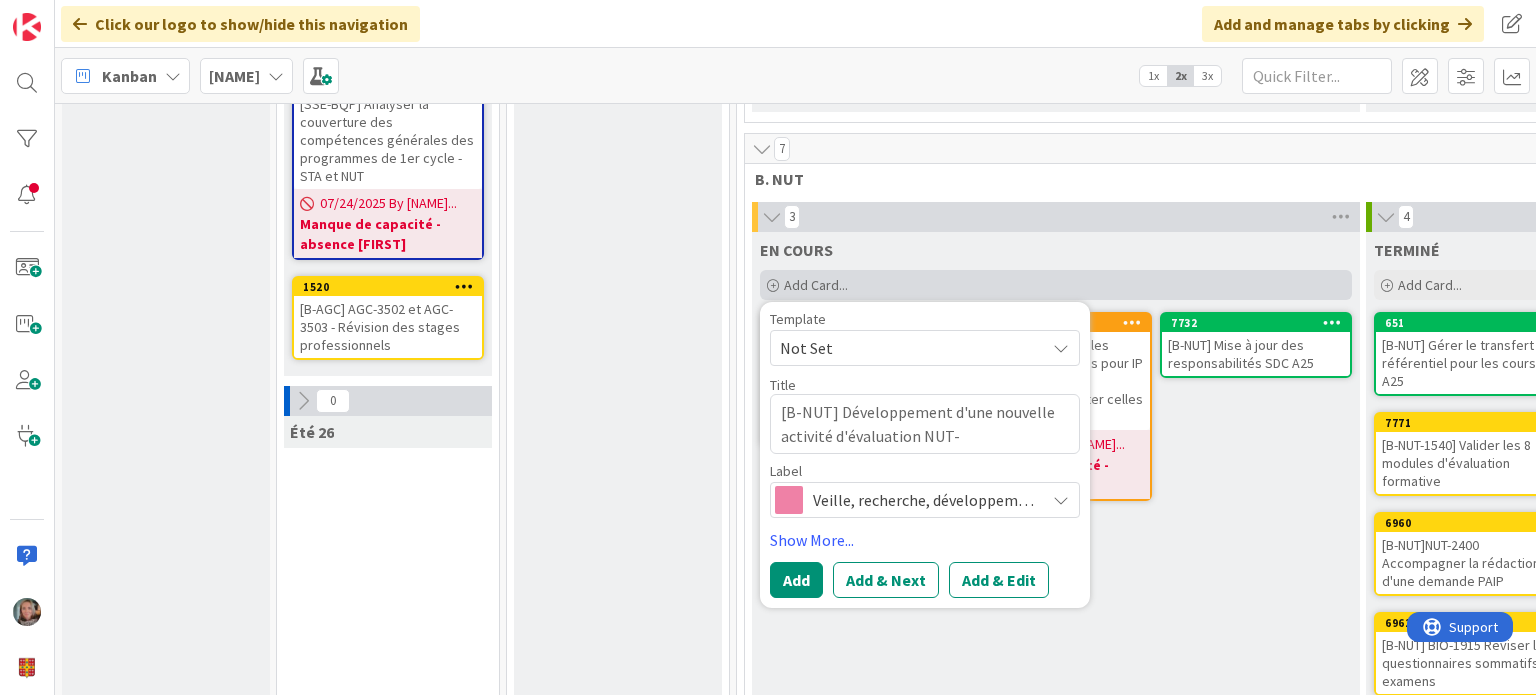 type on "x" 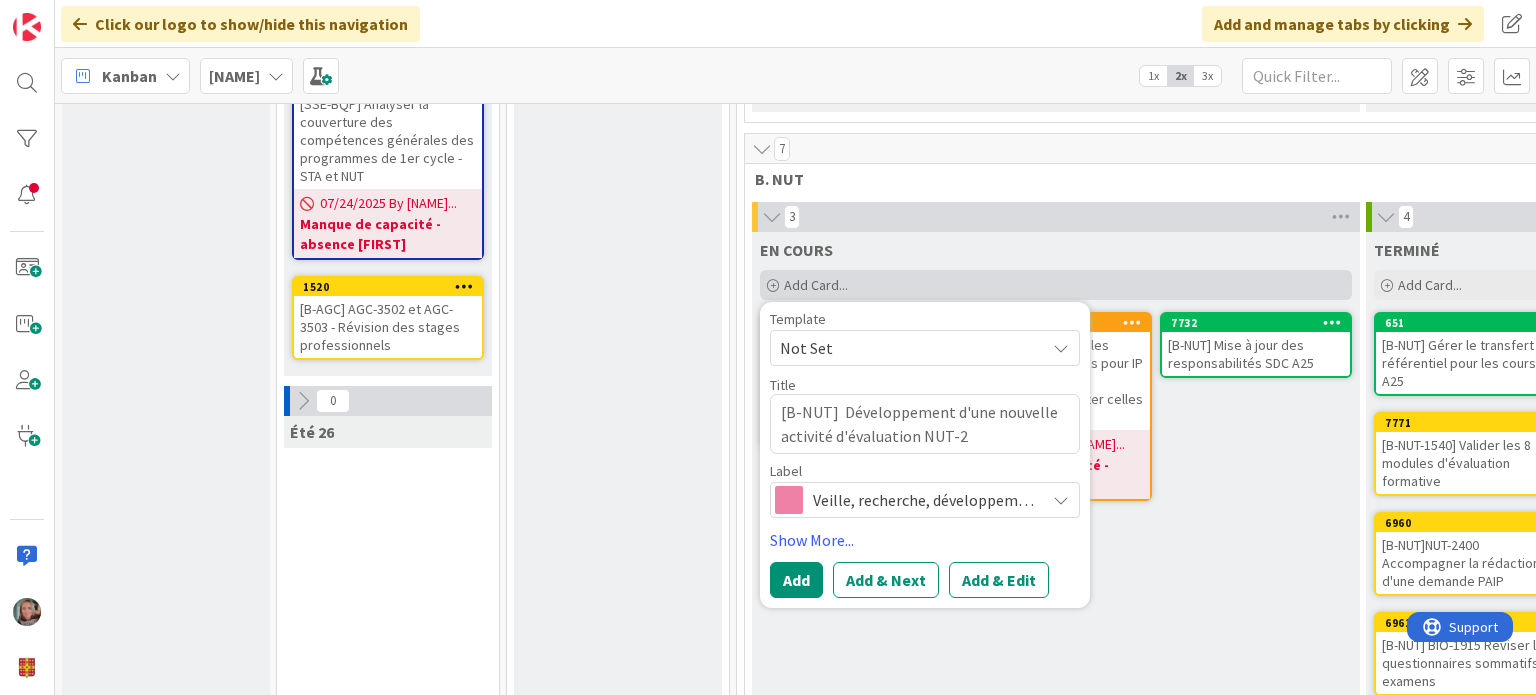 type on "x" 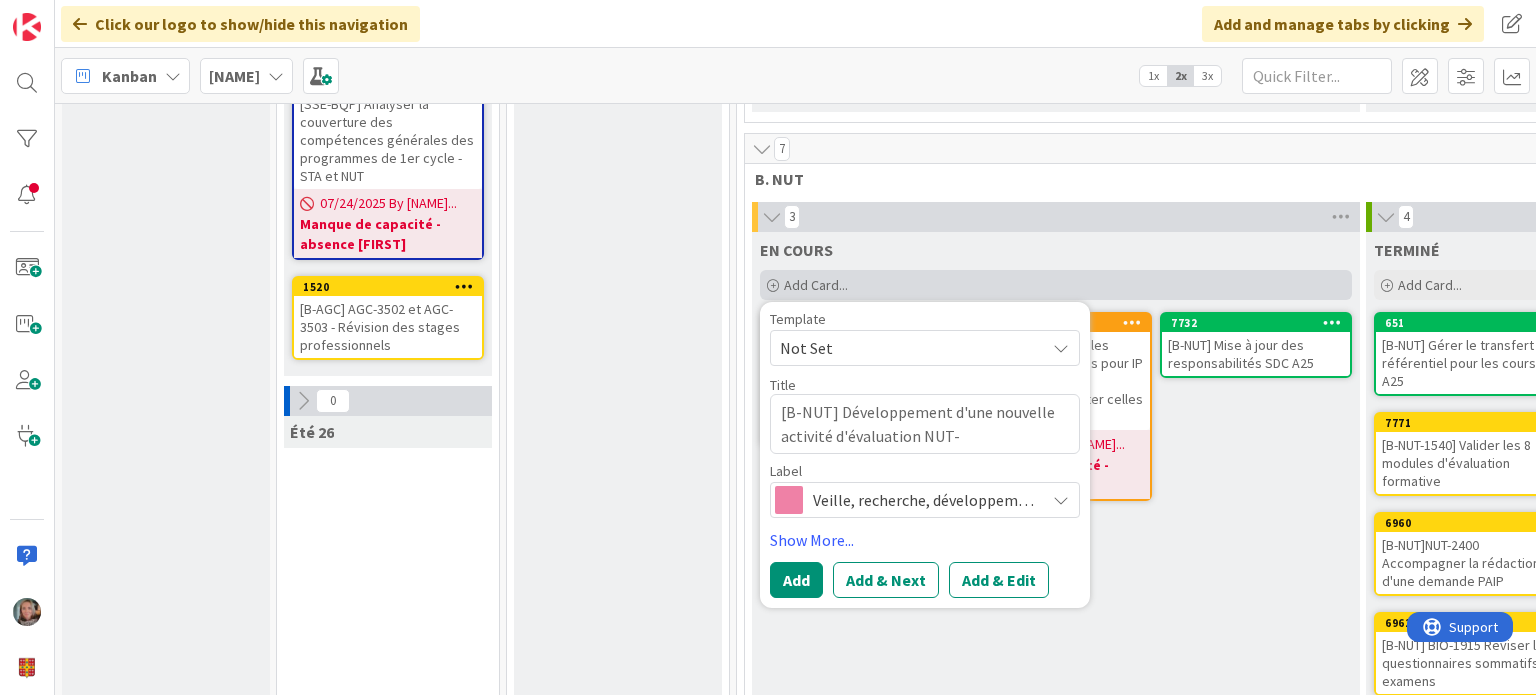 type on "x" 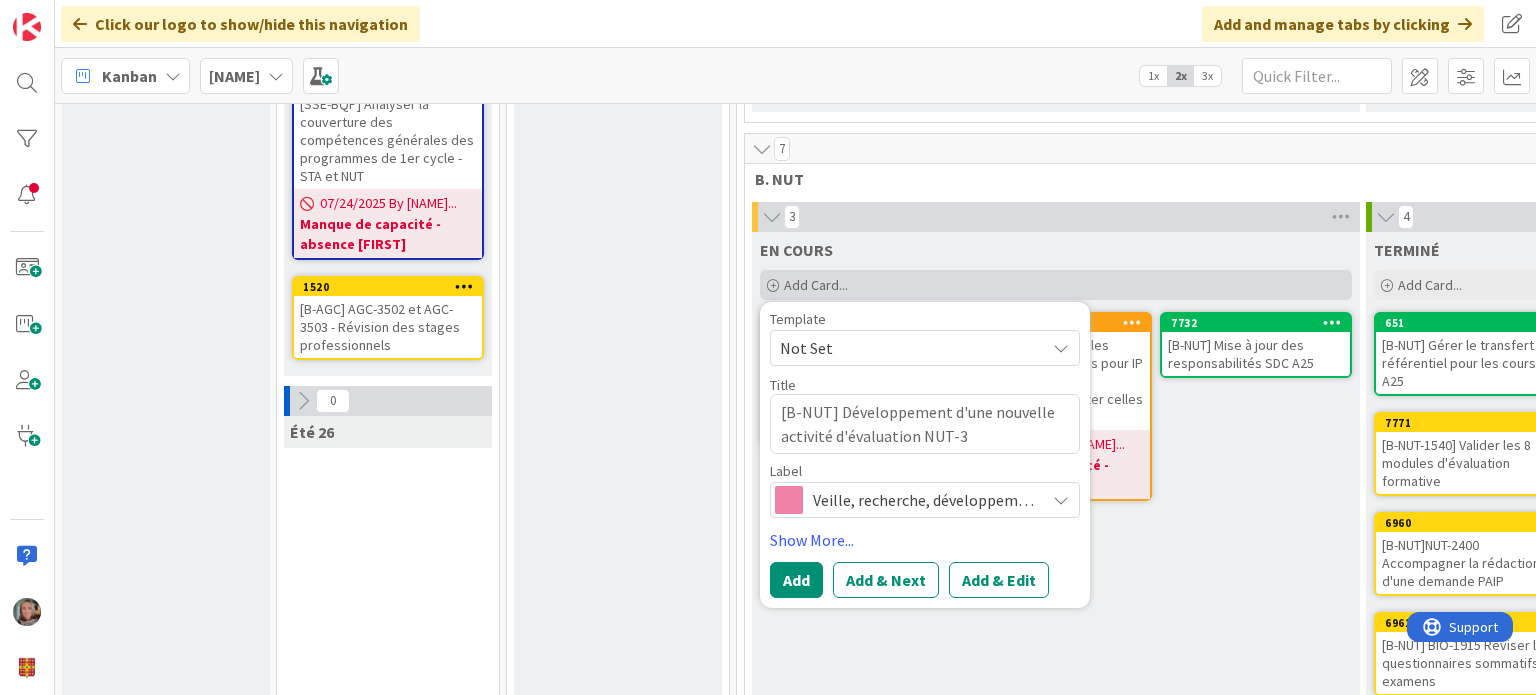 type on "x" 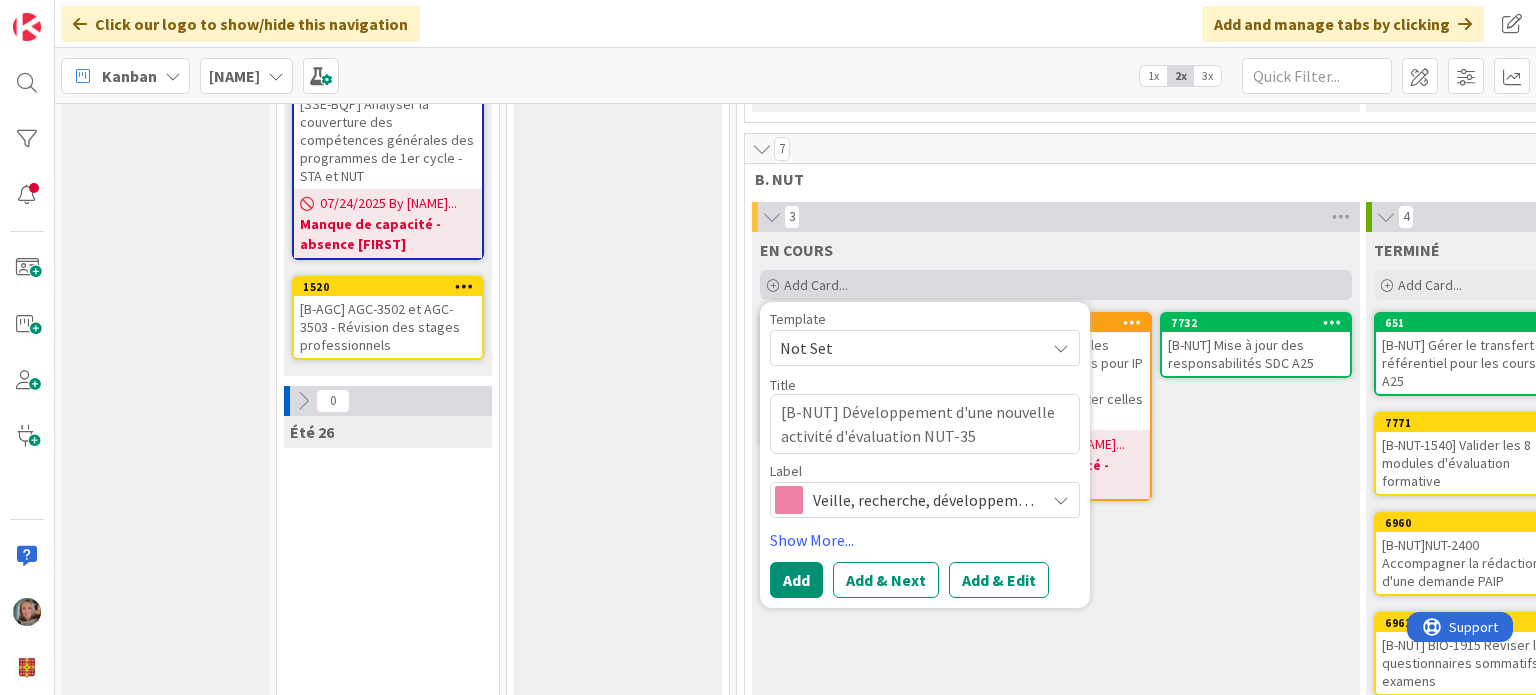 type on "x" 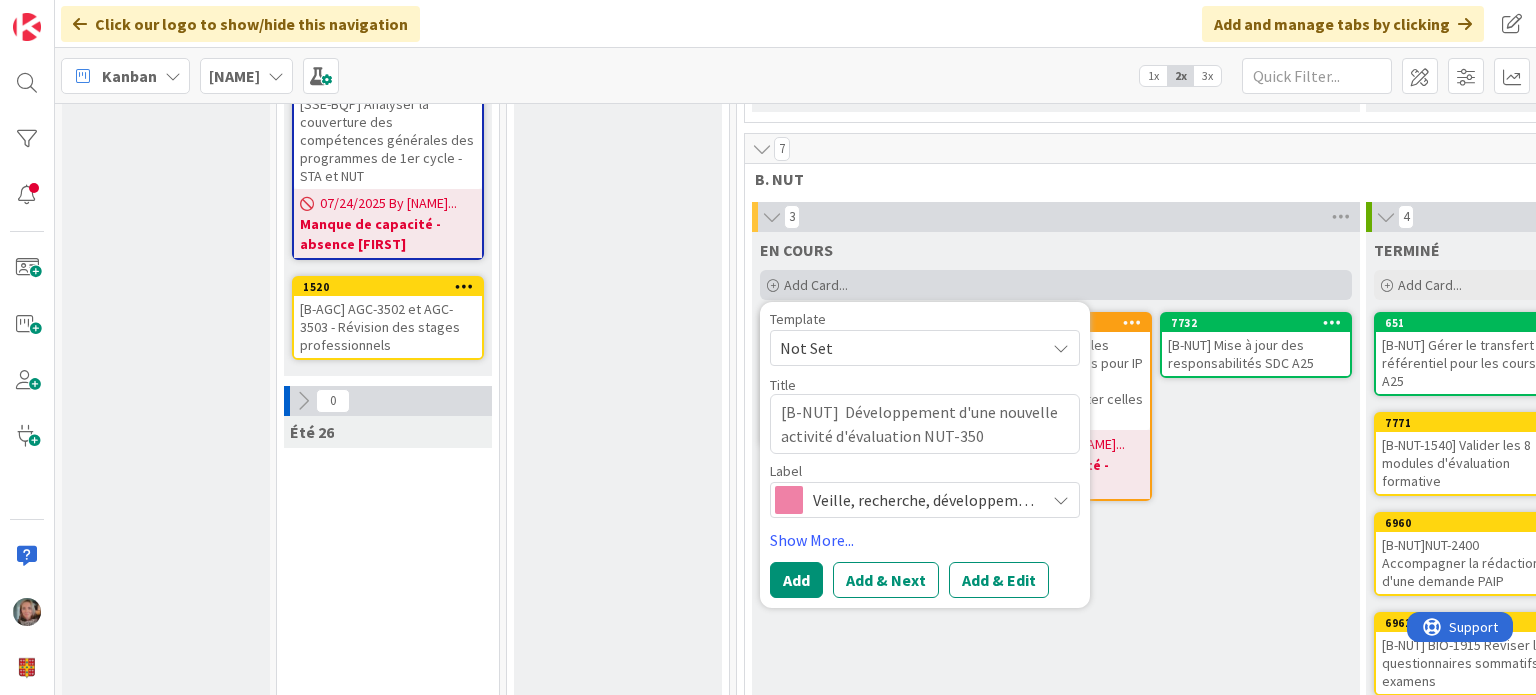 type on "x" 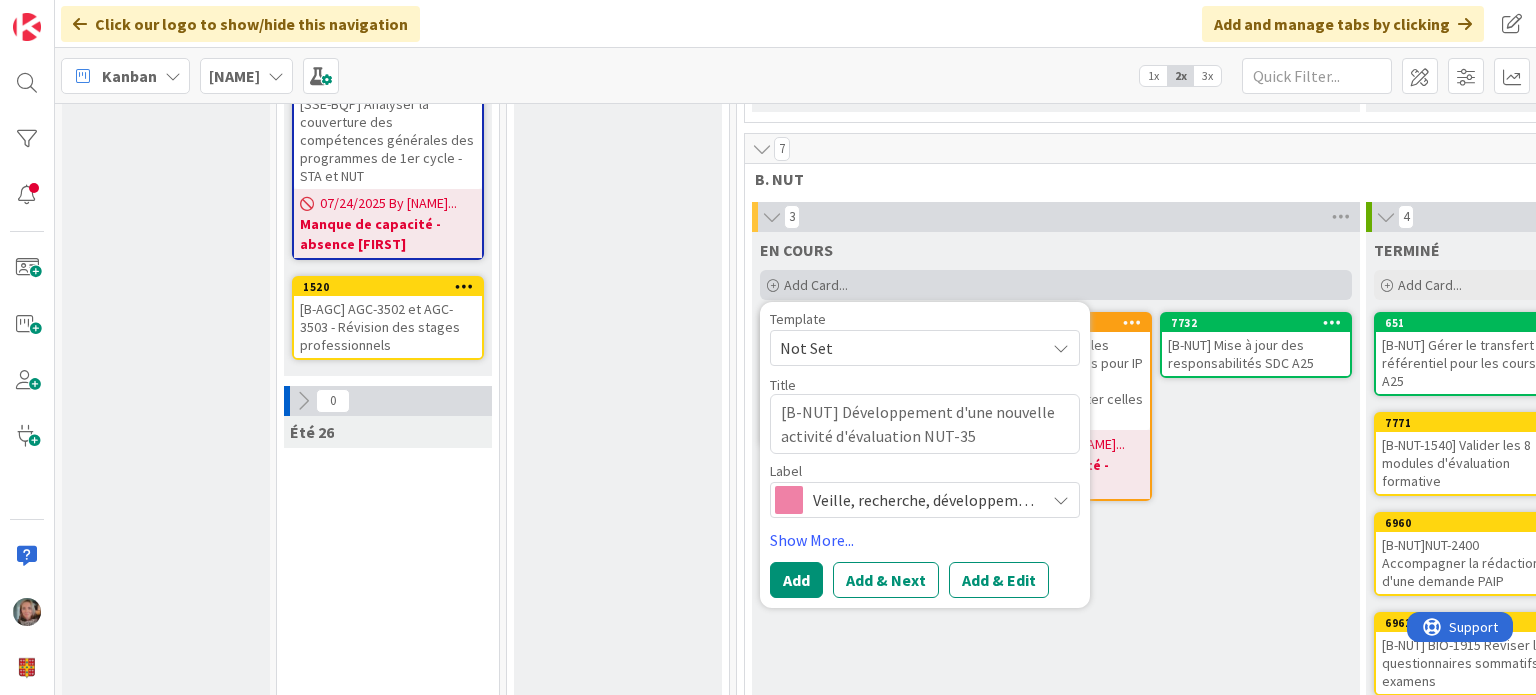 type on "x" 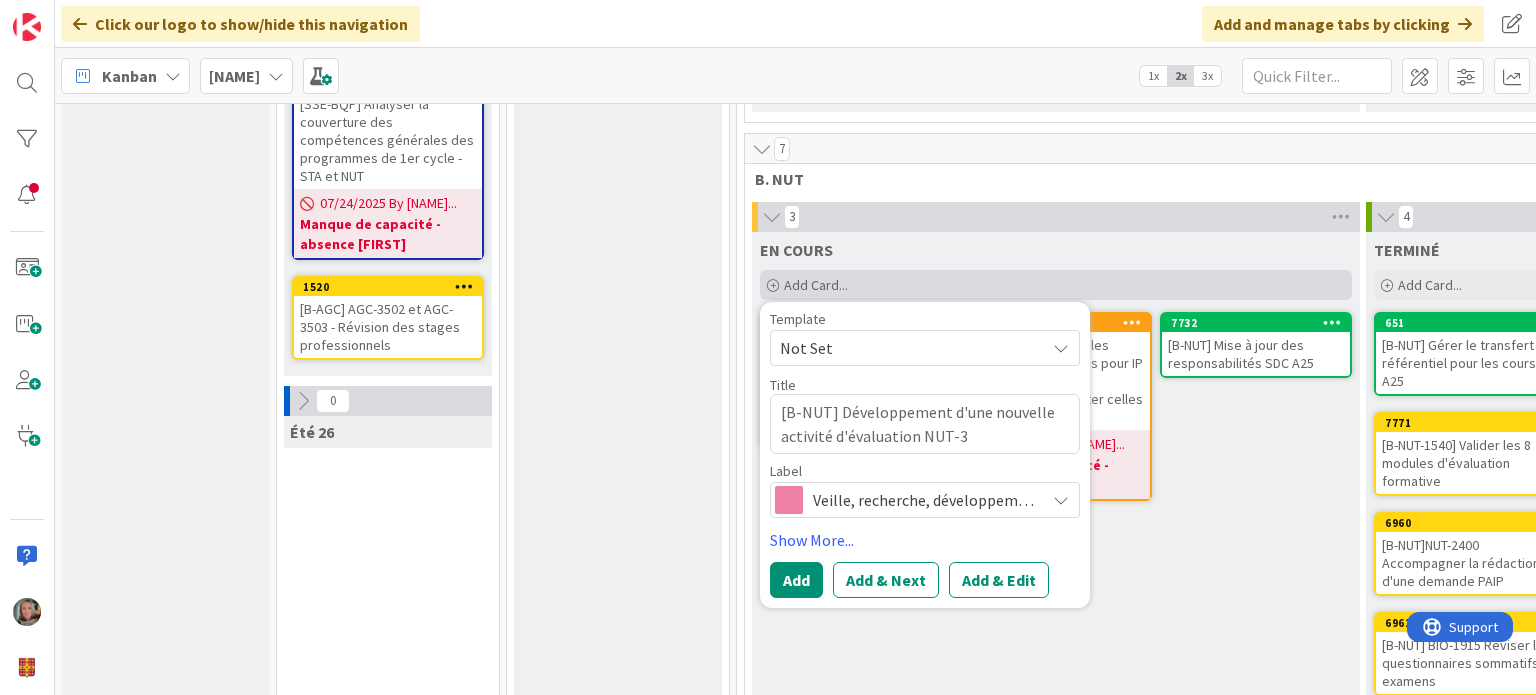 type on "x" 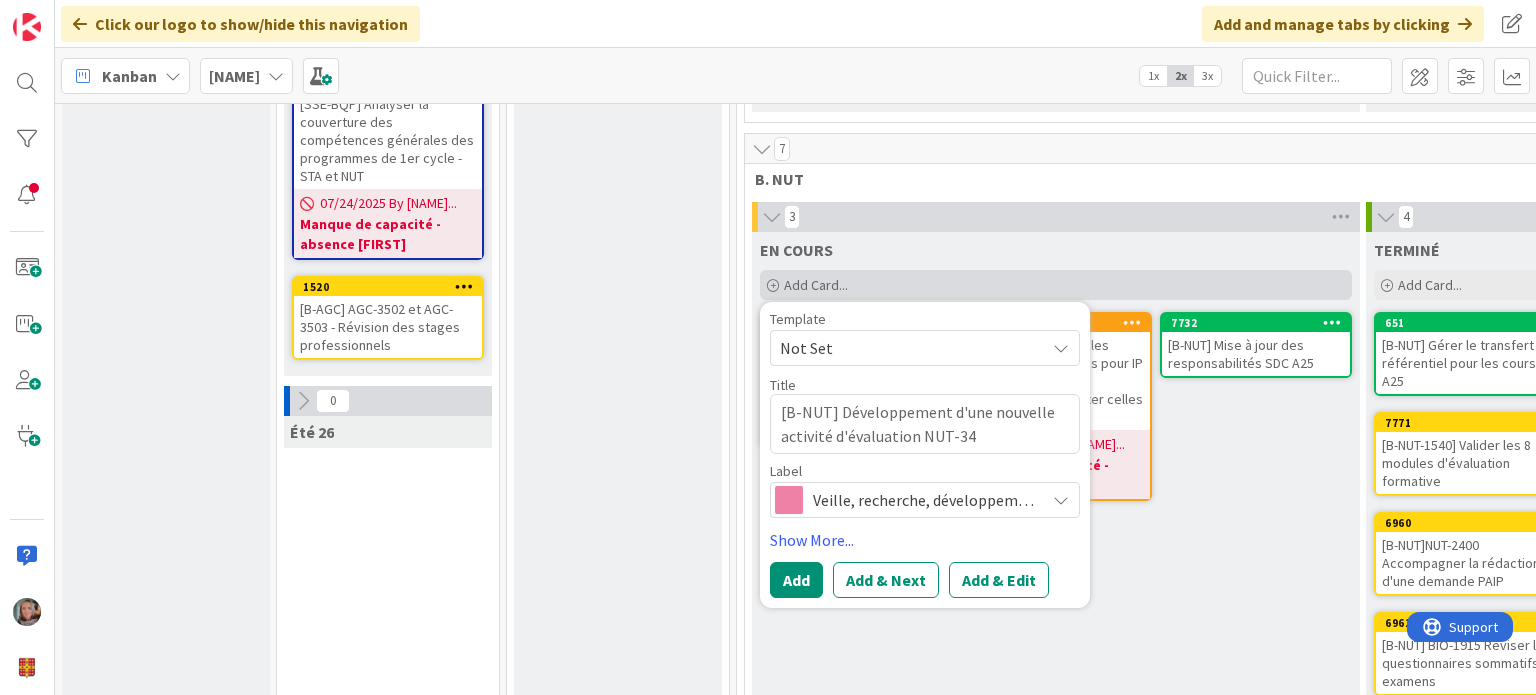type on "x" 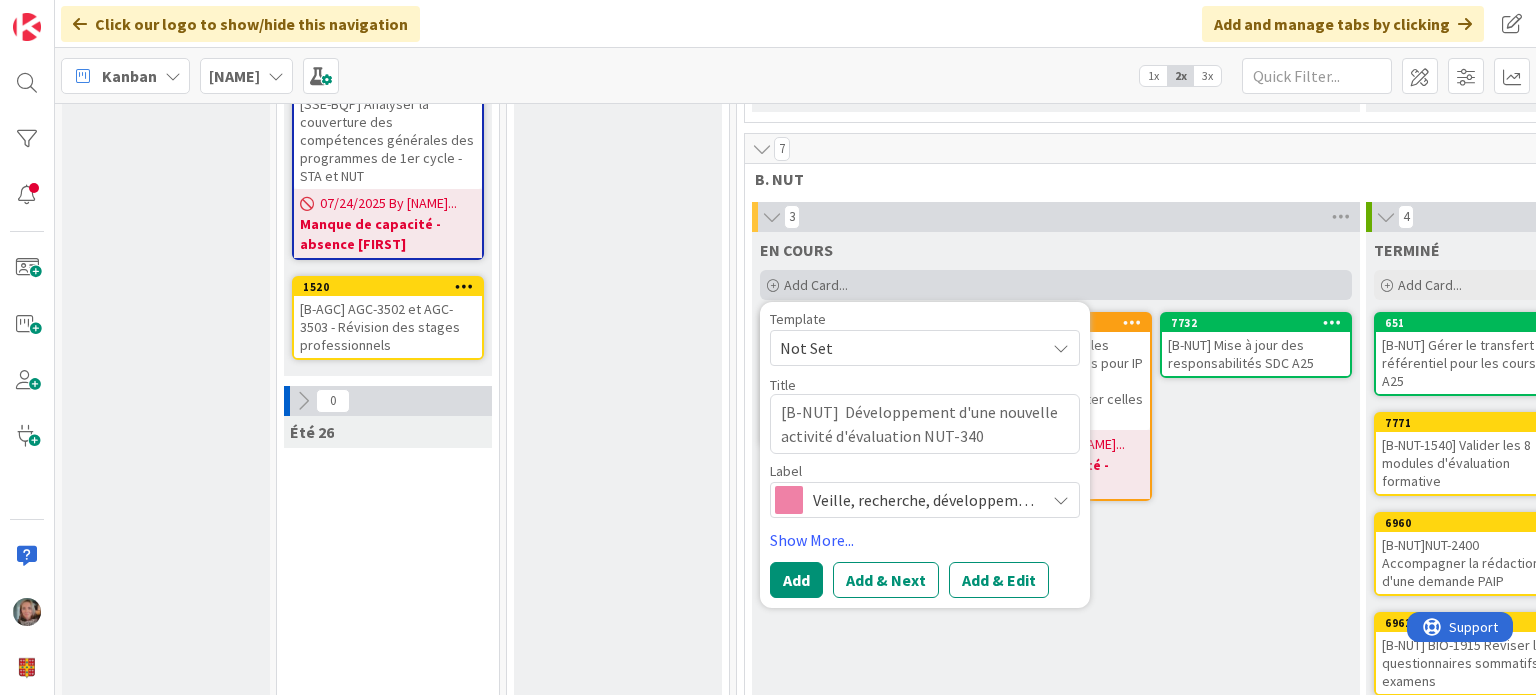 type on "x" 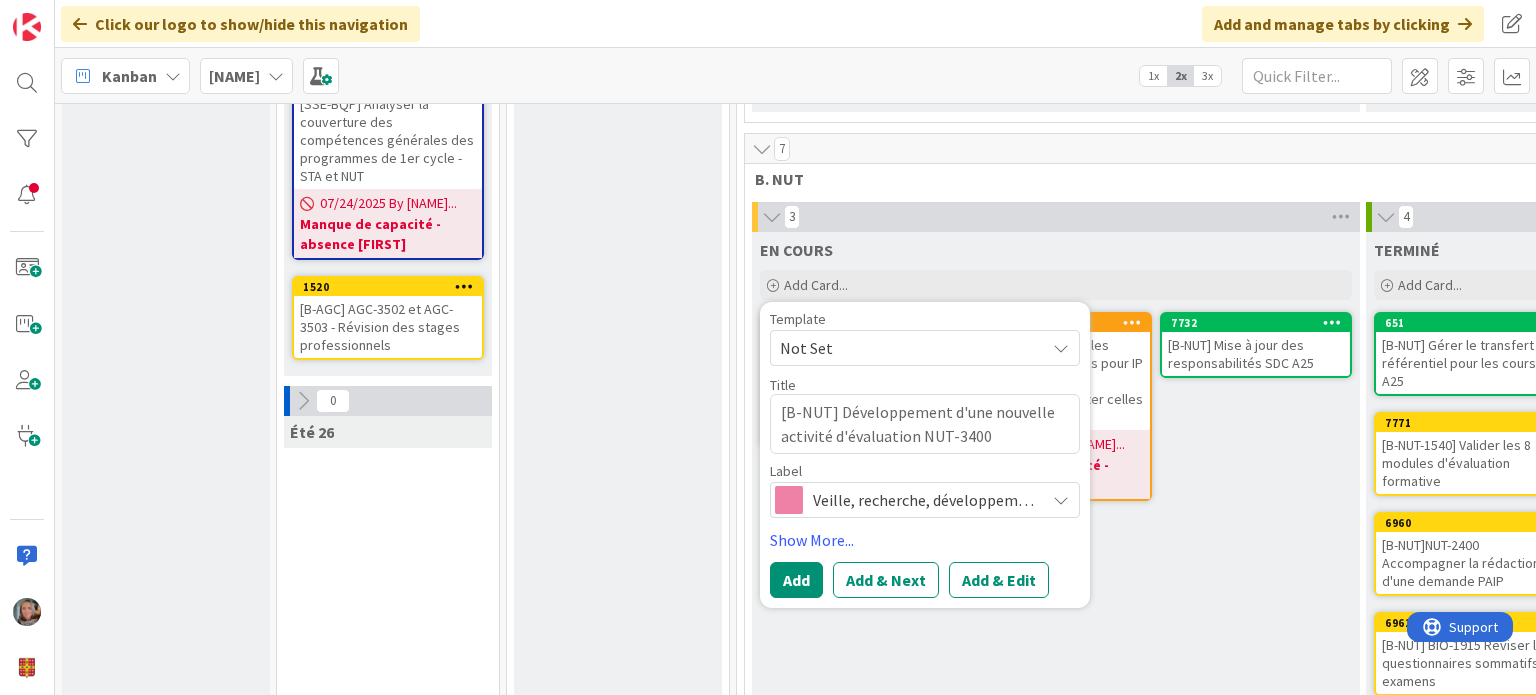 type on "[B-NUT] Développement d'une nouvelle activité d'évaluation NUT-3400" 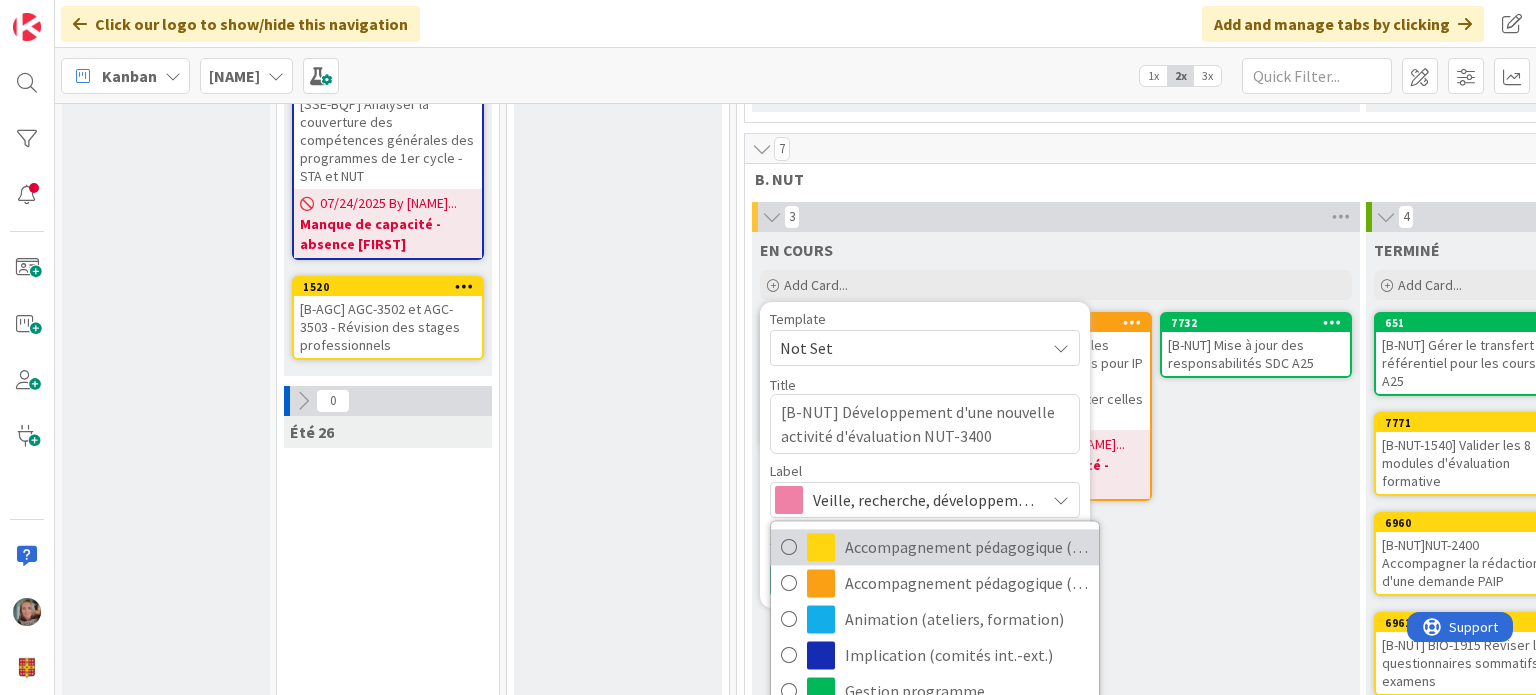 click on "Accompagnement pédagogique (ind)" at bounding box center (967, 547) 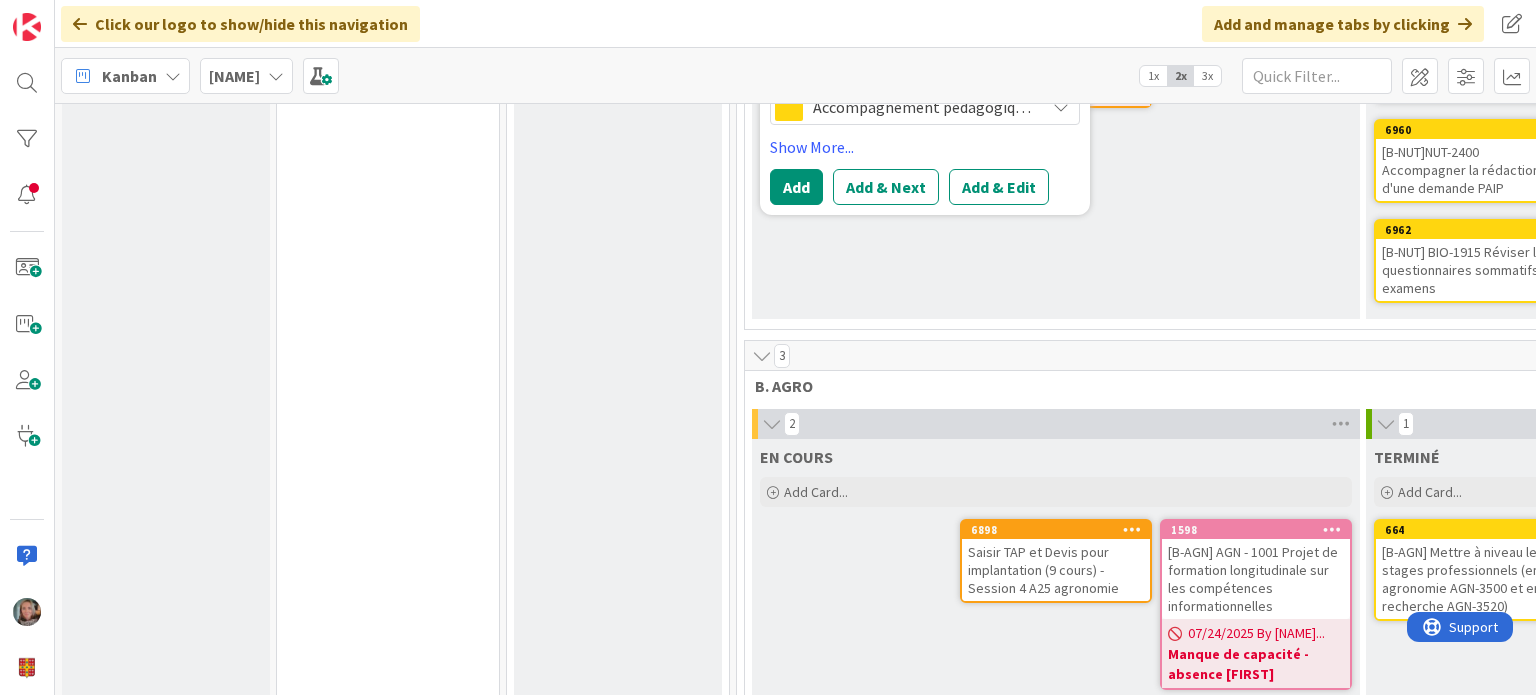 scroll, scrollTop: 1300, scrollLeft: 0, axis: vertical 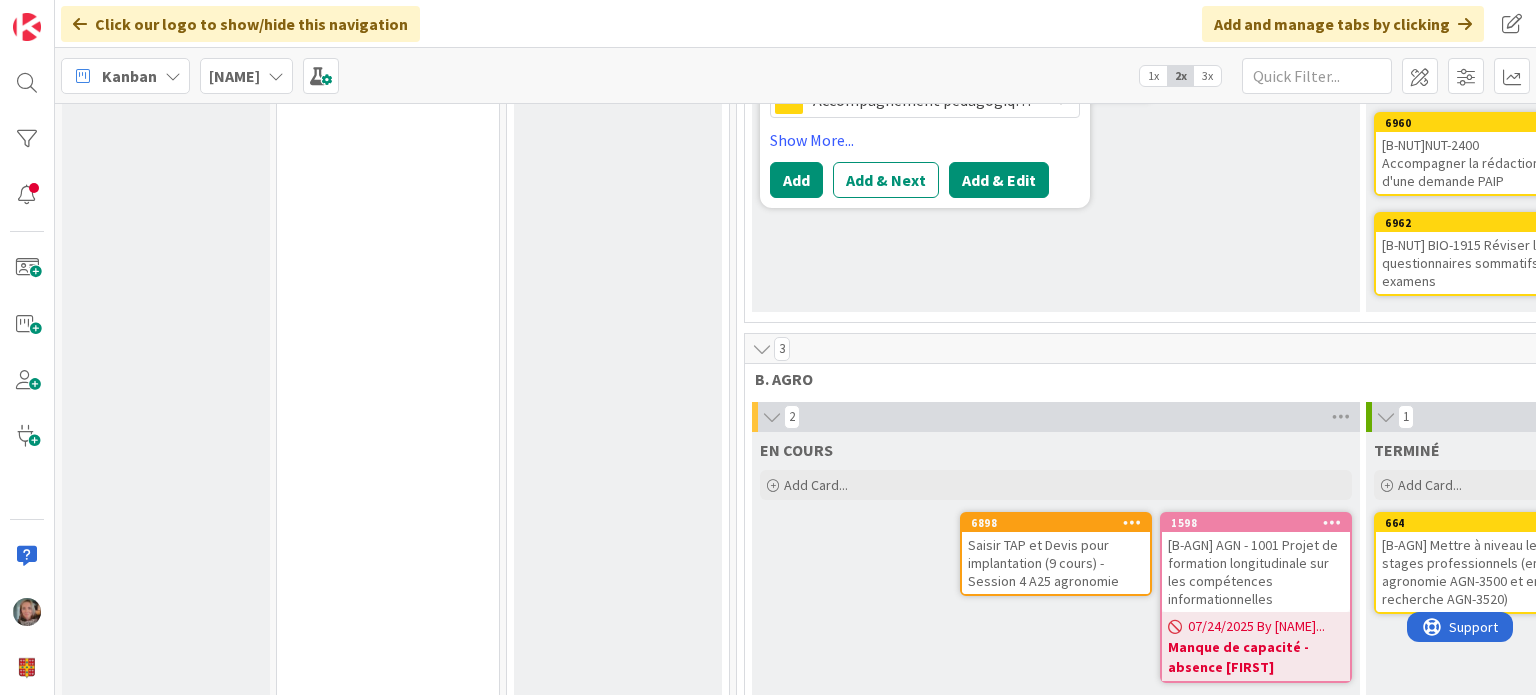 click on "Add & Edit" at bounding box center (999, 180) 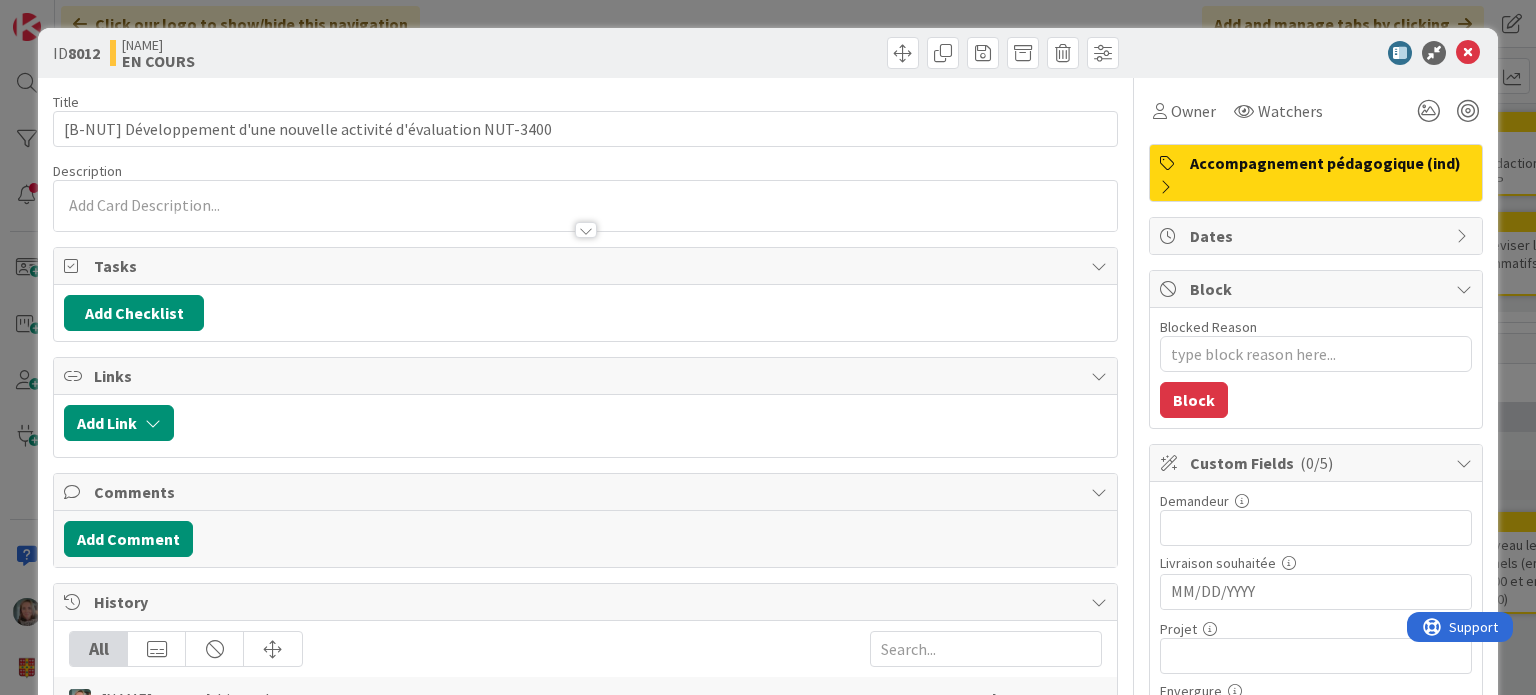 scroll, scrollTop: 0, scrollLeft: 0, axis: both 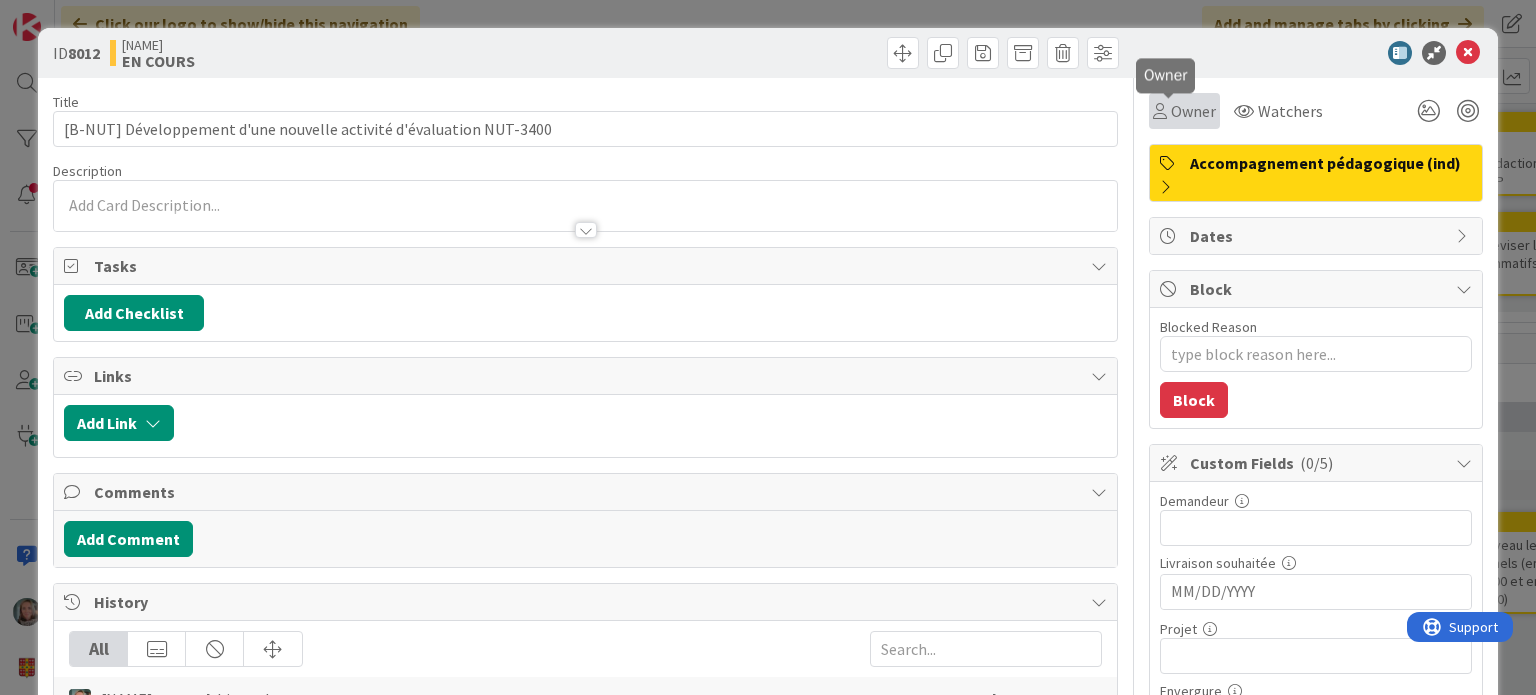 click on "Owner" at bounding box center [1184, 111] 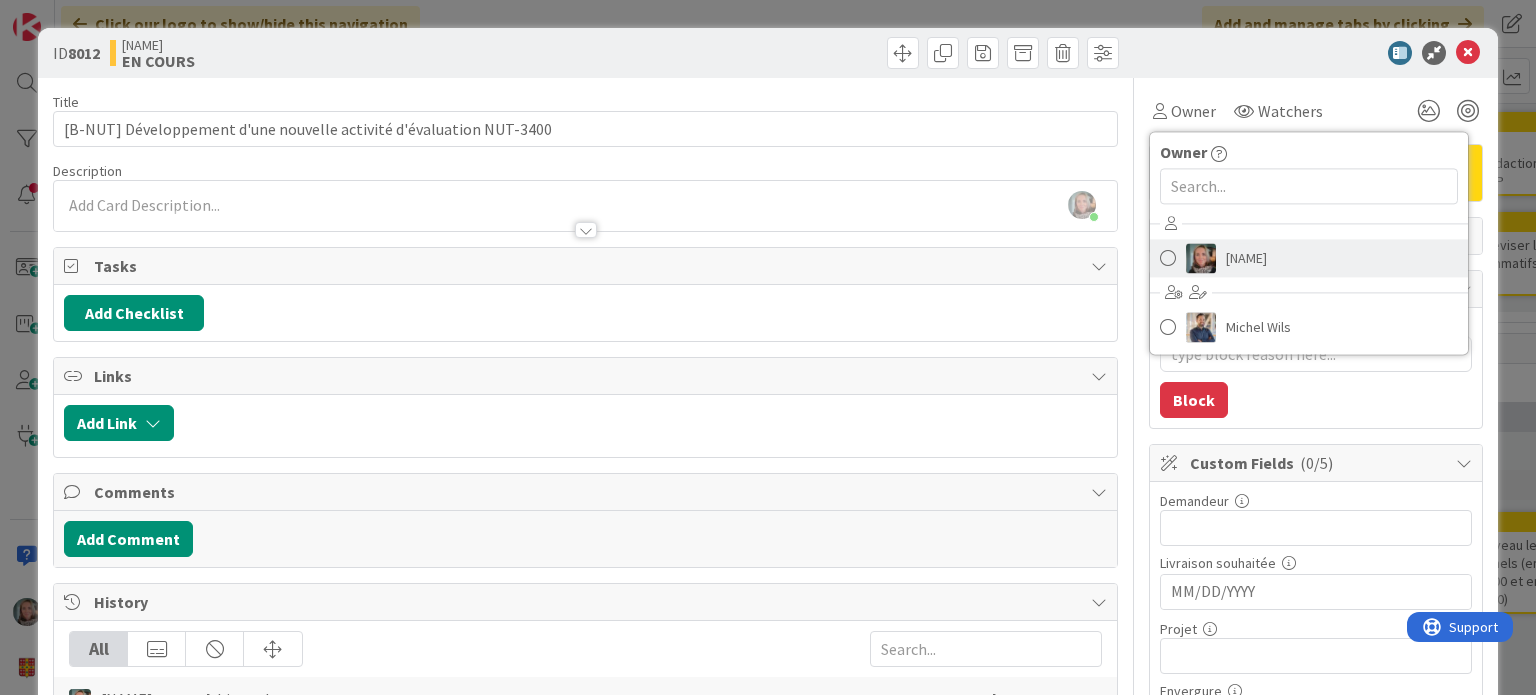 click on "[NAME]" at bounding box center [1246, 258] 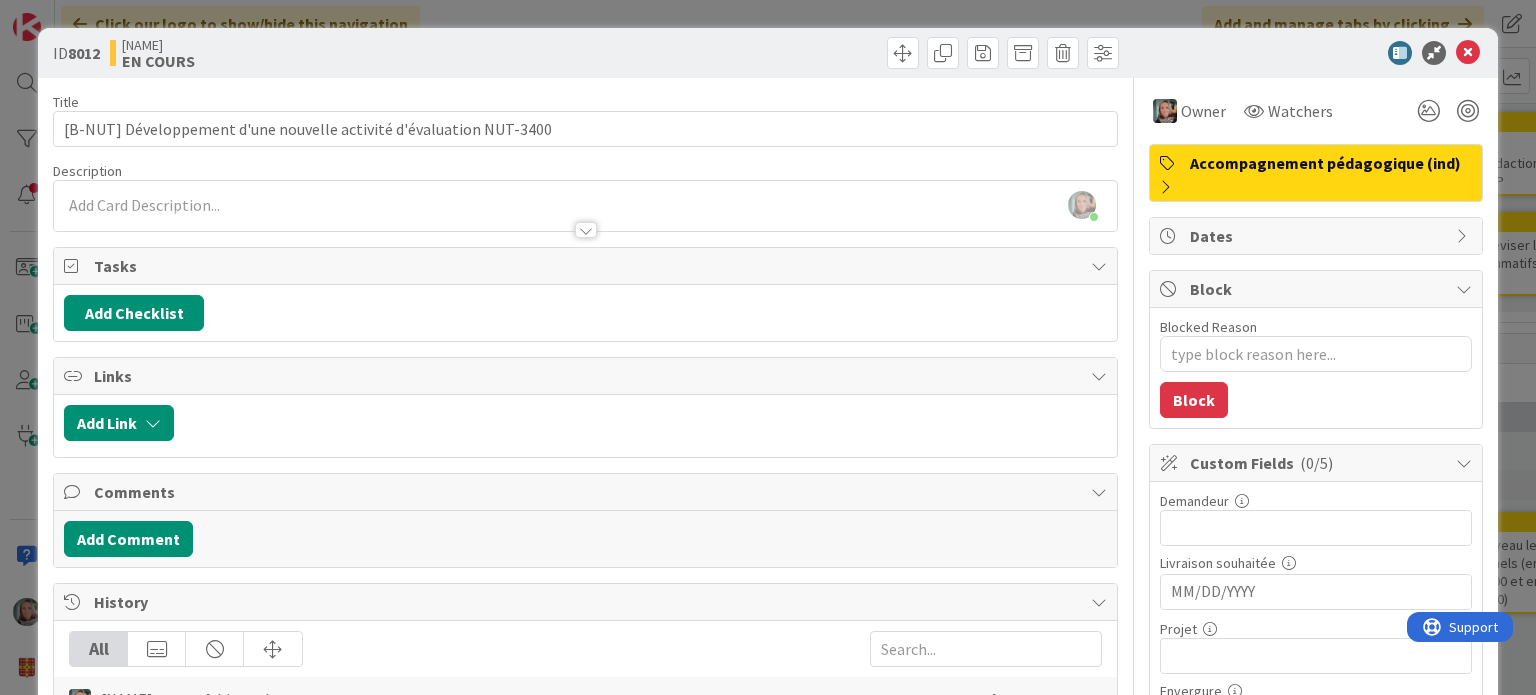 type on "x" 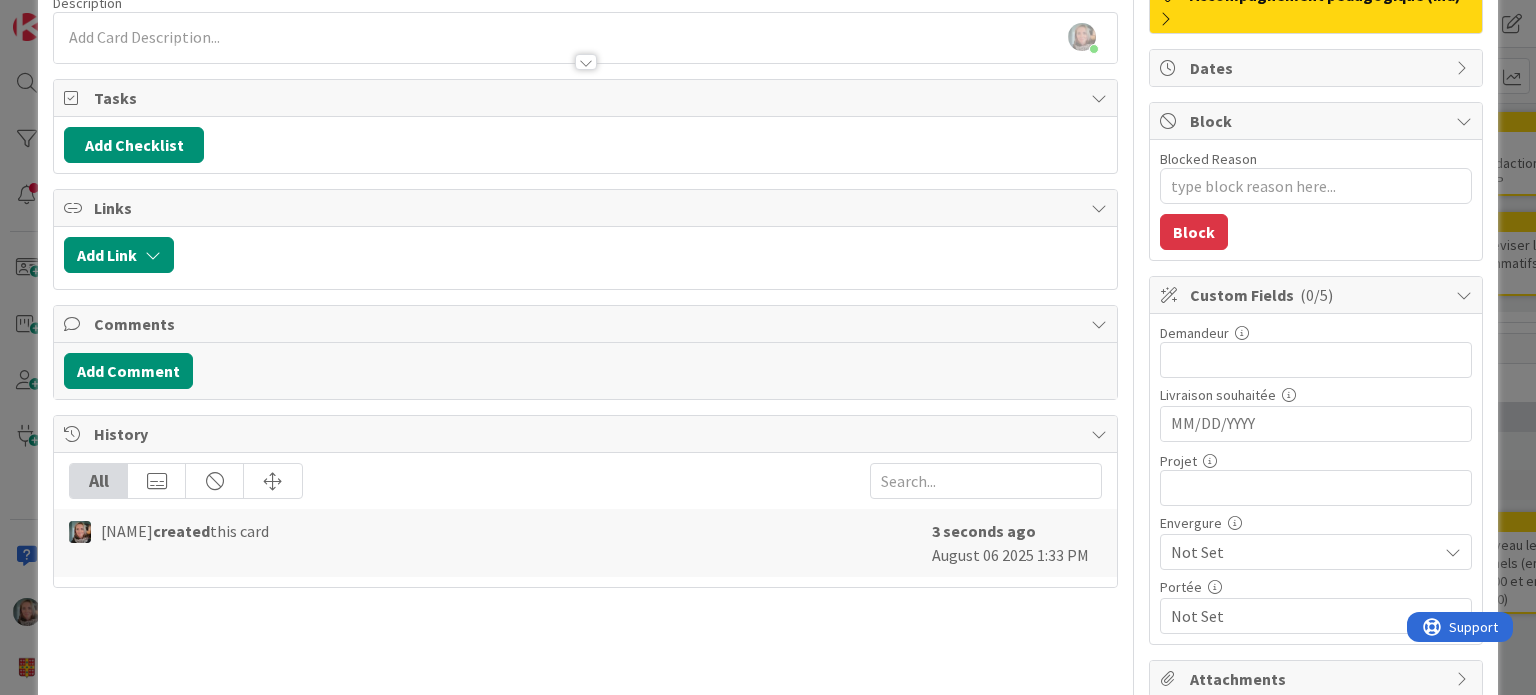 scroll, scrollTop: 200, scrollLeft: 0, axis: vertical 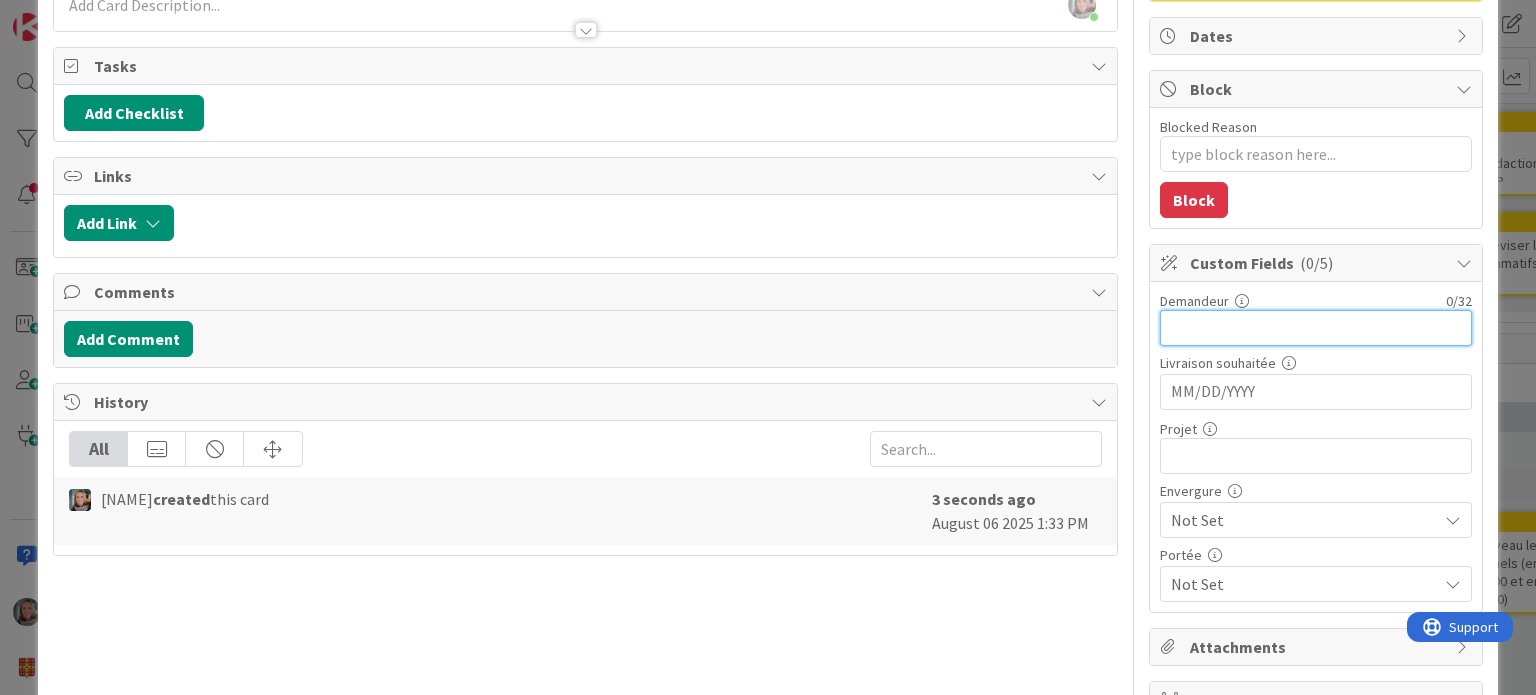 click at bounding box center [1316, 328] 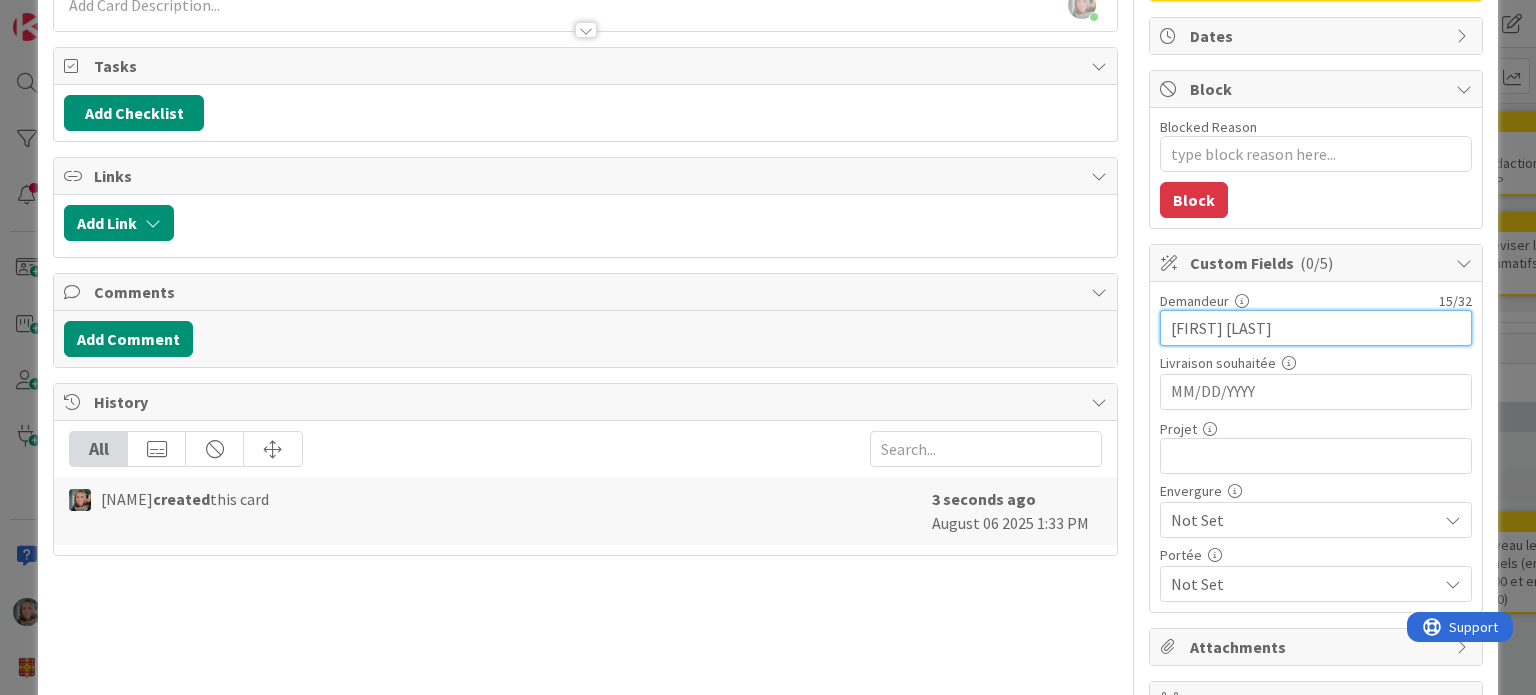 type on "[NAME]" 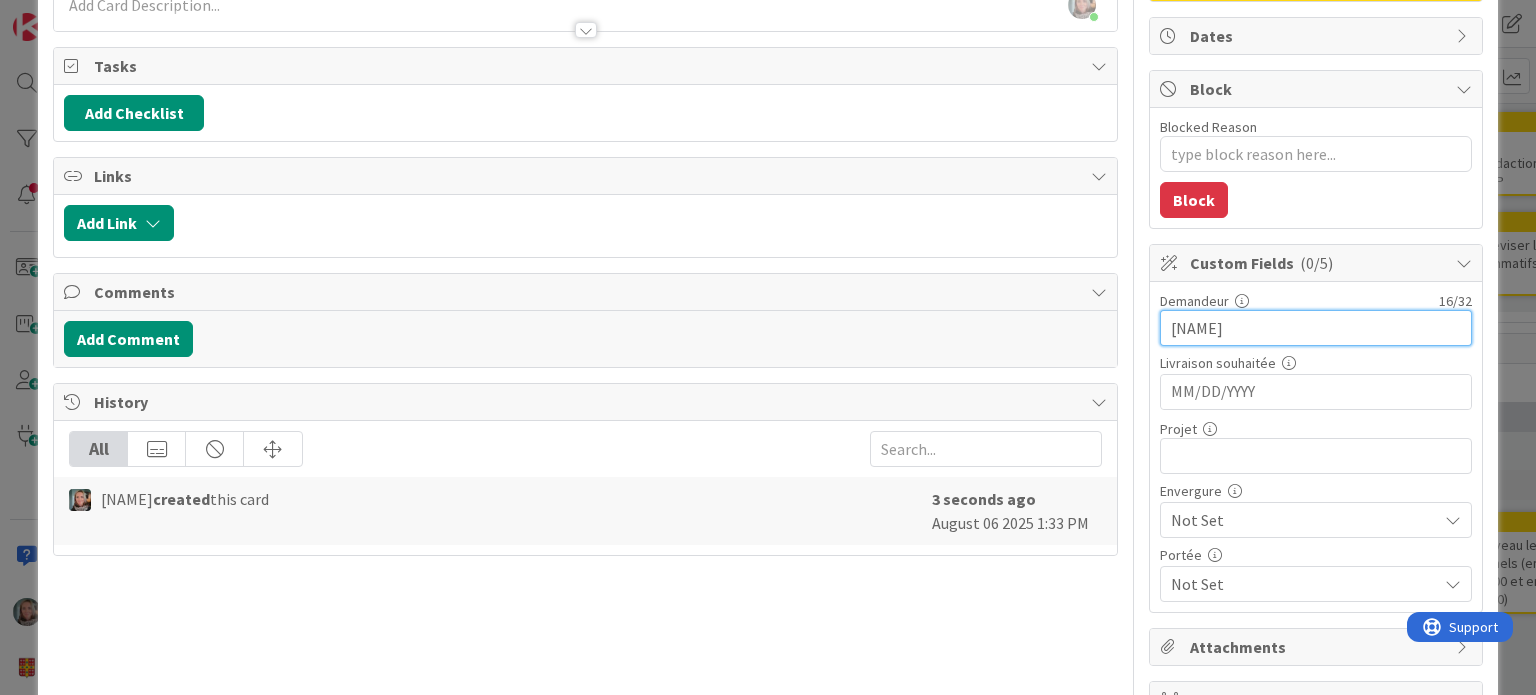 type on "x" 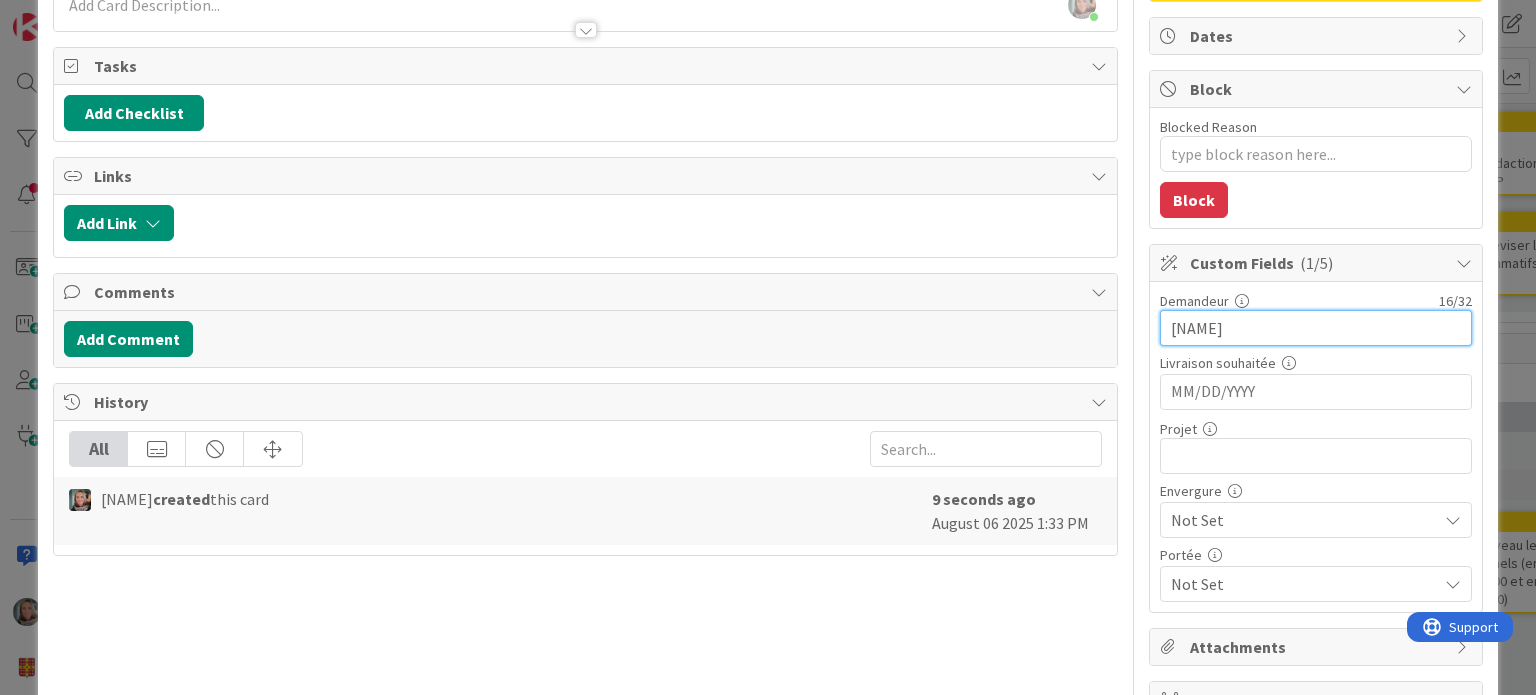 type on "[NAME]" 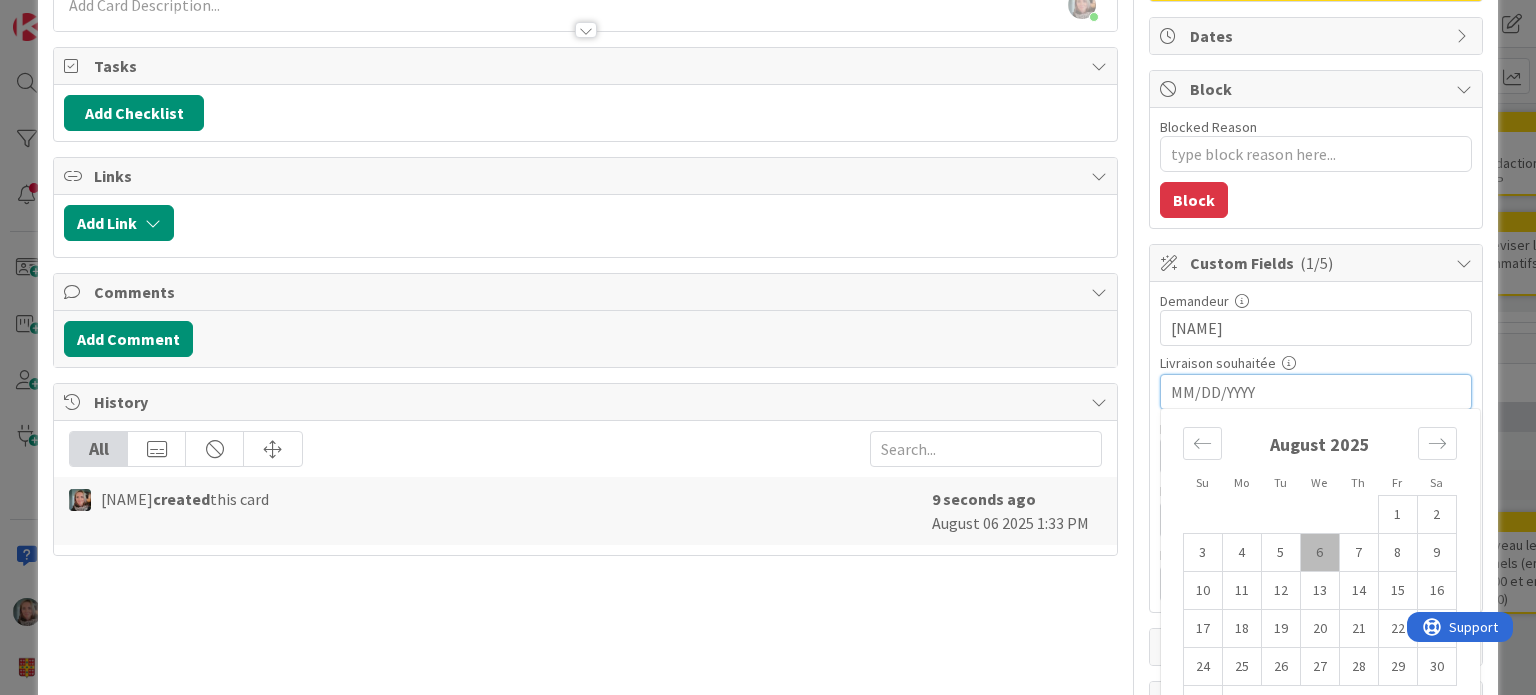 click at bounding box center (1316, 392) 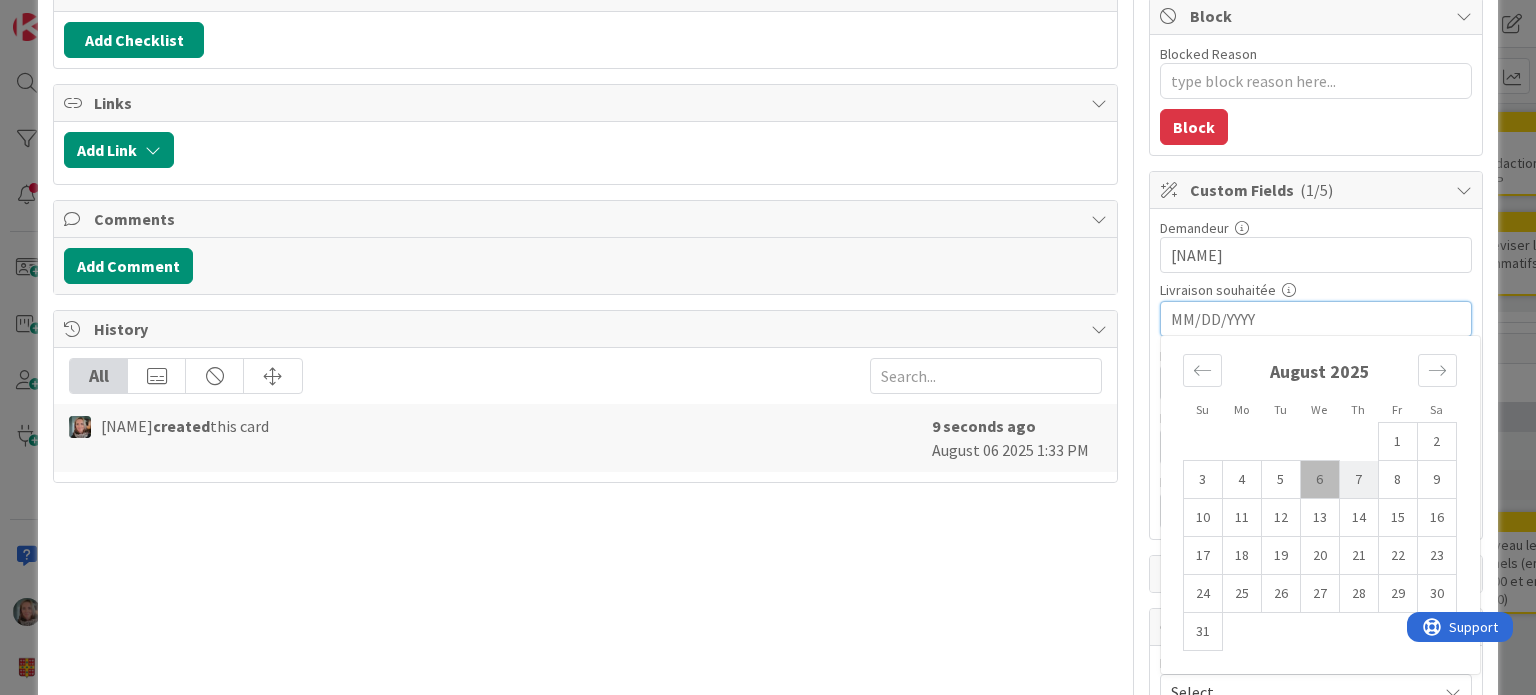 scroll, scrollTop: 300, scrollLeft: 0, axis: vertical 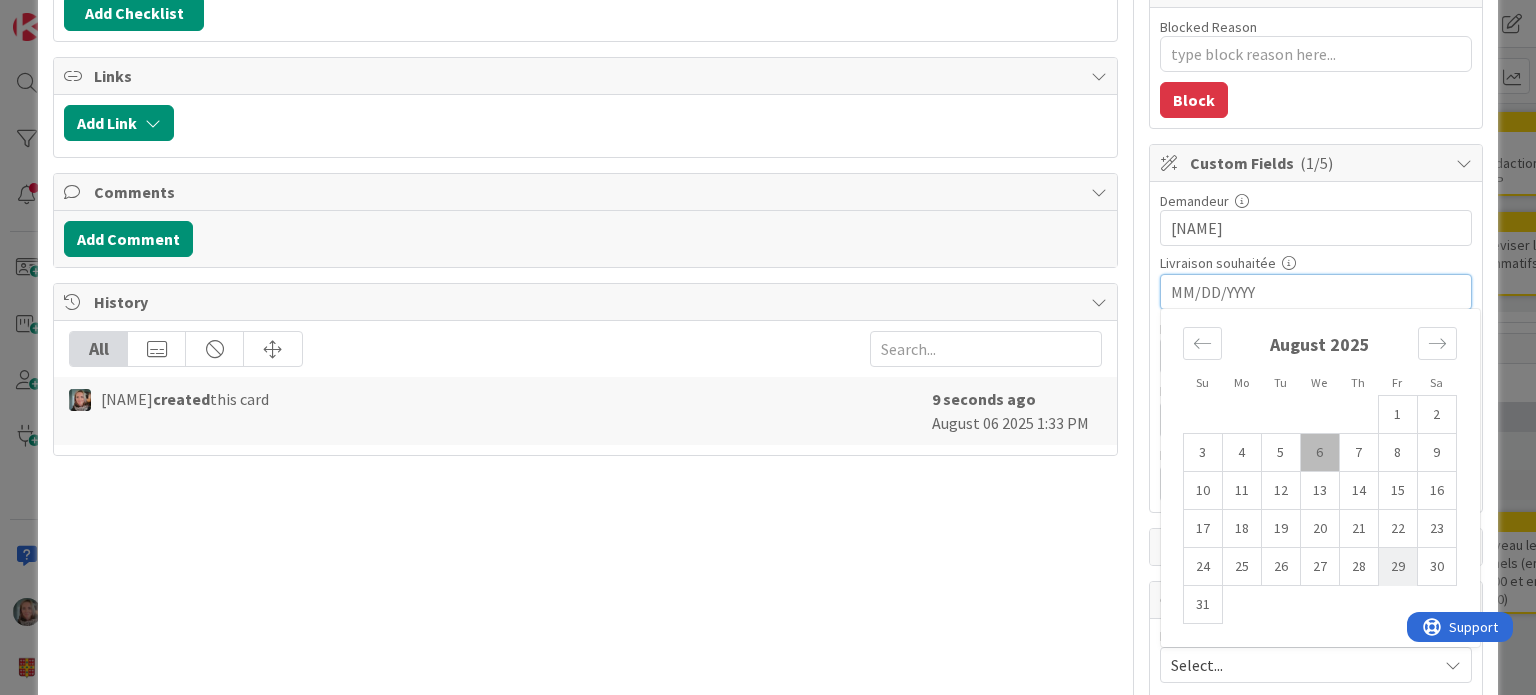 click on "29" at bounding box center [1397, 567] 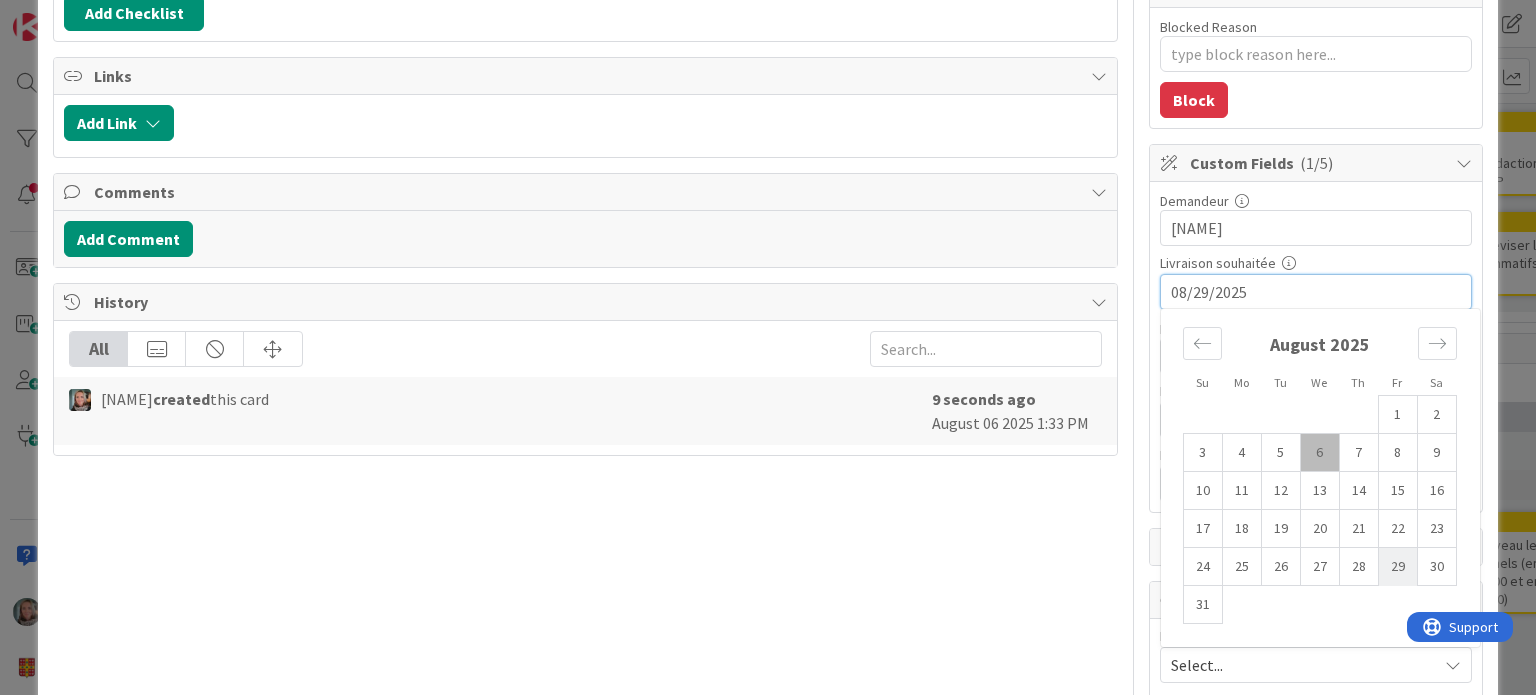 type on "x" 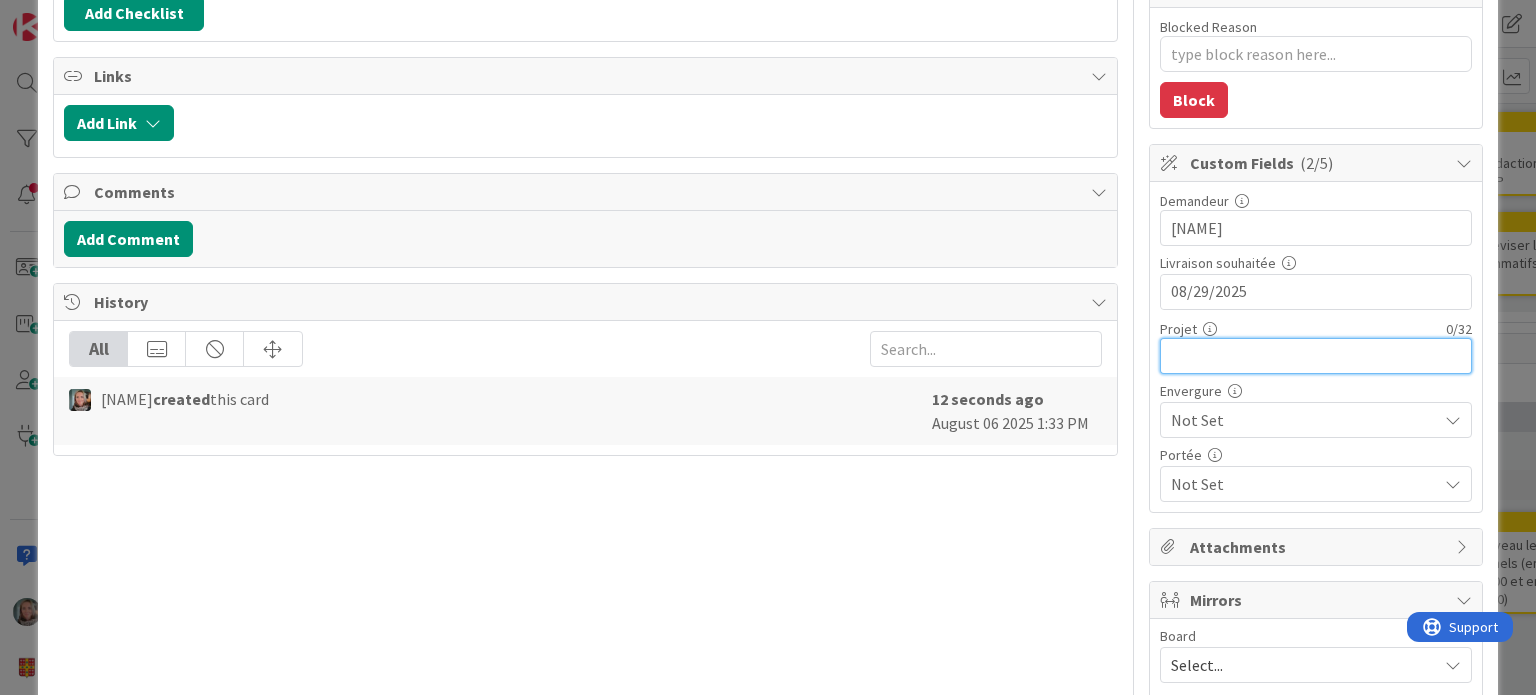 click at bounding box center [1316, 356] 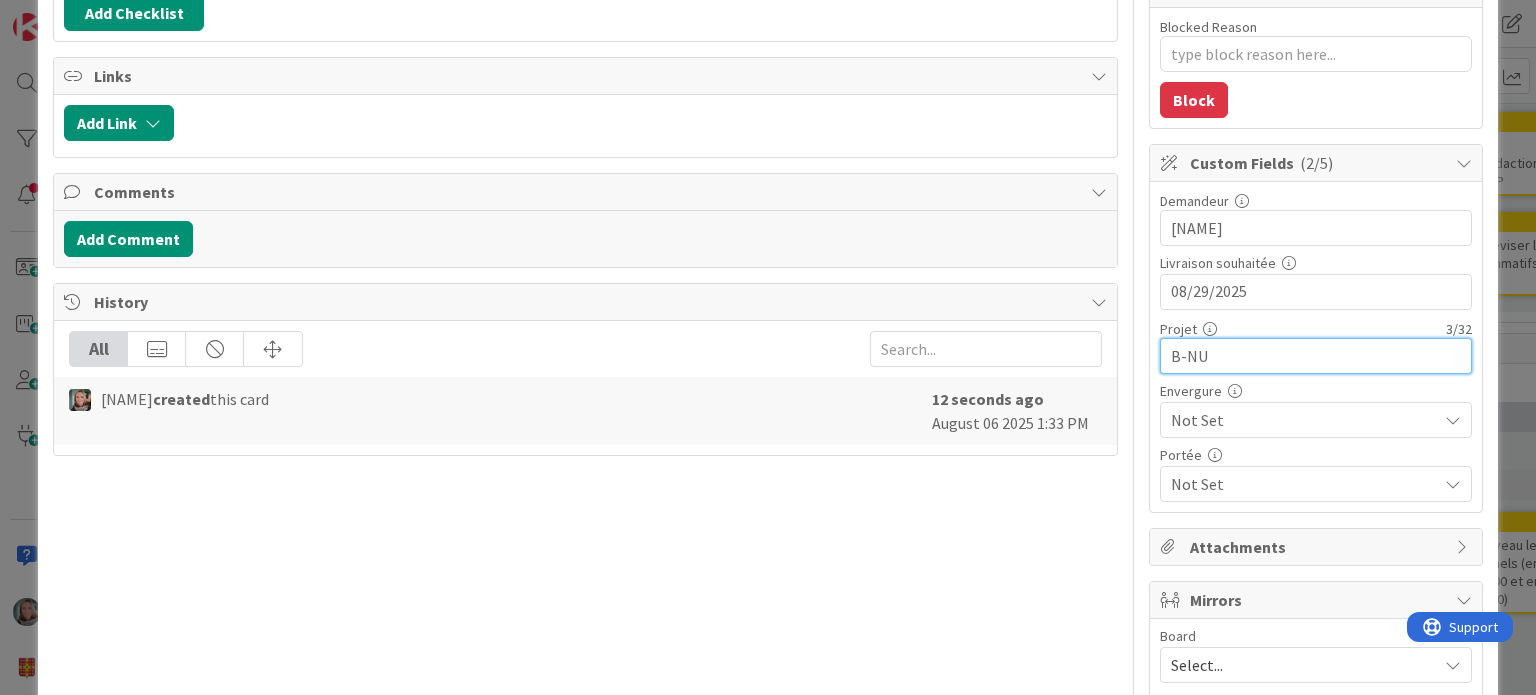 type on "B-NUT" 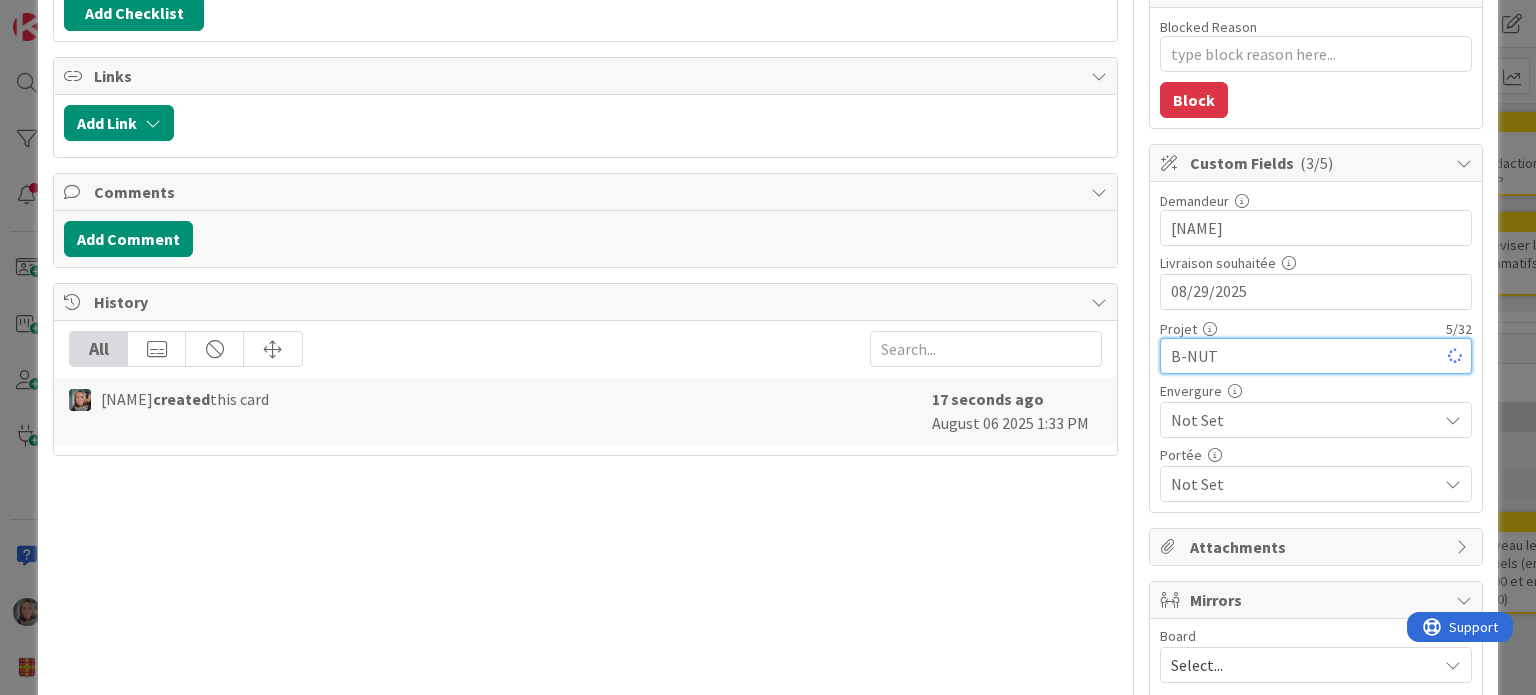 type on "x" 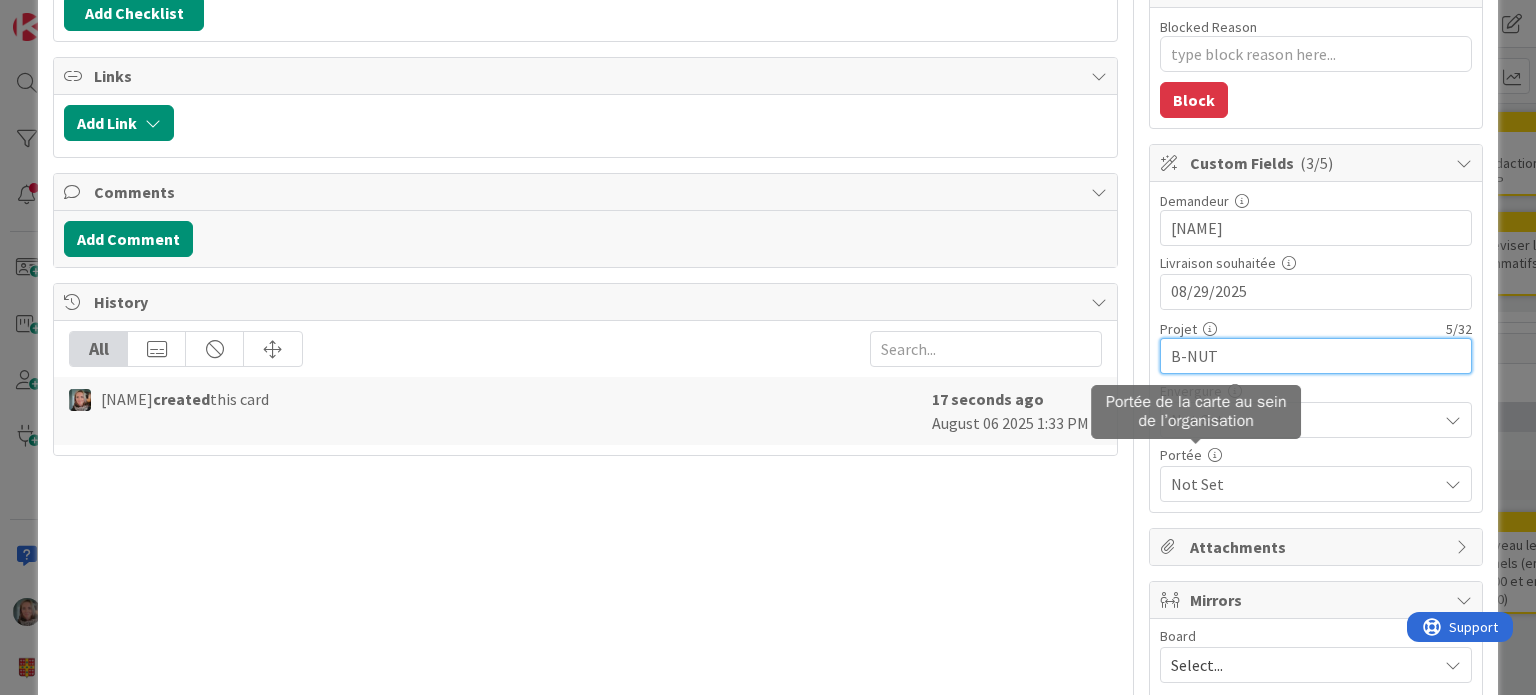 type on "B-NUT" 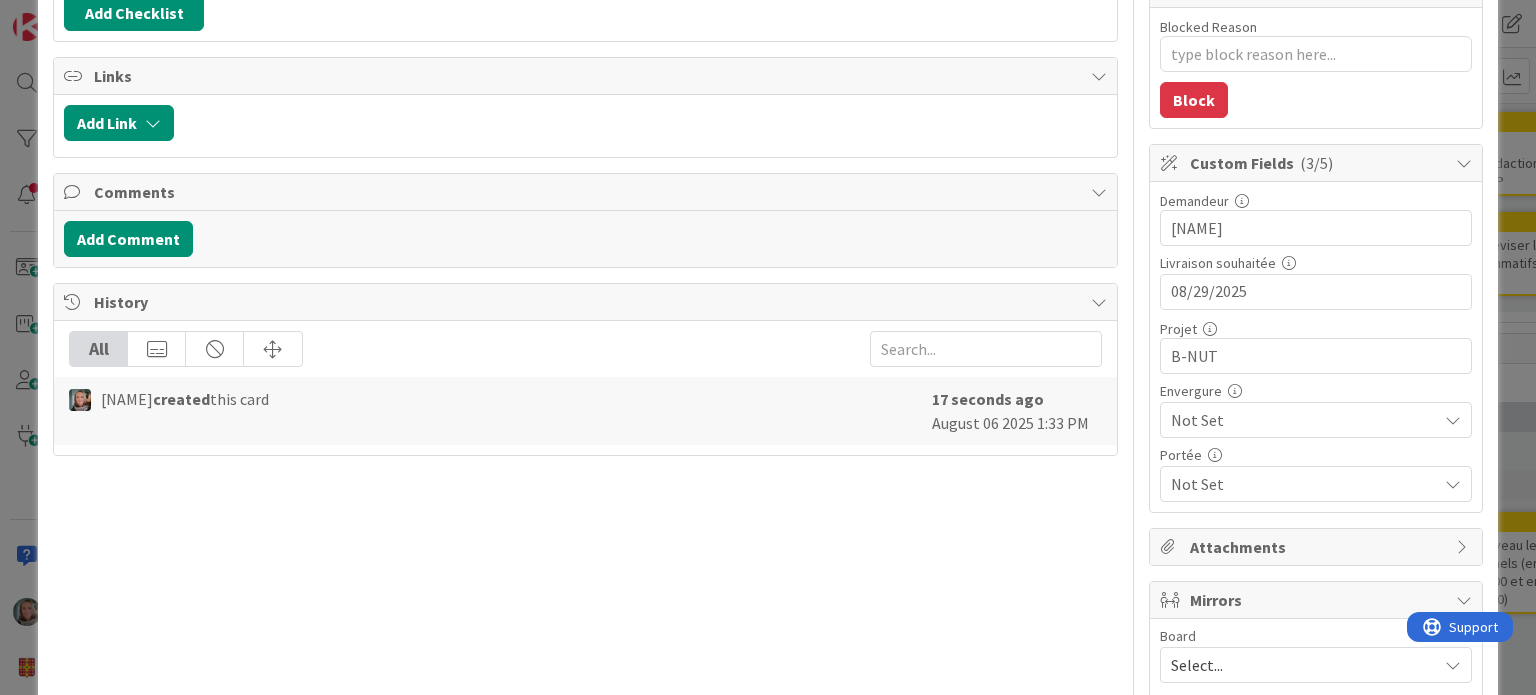 click on "Not Set" at bounding box center [1299, 420] 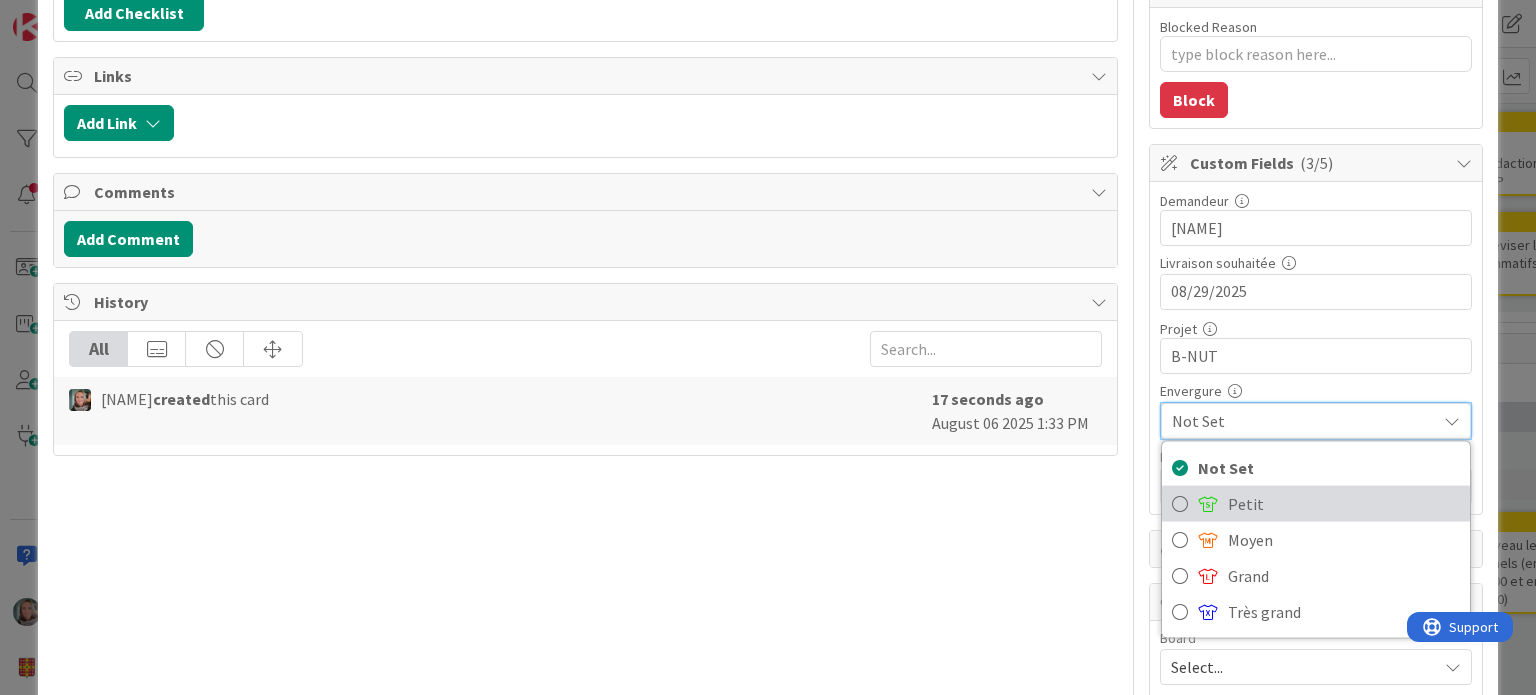 click at bounding box center (1208, 504) 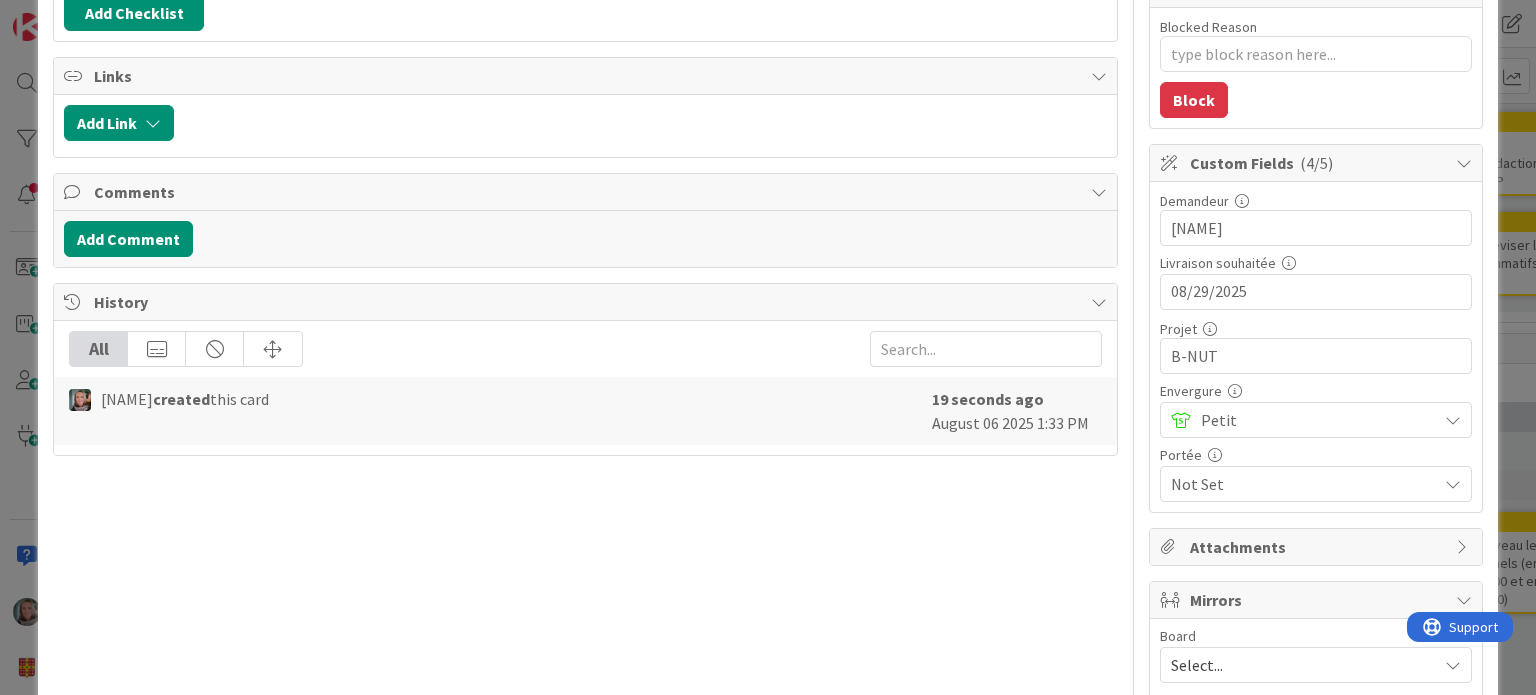 click on "Not Set" at bounding box center (1304, 484) 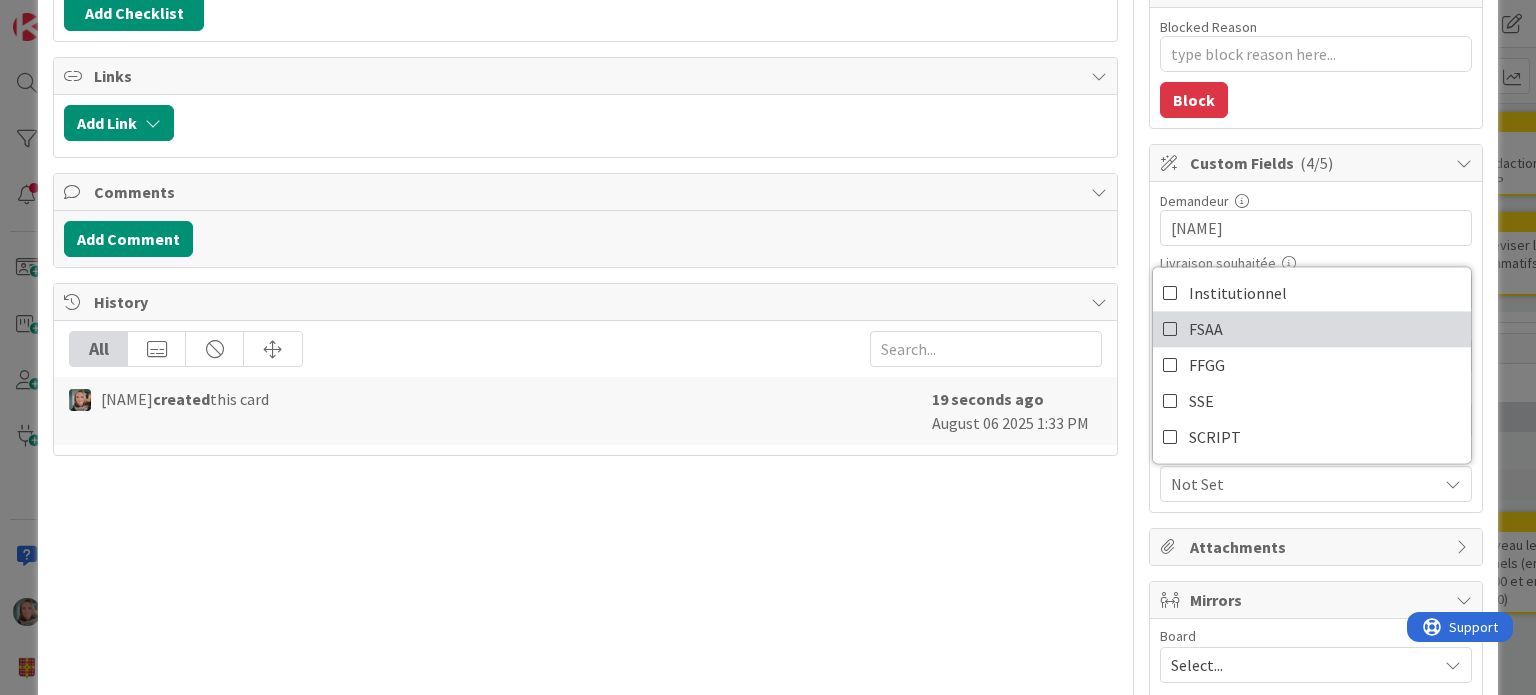click on "FSAA" at bounding box center (1312, 329) 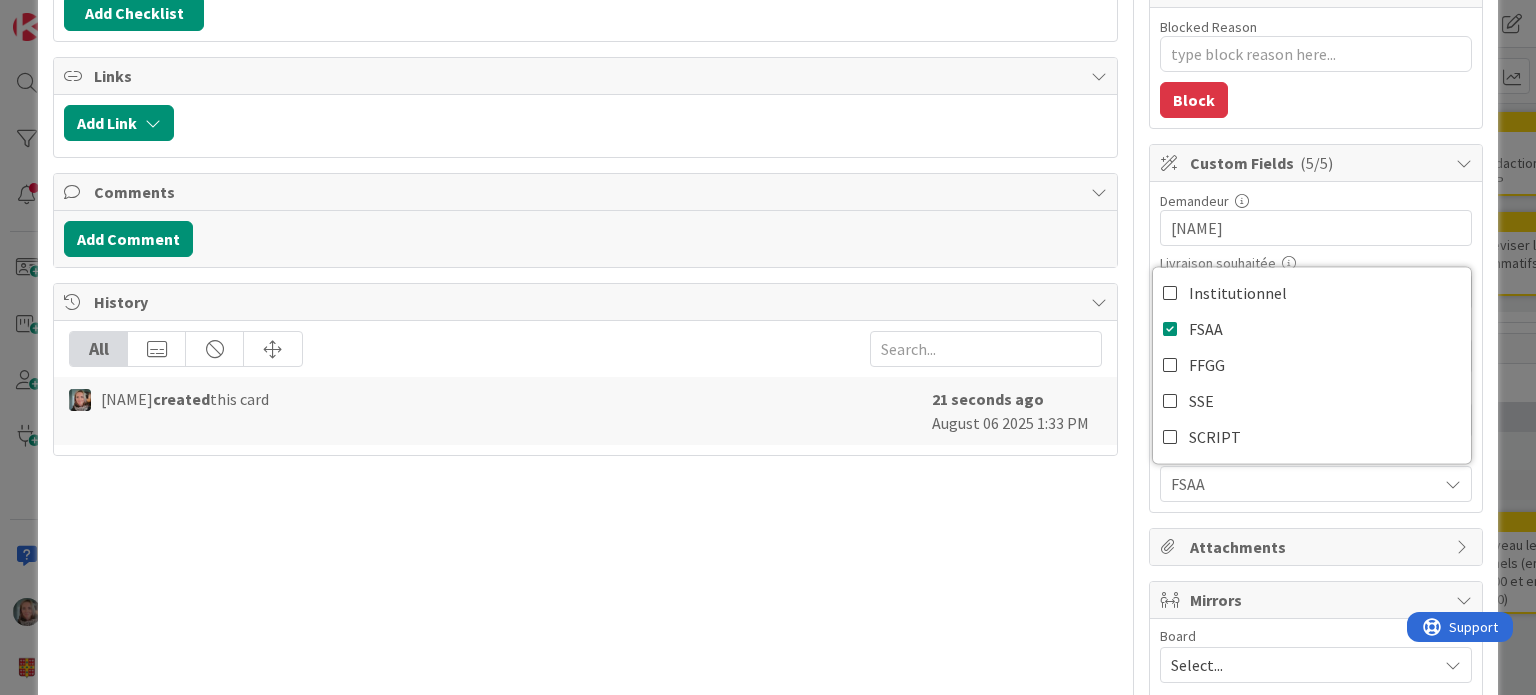 type on "x" 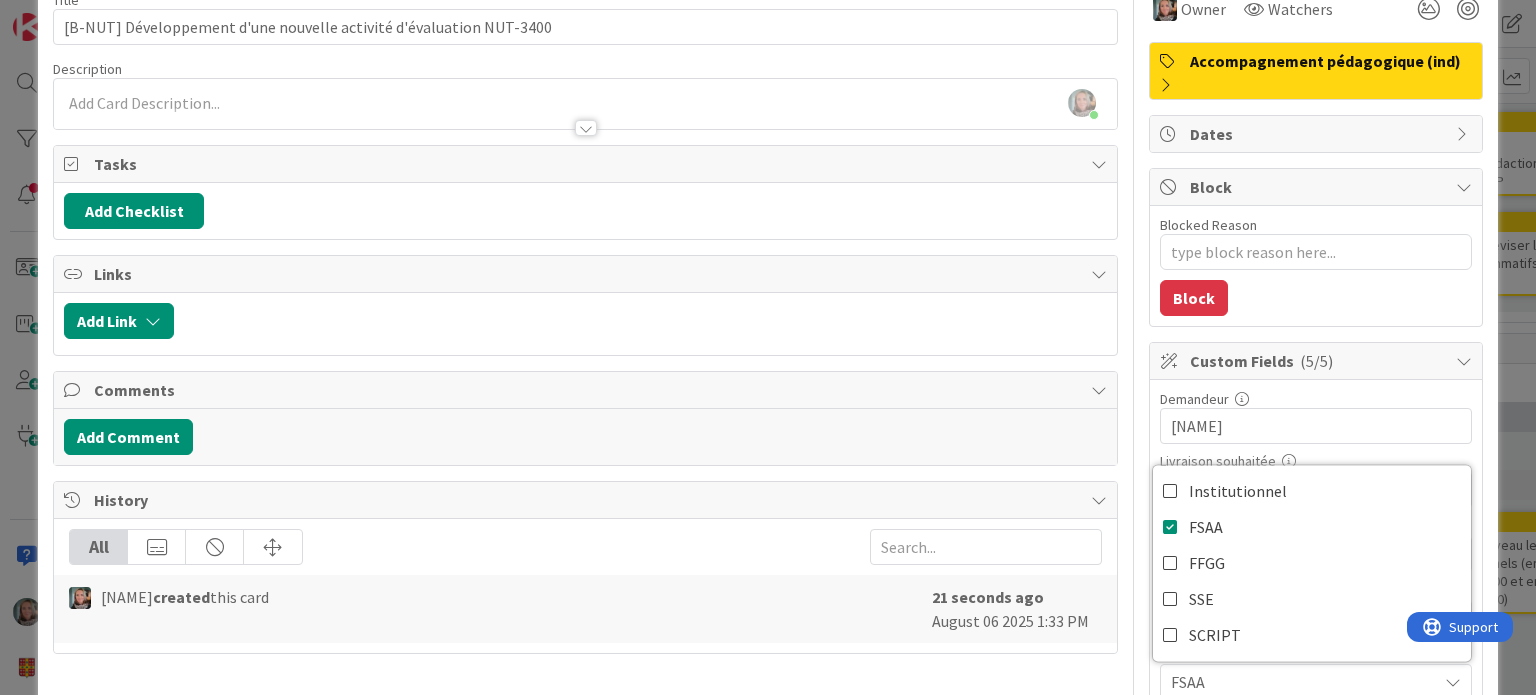 scroll, scrollTop: 0, scrollLeft: 0, axis: both 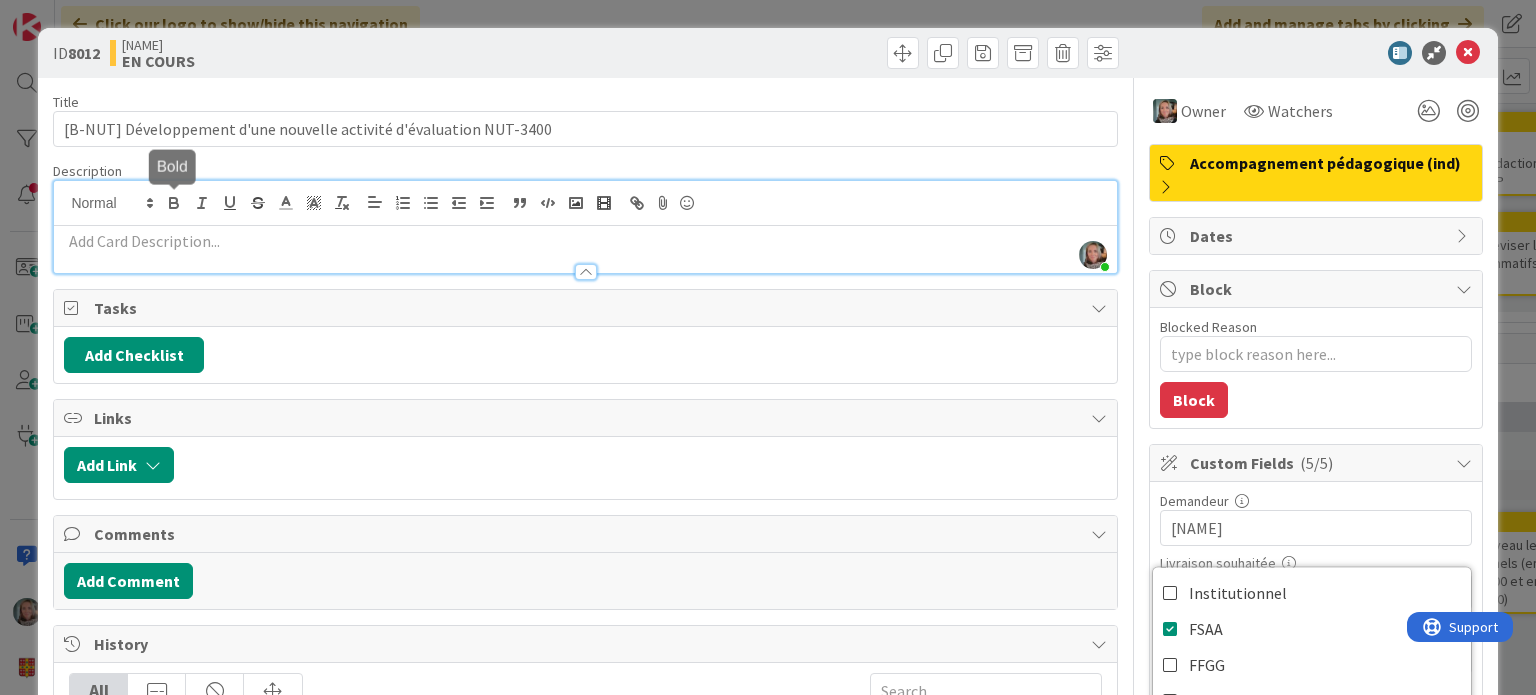 click on "Sarah-Caroline Poitras just joined" at bounding box center [585, 227] 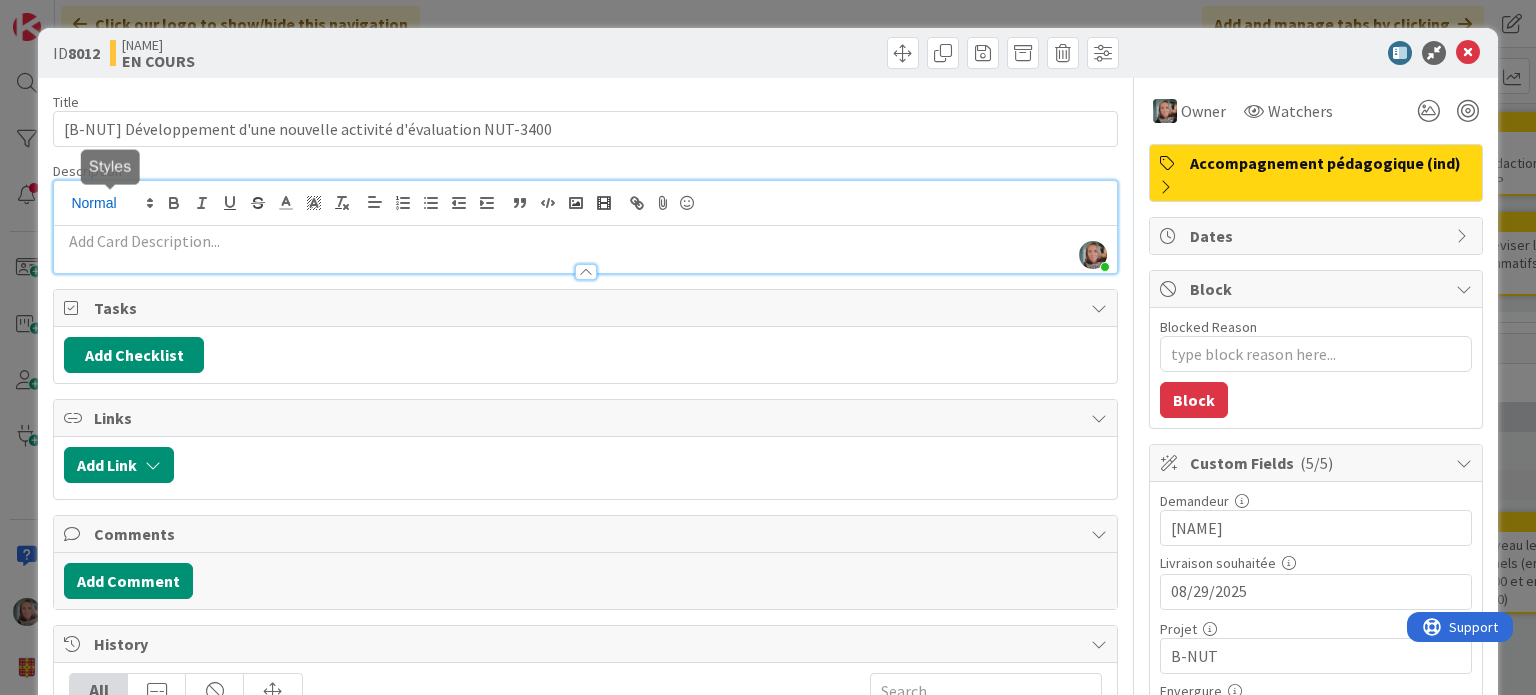 type 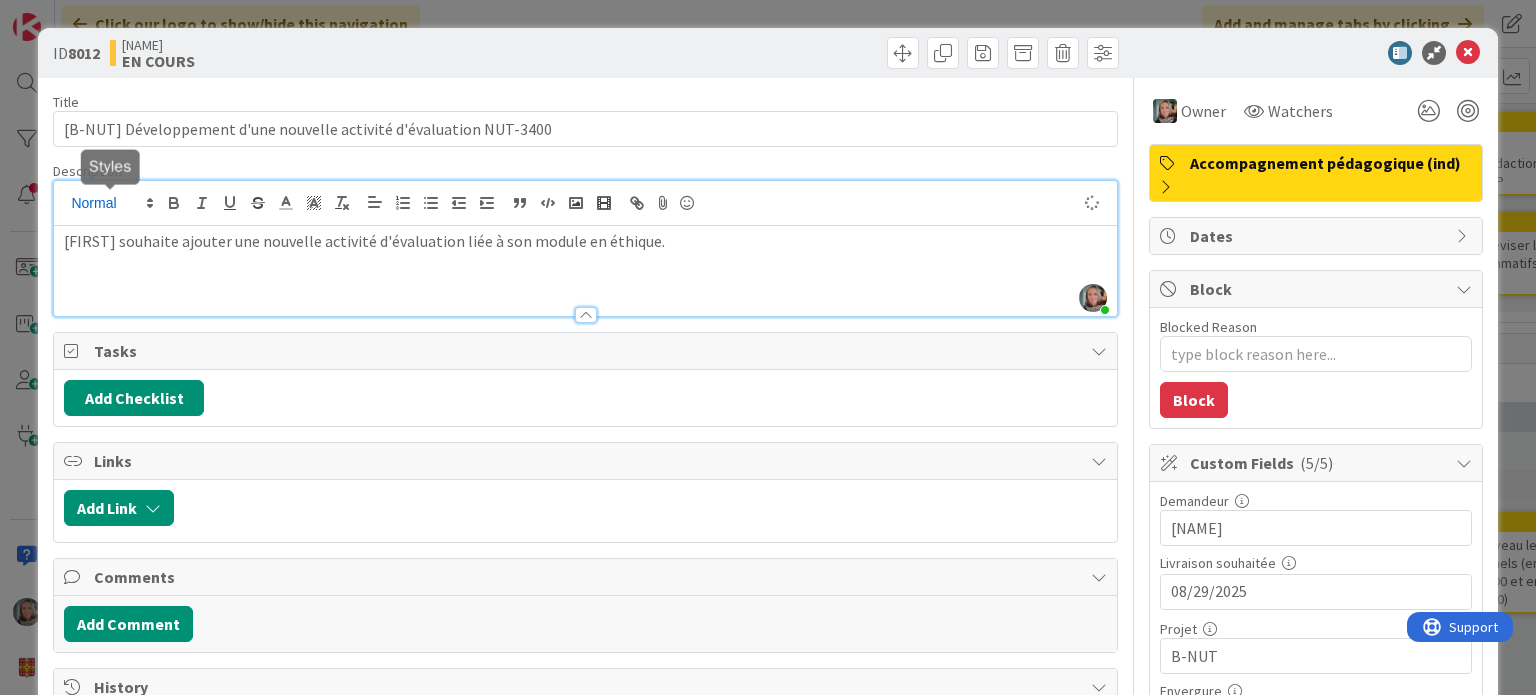 type on "x" 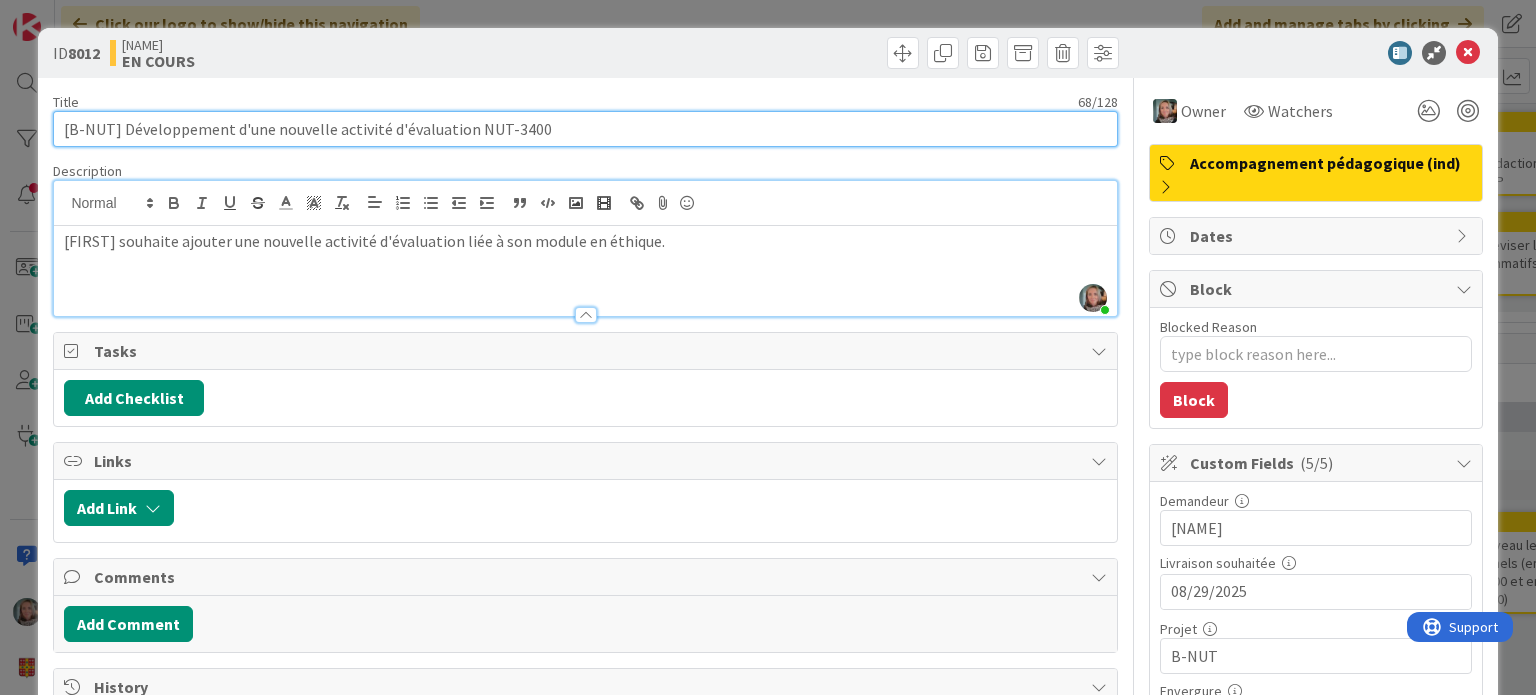 click on "[B-NUT] Développement d'une nouvelle activité d'évaluation NUT-3400" at bounding box center [585, 129] 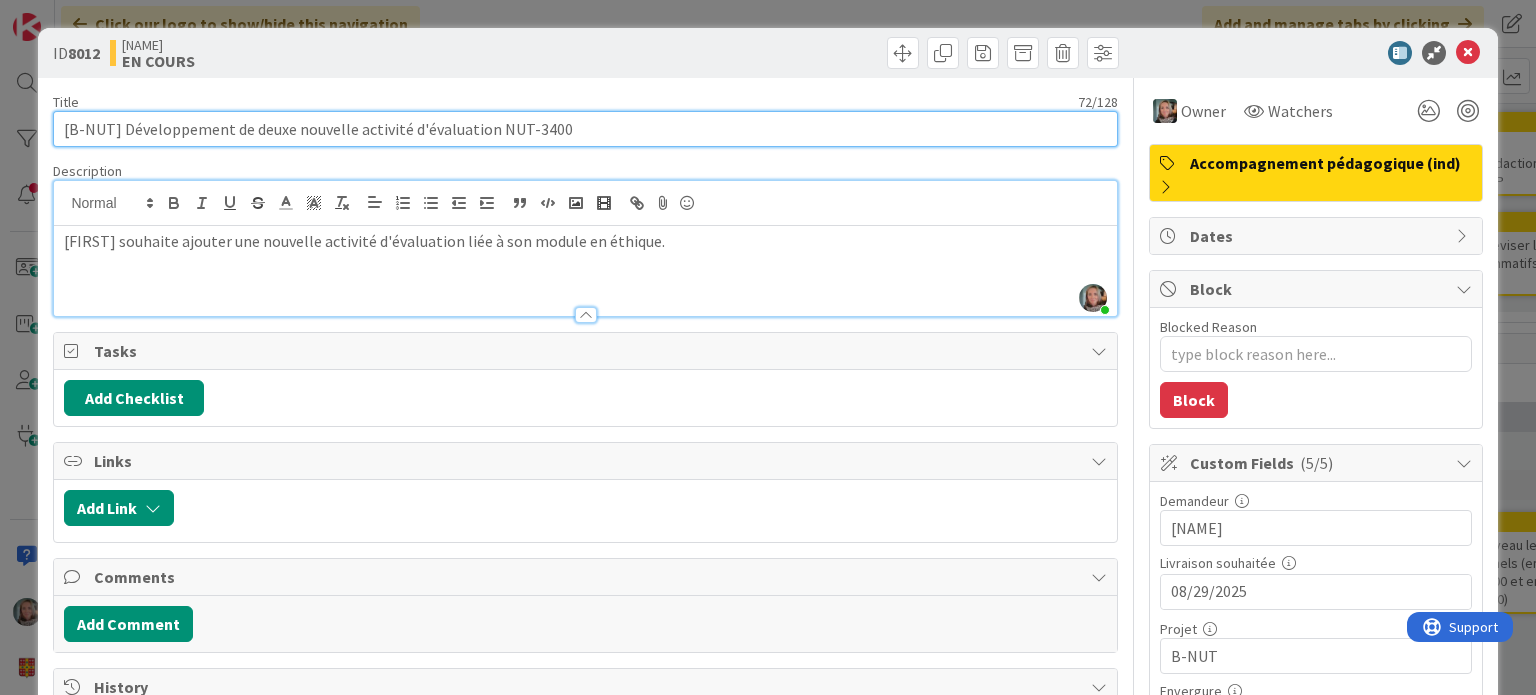 type on "[B-NUT]  Développement de deux nouvelle activité d'évaluation NUT-3400" 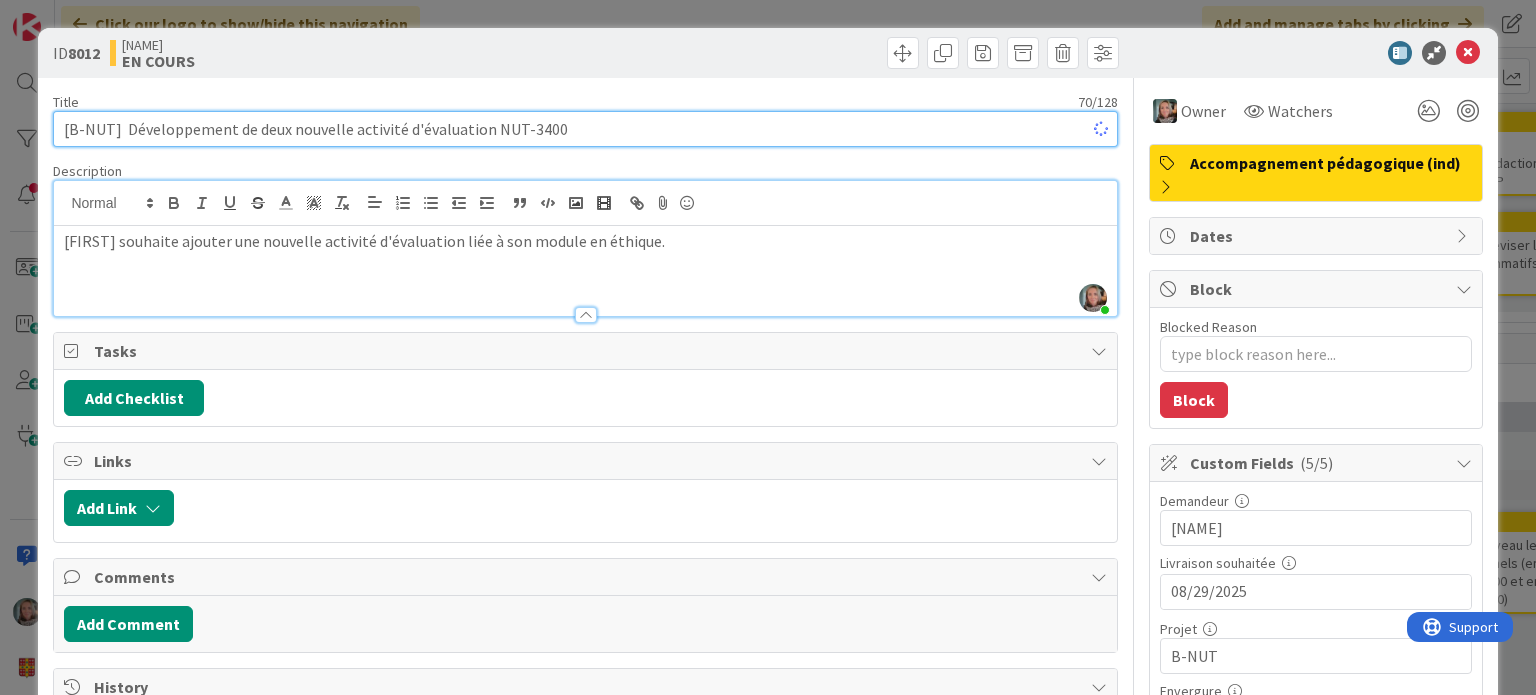 type on "x" 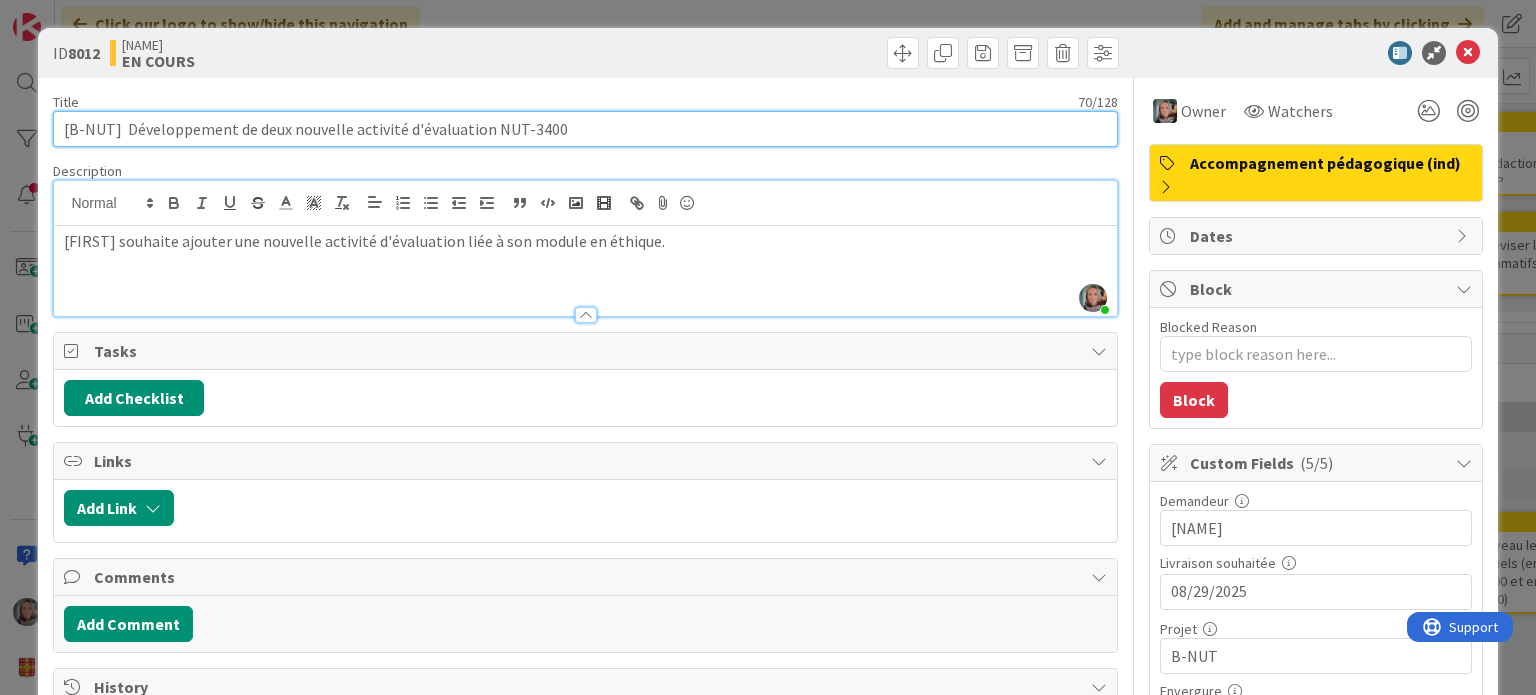 type on "[B-NUT] Développement de deux nouvelles activité d'évaluation NUT-3400" 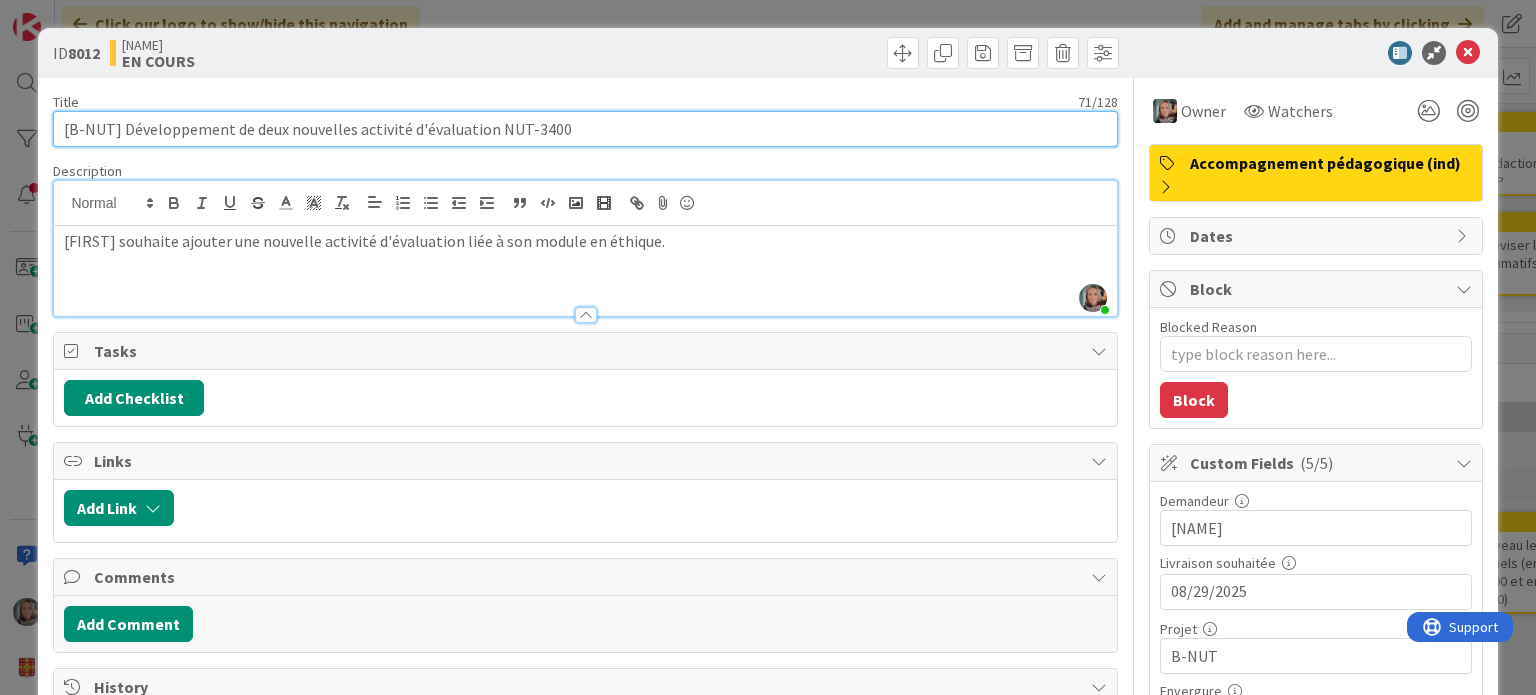 type on "x" 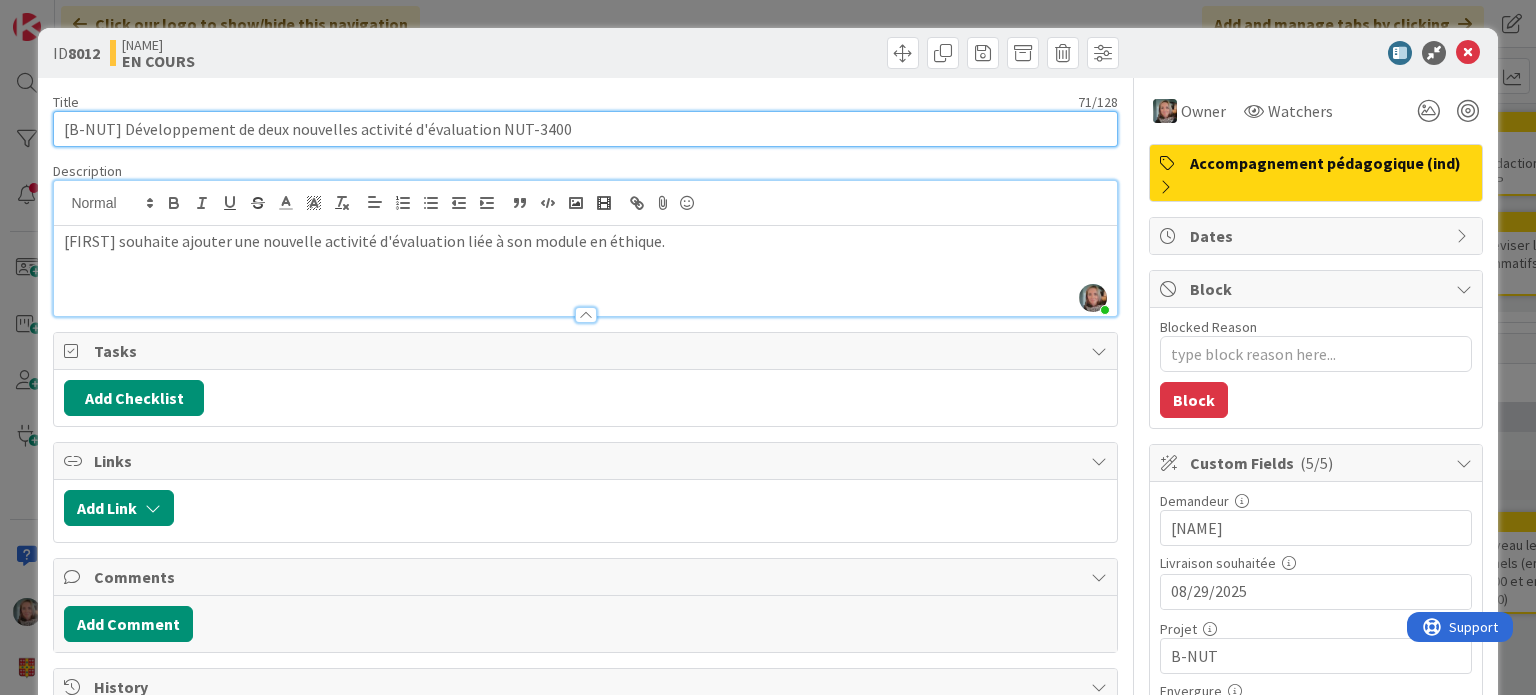 type on "[B-NUT] Développement de deux nouvelles activités d'évaluation NUT-3400" 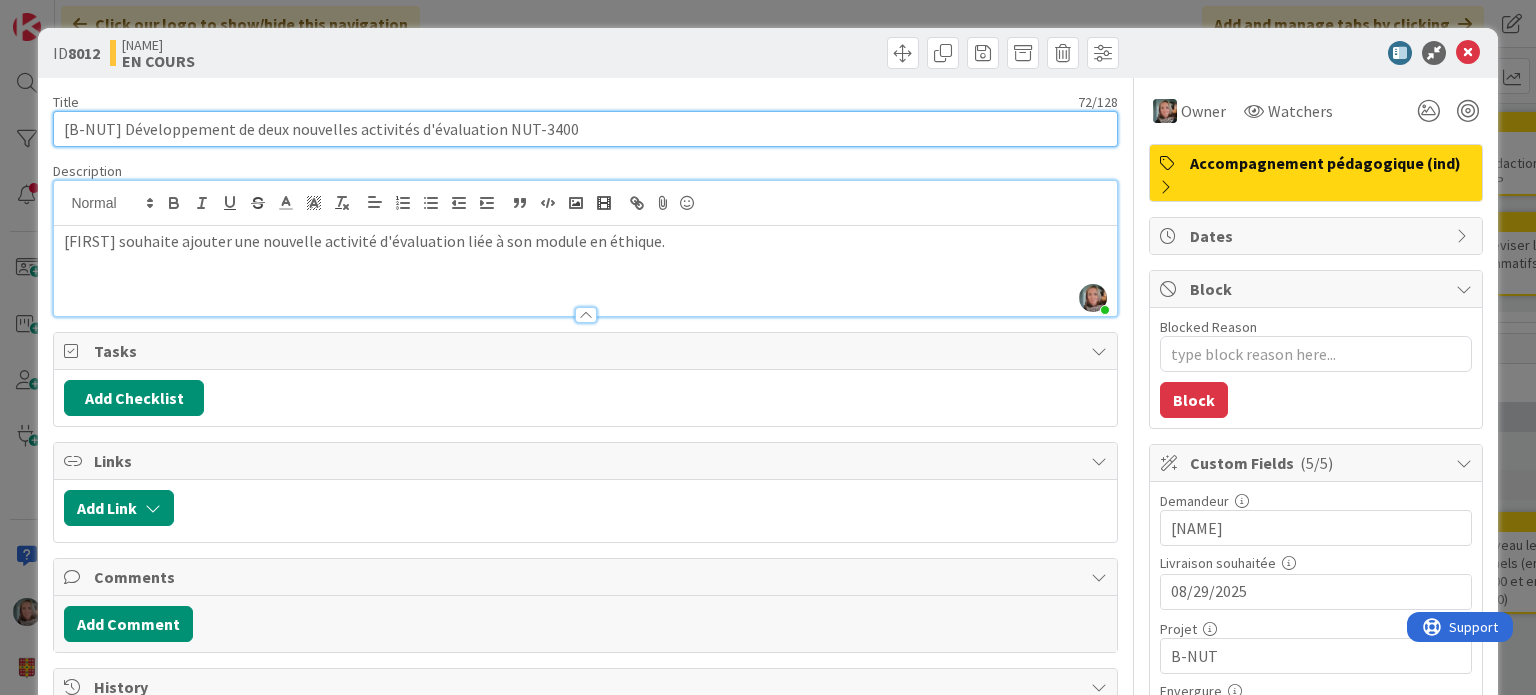 type on "x" 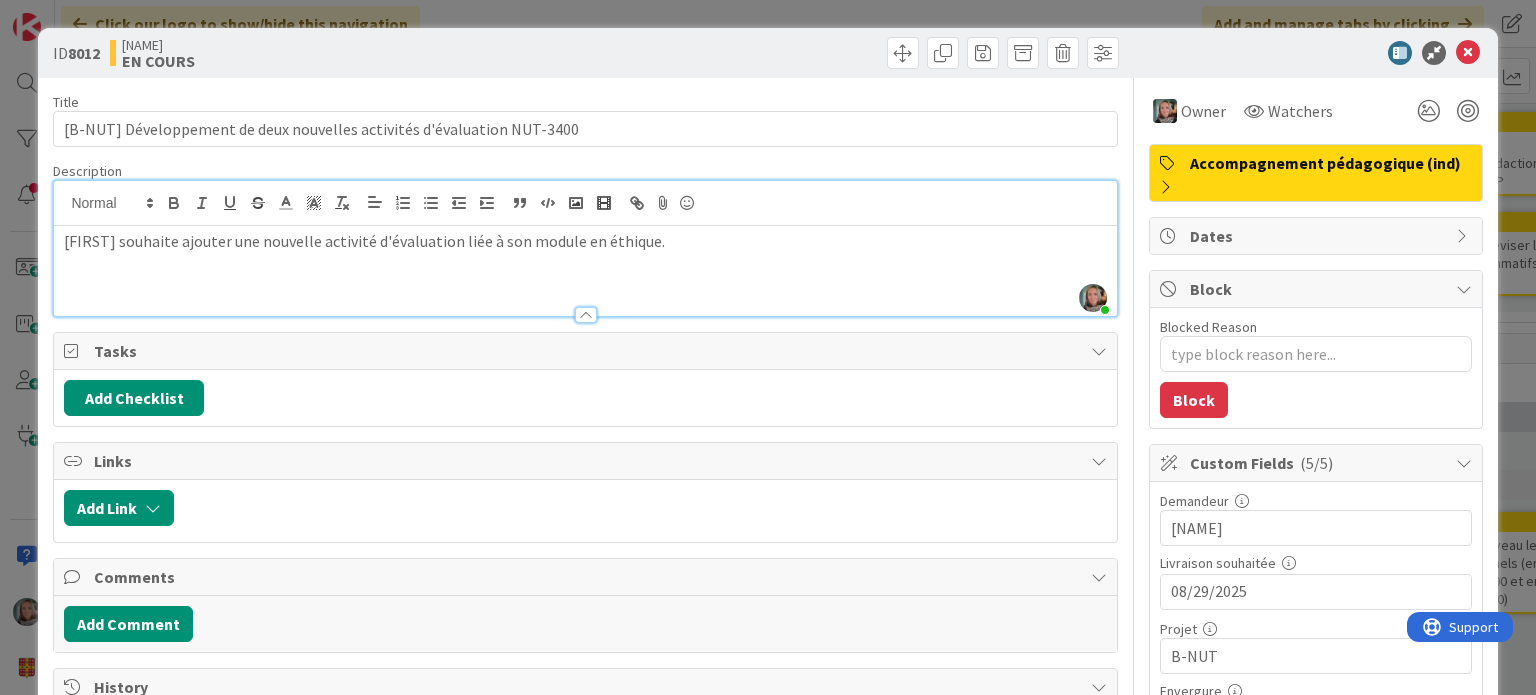 click on "[FIRST] souhaite ajouter une nouvelle activité d'évaluation liée à son module en éthique." at bounding box center (585, 241) 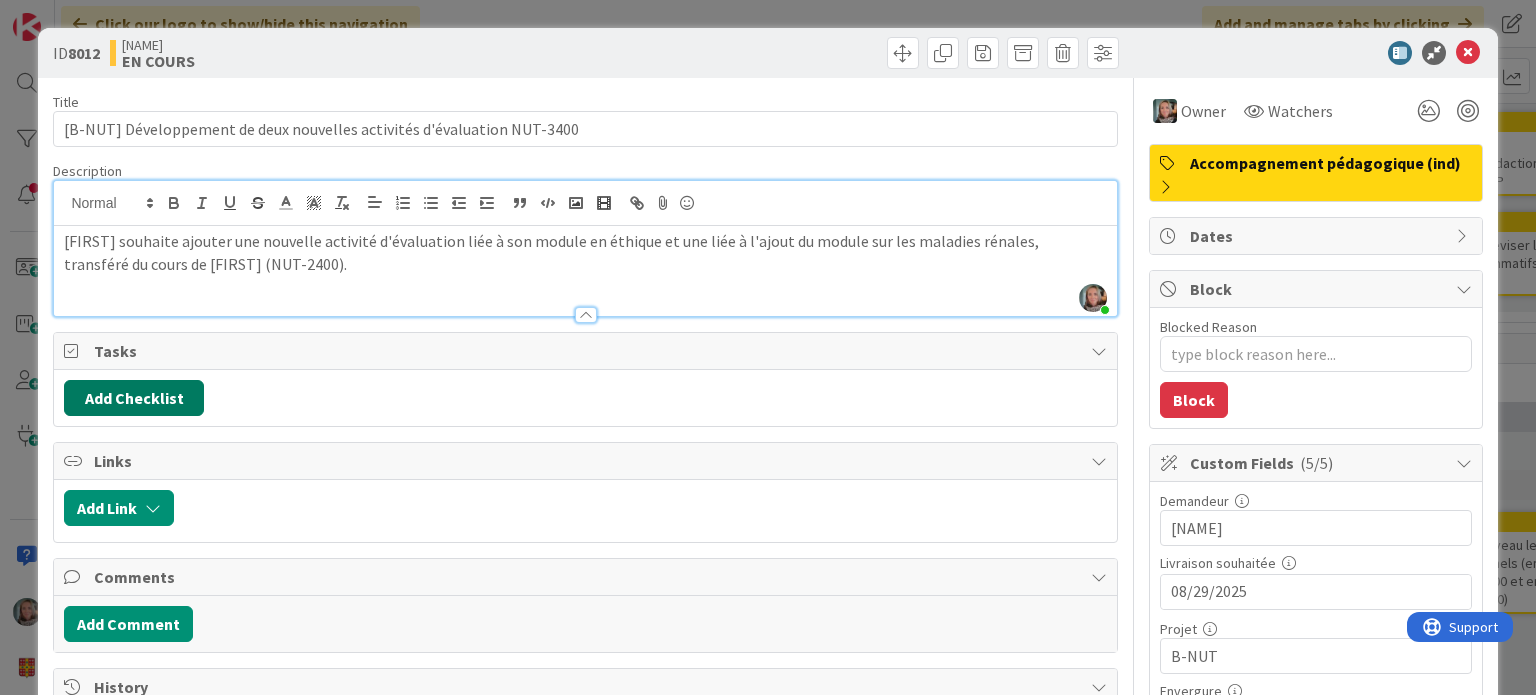 type 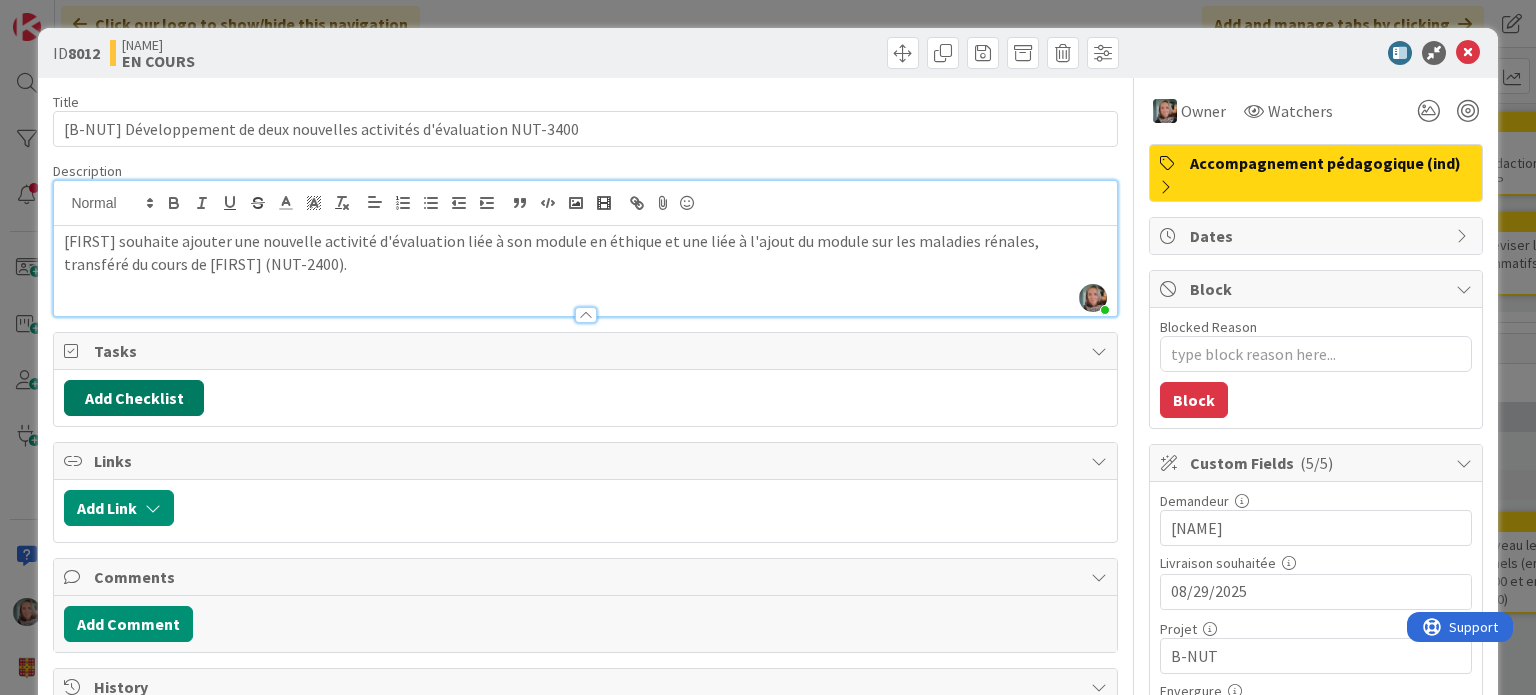 click on "Add Checklist" at bounding box center (134, 398) 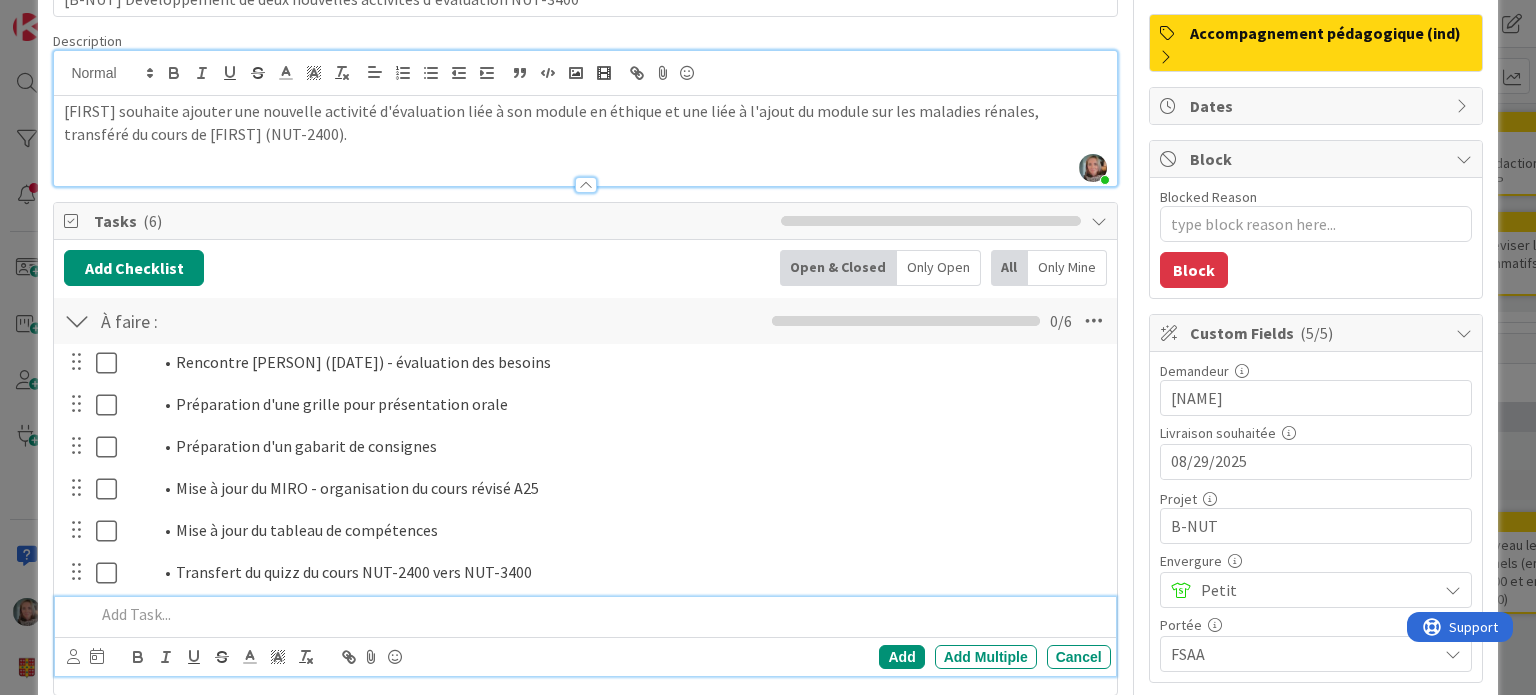 scroll, scrollTop: 156, scrollLeft: 0, axis: vertical 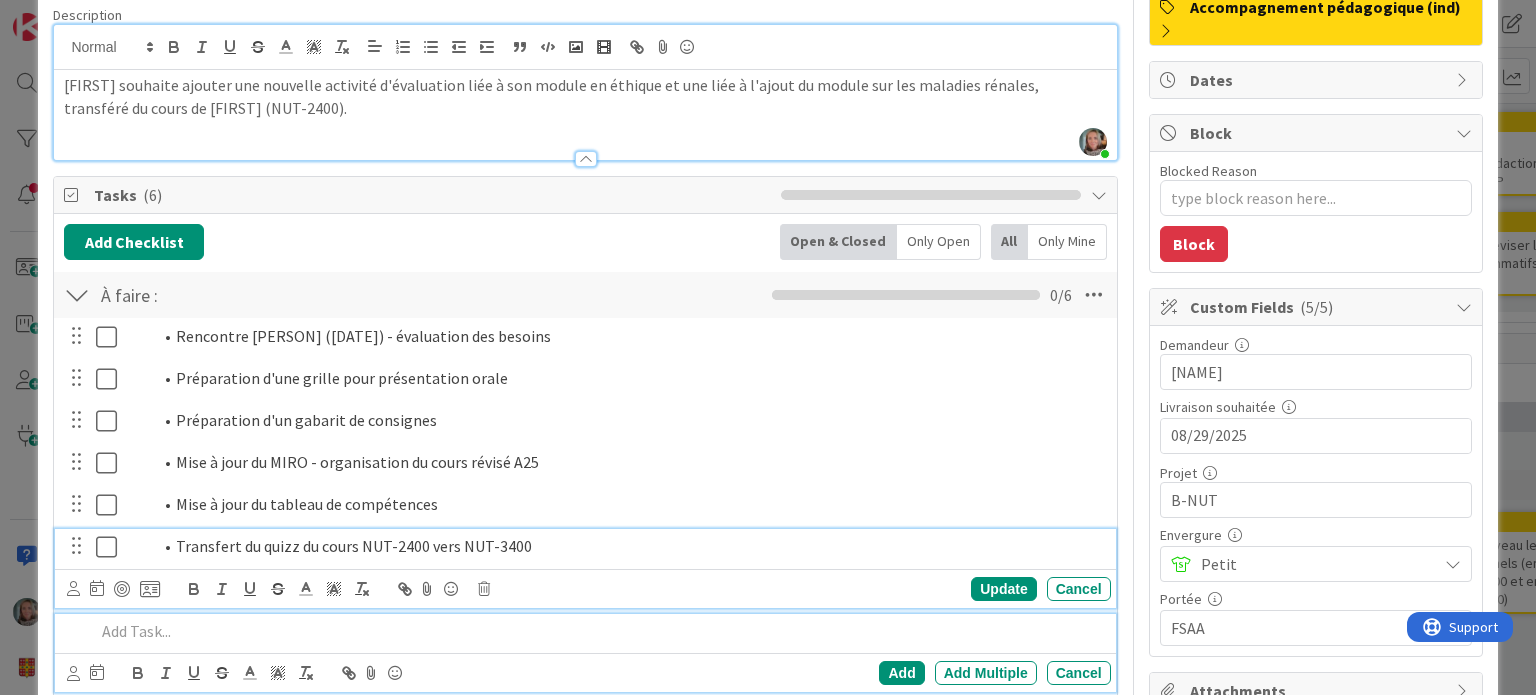 click on "Transfert du quizz du cours NUT-2400 vers NUT-3400" at bounding box center (627, 546) 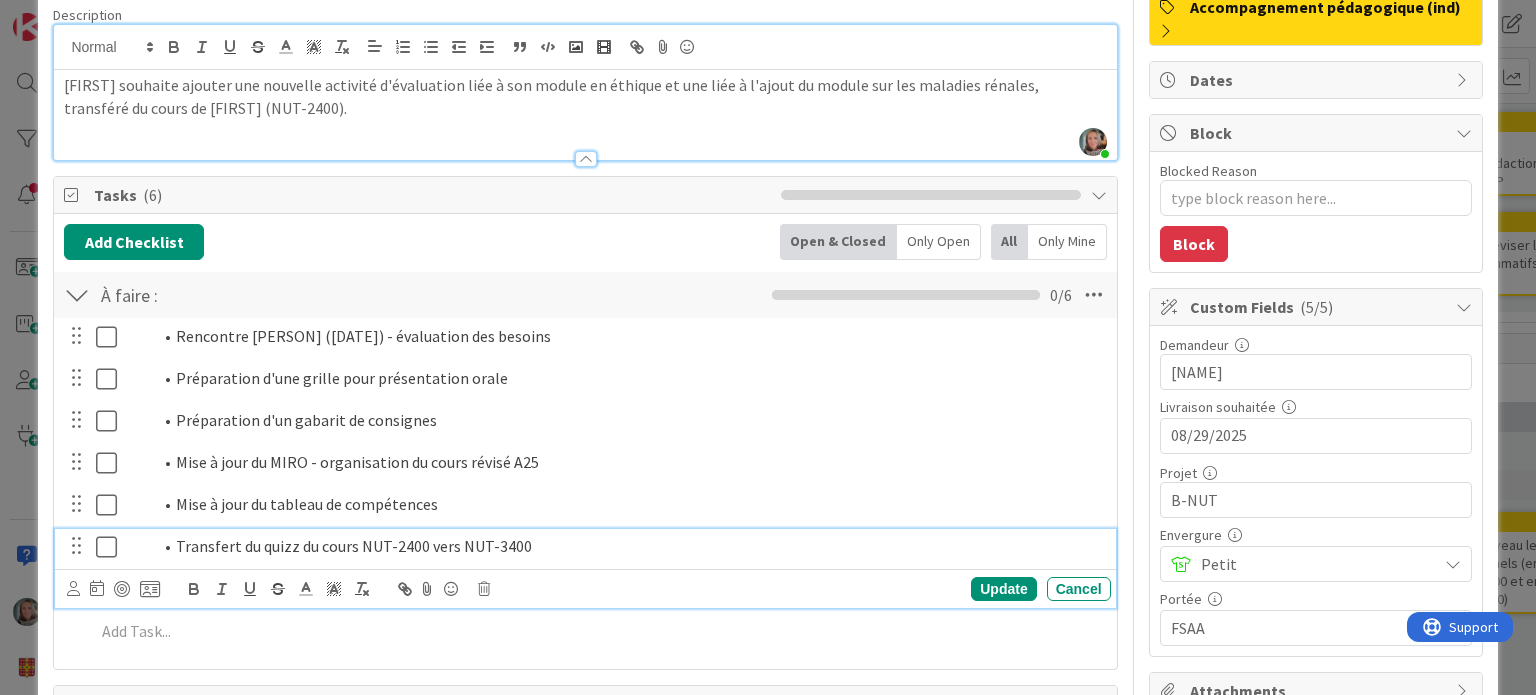 click on "Transfert du quizz du cours NUT-2400 vers NUT-3400" at bounding box center (627, 546) 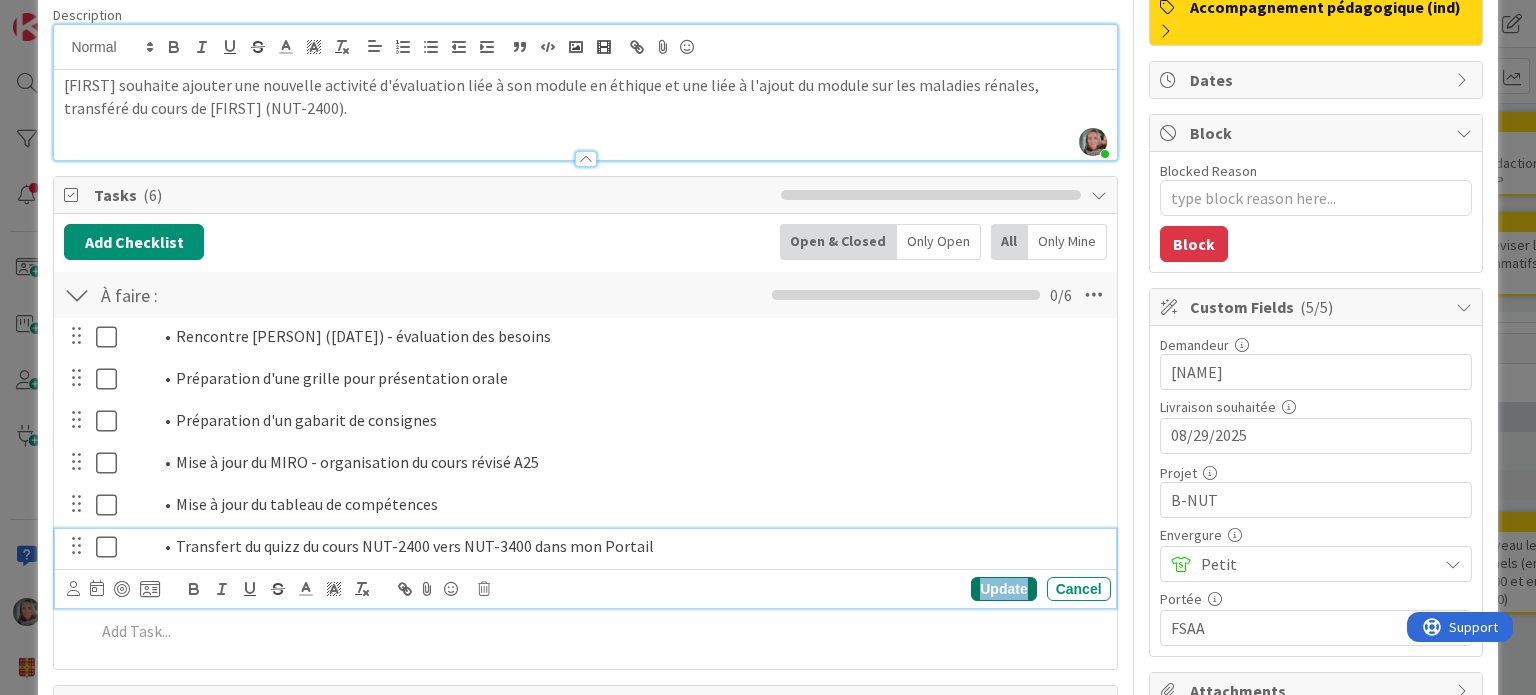 click on "Update" at bounding box center [1003, 589] 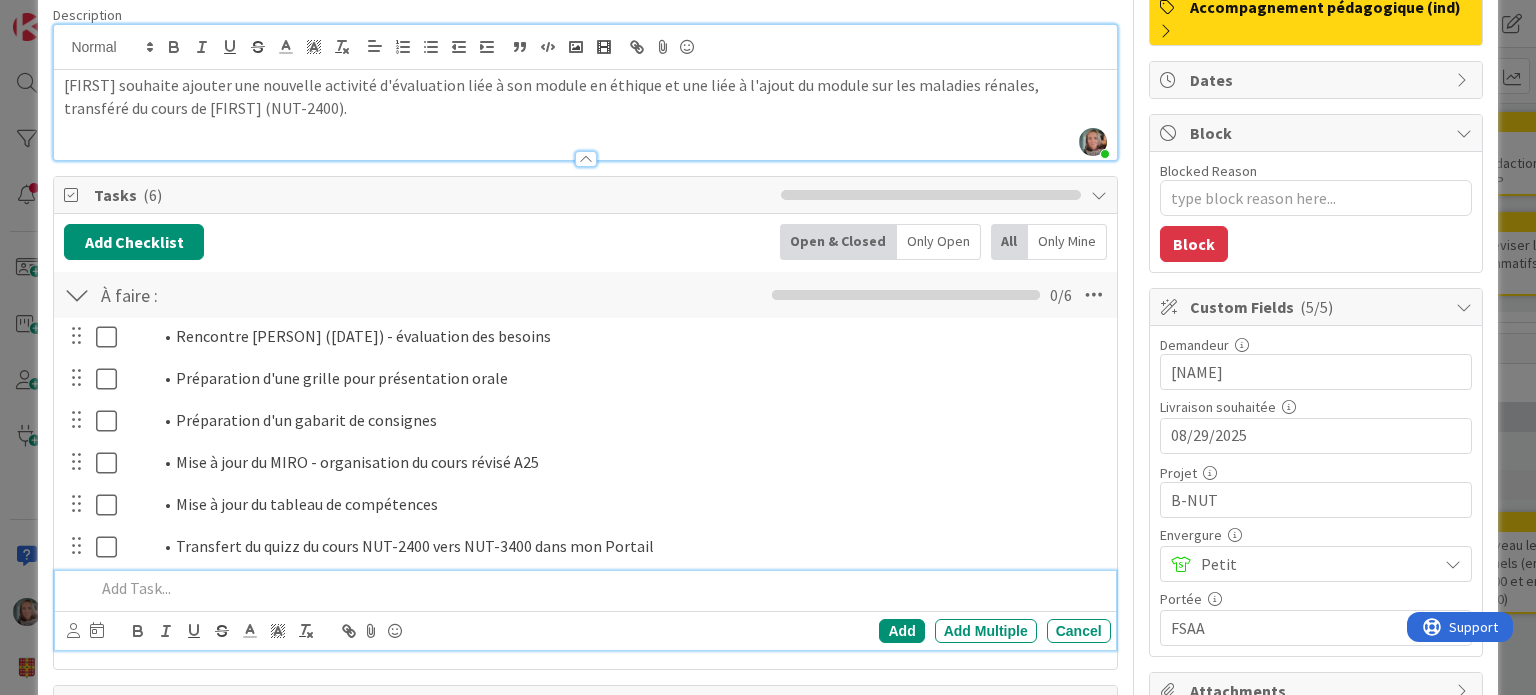 click at bounding box center (598, 588) 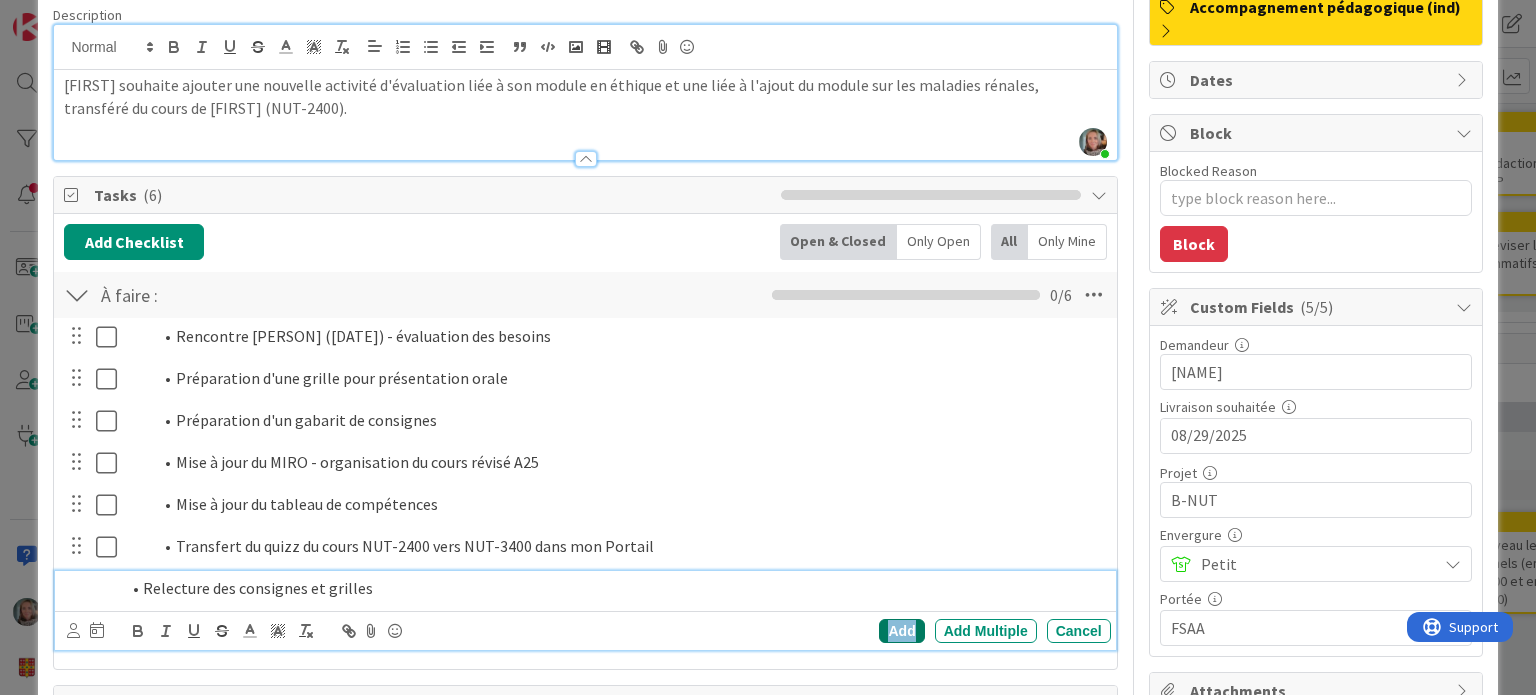 click on "Add" at bounding box center (901, 631) 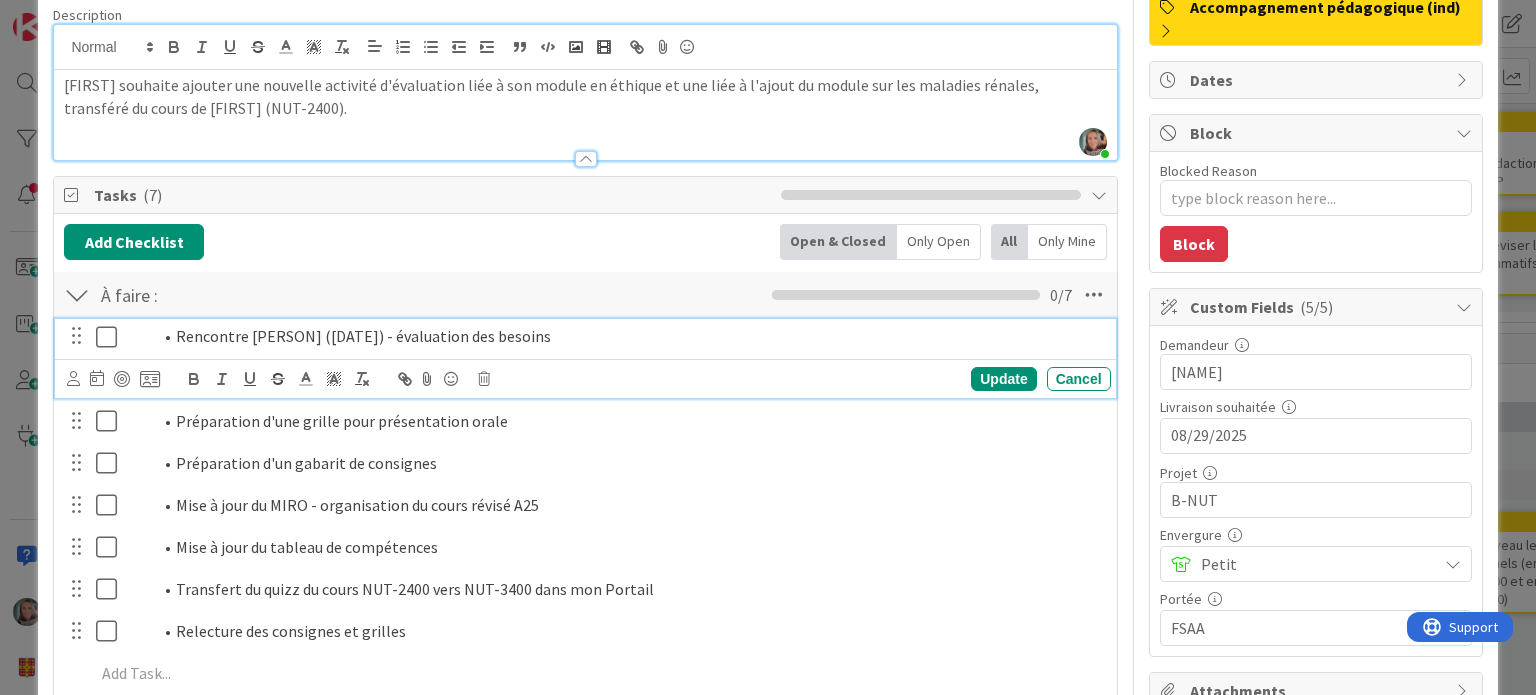 click at bounding box center [111, 337] 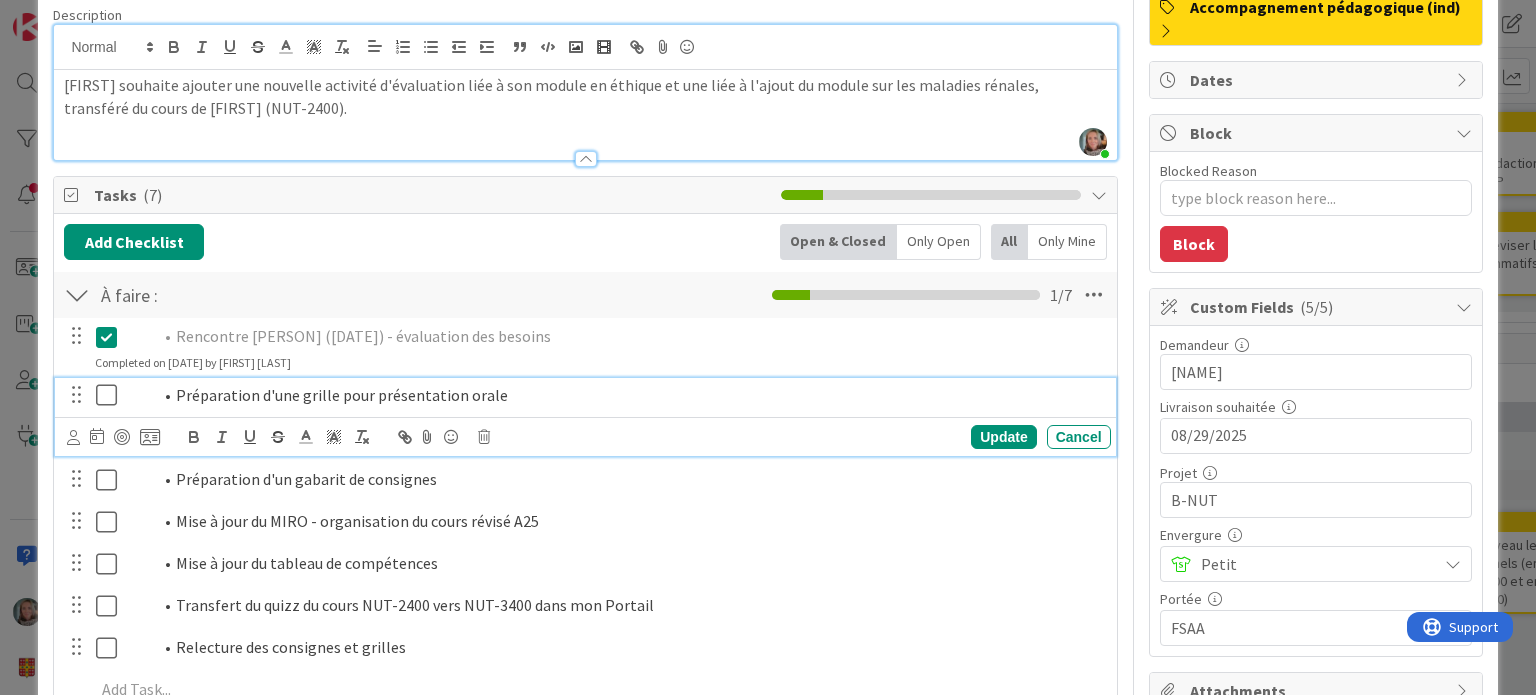 click at bounding box center (111, 395) 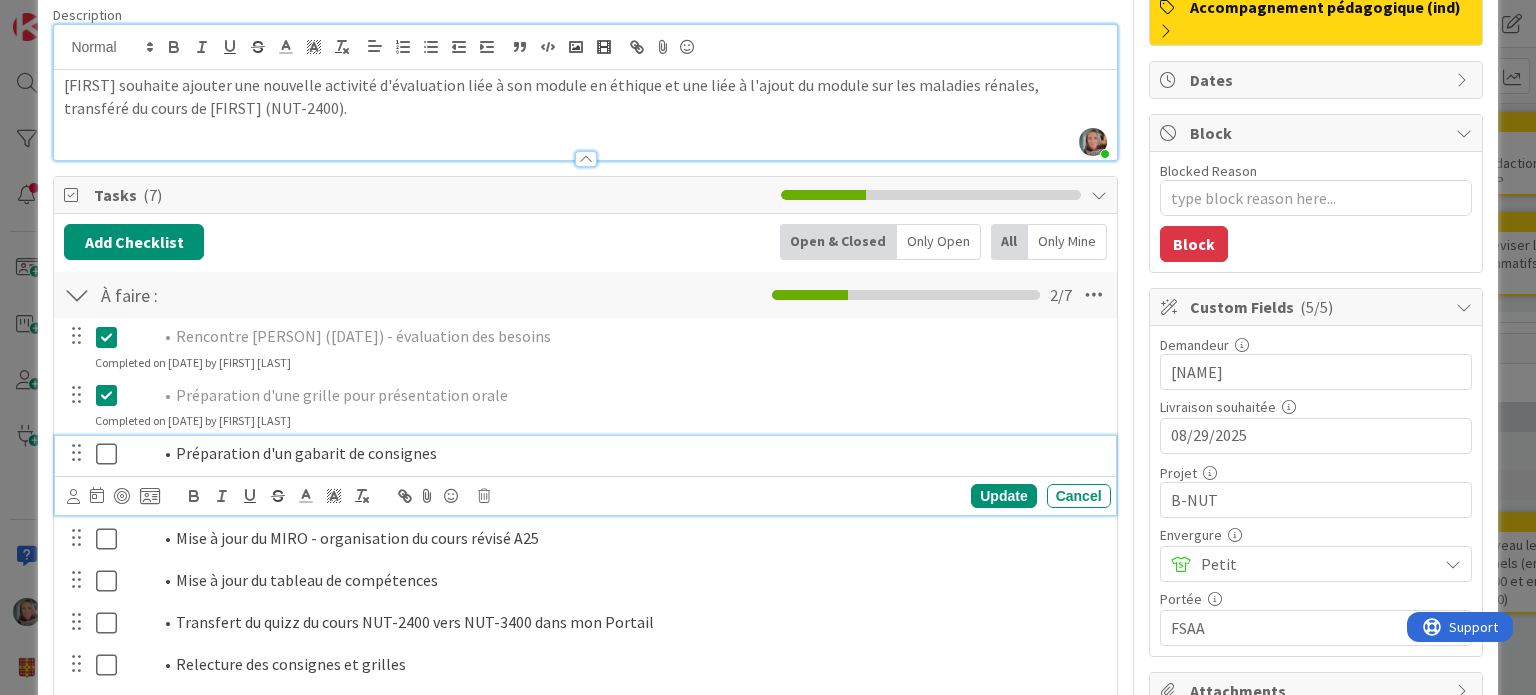 click at bounding box center (111, 454) 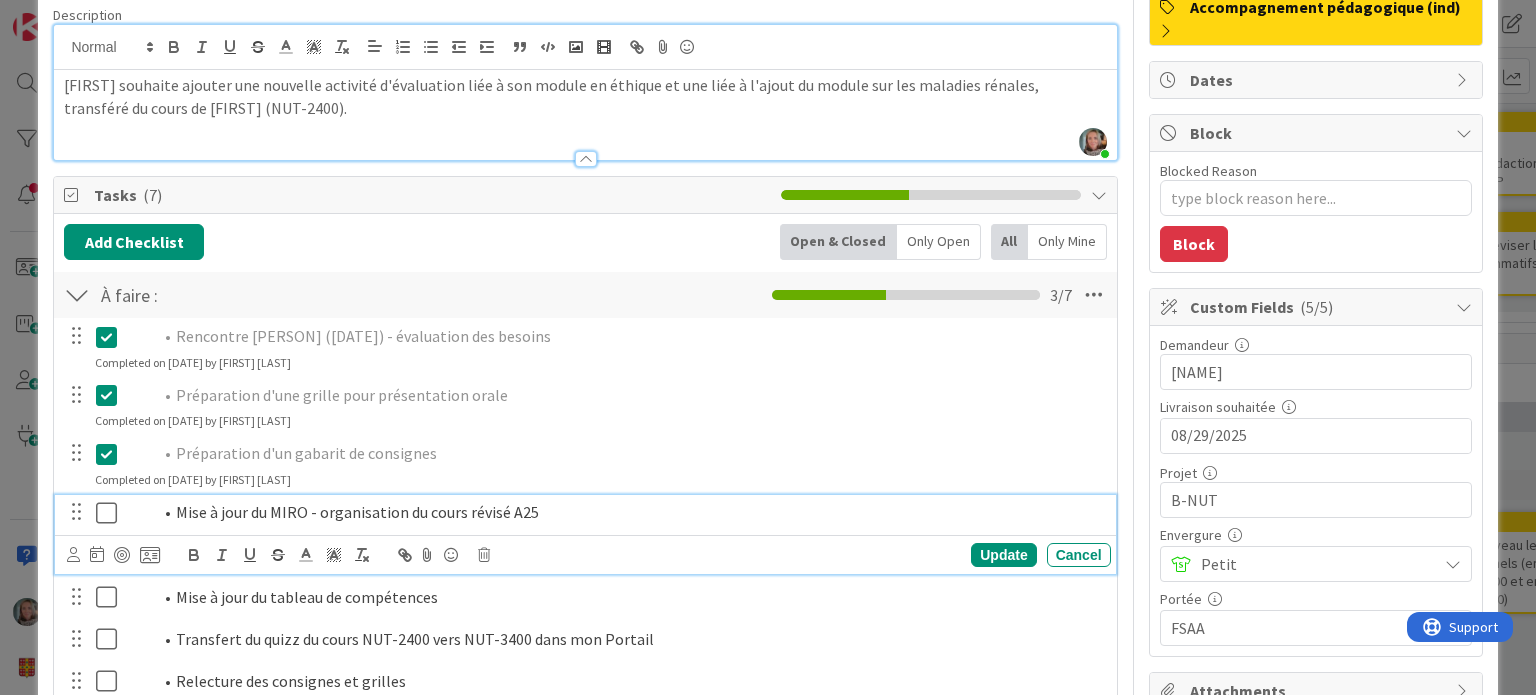 click at bounding box center [111, 513] 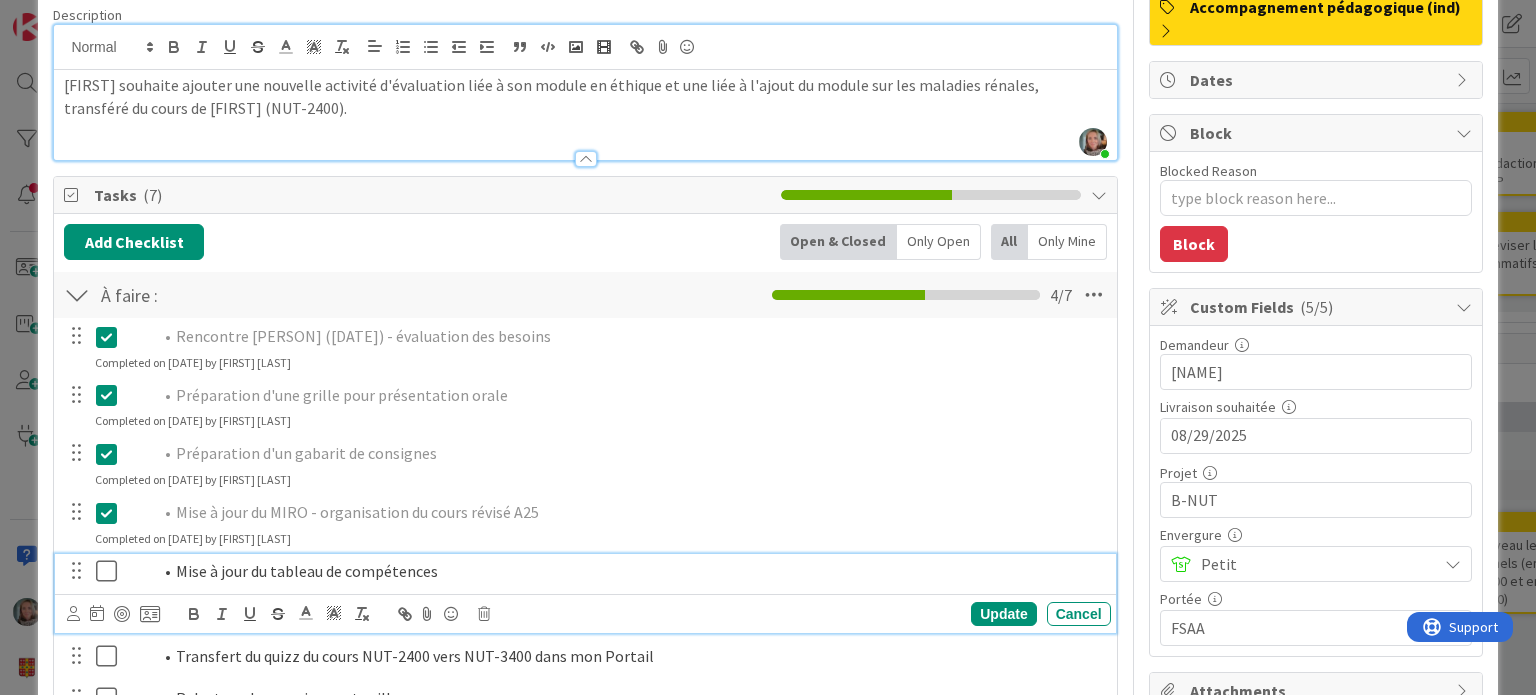 click at bounding box center (111, 571) 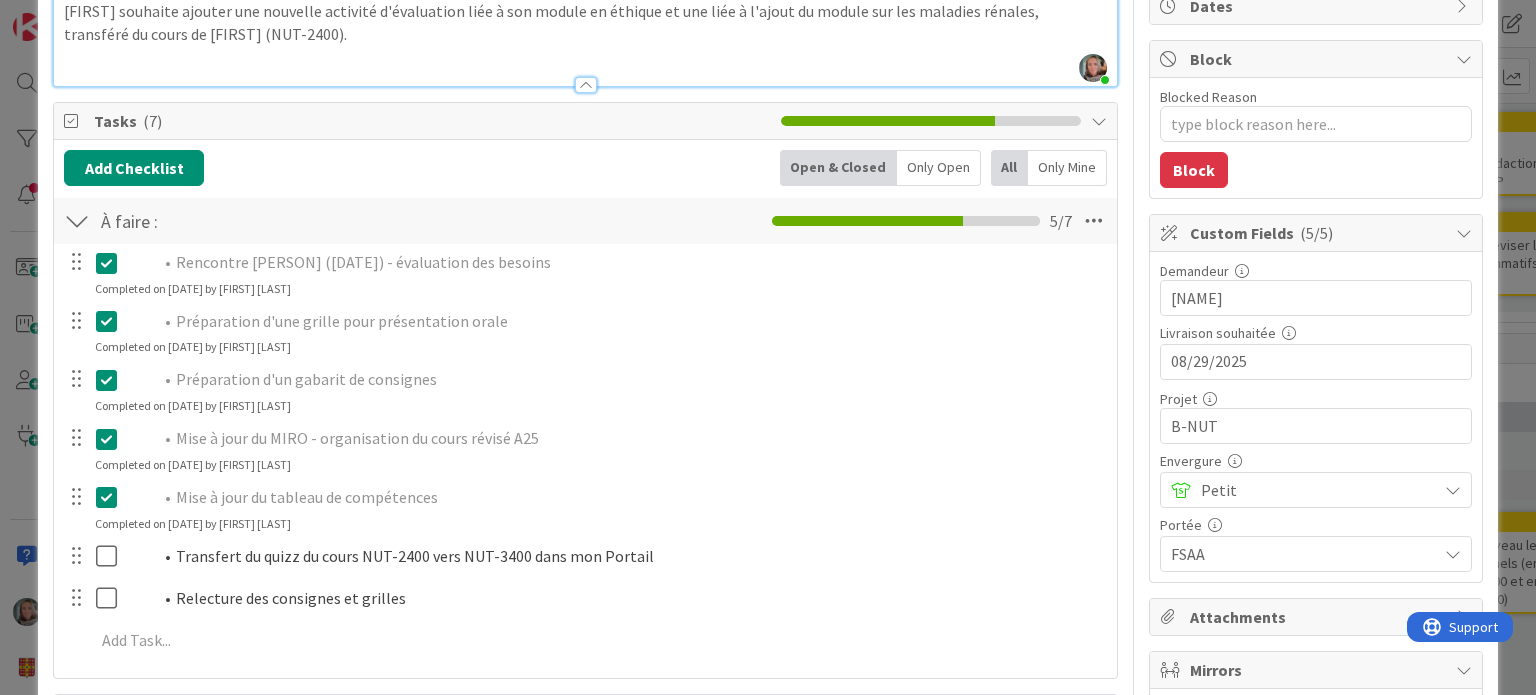 scroll, scrollTop: 256, scrollLeft: 0, axis: vertical 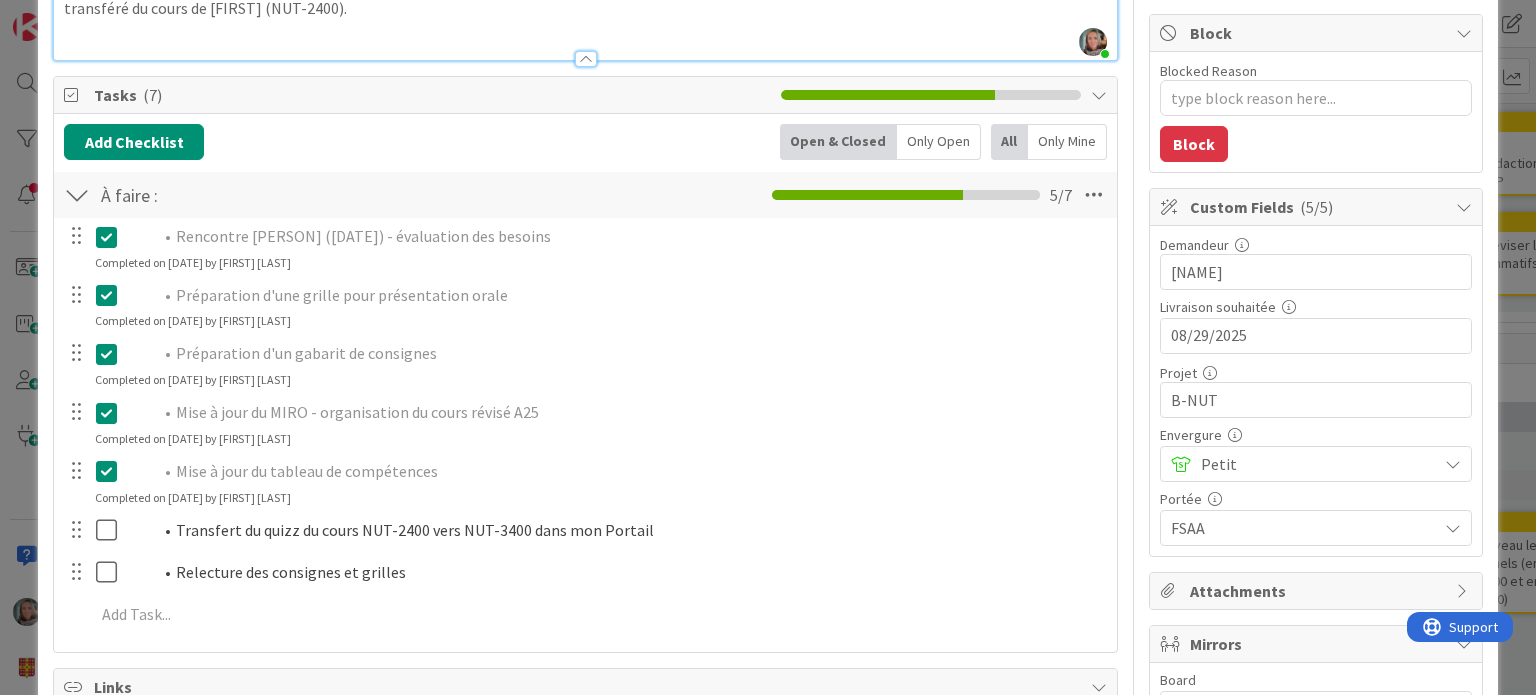 click at bounding box center [111, 471] 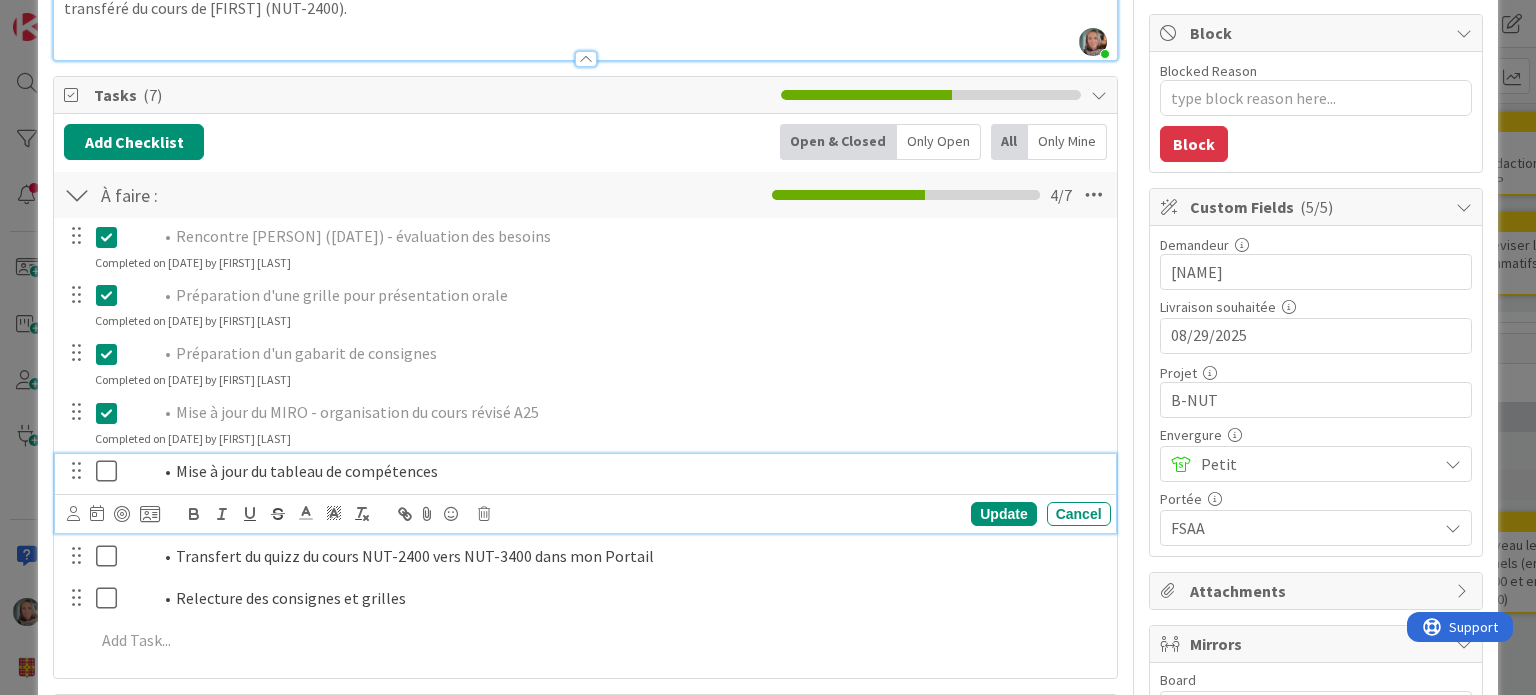 click on "Mise à jour du tableau de compétences" at bounding box center [627, 471] 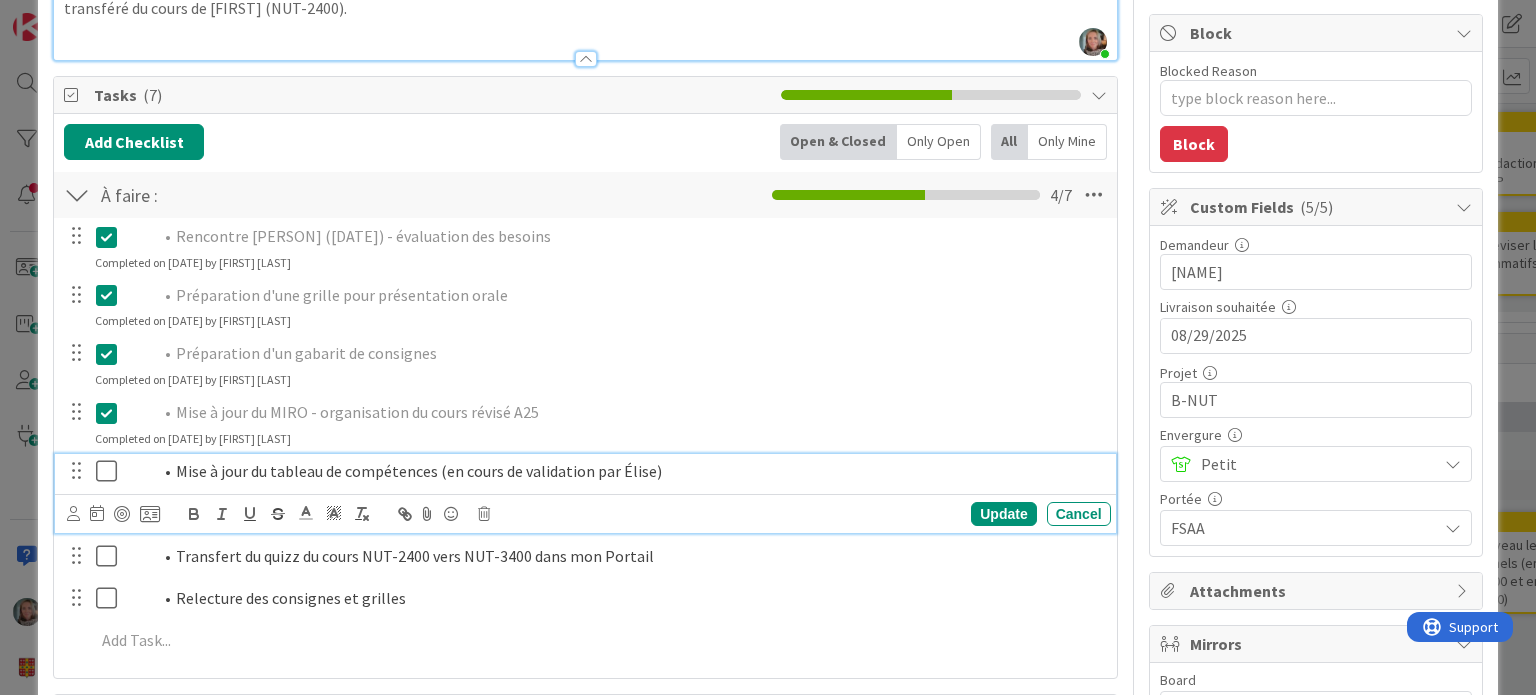 click on "Update Cancel" at bounding box center [928, 514] 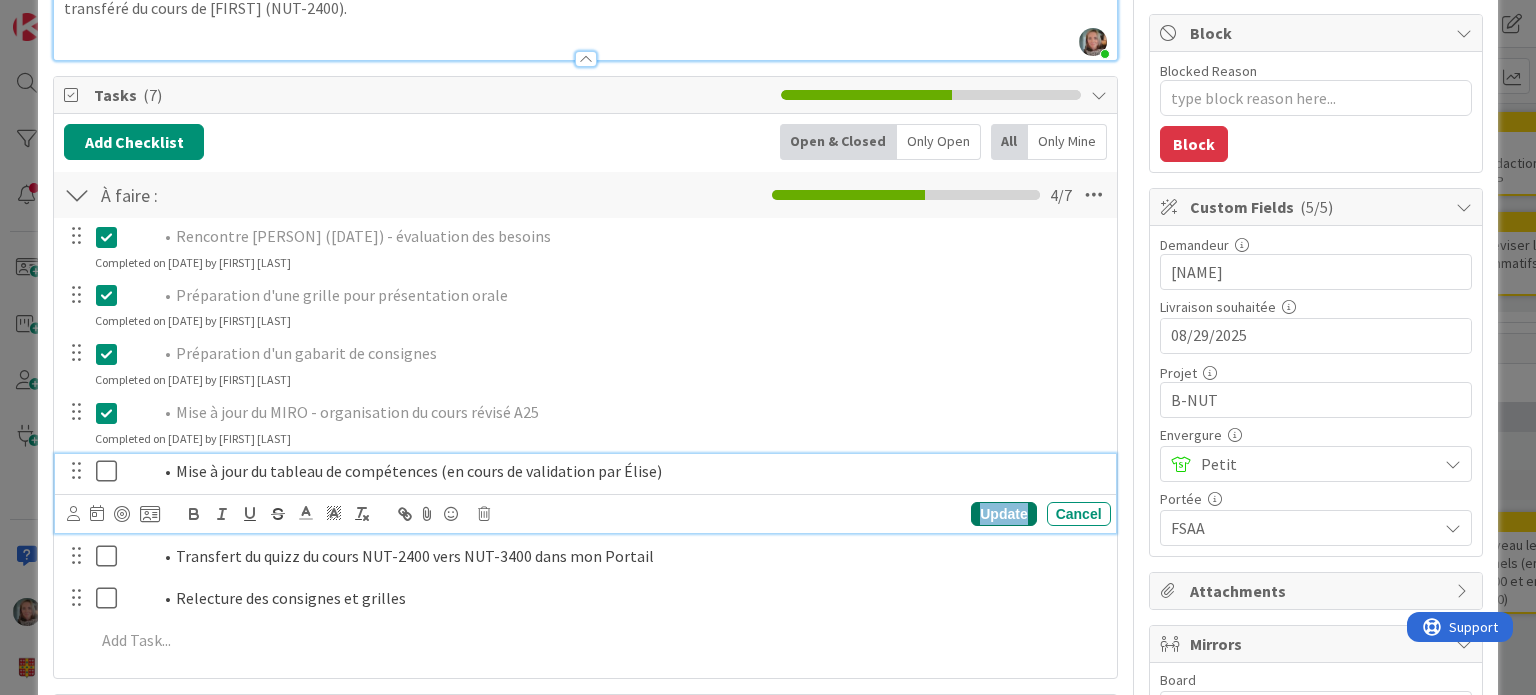 click on "Update" at bounding box center [1003, 514] 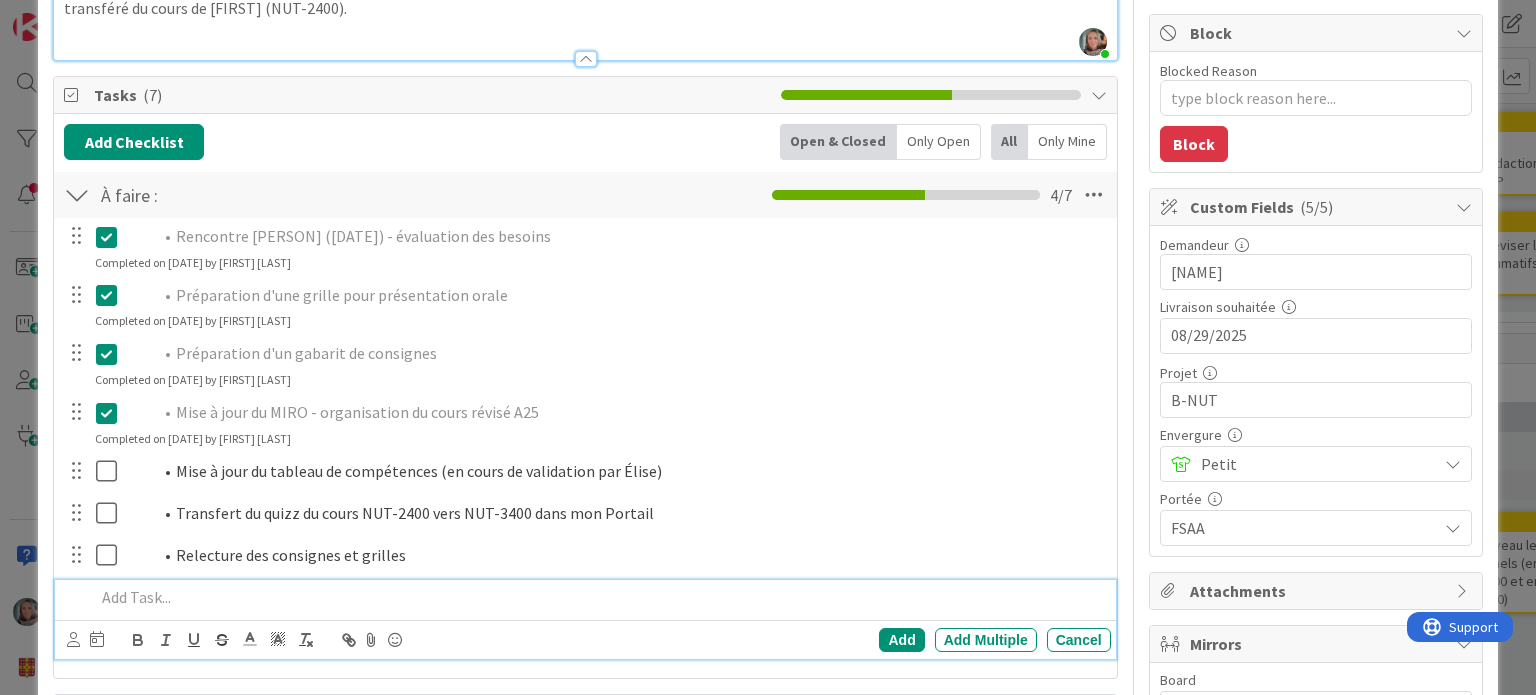 click at bounding box center (598, 597) 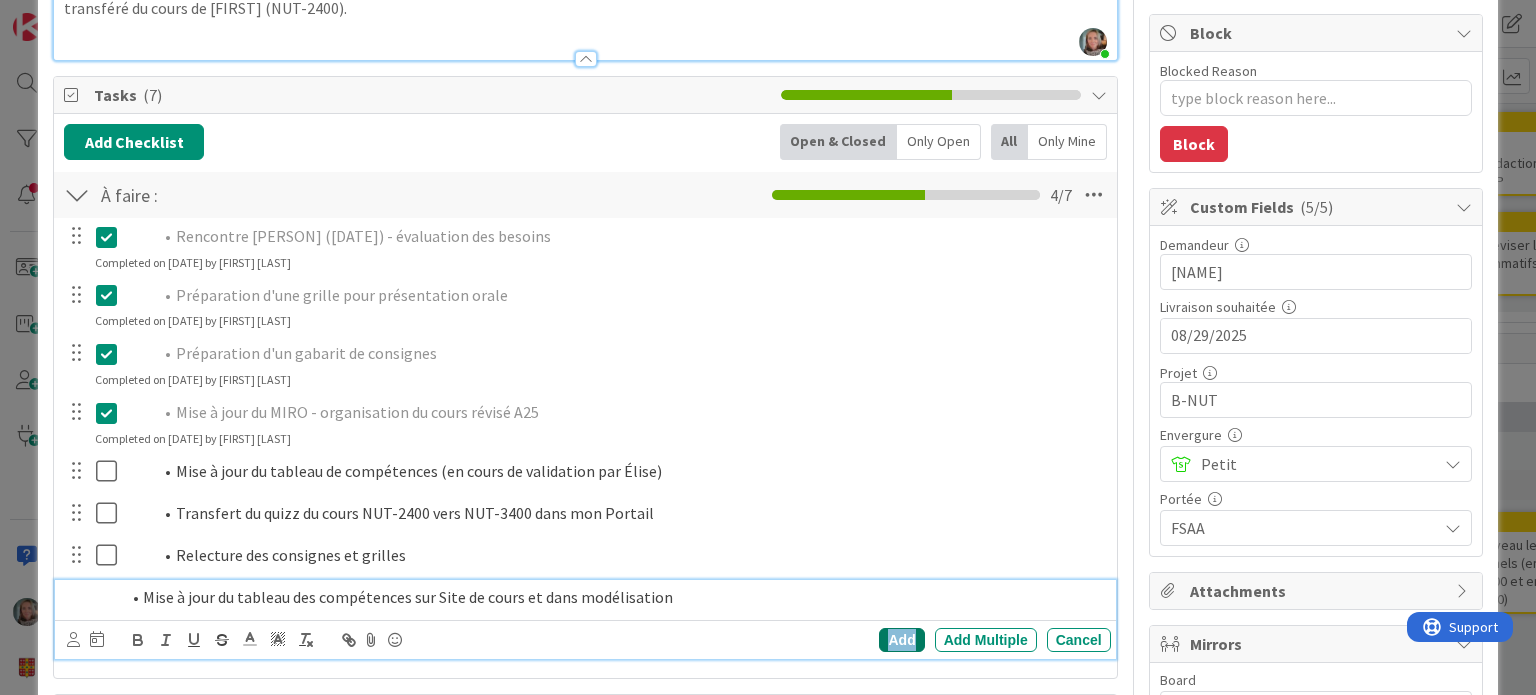 click on "Add" at bounding box center [901, 640] 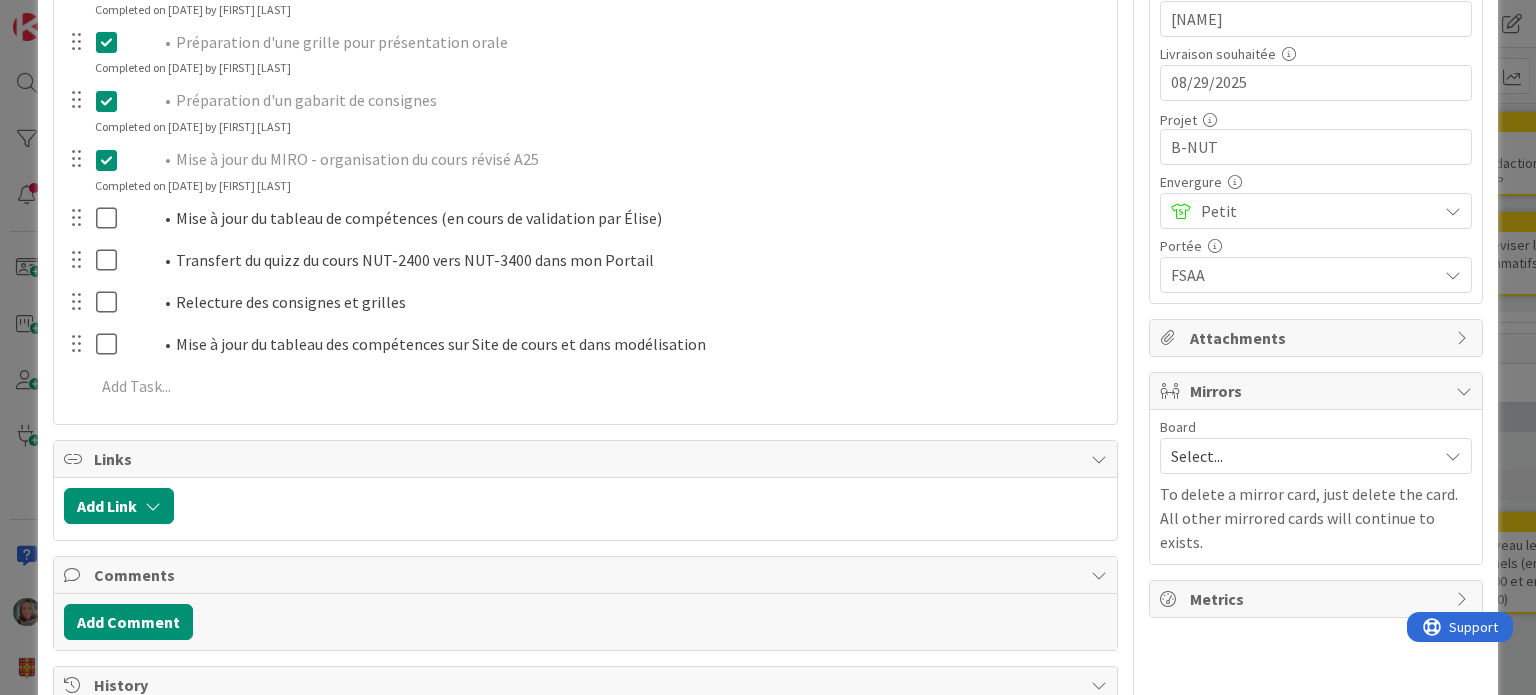 scroll, scrollTop: 656, scrollLeft: 0, axis: vertical 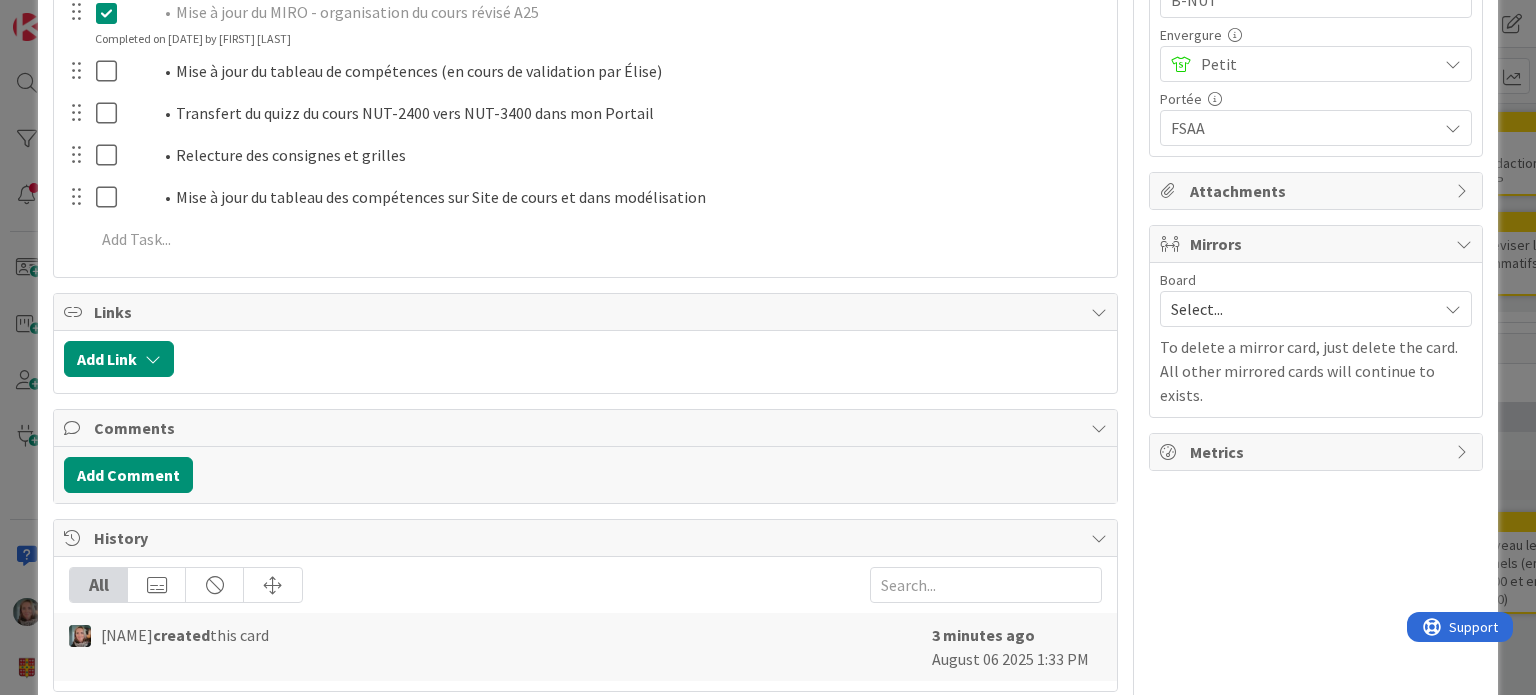click on "Select..." at bounding box center (1299, 309) 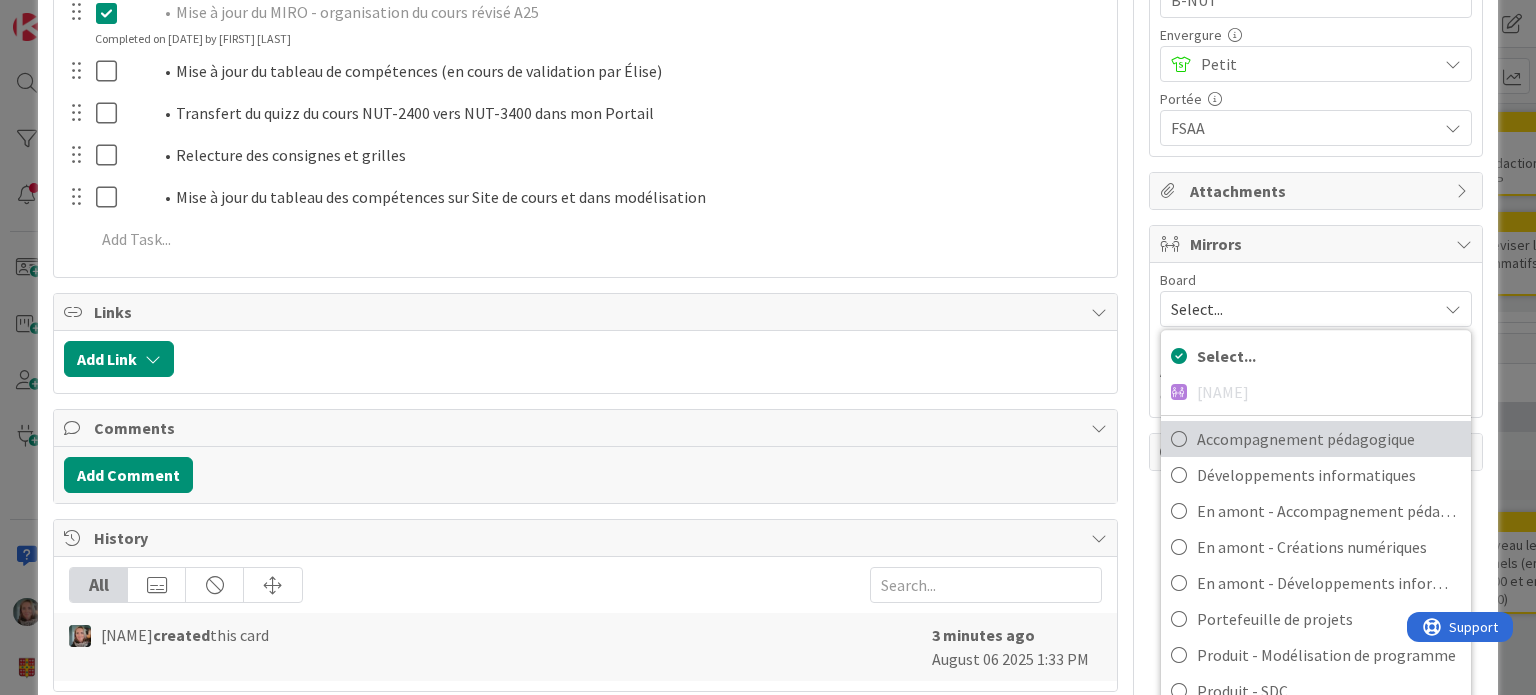 click on "Accompagnement pédagogique" at bounding box center (1329, 439) 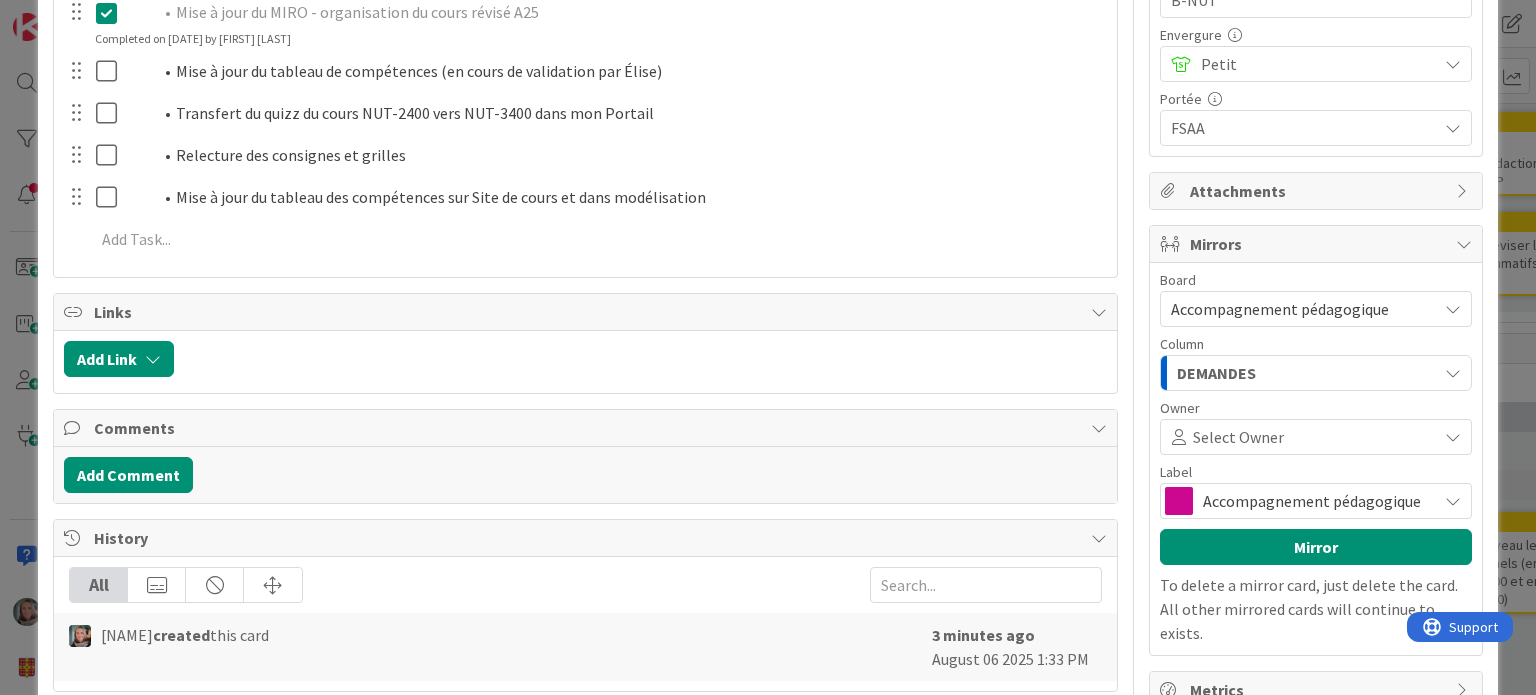 click on "DEMANDES" at bounding box center (1216, 373) 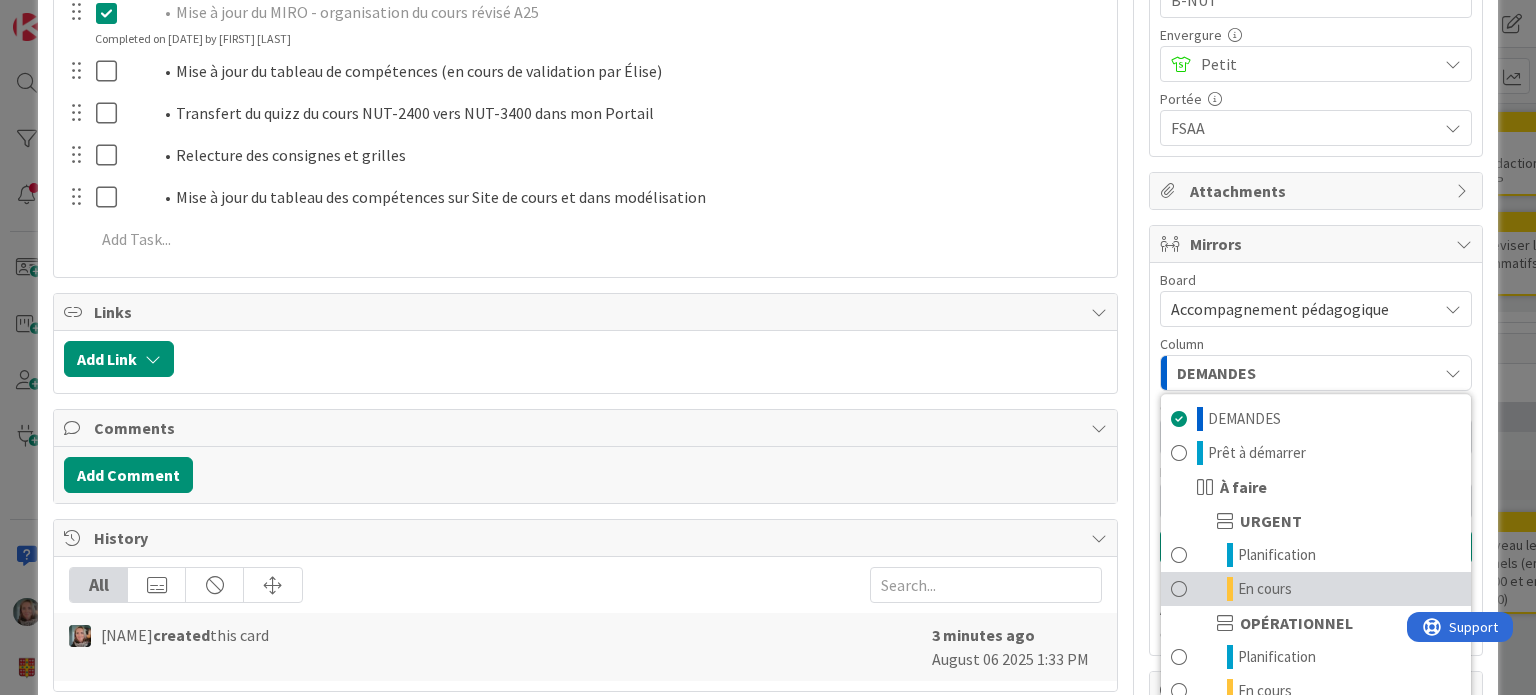 scroll, scrollTop: 93, scrollLeft: 0, axis: vertical 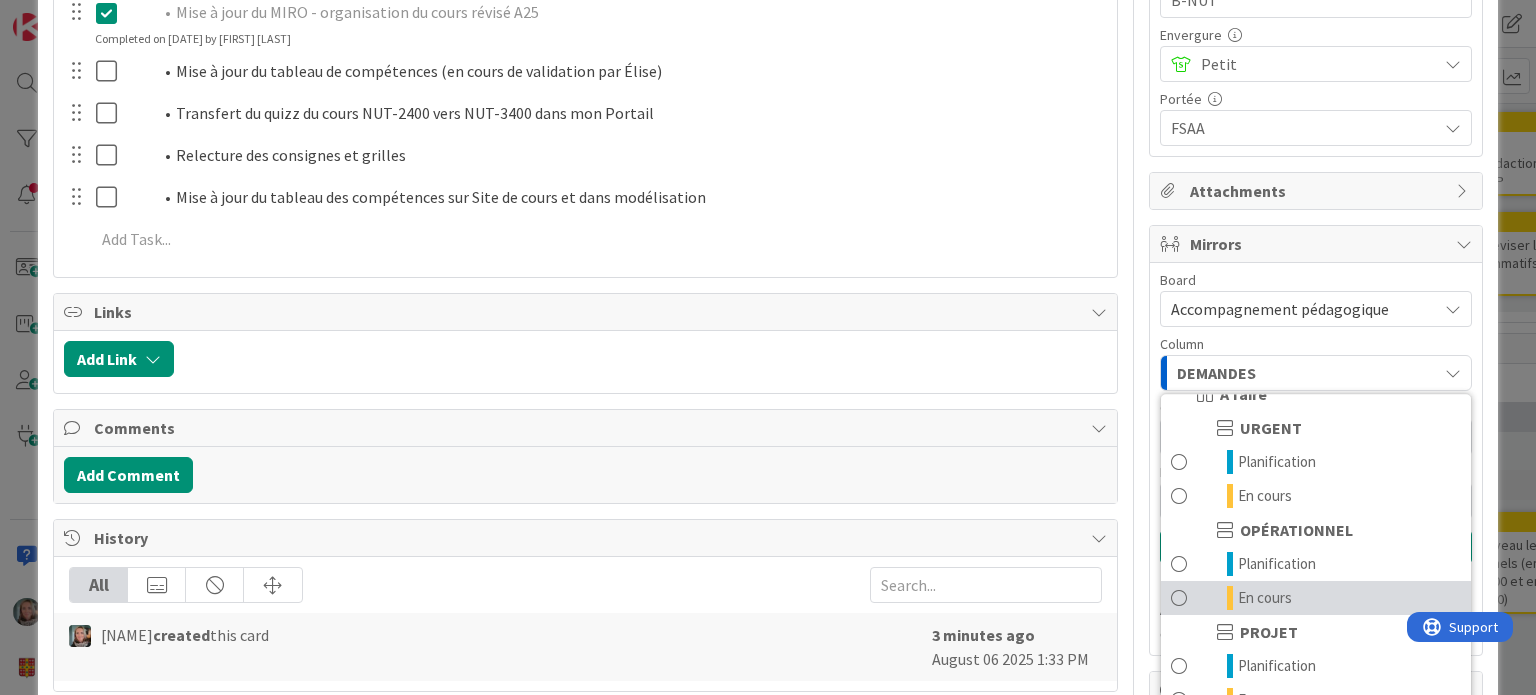 click on "En cours" at bounding box center [1265, 598] 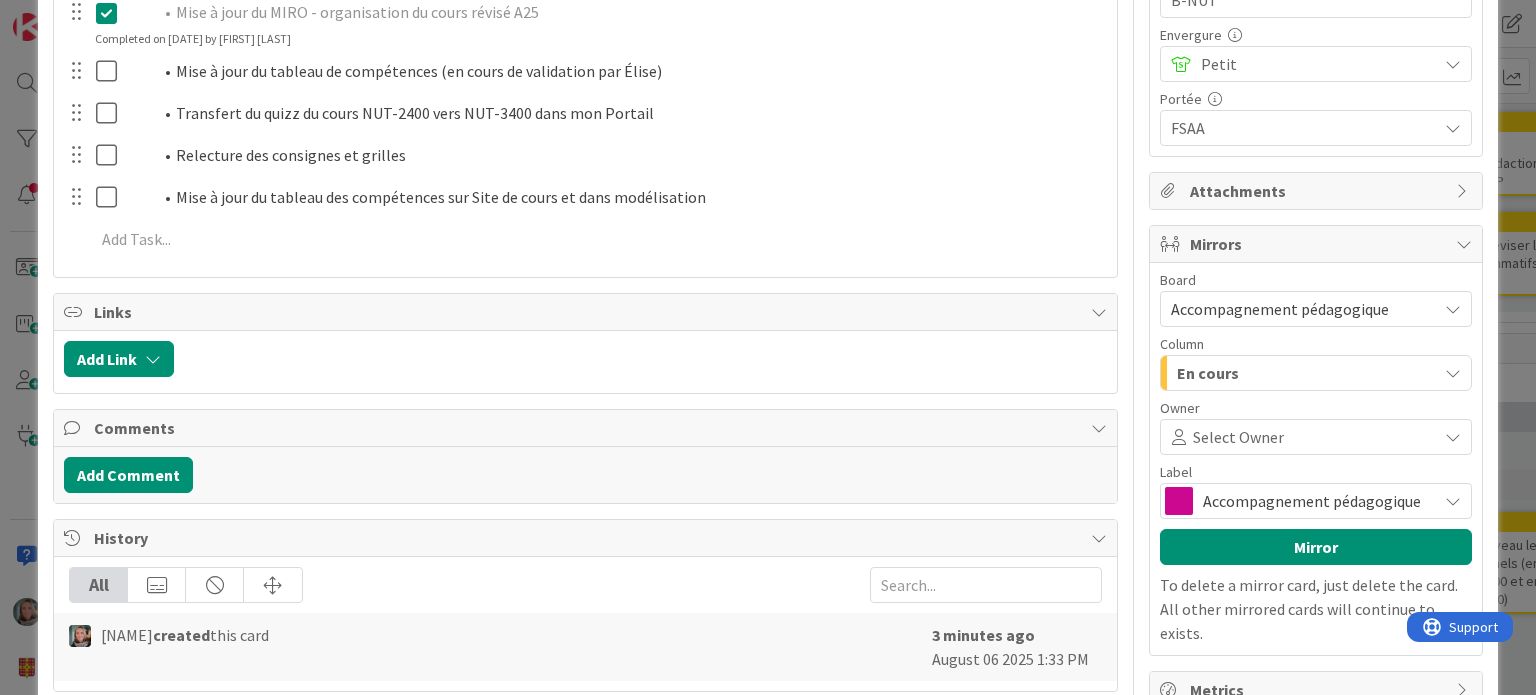 click on "Select Owner" at bounding box center [1238, 437] 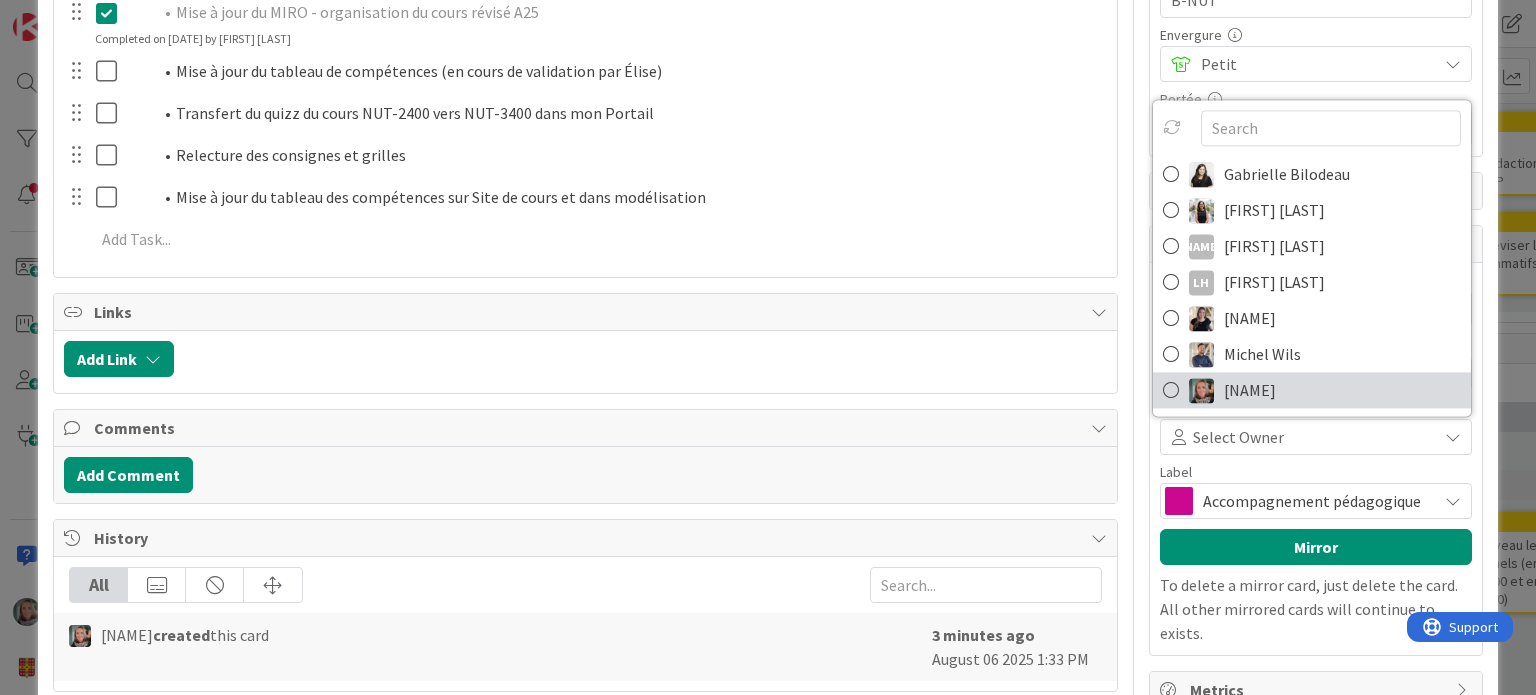 click on "[NAME]" at bounding box center (1250, 390) 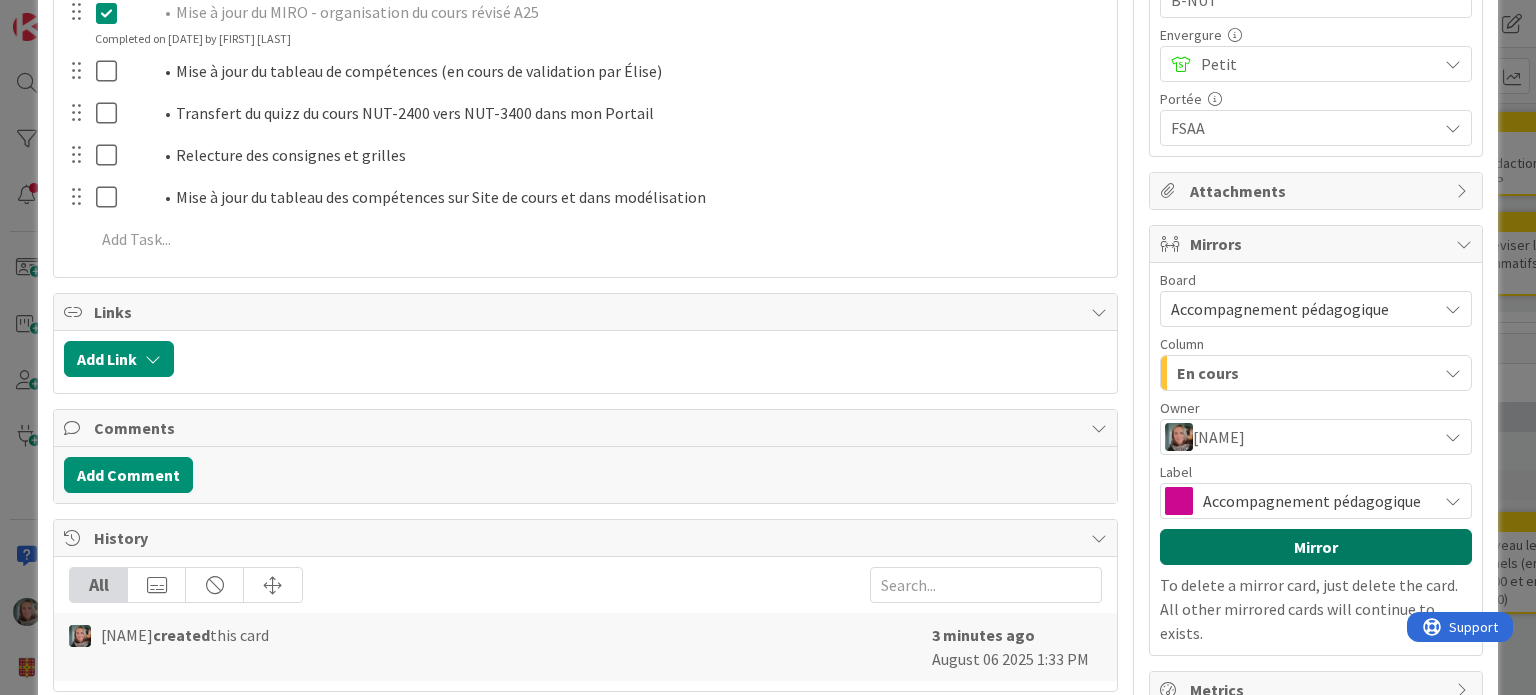 click on "Mirror" at bounding box center [1316, 547] 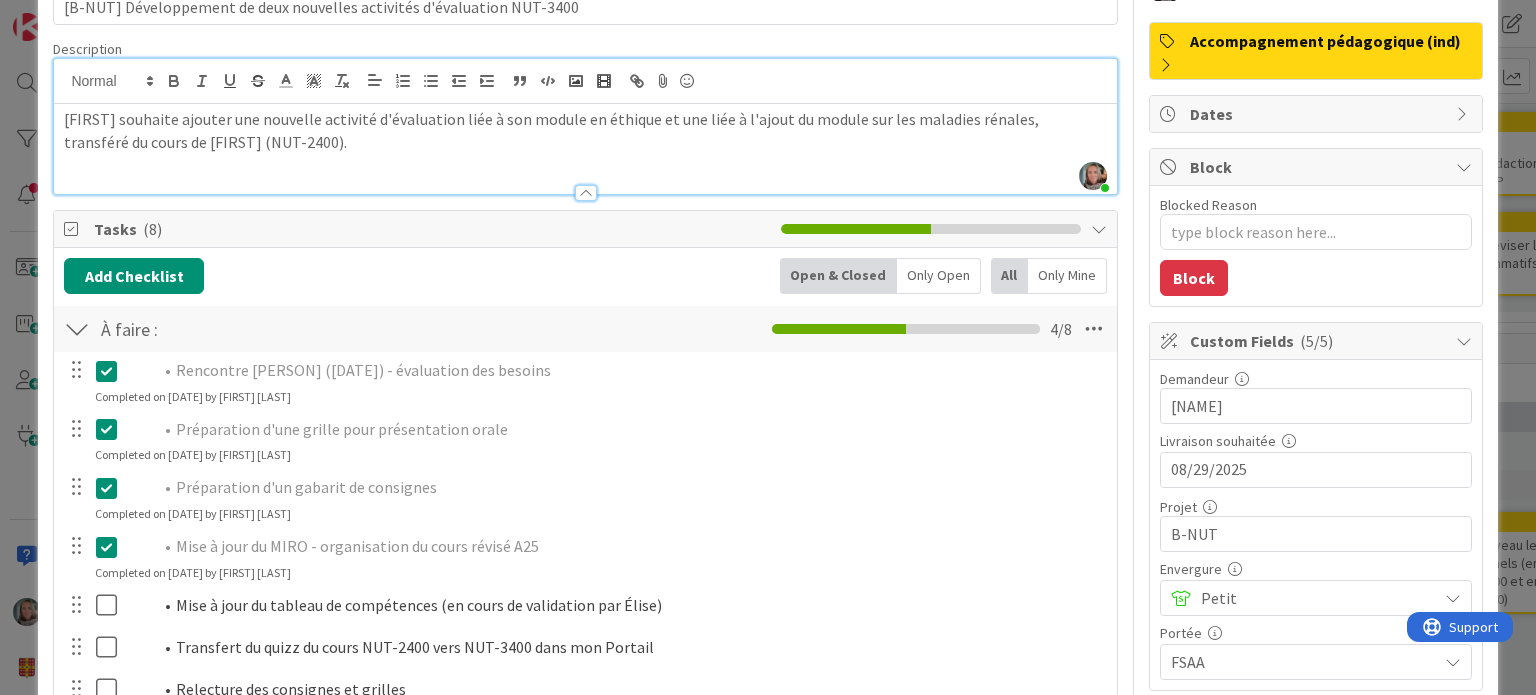 scroll, scrollTop: 0, scrollLeft: 0, axis: both 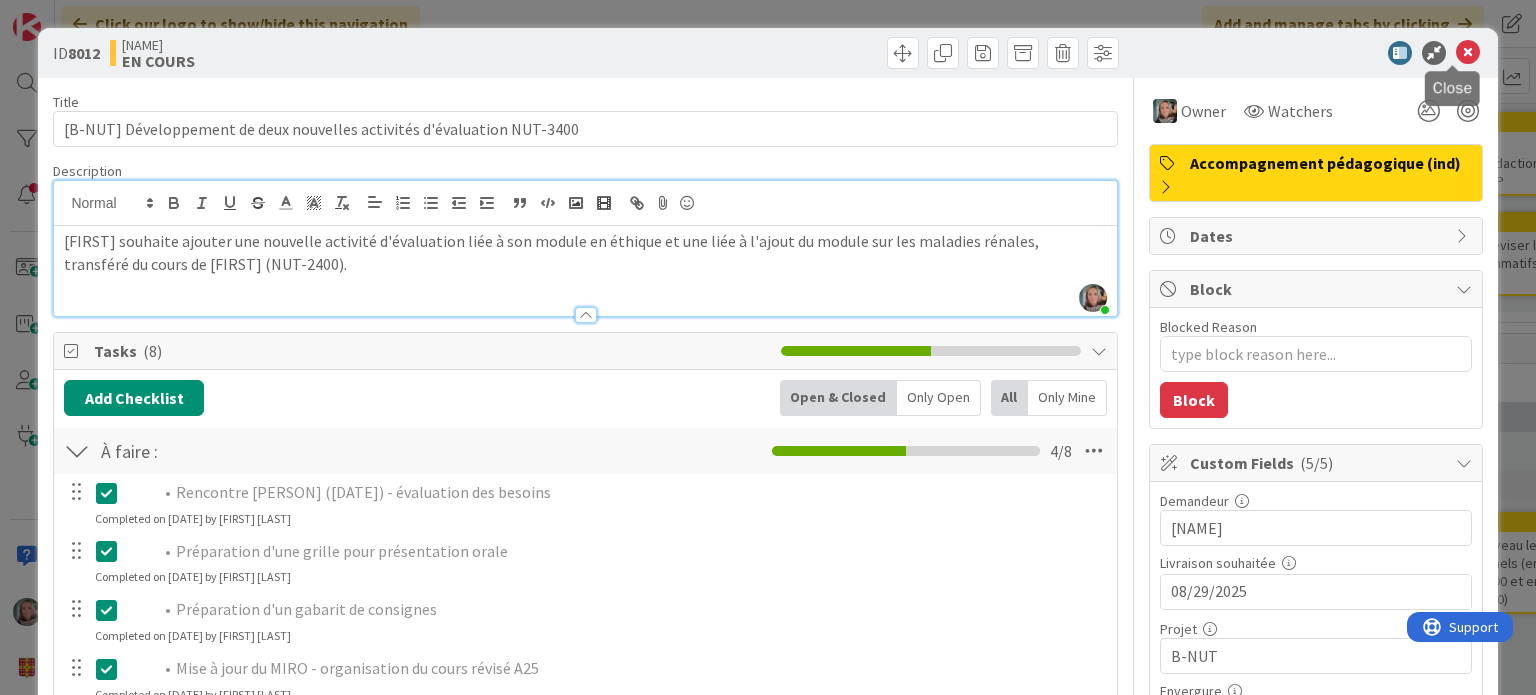 click at bounding box center [1468, 53] 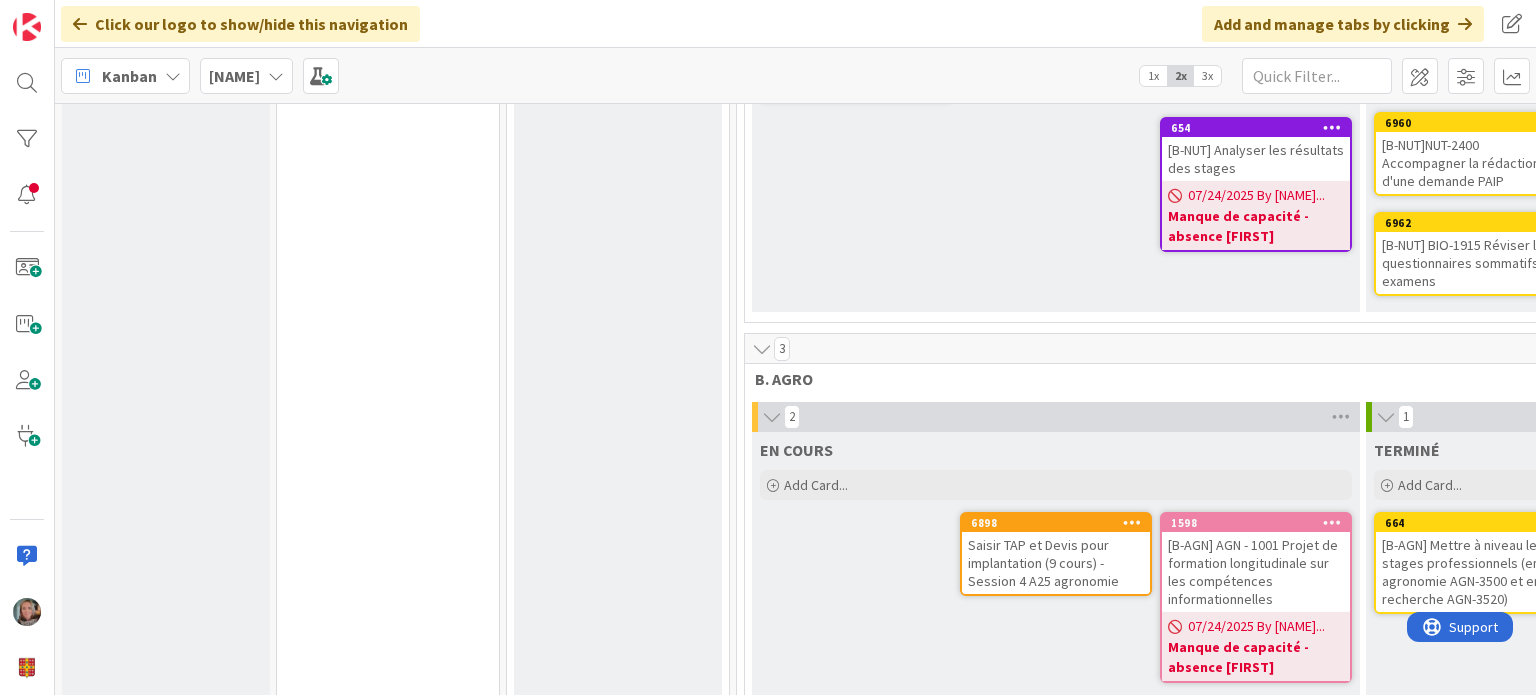 scroll, scrollTop: 0, scrollLeft: 0, axis: both 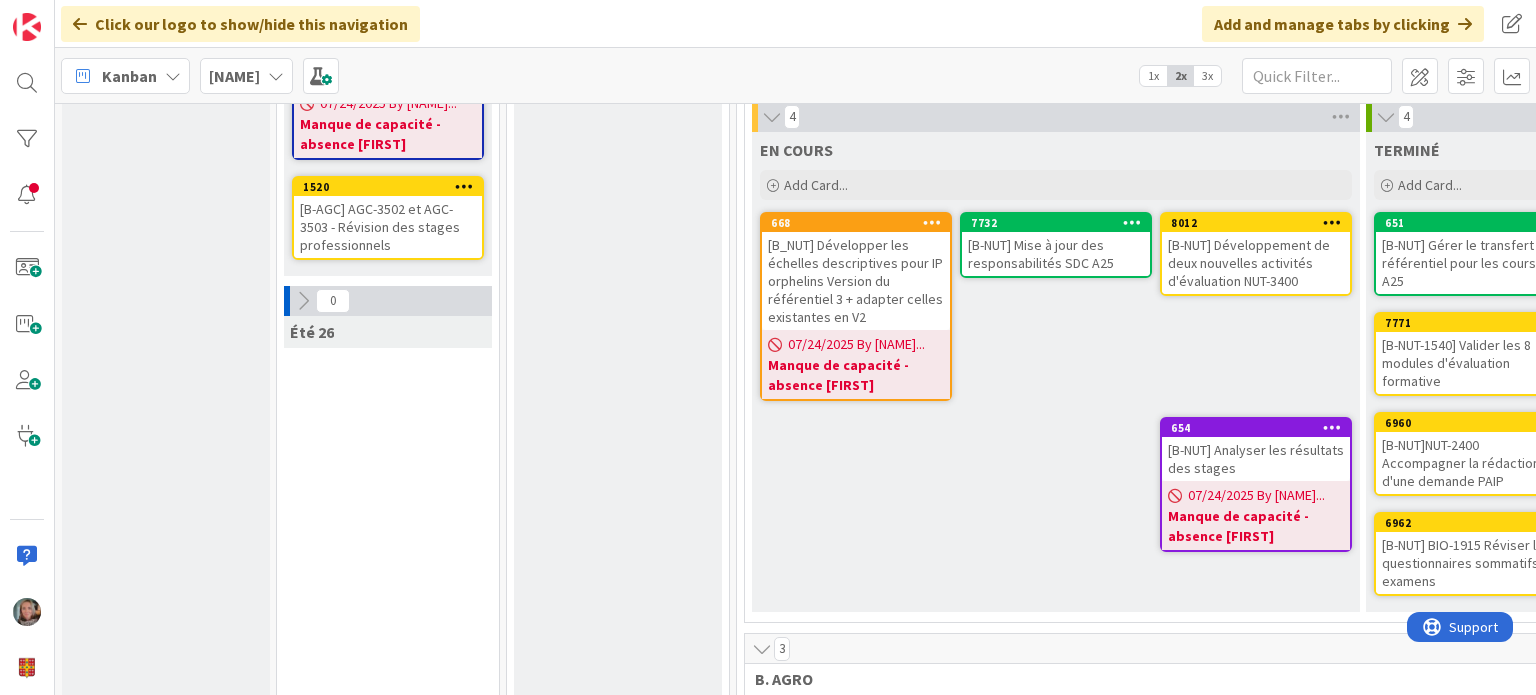 click on "[B-NUT] Mise à jour des responsabilités SDC A25" at bounding box center (1056, 254) 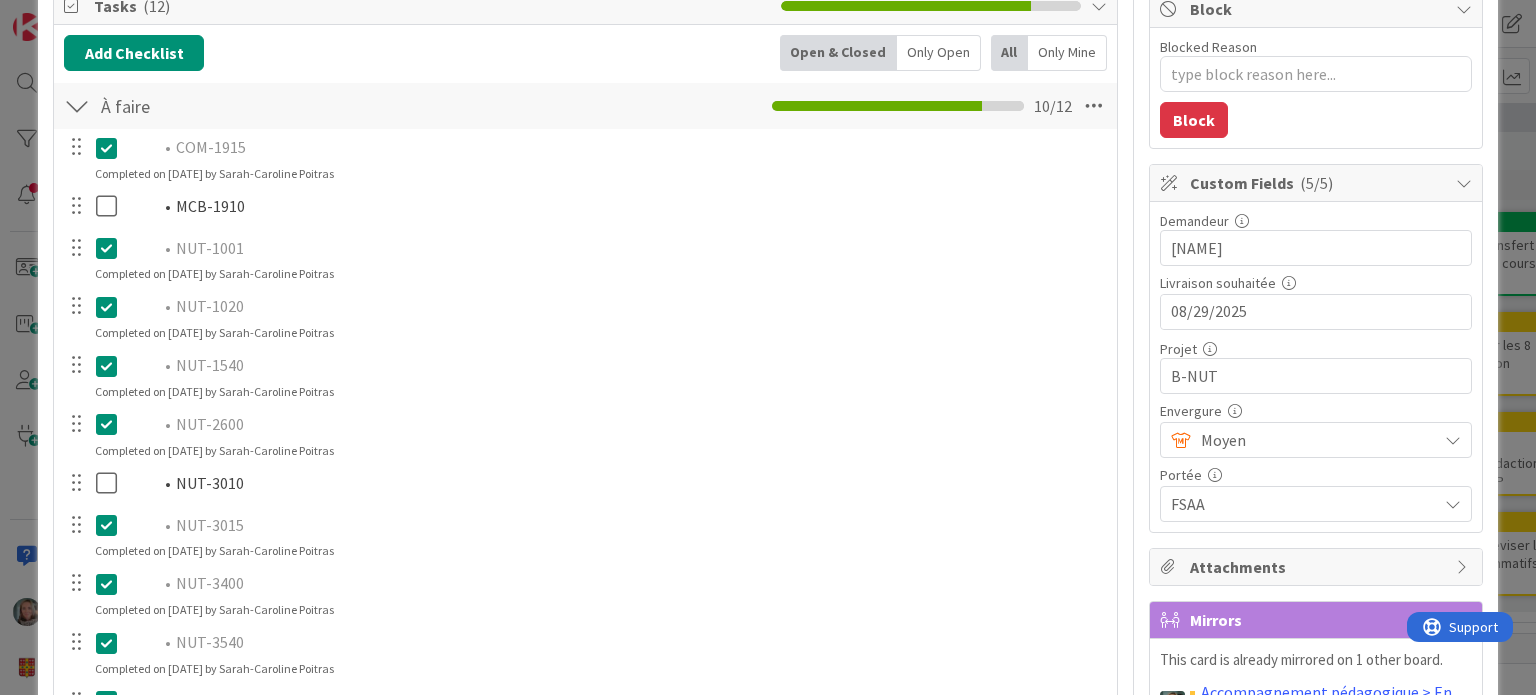 scroll, scrollTop: 300, scrollLeft: 0, axis: vertical 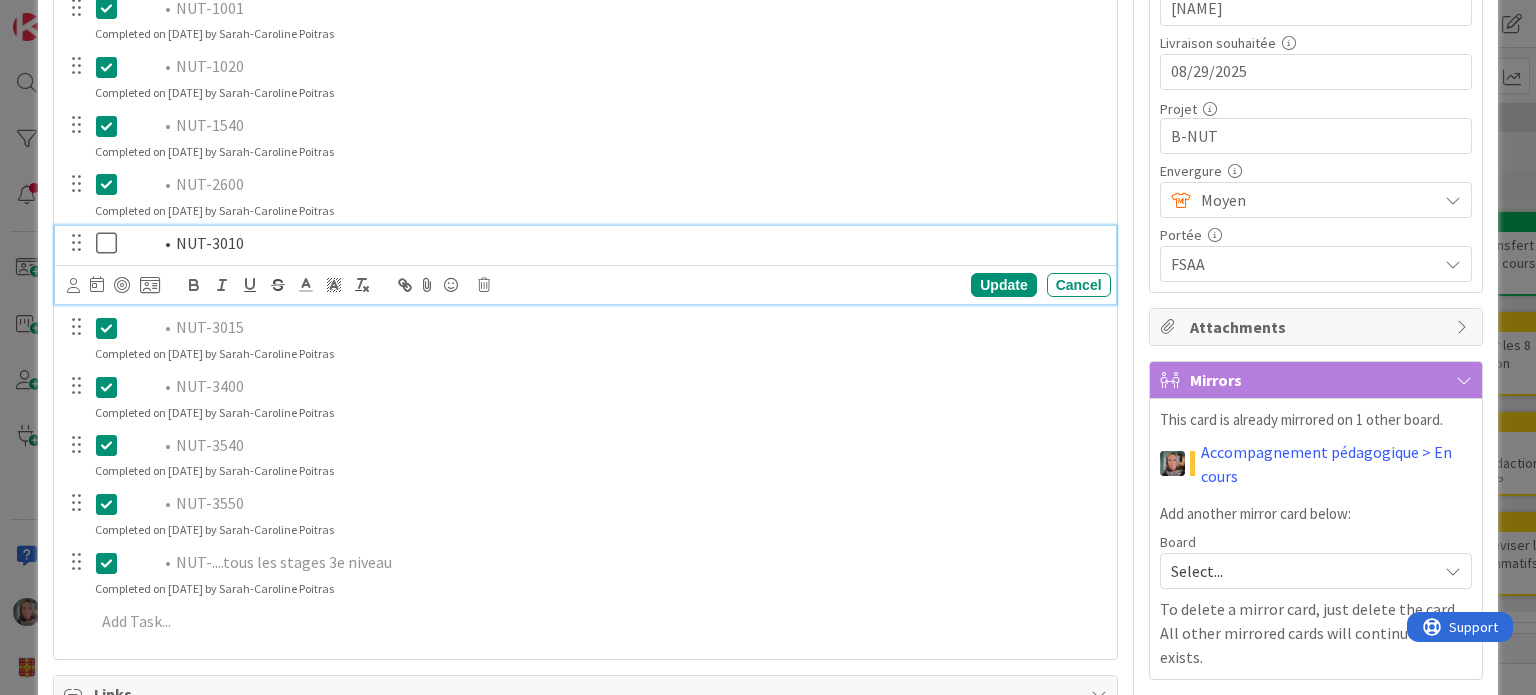 click at bounding box center (111, 243) 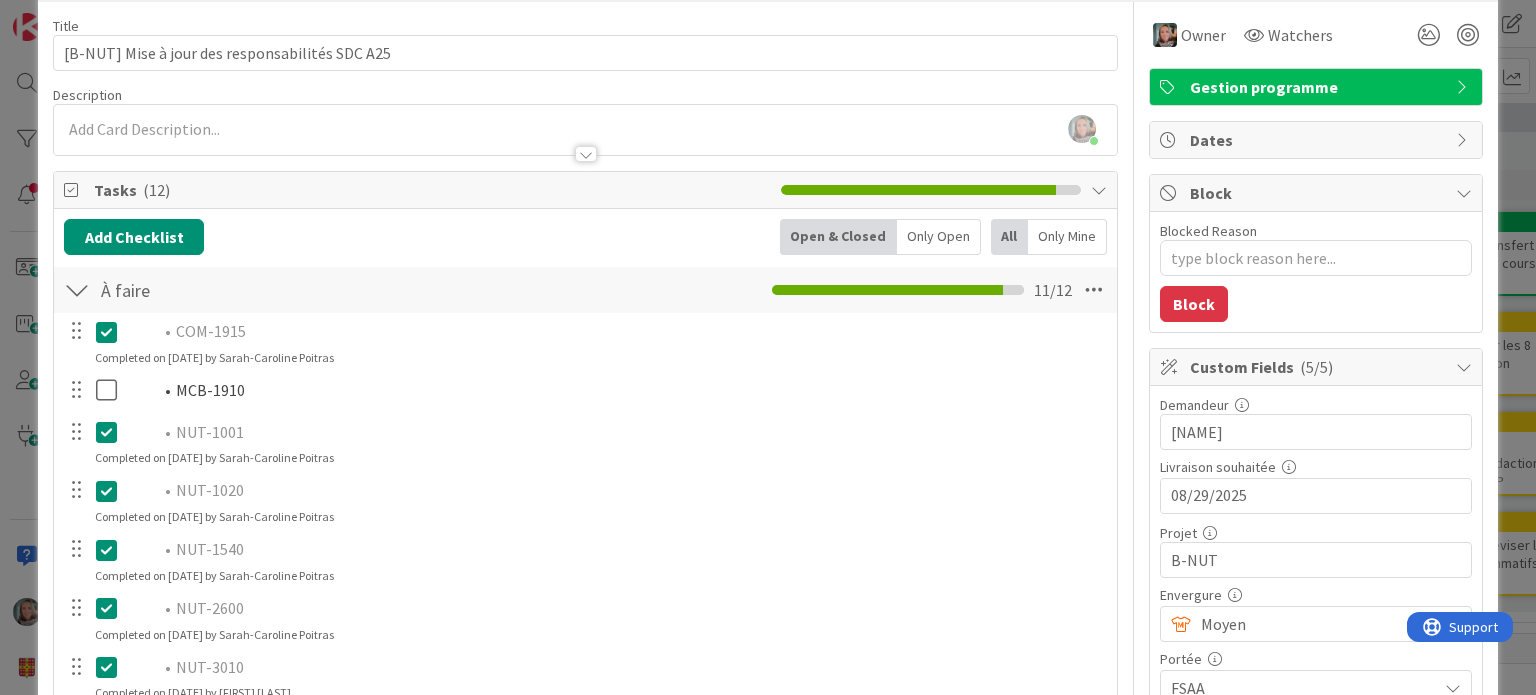 scroll, scrollTop: 0, scrollLeft: 0, axis: both 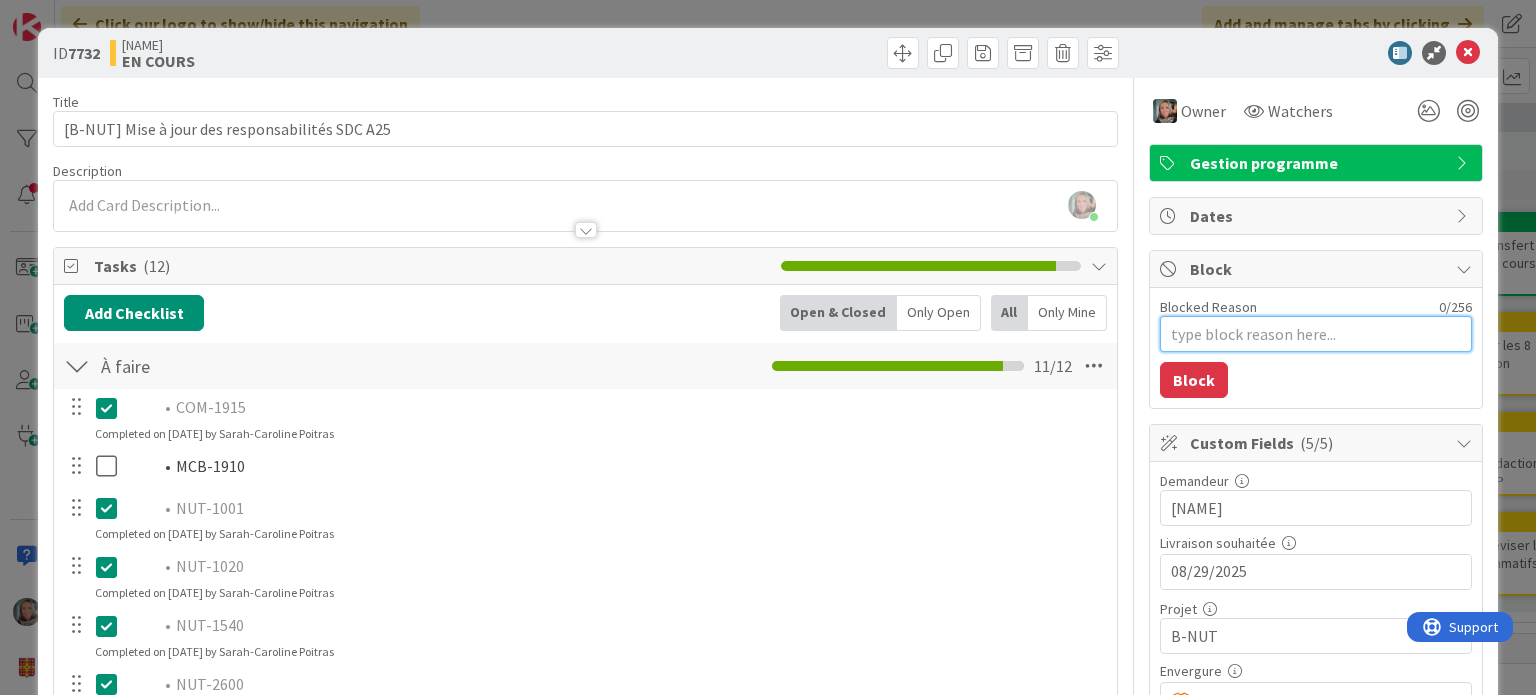 click on "Blocked Reason" at bounding box center [1316, 334] 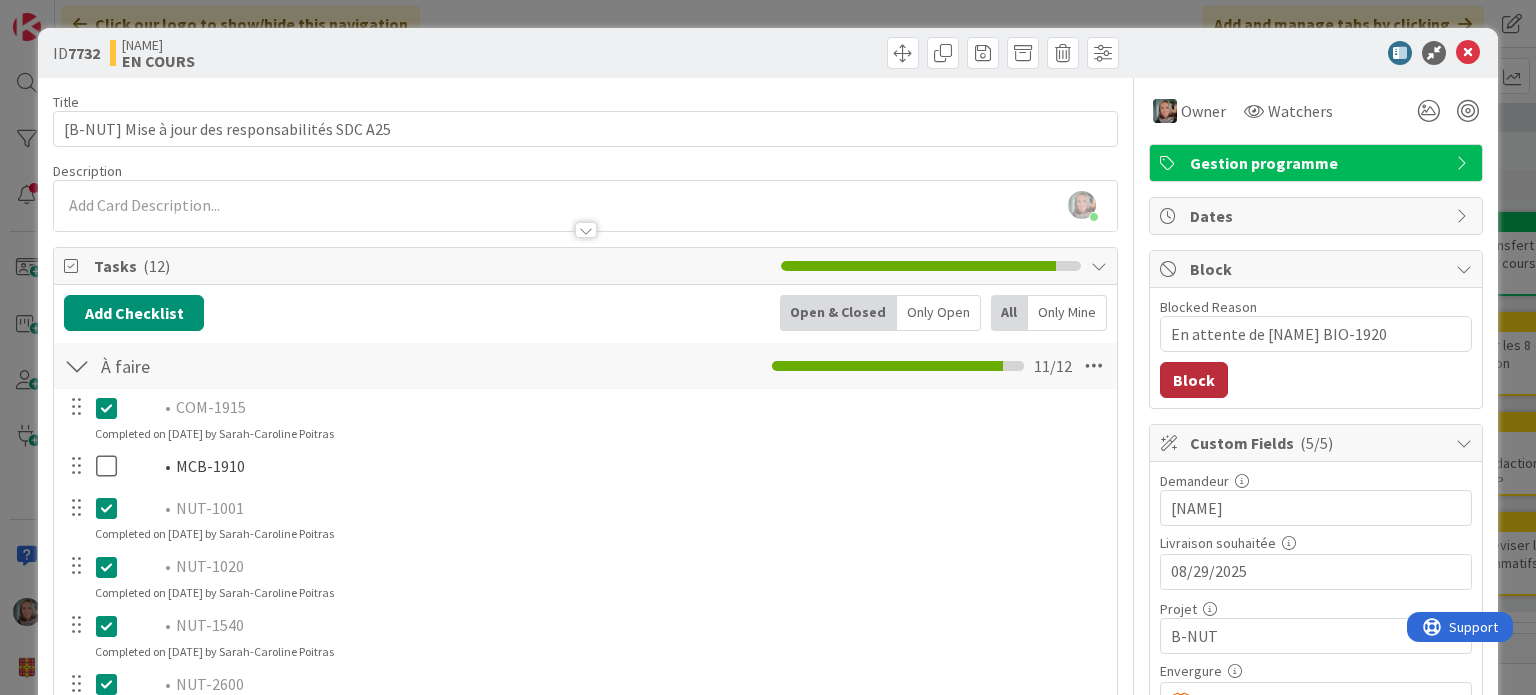 click on "Block" at bounding box center [1194, 380] 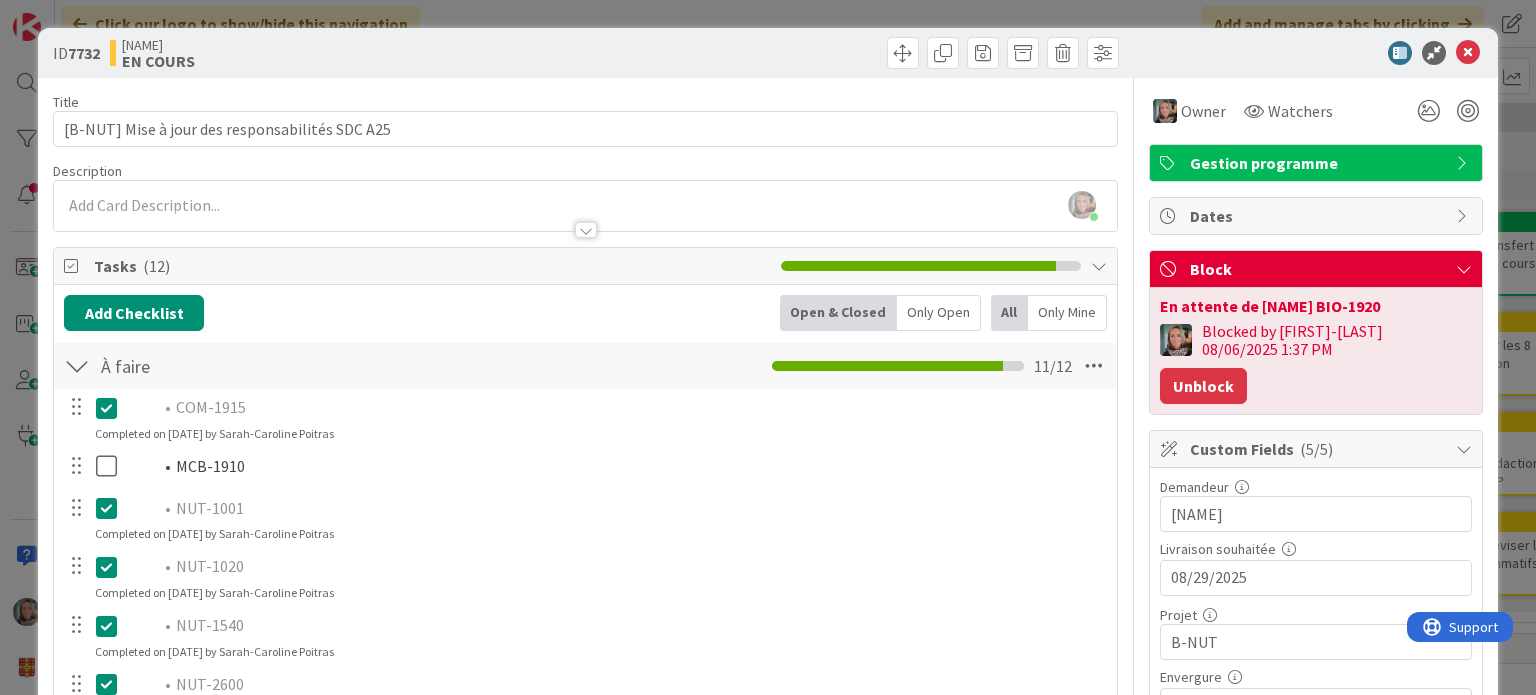 click on "Unblock" at bounding box center [1203, 386] 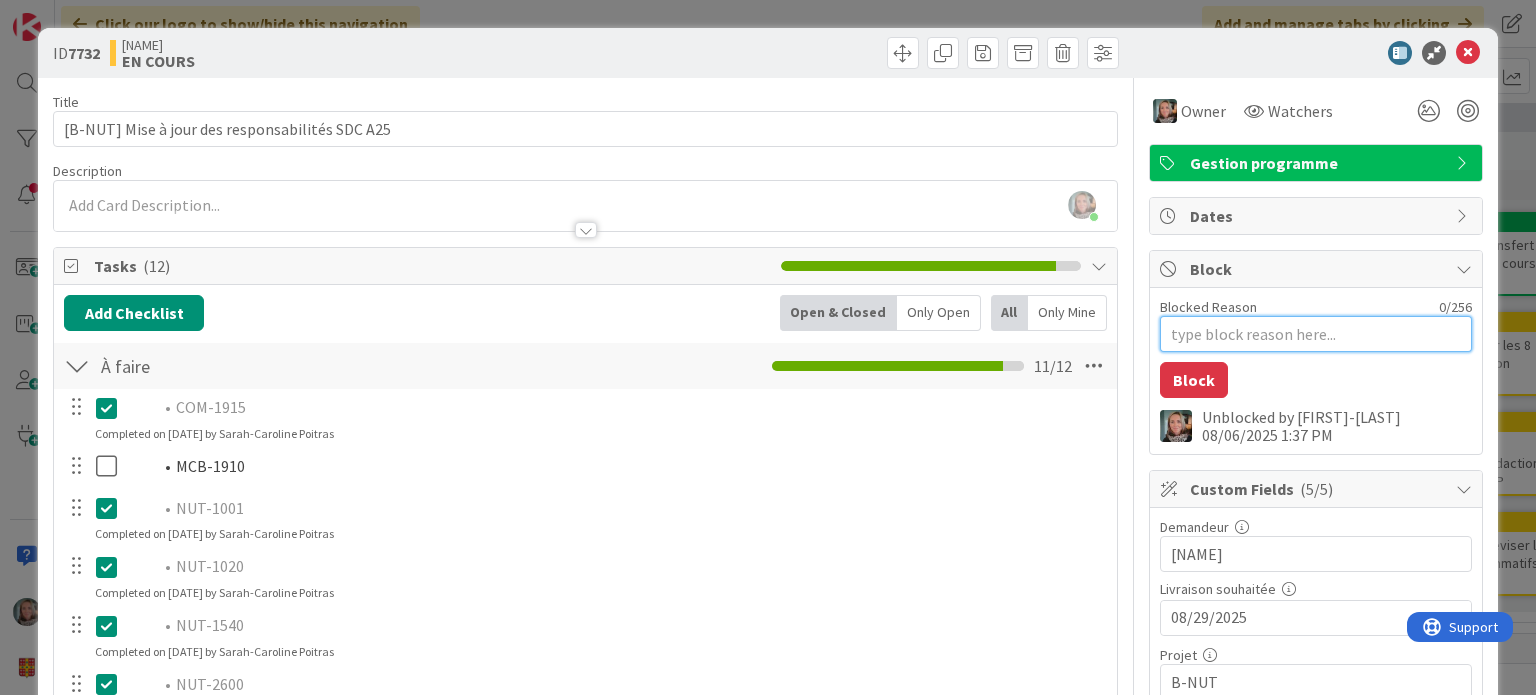 click on "Blocked Reason" at bounding box center [1316, 334] 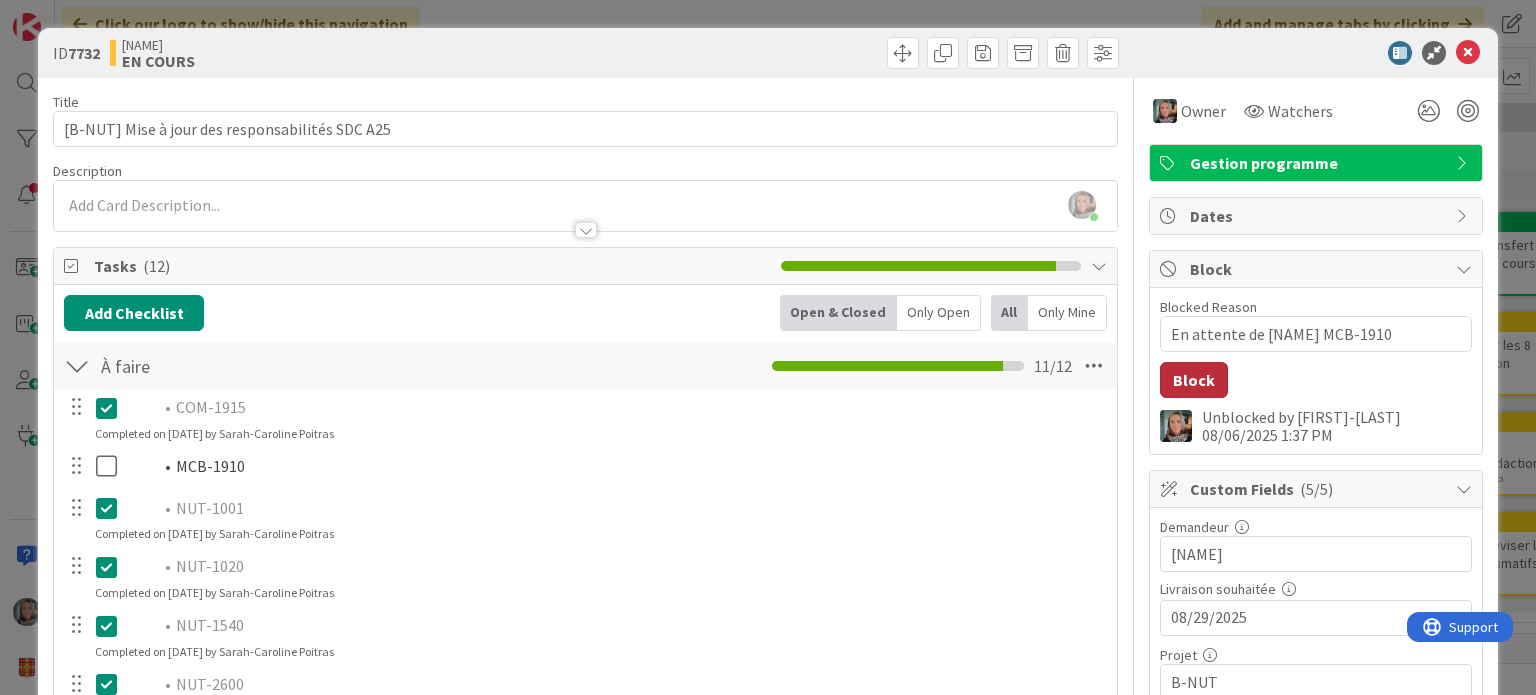 click on "Block" at bounding box center (1194, 380) 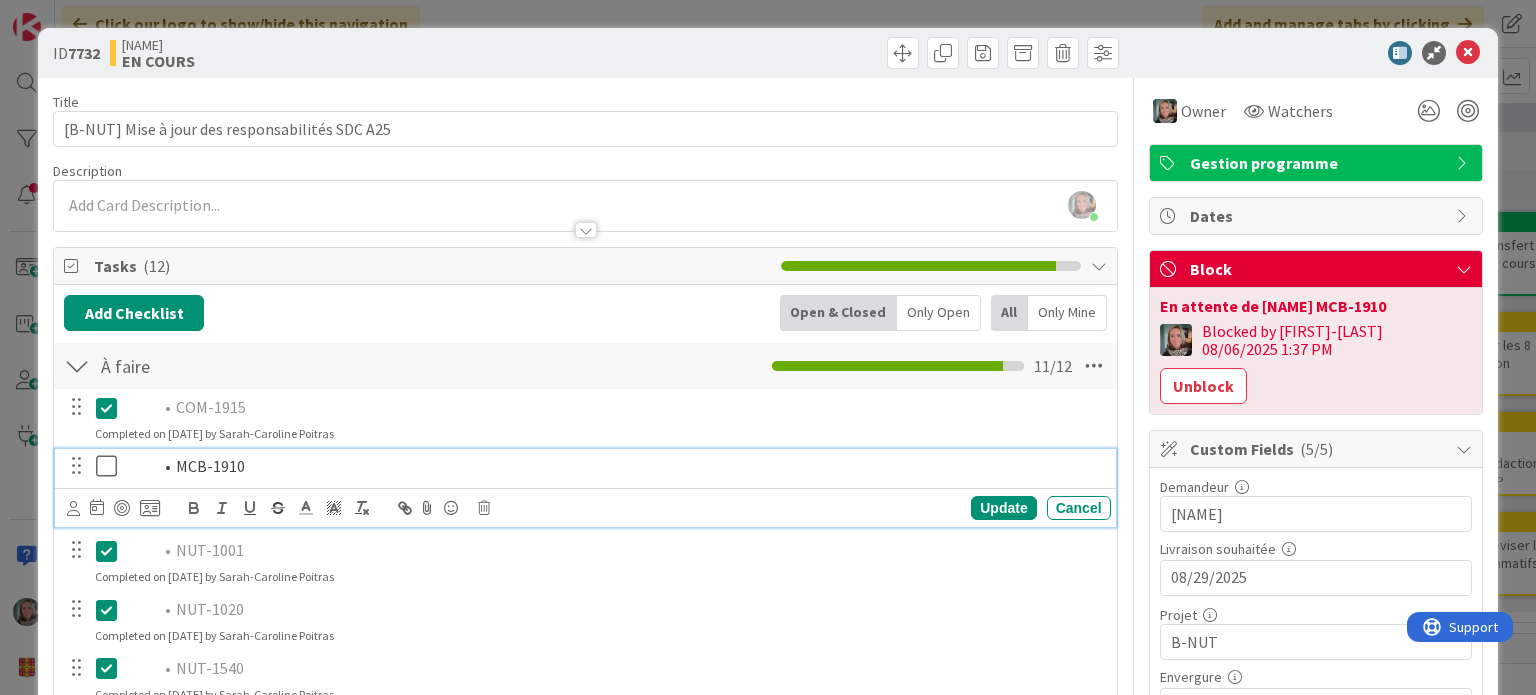 click on "MCB-1910" at bounding box center [615, 466] 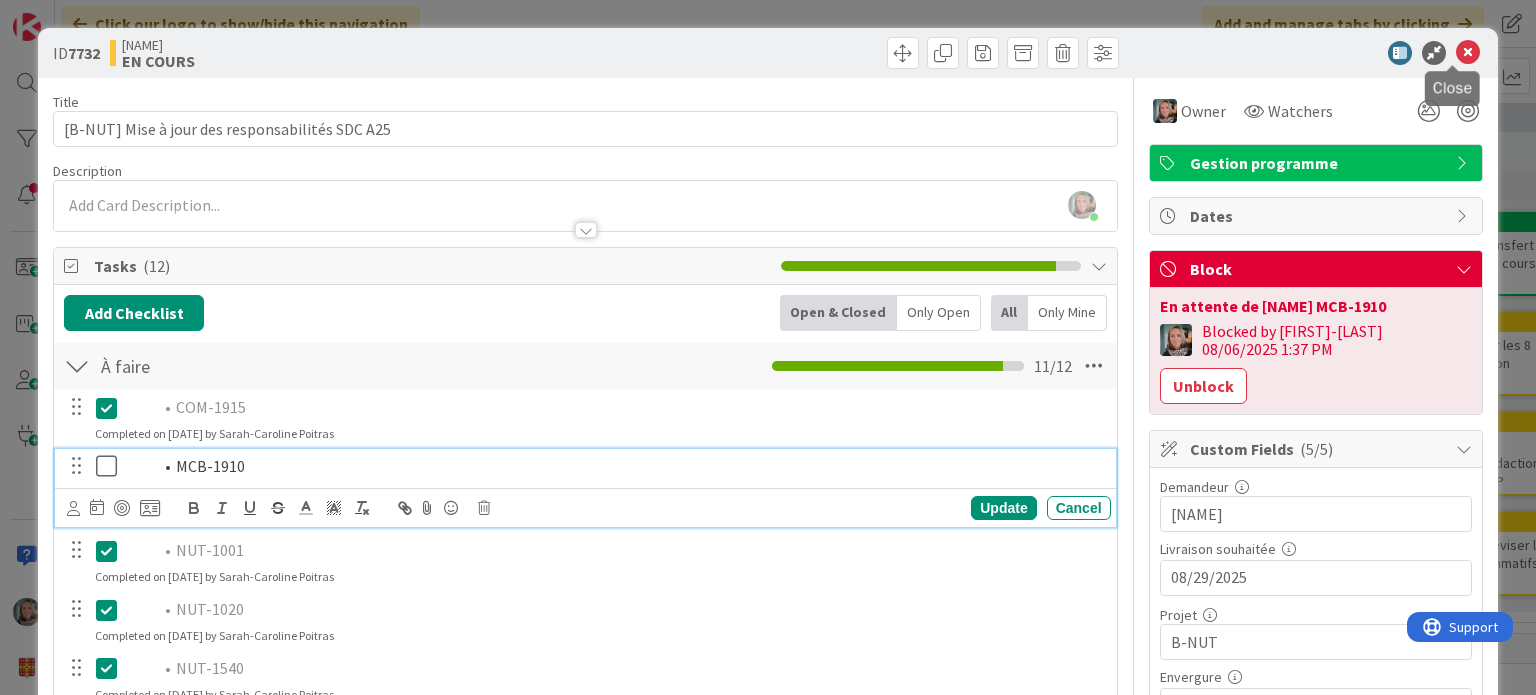 click at bounding box center [1468, 53] 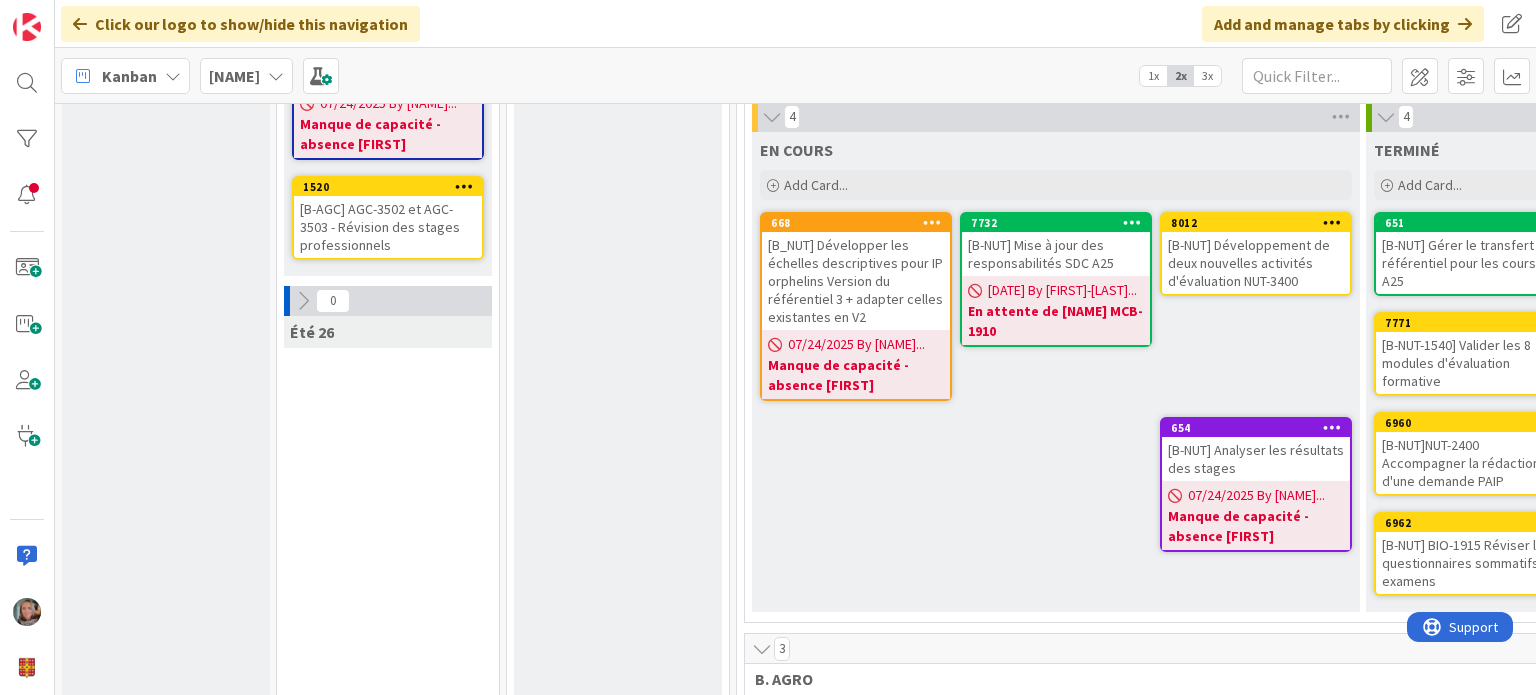scroll, scrollTop: 0, scrollLeft: 0, axis: both 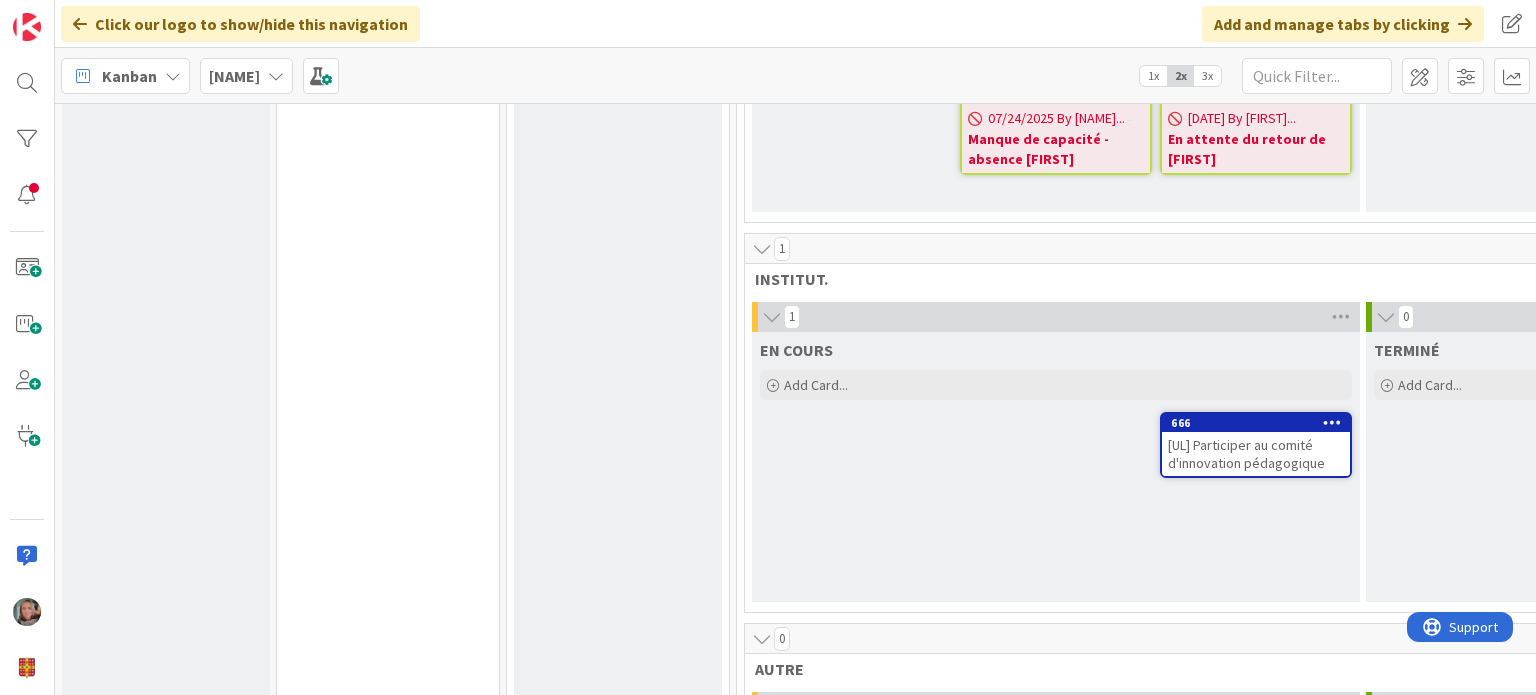 click on "Manque de capacité - absence [FIRST]" at bounding box center [1056, 149] 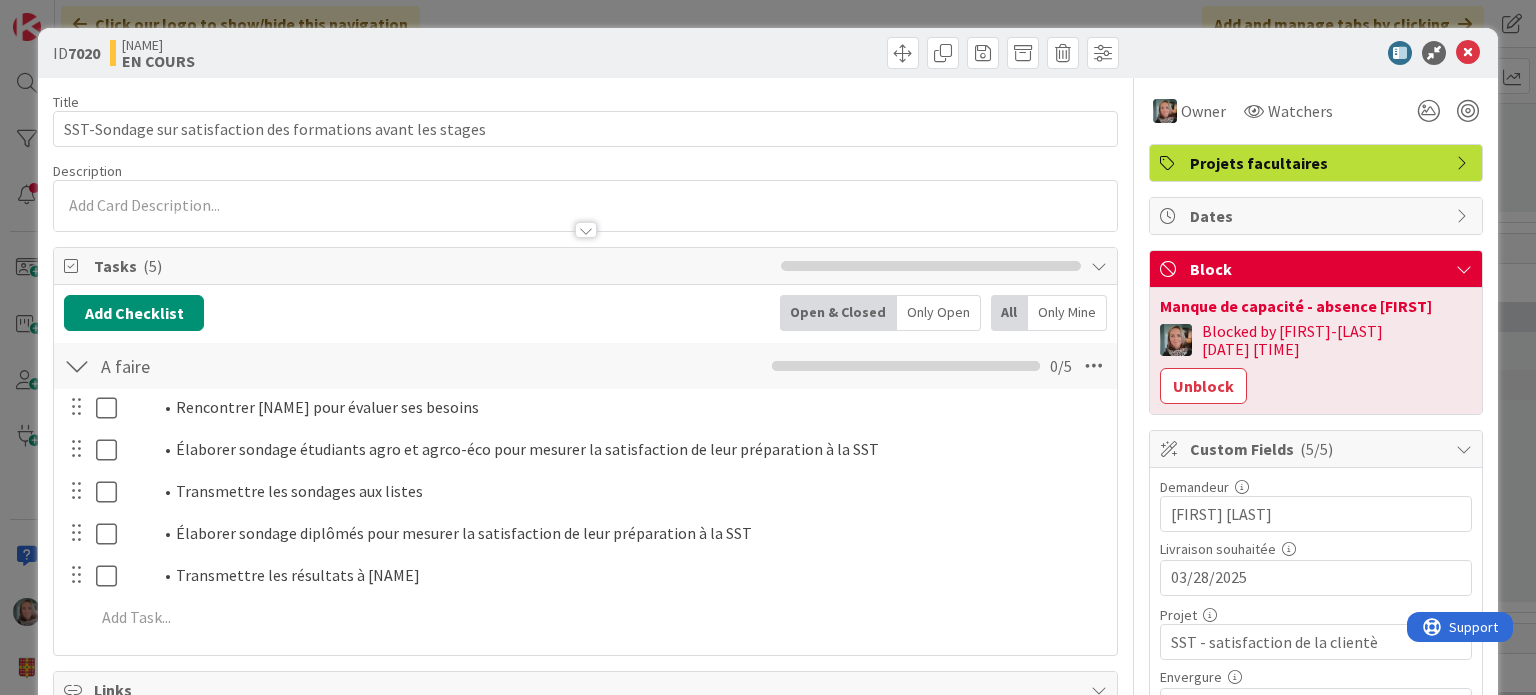 scroll, scrollTop: 0, scrollLeft: 0, axis: both 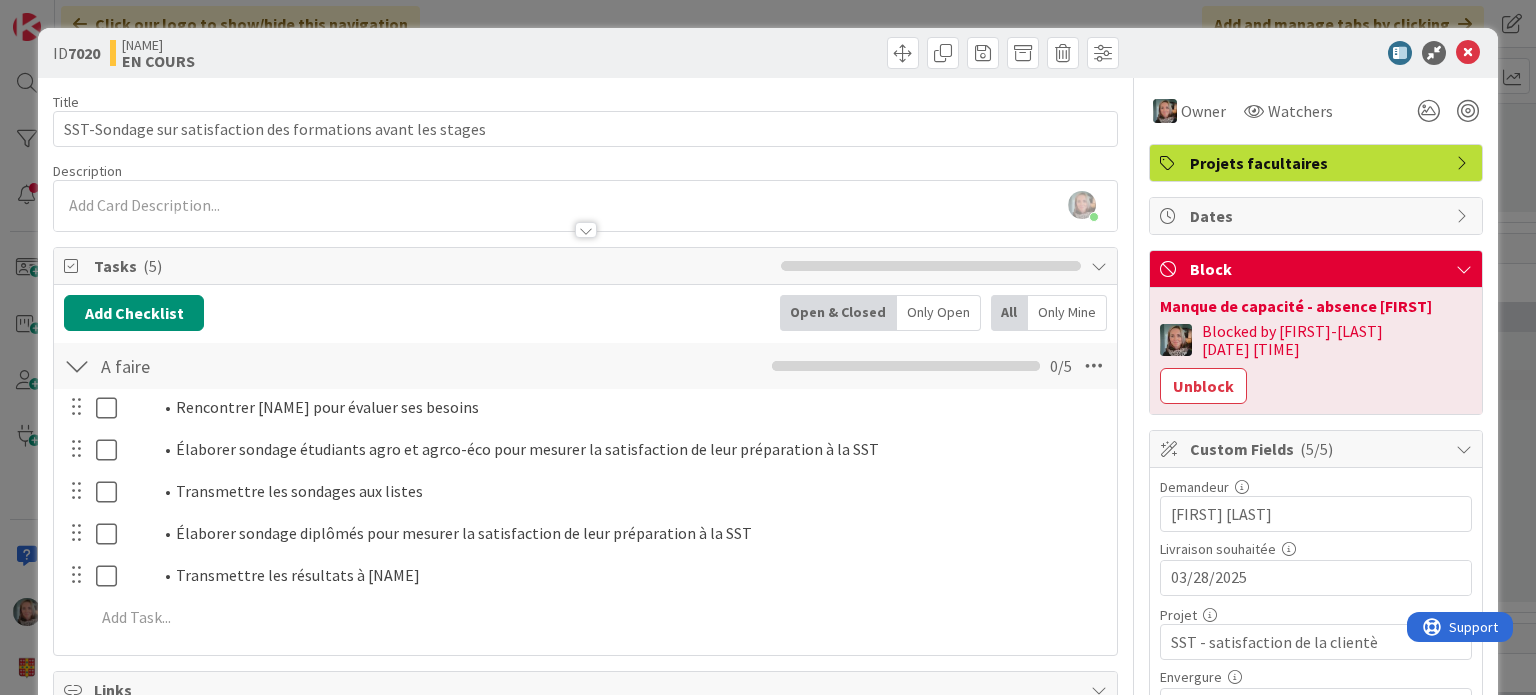 drag, startPoint x: 1139, startPoint y: 301, endPoint x: 1435, endPoint y: 295, distance: 296.0608 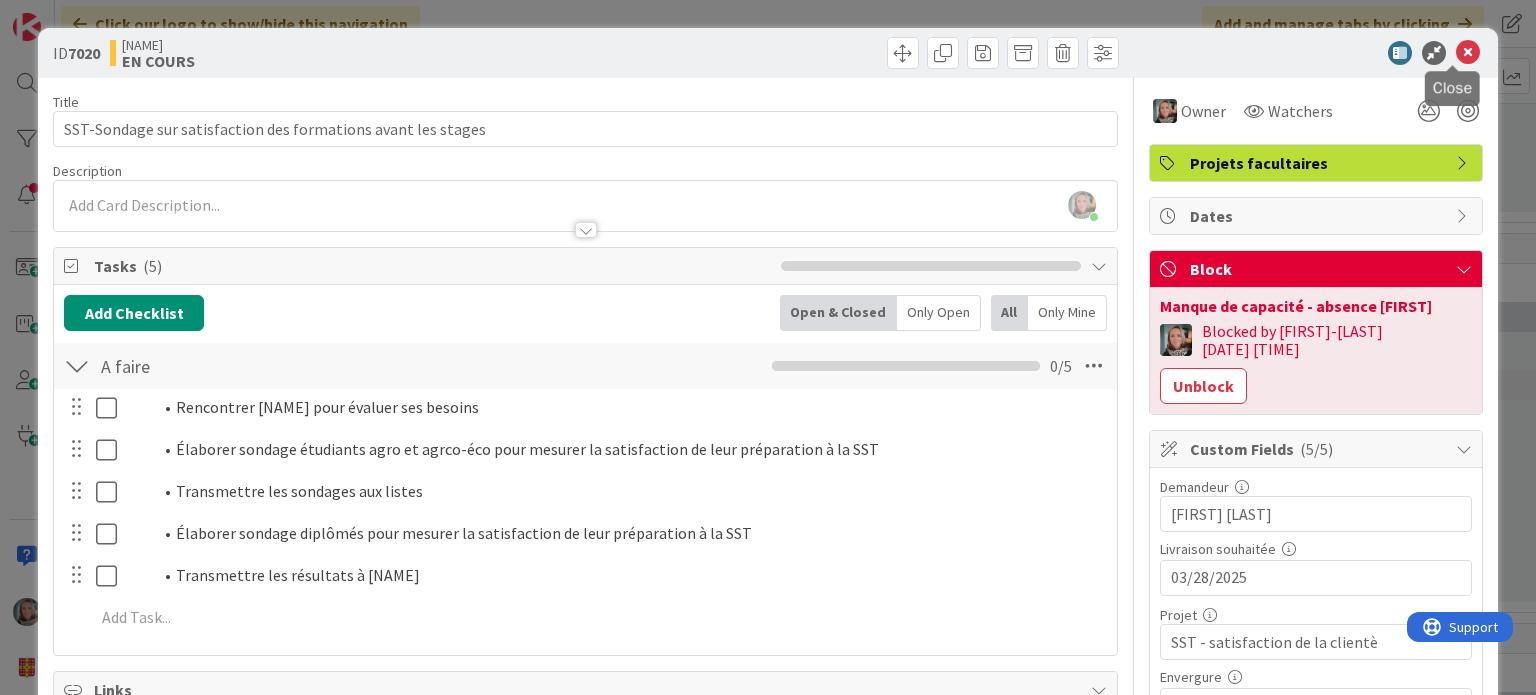 click at bounding box center [1468, 53] 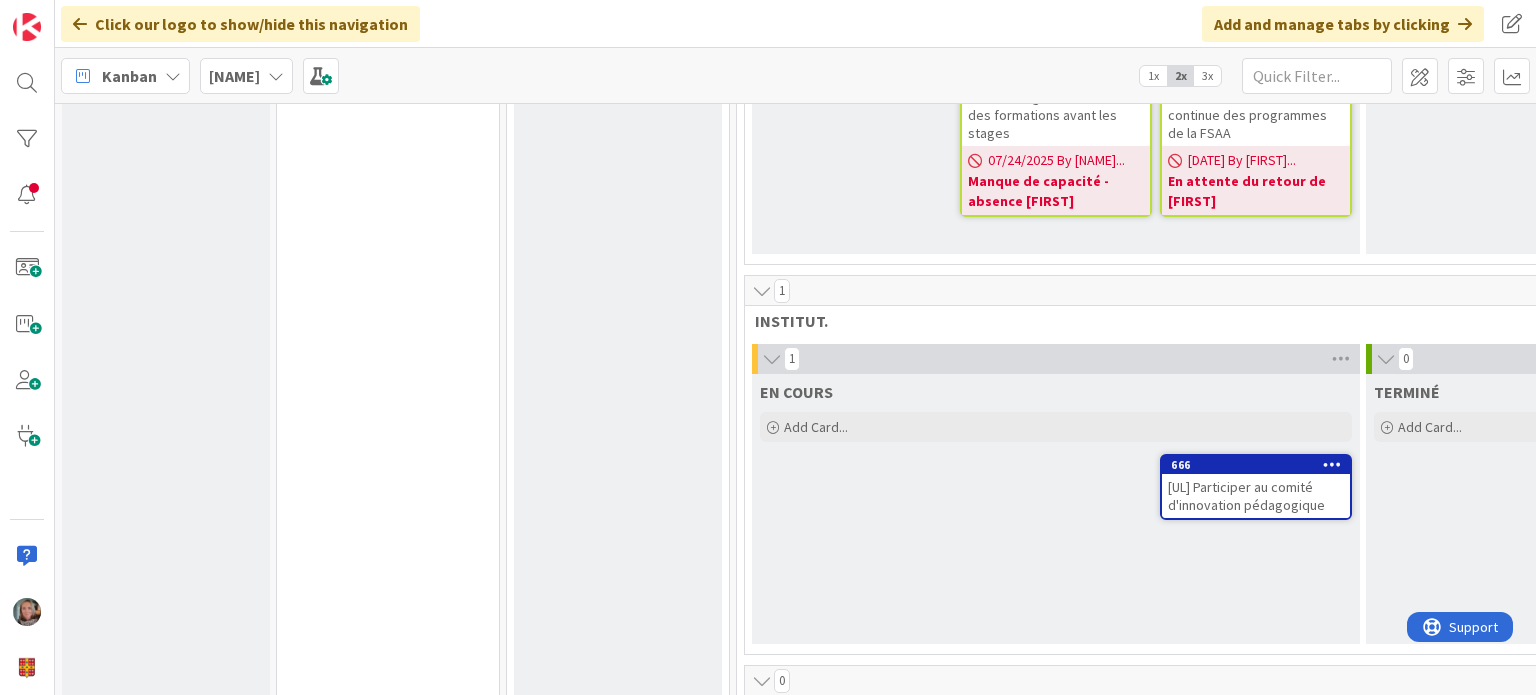 click on "[UL] Participer au comité d'innovation pédagogique" at bounding box center [1256, 496] 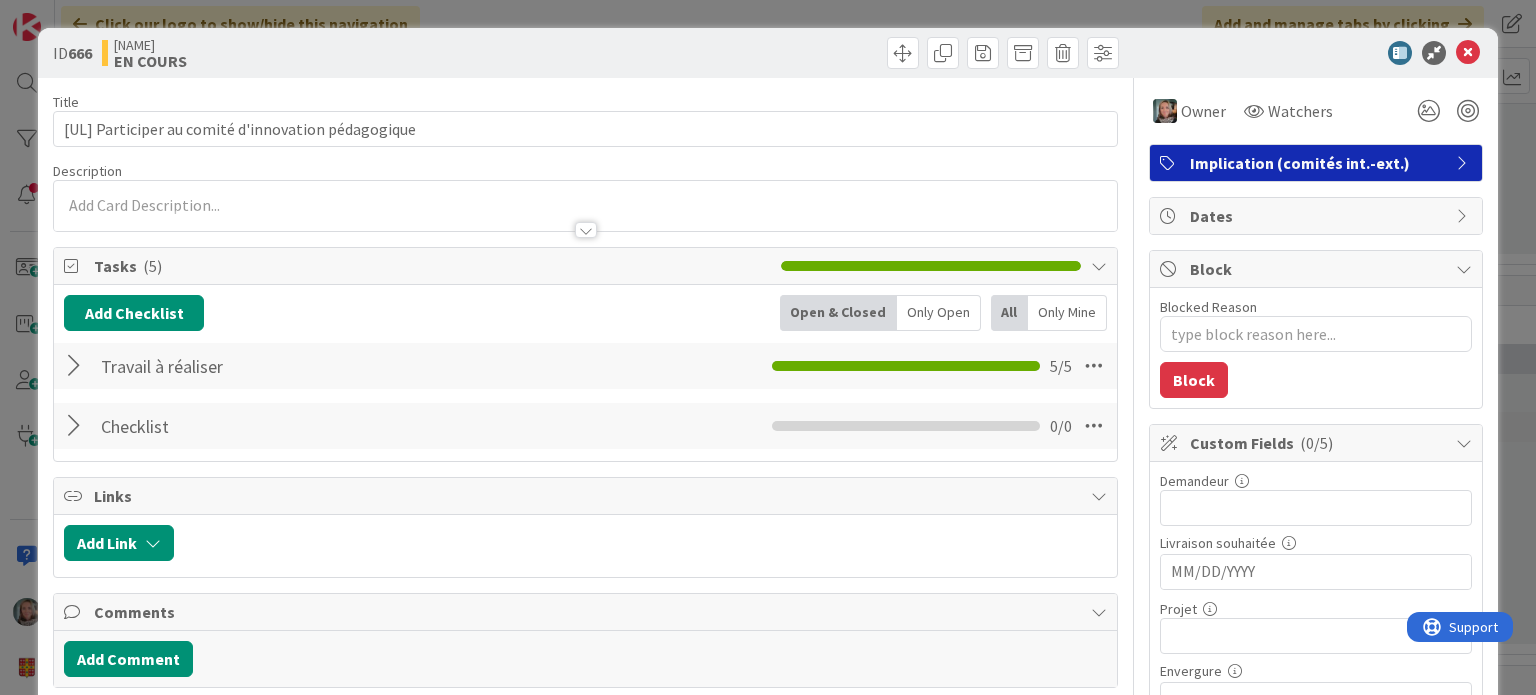 scroll, scrollTop: 0, scrollLeft: 0, axis: both 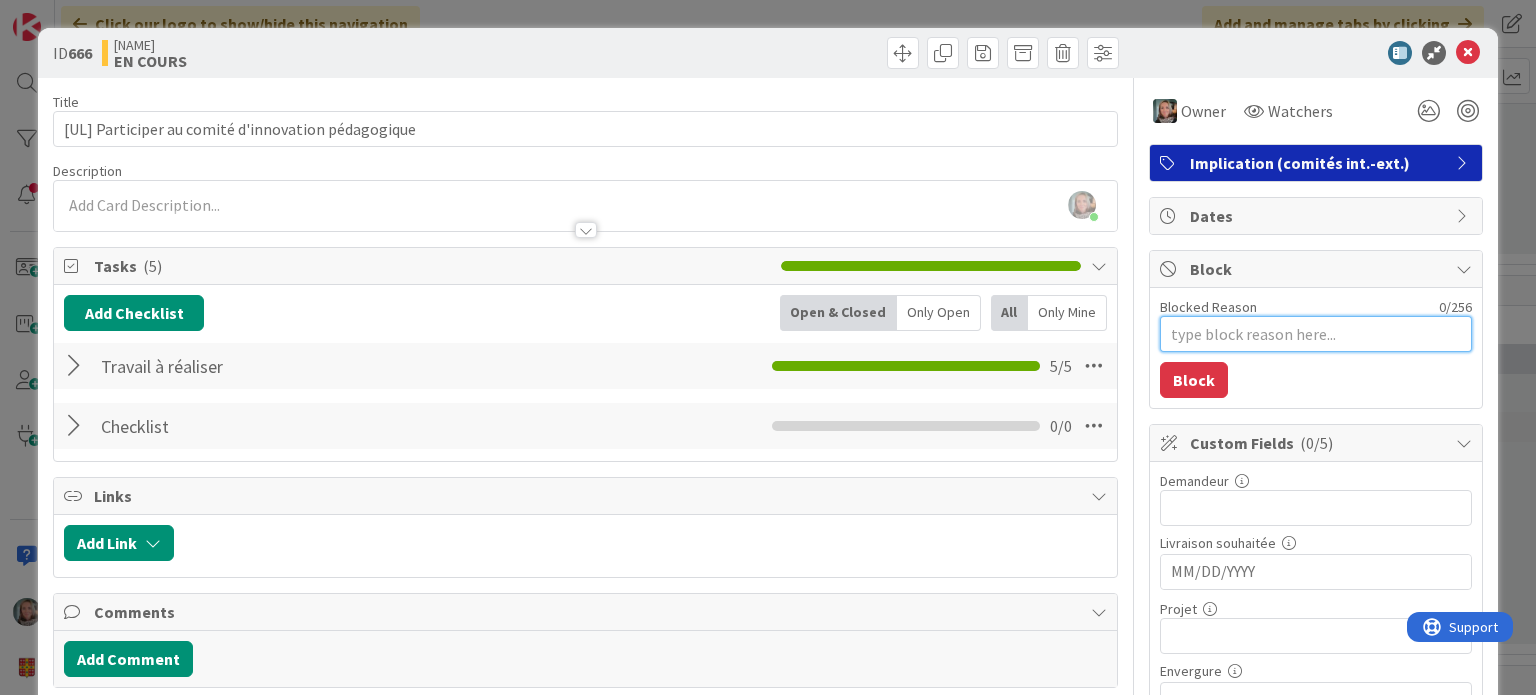 click on "Blocked Reason" at bounding box center [1316, 334] 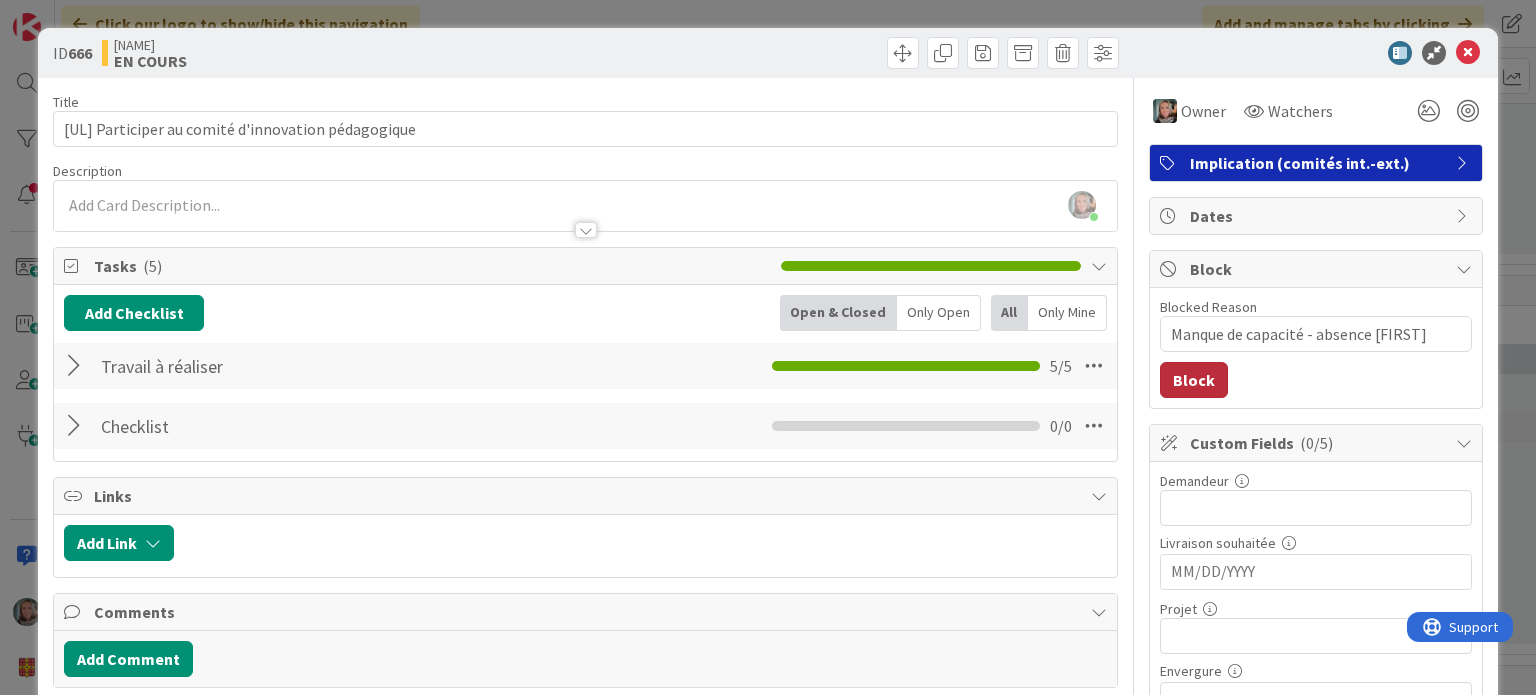 click on "Block" at bounding box center (1194, 380) 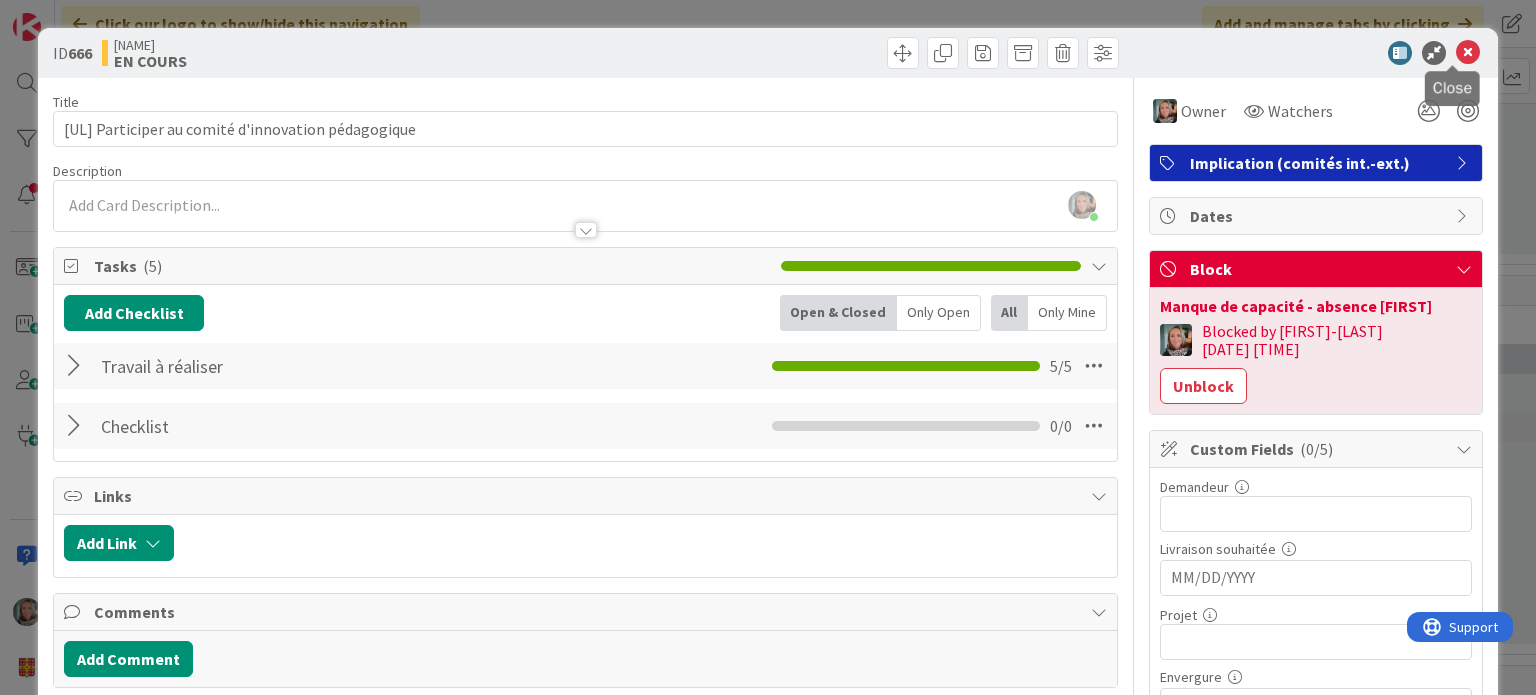 click at bounding box center (1468, 53) 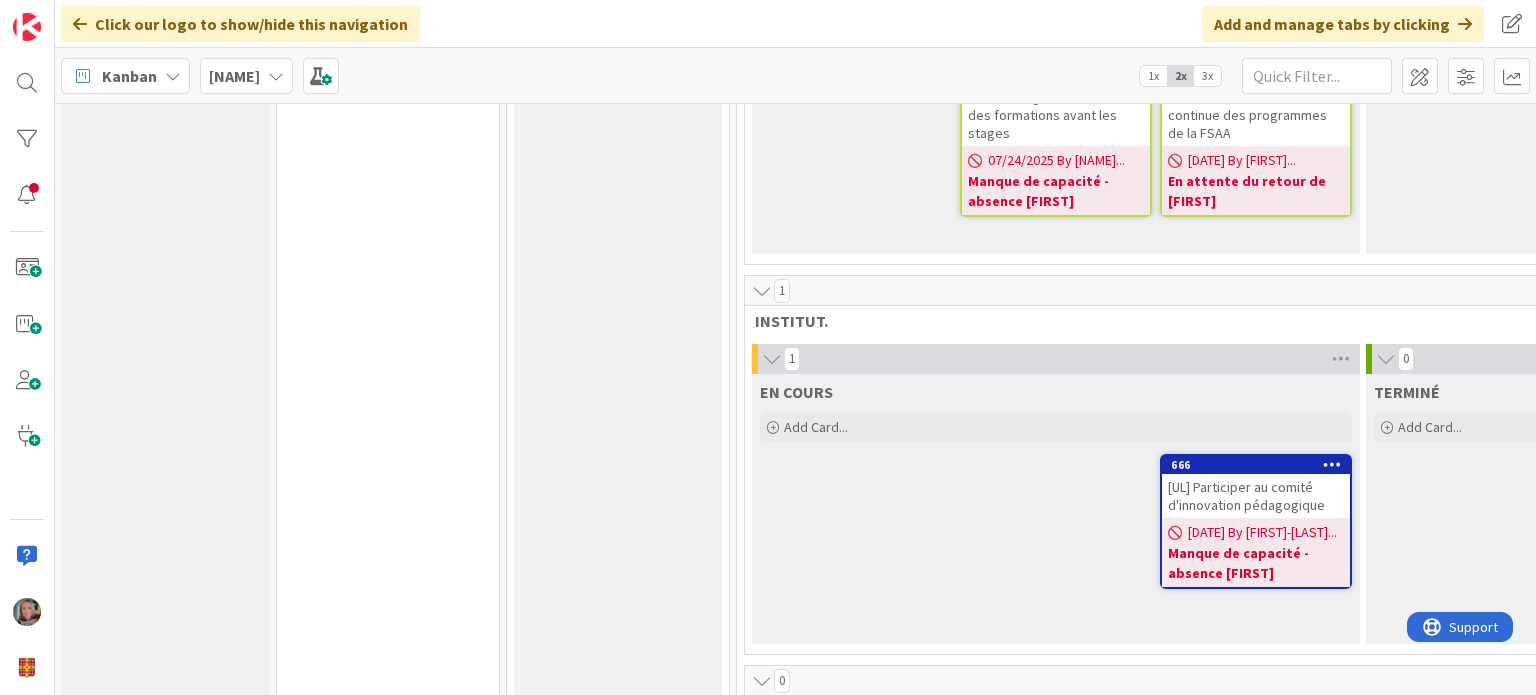 scroll, scrollTop: 2532, scrollLeft: 0, axis: vertical 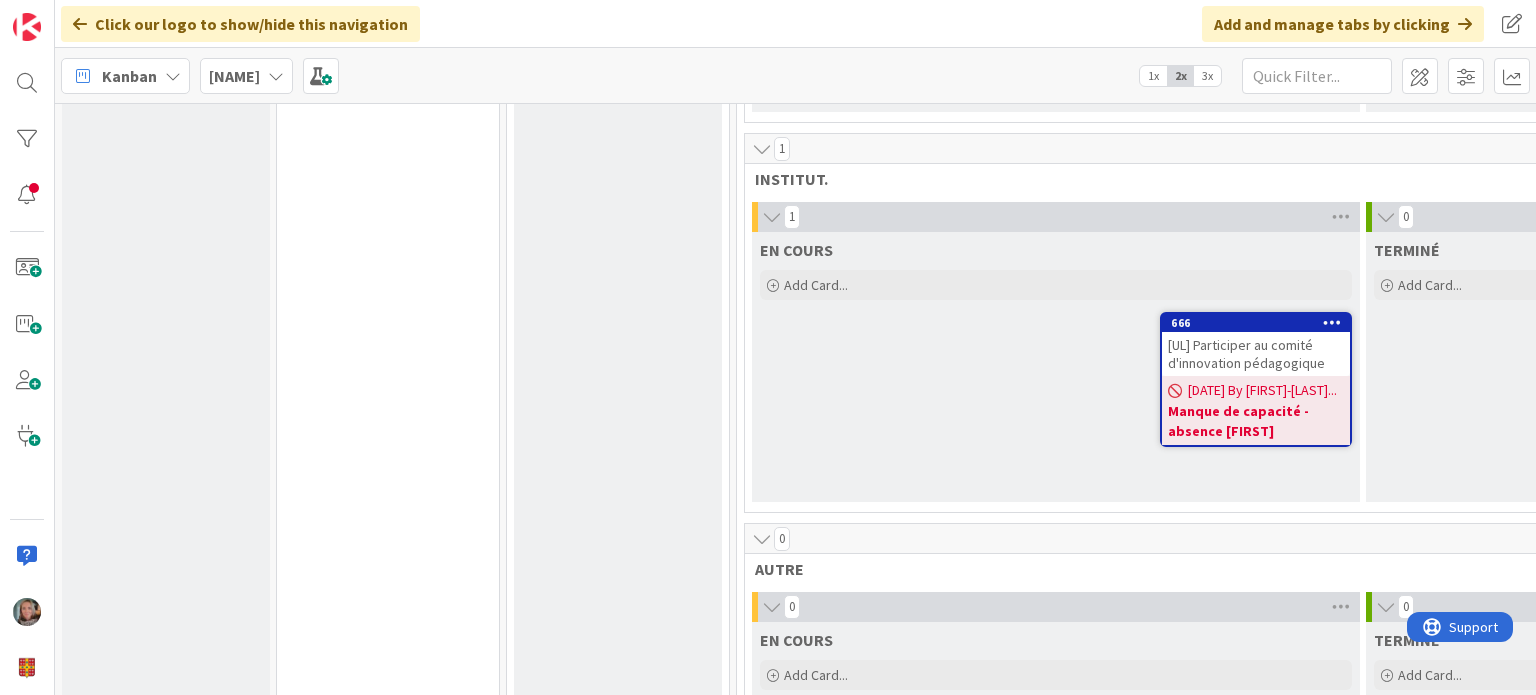 click on "[UL] Participer au comité d'innovation pédagogique" at bounding box center (1256, 354) 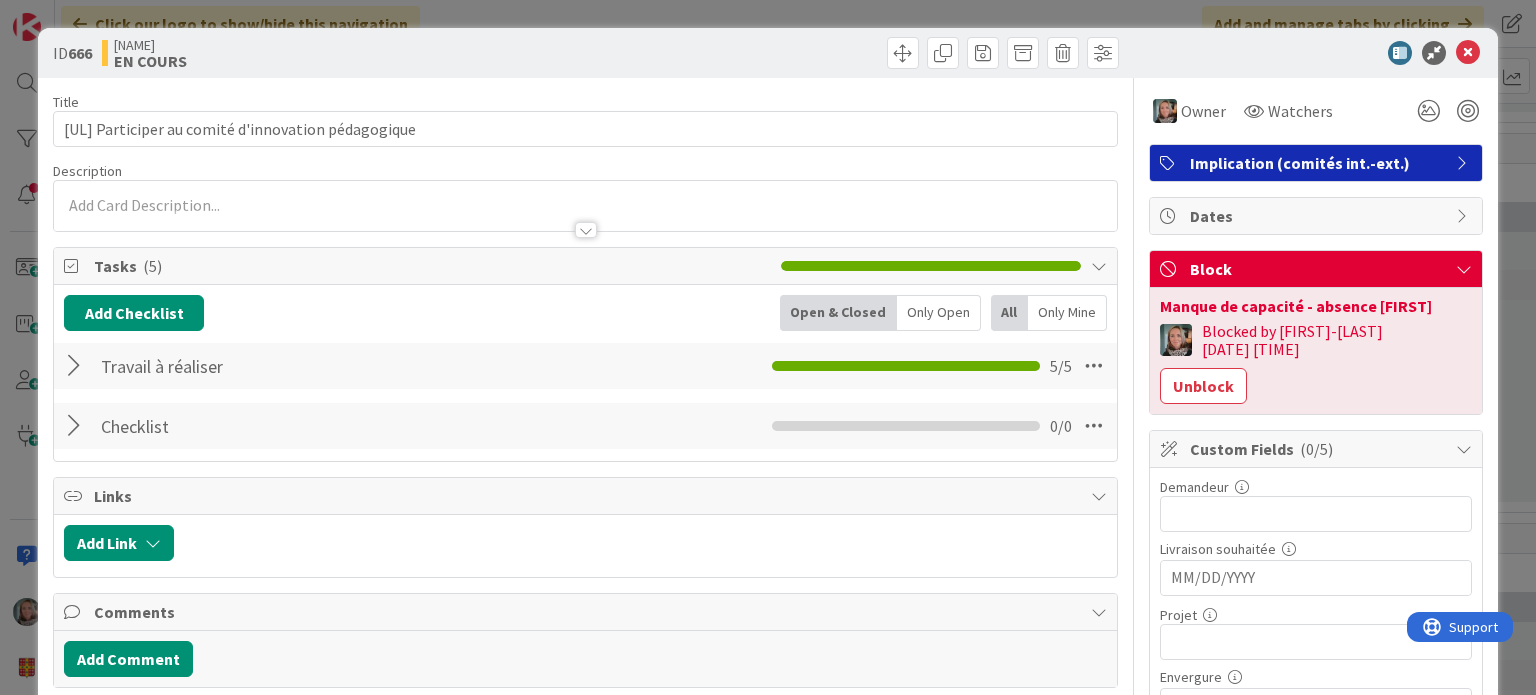 scroll, scrollTop: 0, scrollLeft: 0, axis: both 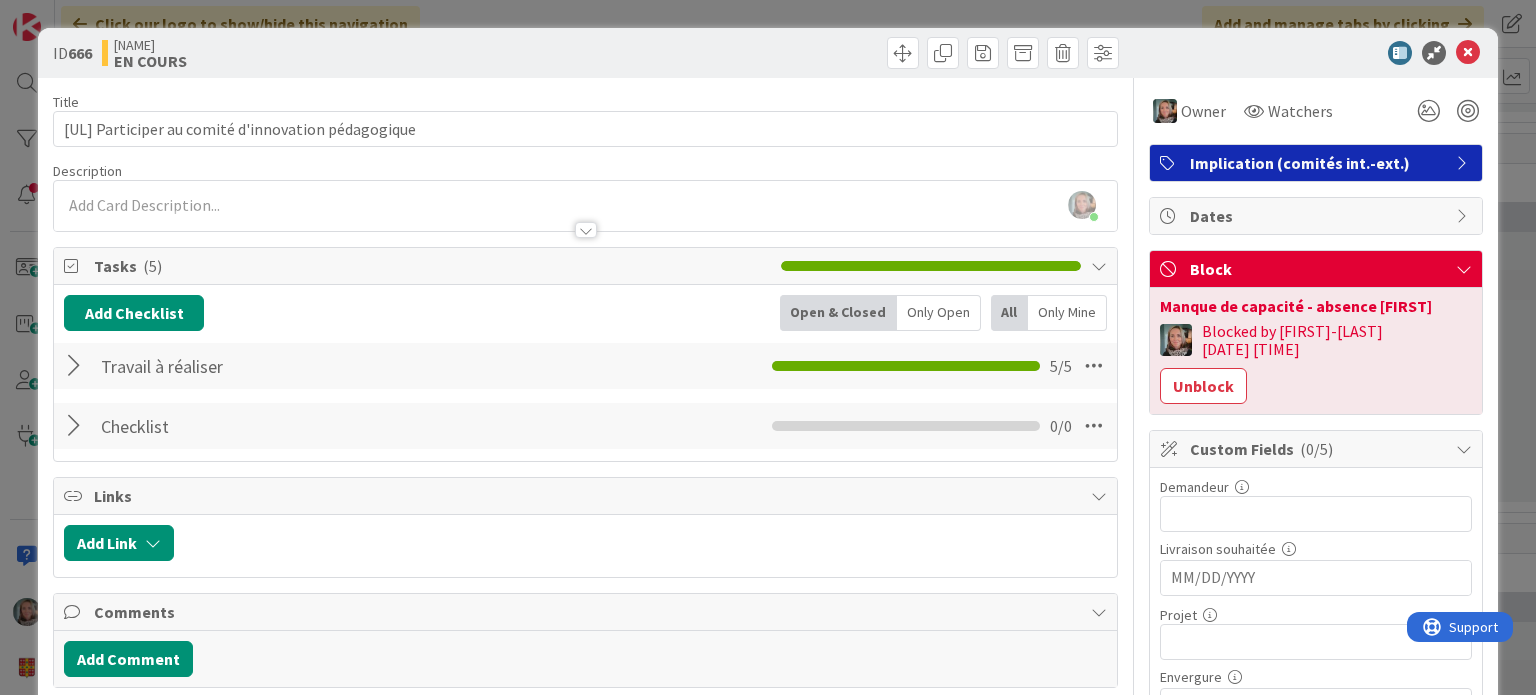click on "EN COURS" at bounding box center [150, 61] 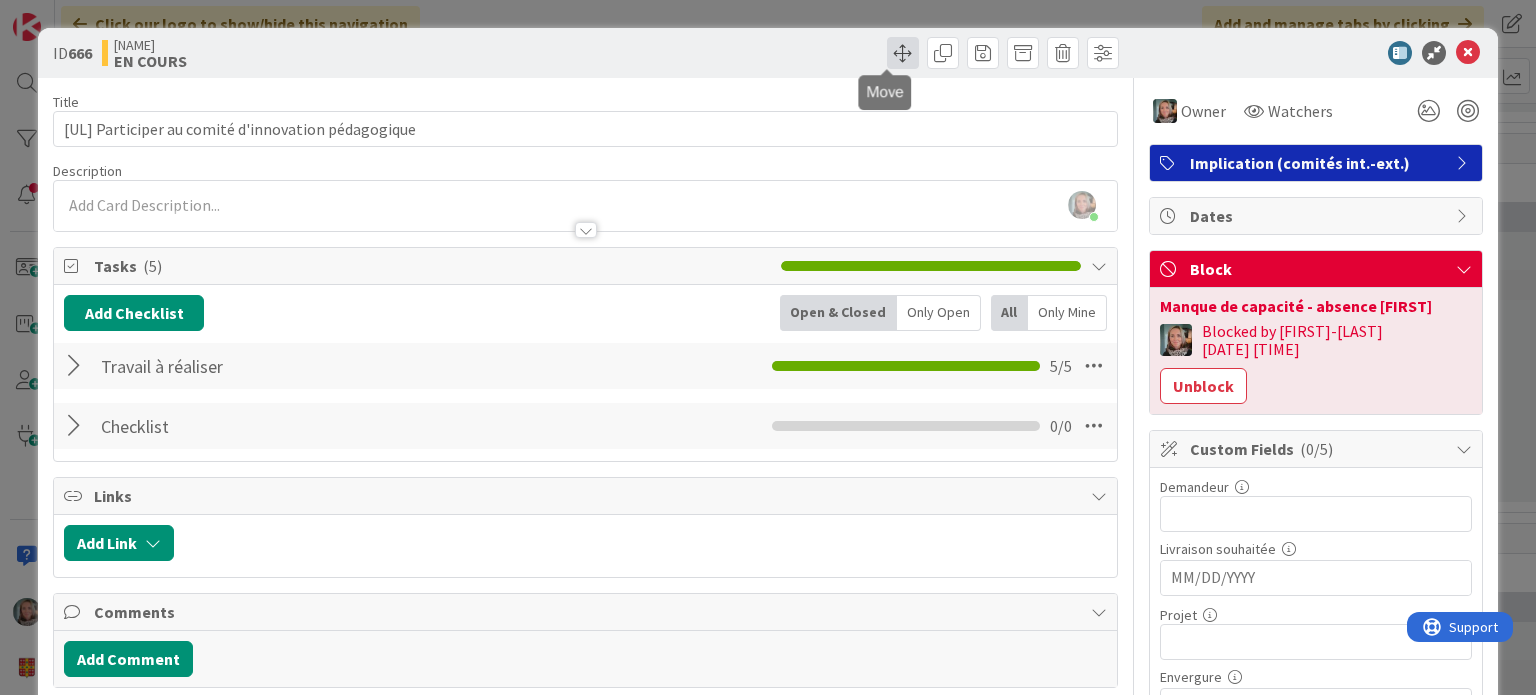 click at bounding box center (903, 53) 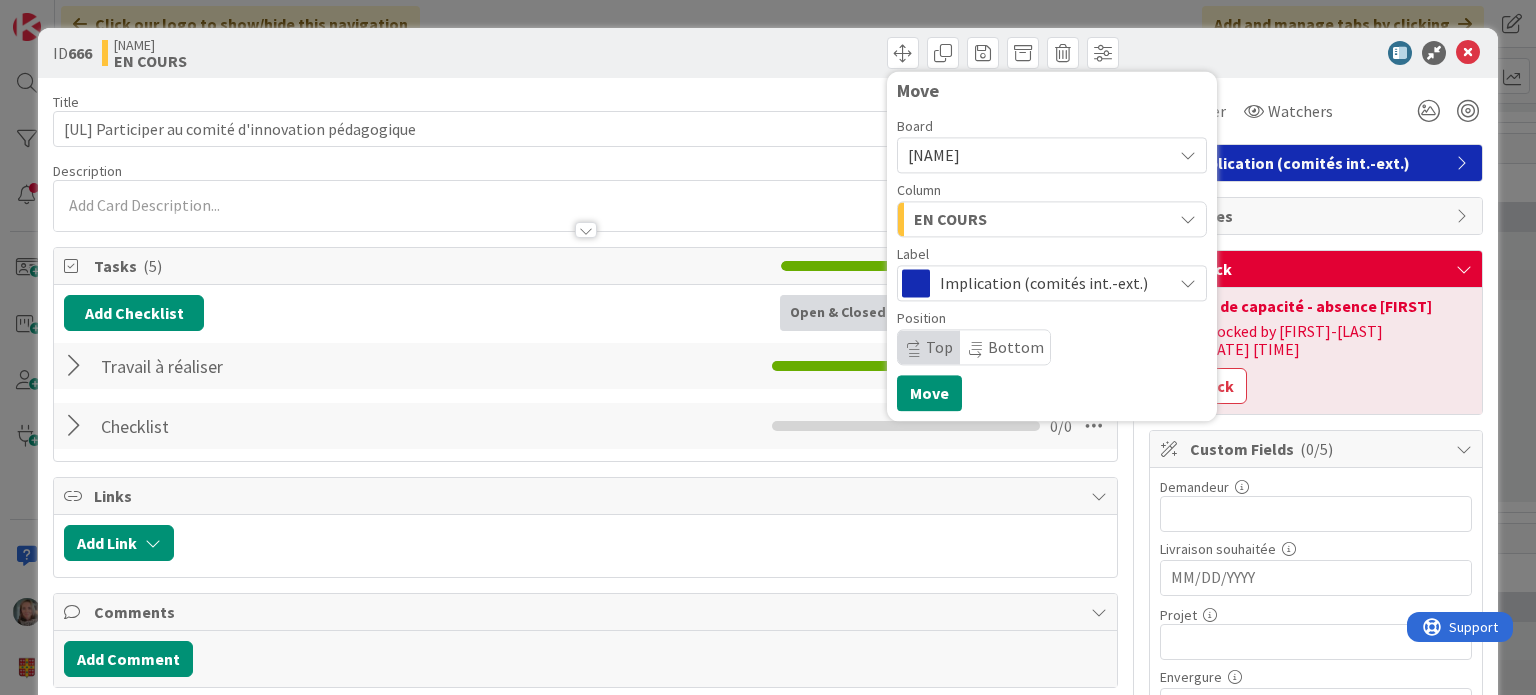 click on "EN COURS" at bounding box center [950, 219] 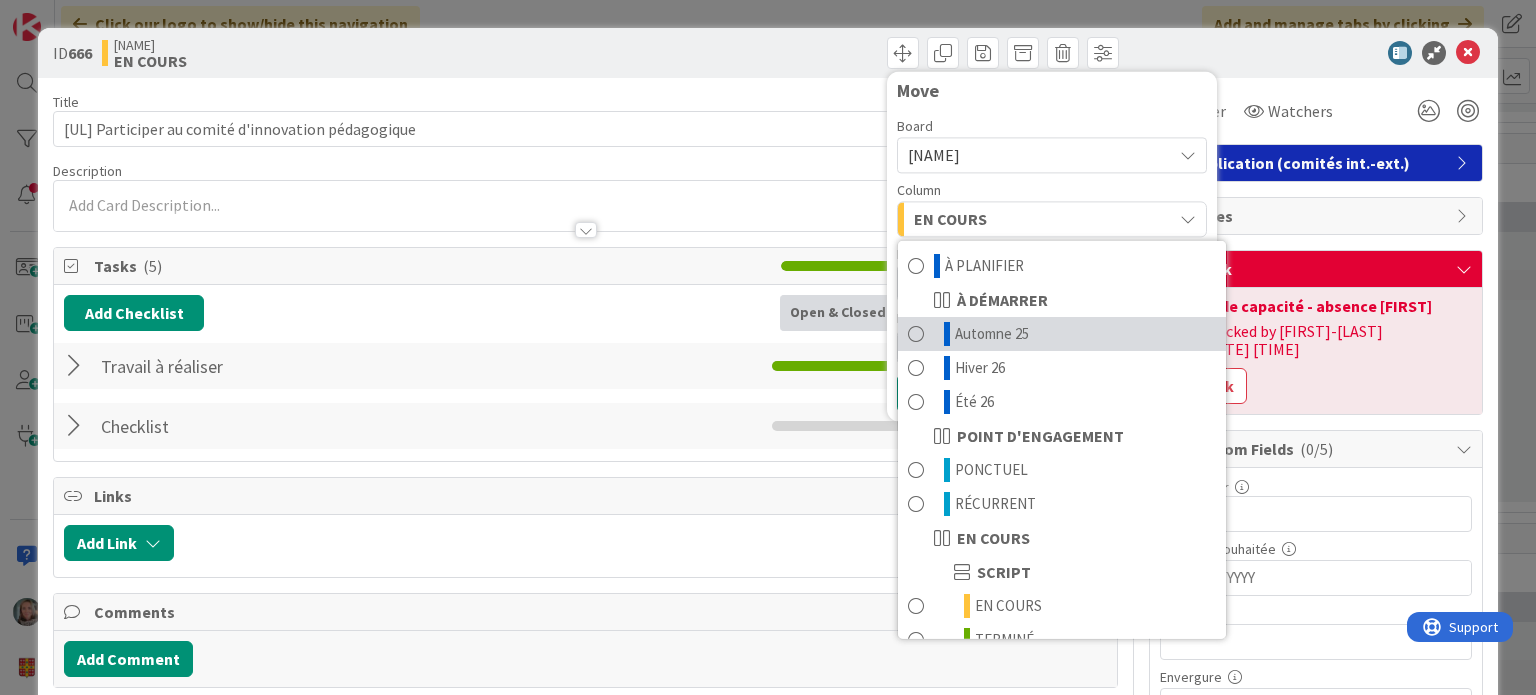 click on "Automne 25" at bounding box center [992, 334] 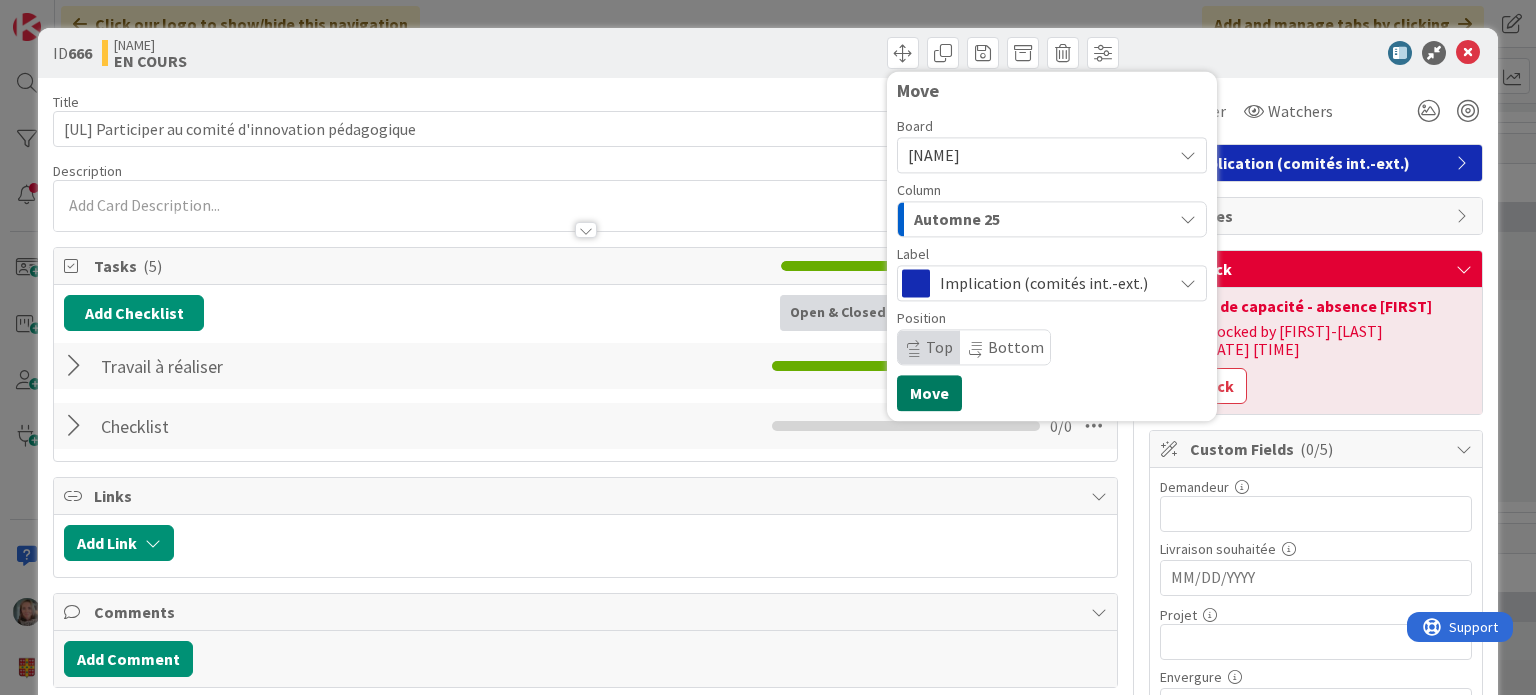 click on "Move" at bounding box center [929, 393] 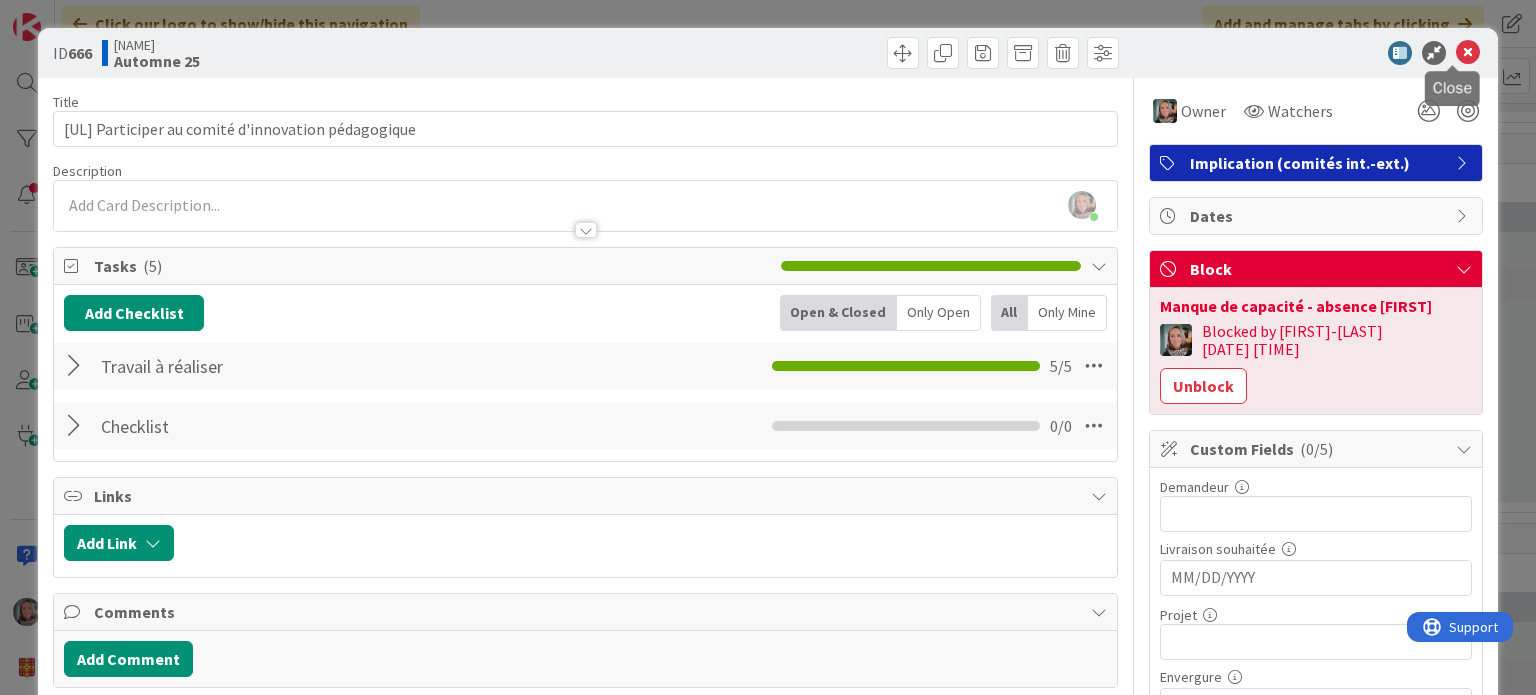 click at bounding box center [1468, 53] 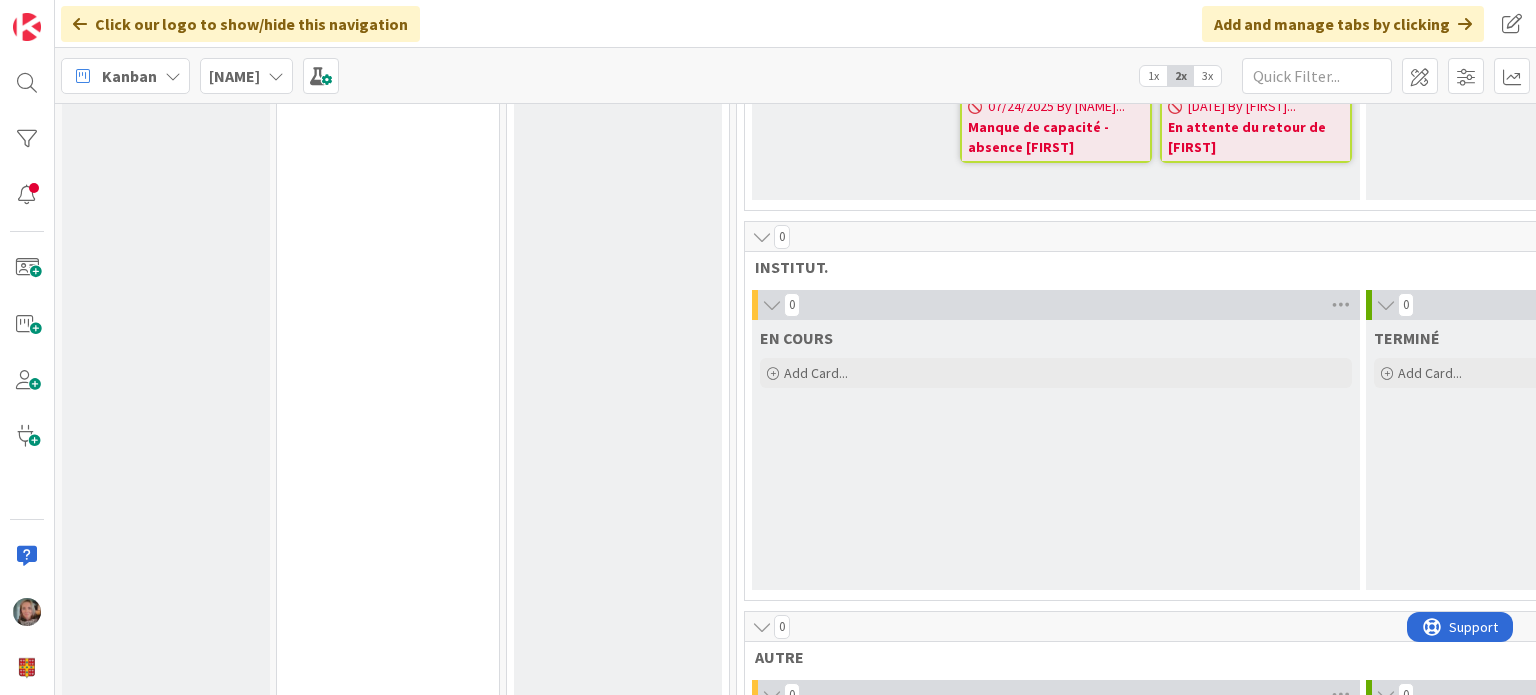 scroll, scrollTop: 0, scrollLeft: 0, axis: both 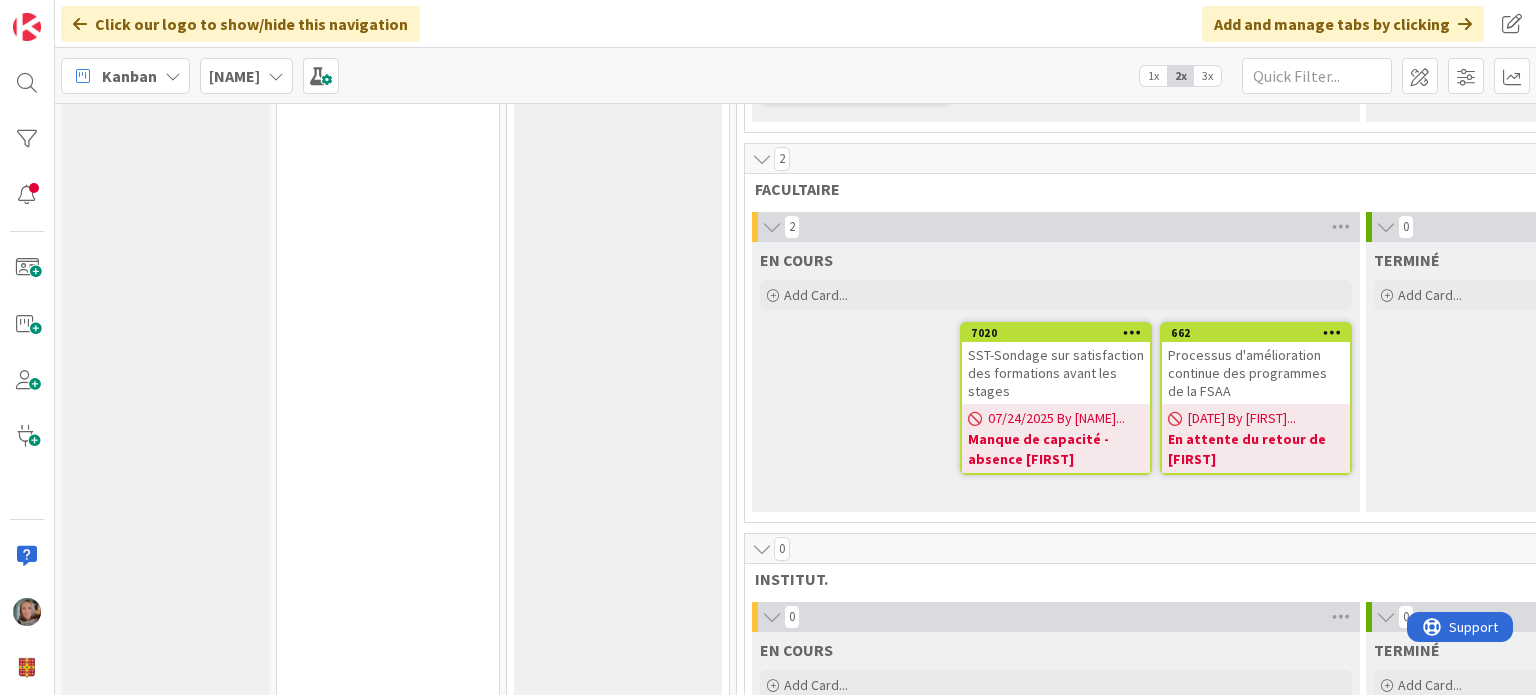 click at bounding box center [1132, 332] 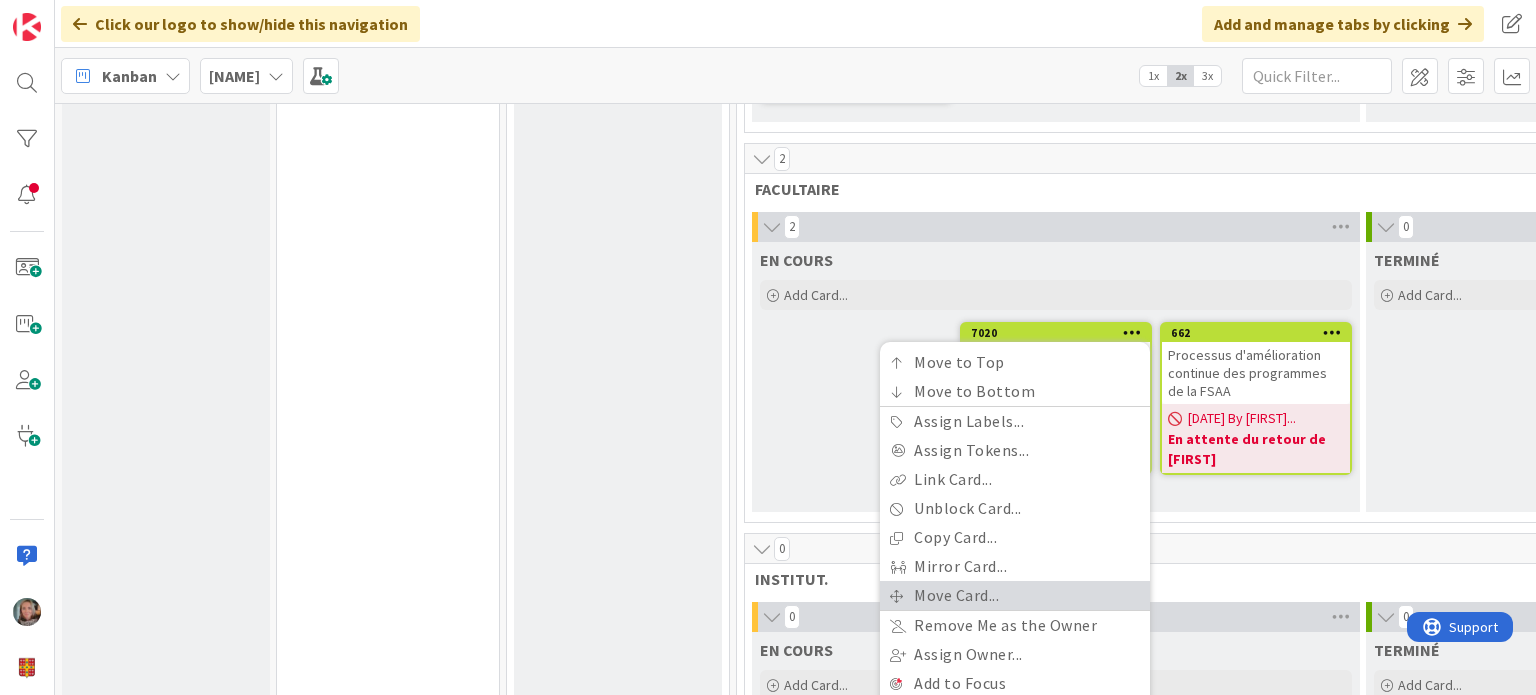 click on "Move Card..." at bounding box center (1015, 595) 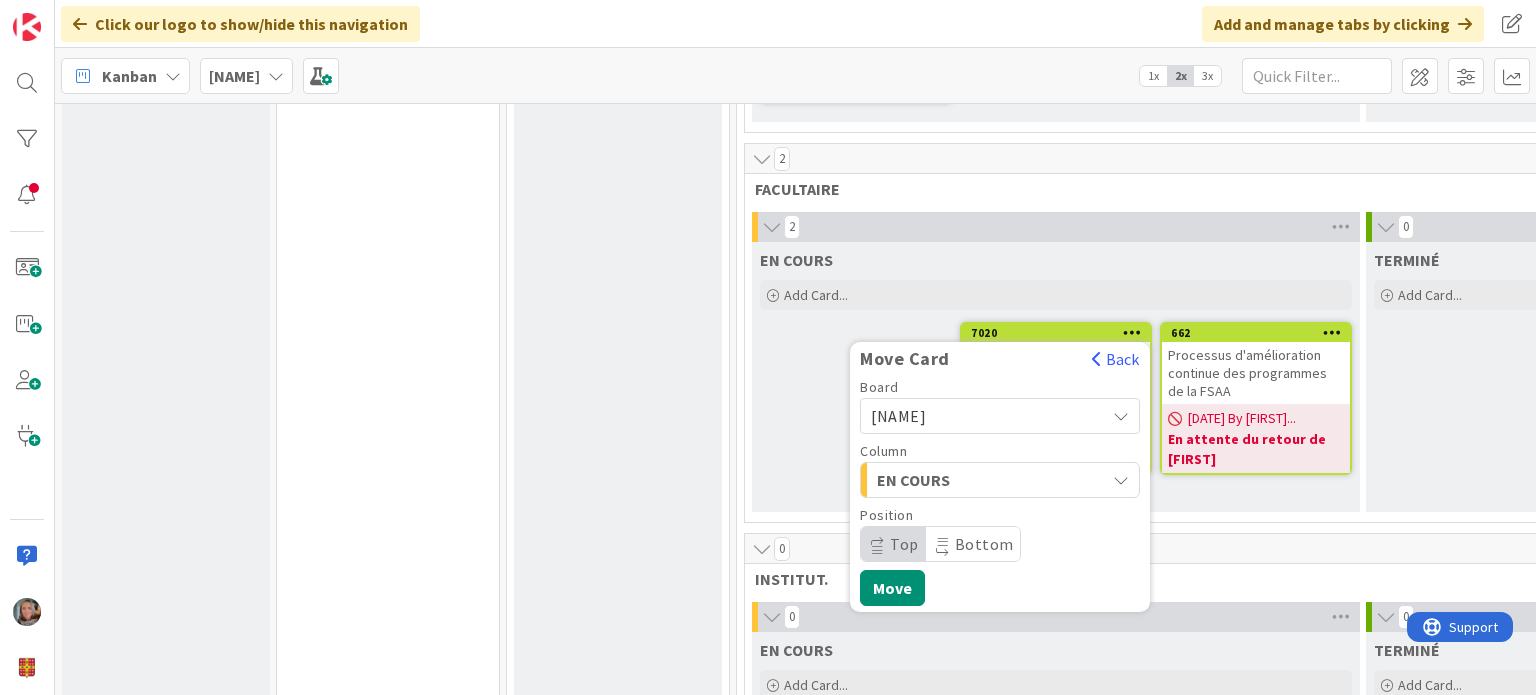 click on "EN COURS" at bounding box center (952, 480) 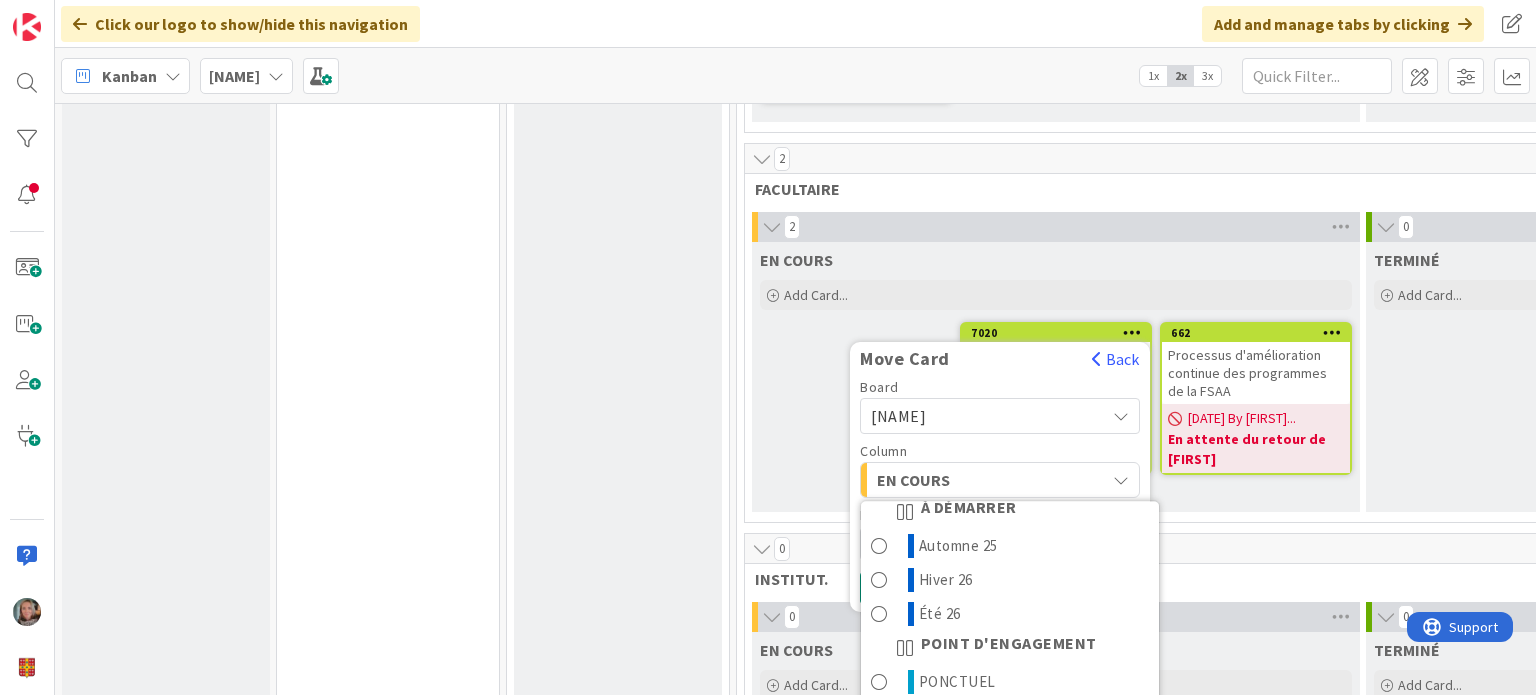 scroll, scrollTop: 0, scrollLeft: 0, axis: both 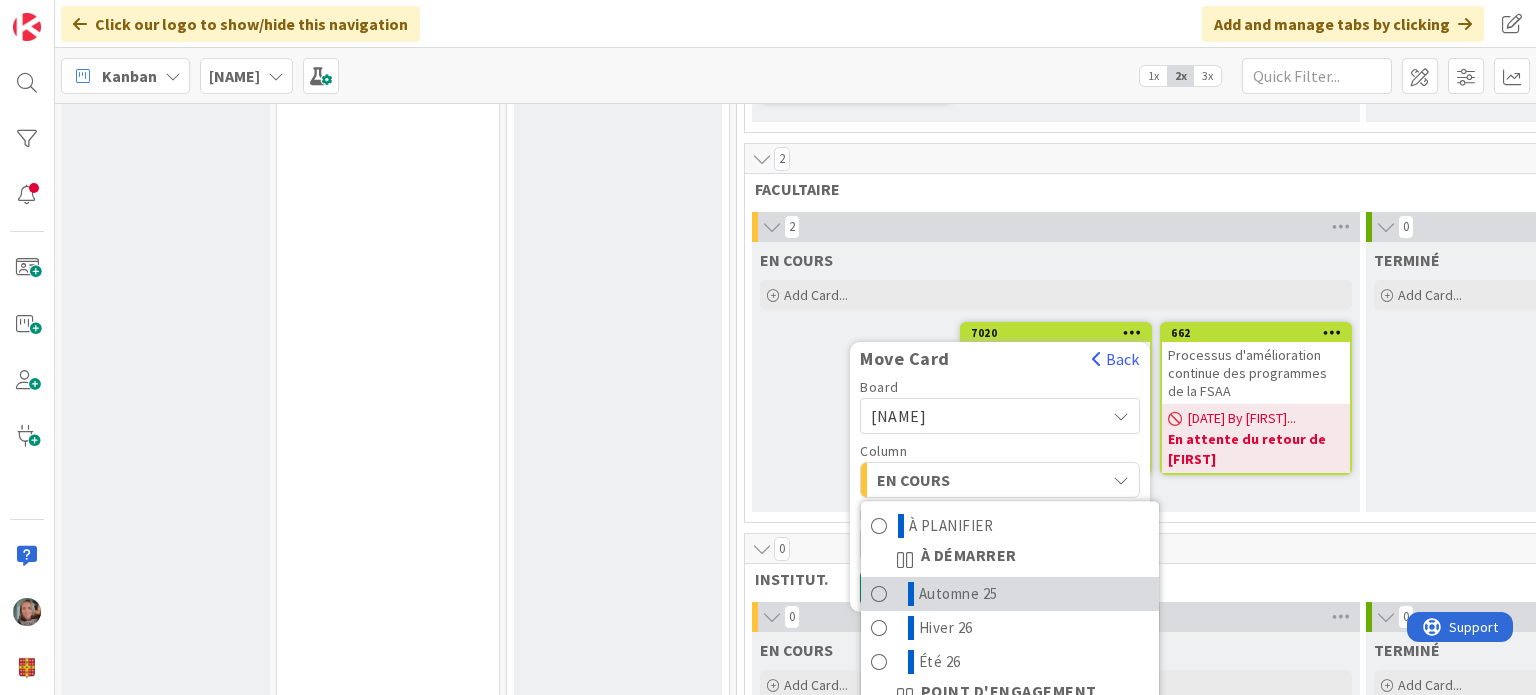 click on "Automne 25" at bounding box center (958, 594) 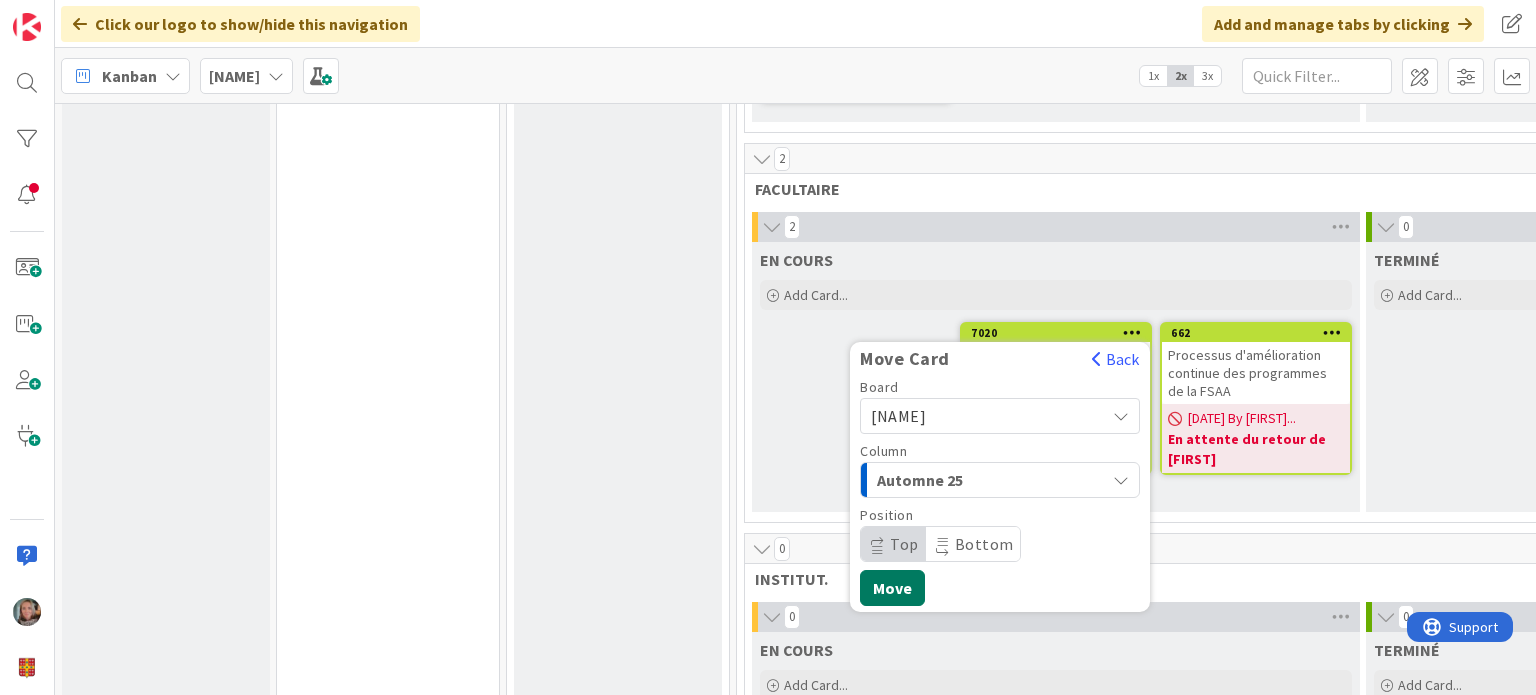 click on "Move" at bounding box center [892, 588] 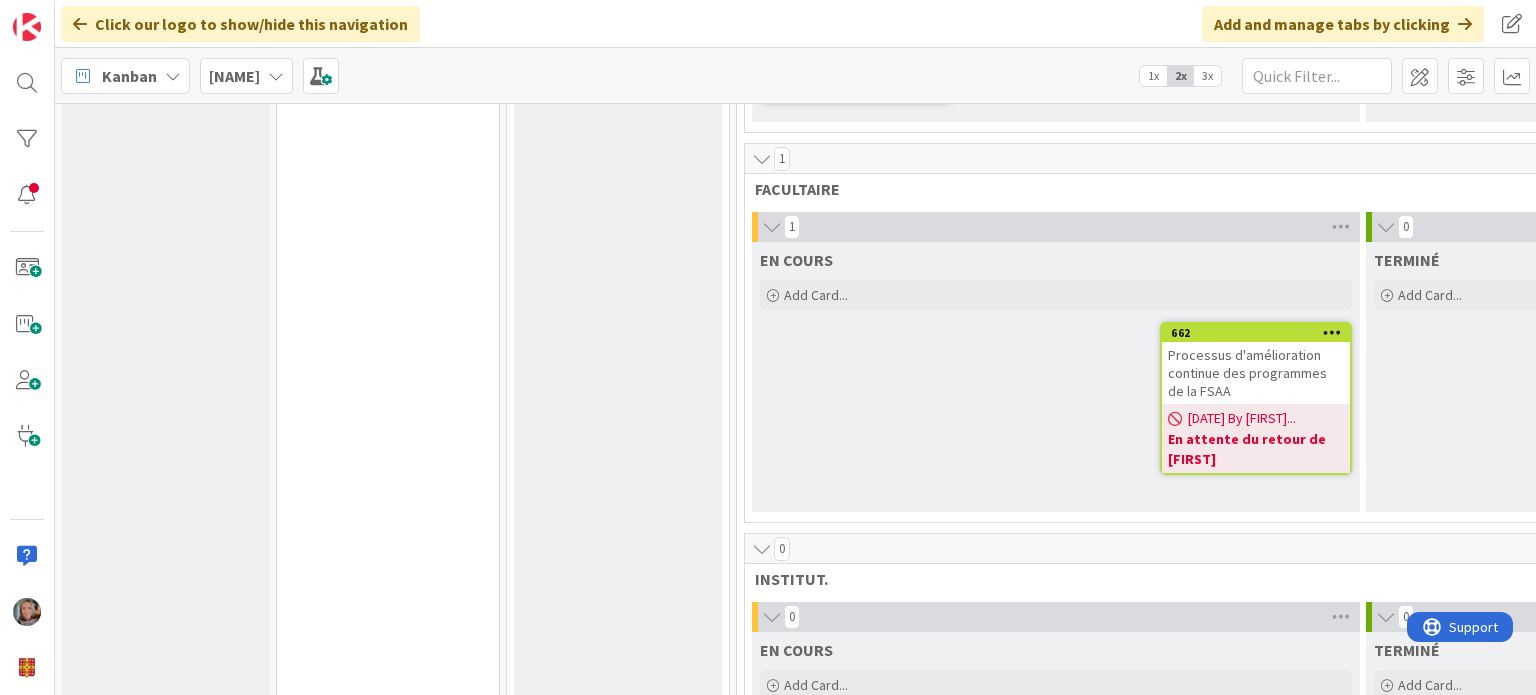click at bounding box center [1332, 333] 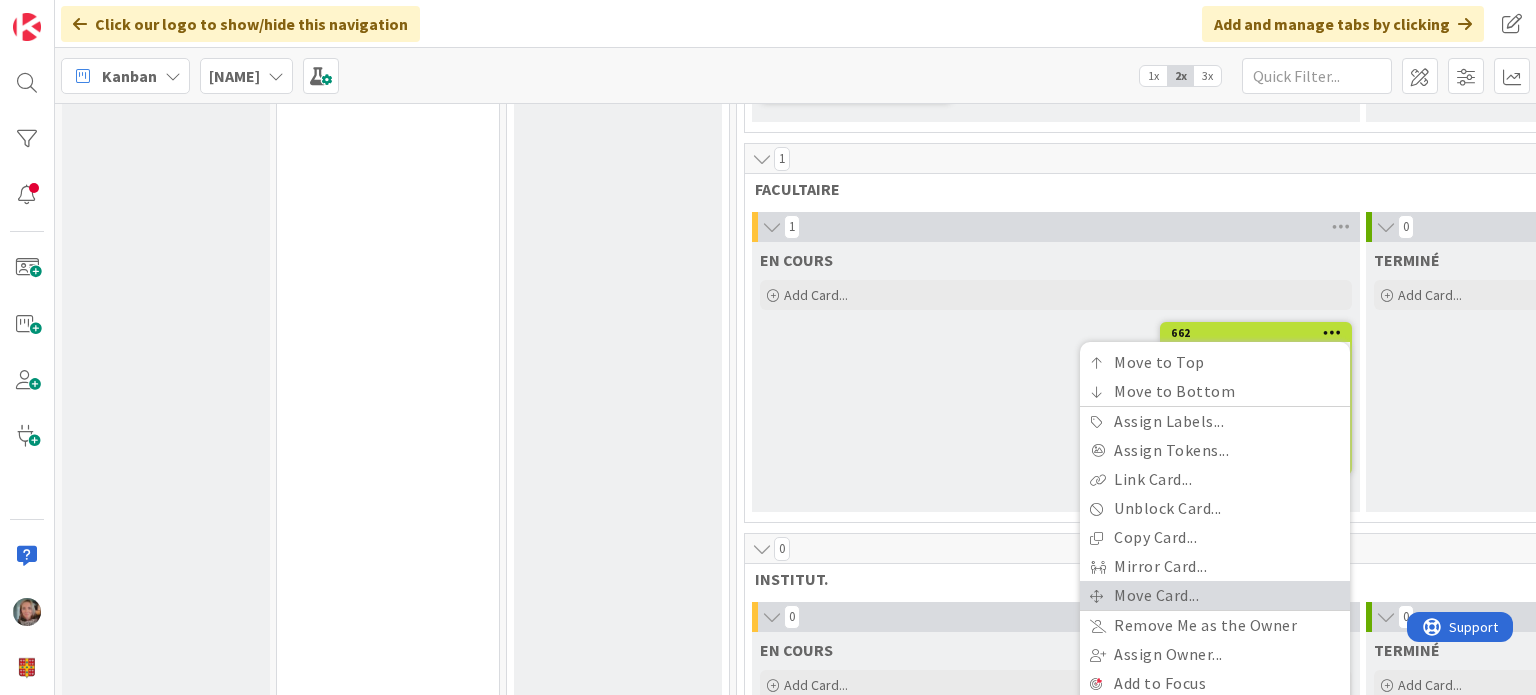 click on "Move Card..." at bounding box center (1215, 595) 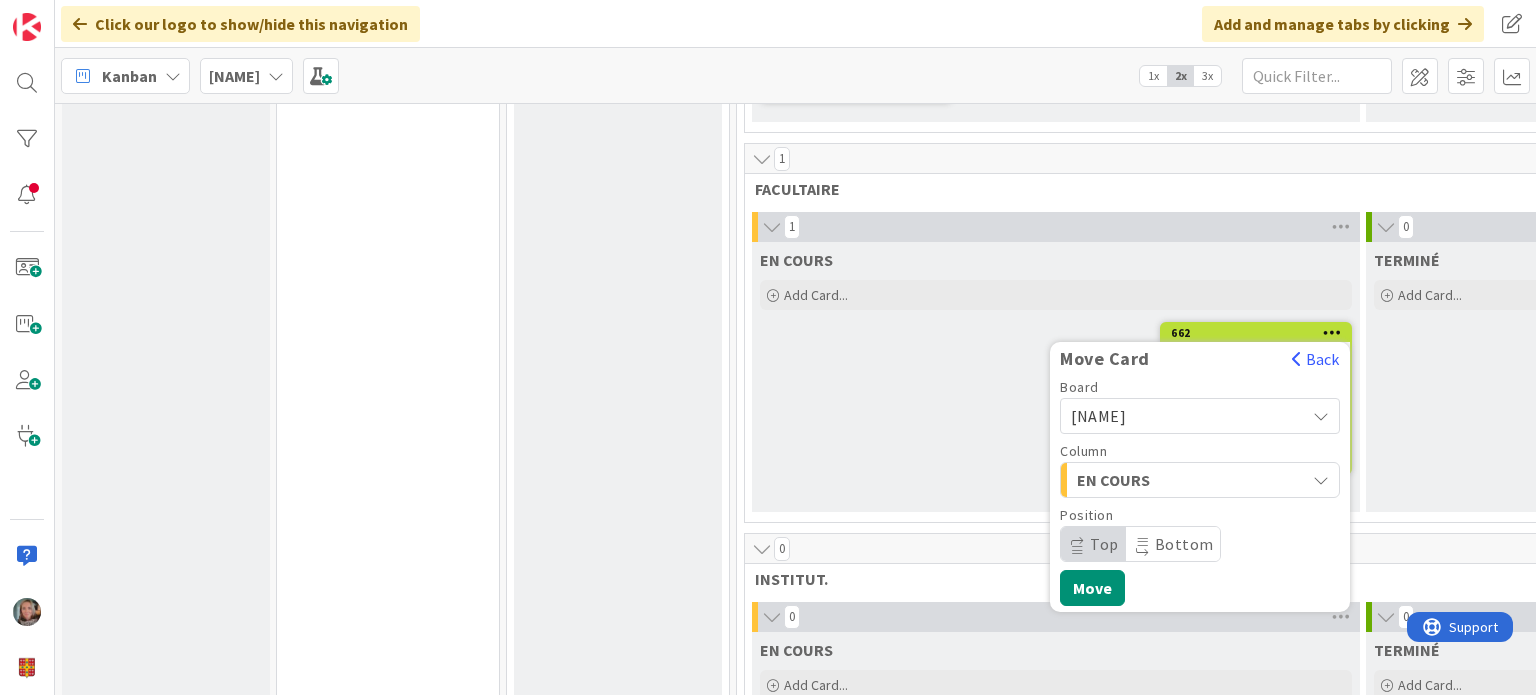 click on "EN COURS" at bounding box center [1152, 480] 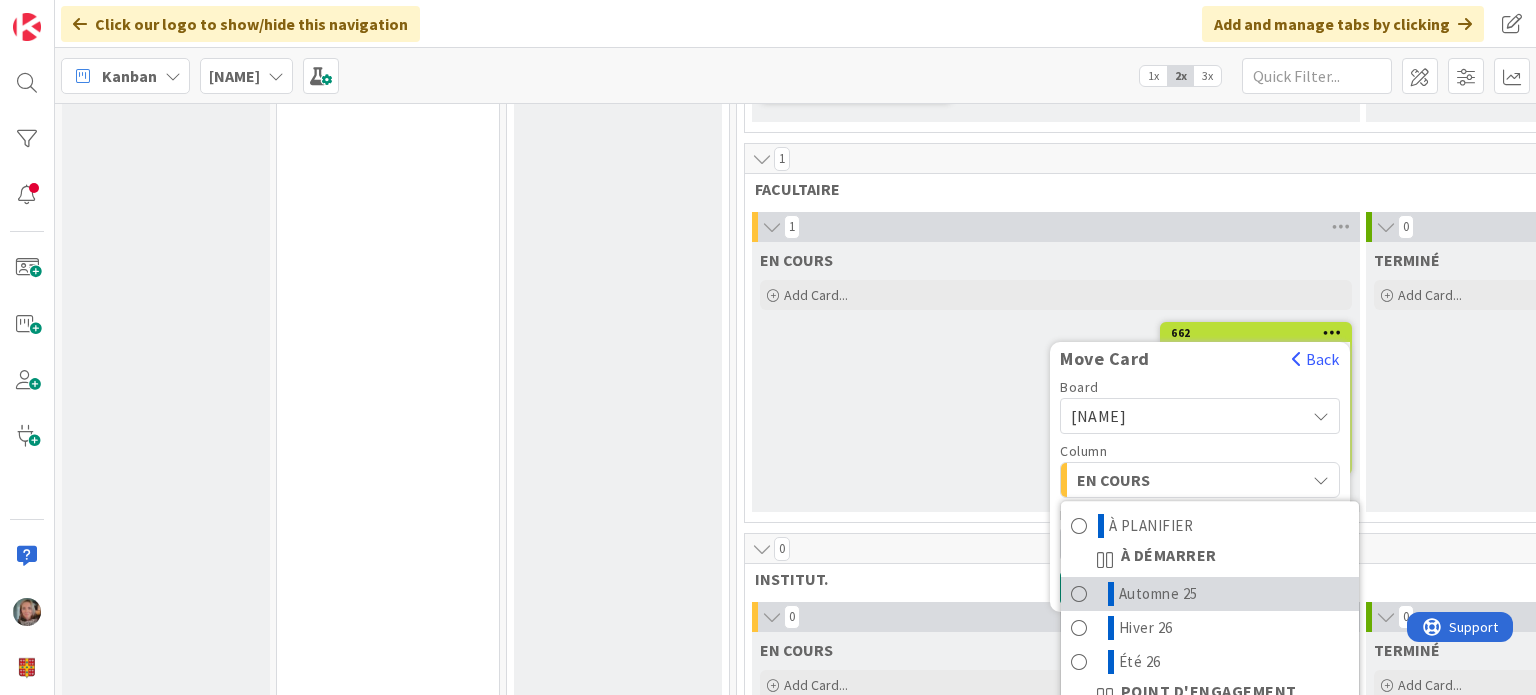 click at bounding box center (1079, 594) 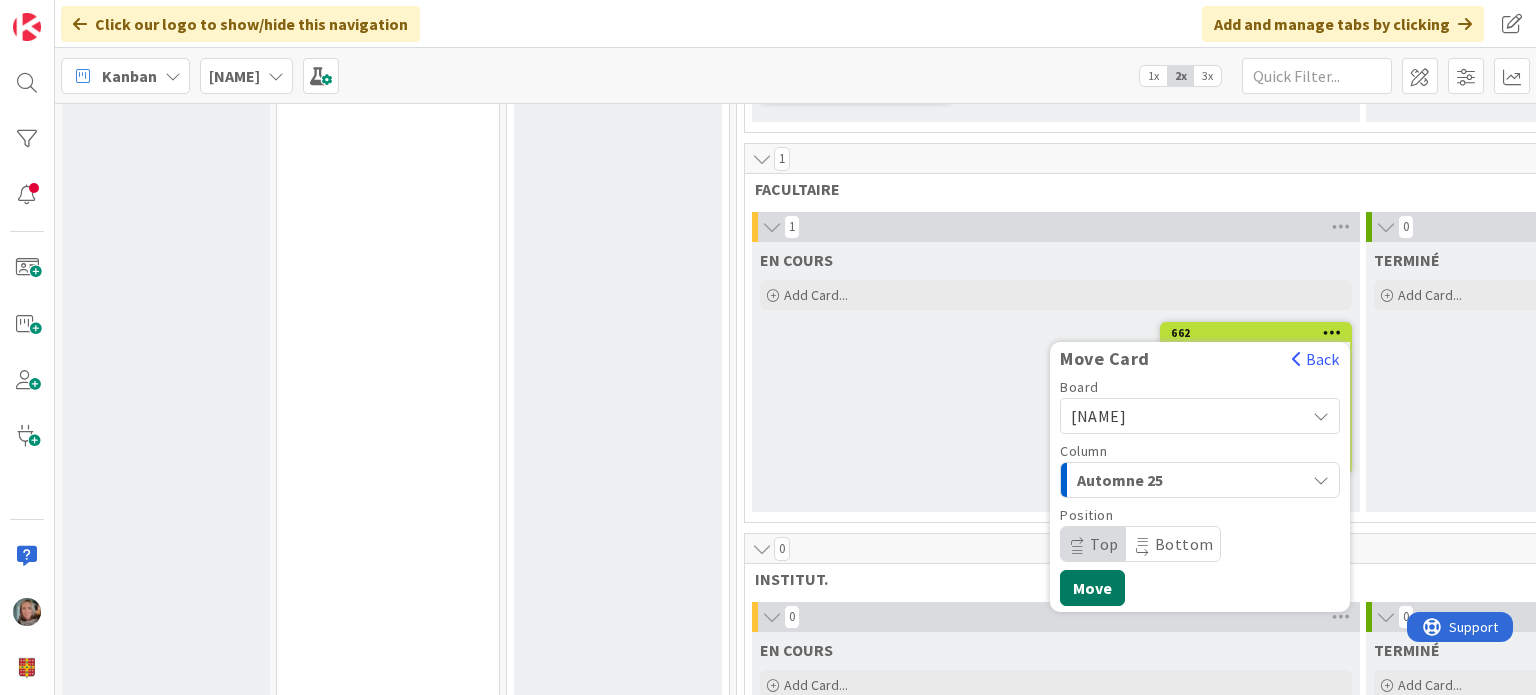 click on "Move" at bounding box center (1092, 588) 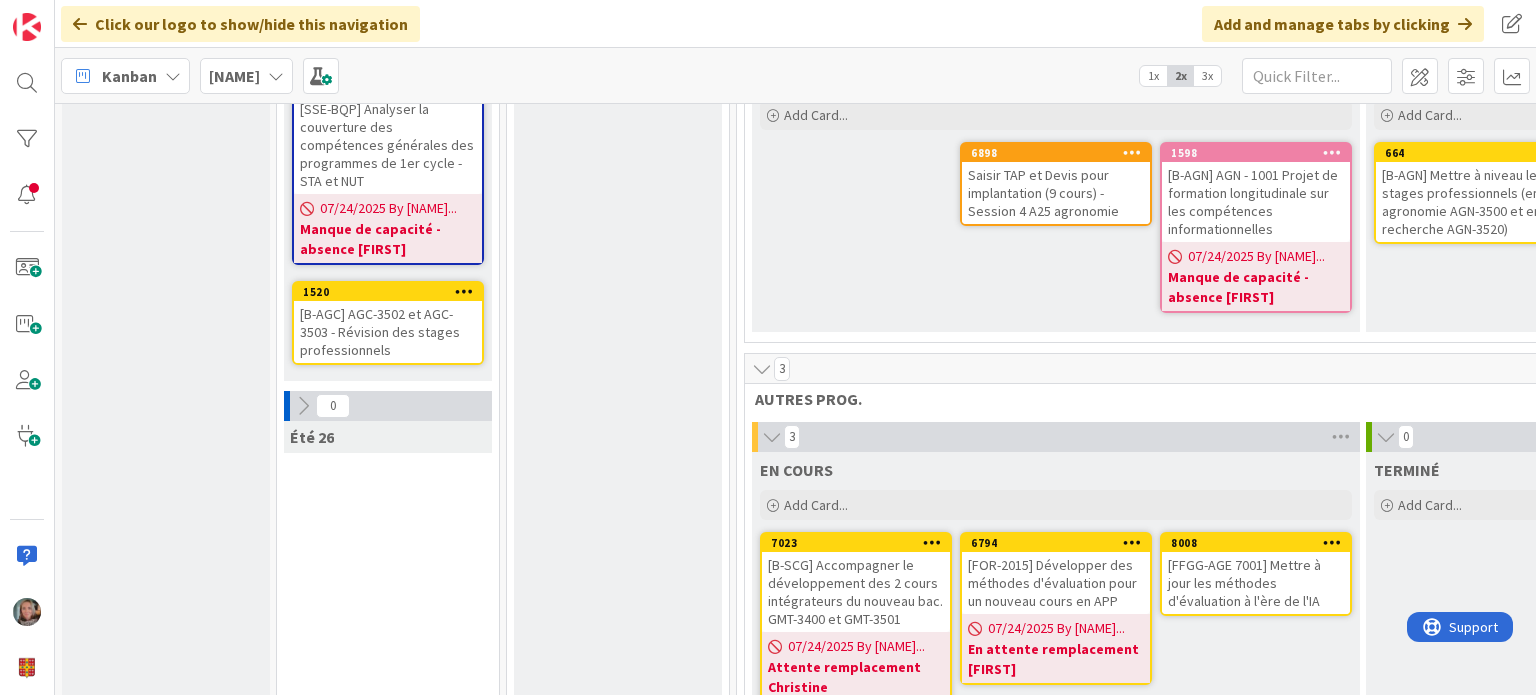 scroll, scrollTop: 1770, scrollLeft: 0, axis: vertical 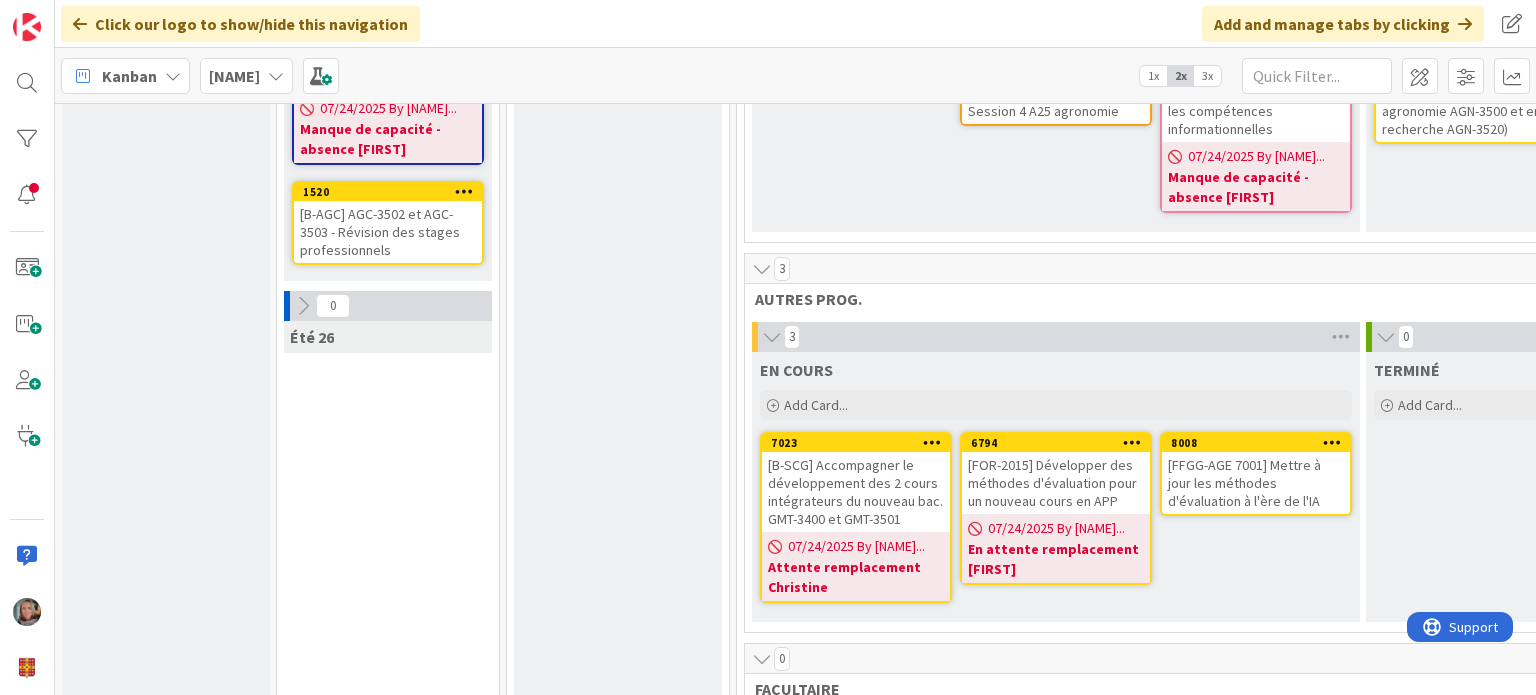 click at bounding box center (932, 442) 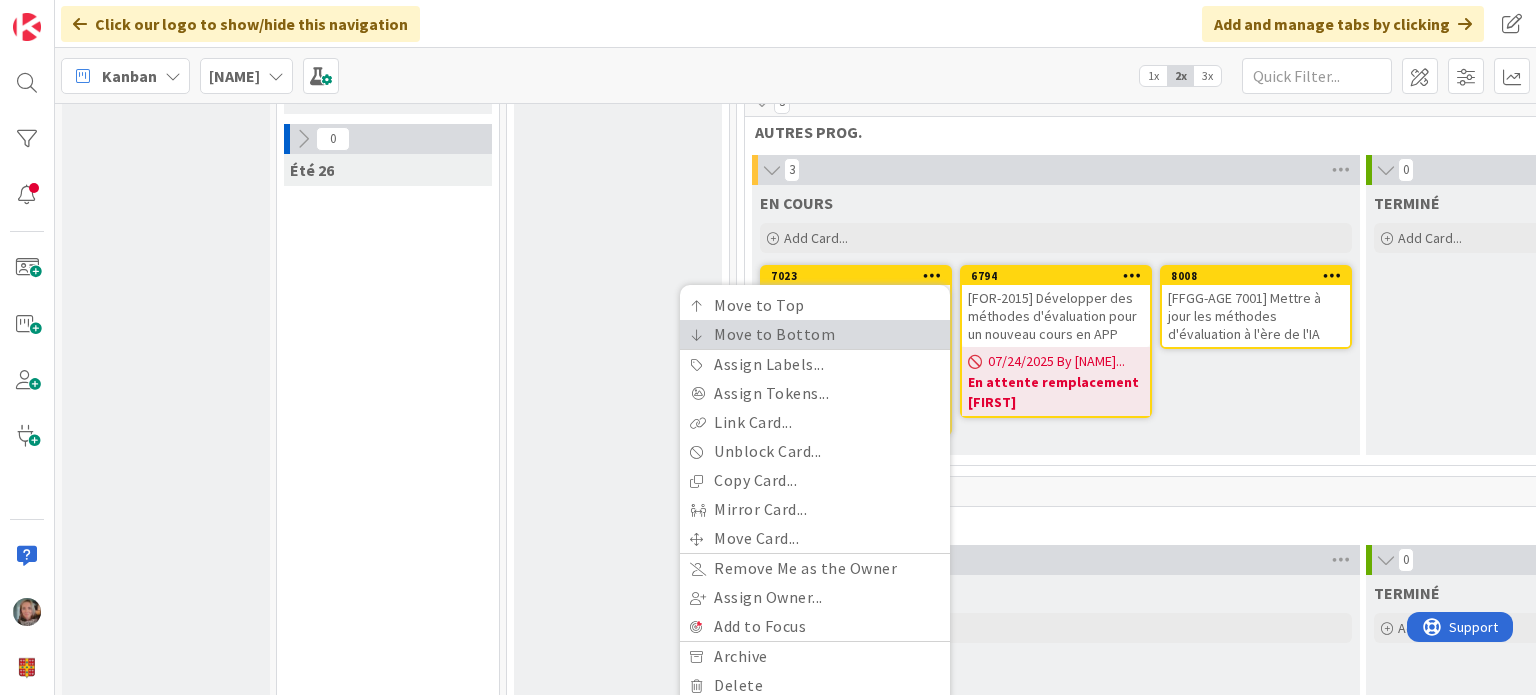 scroll, scrollTop: 1970, scrollLeft: 0, axis: vertical 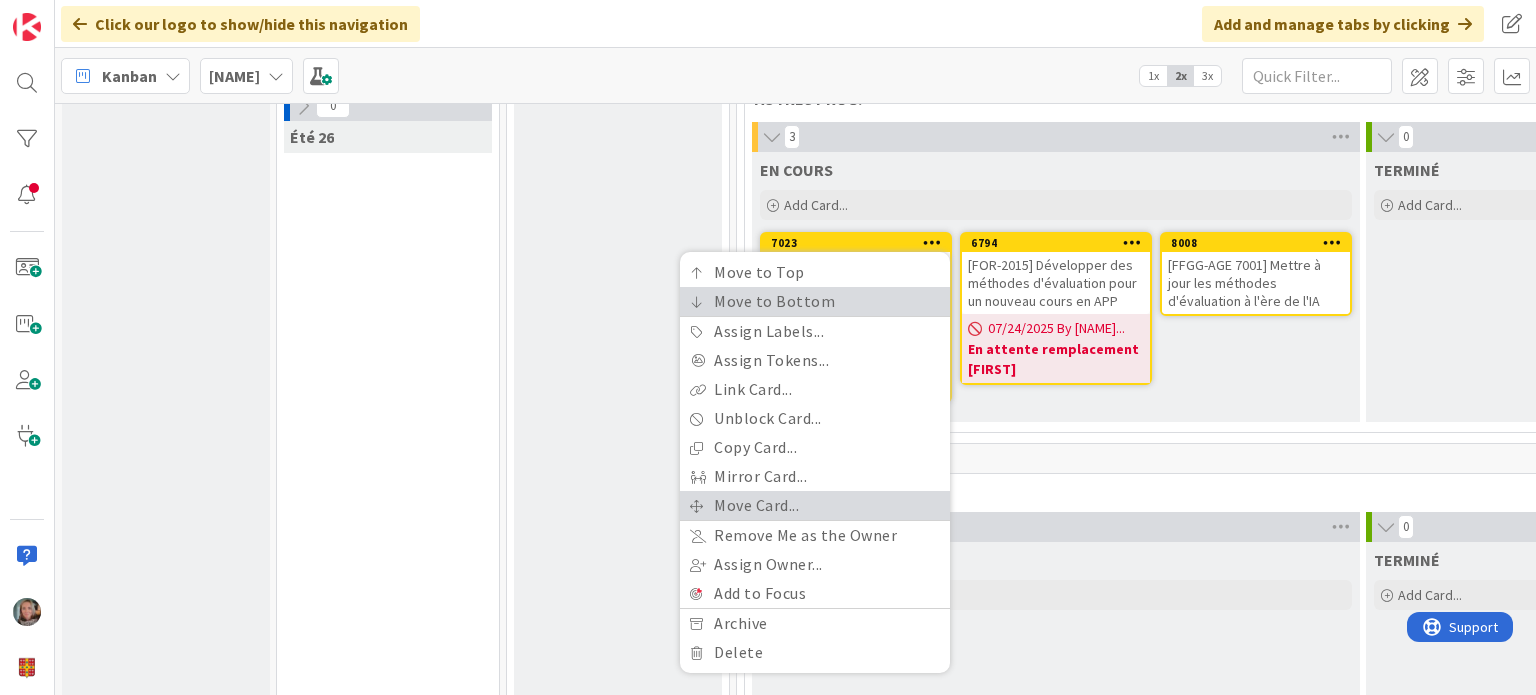 click on "Move Card..." at bounding box center [815, 505] 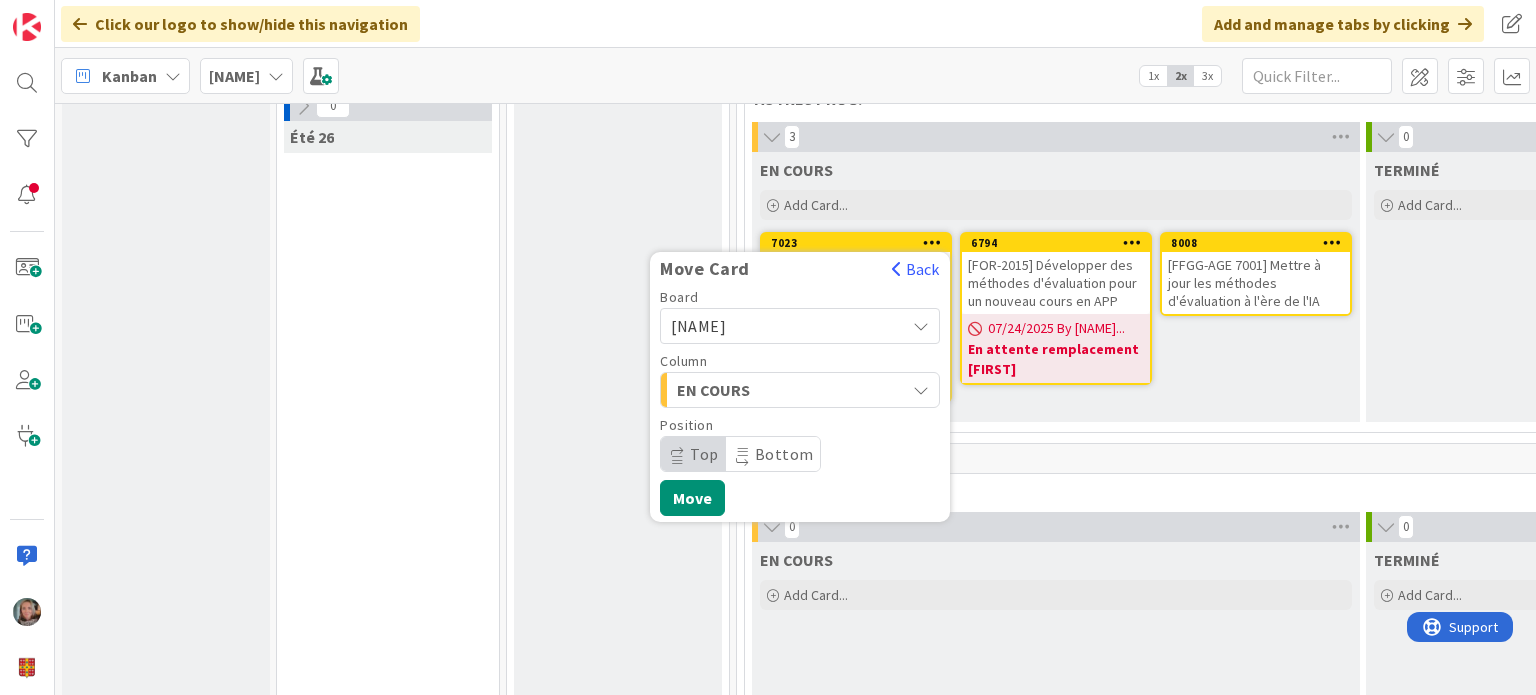 click on "EN COURS" at bounding box center [752, 390] 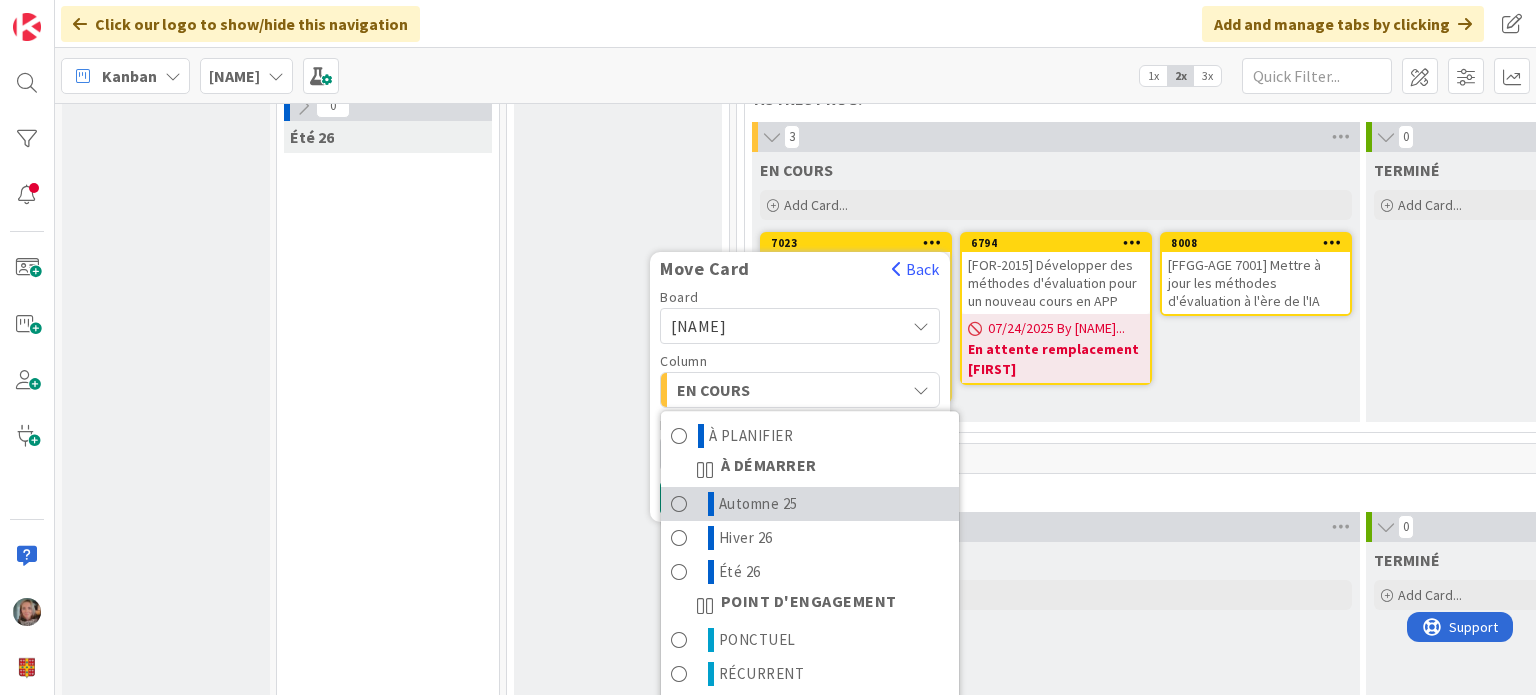 click on "Automne 25" at bounding box center (758, 504) 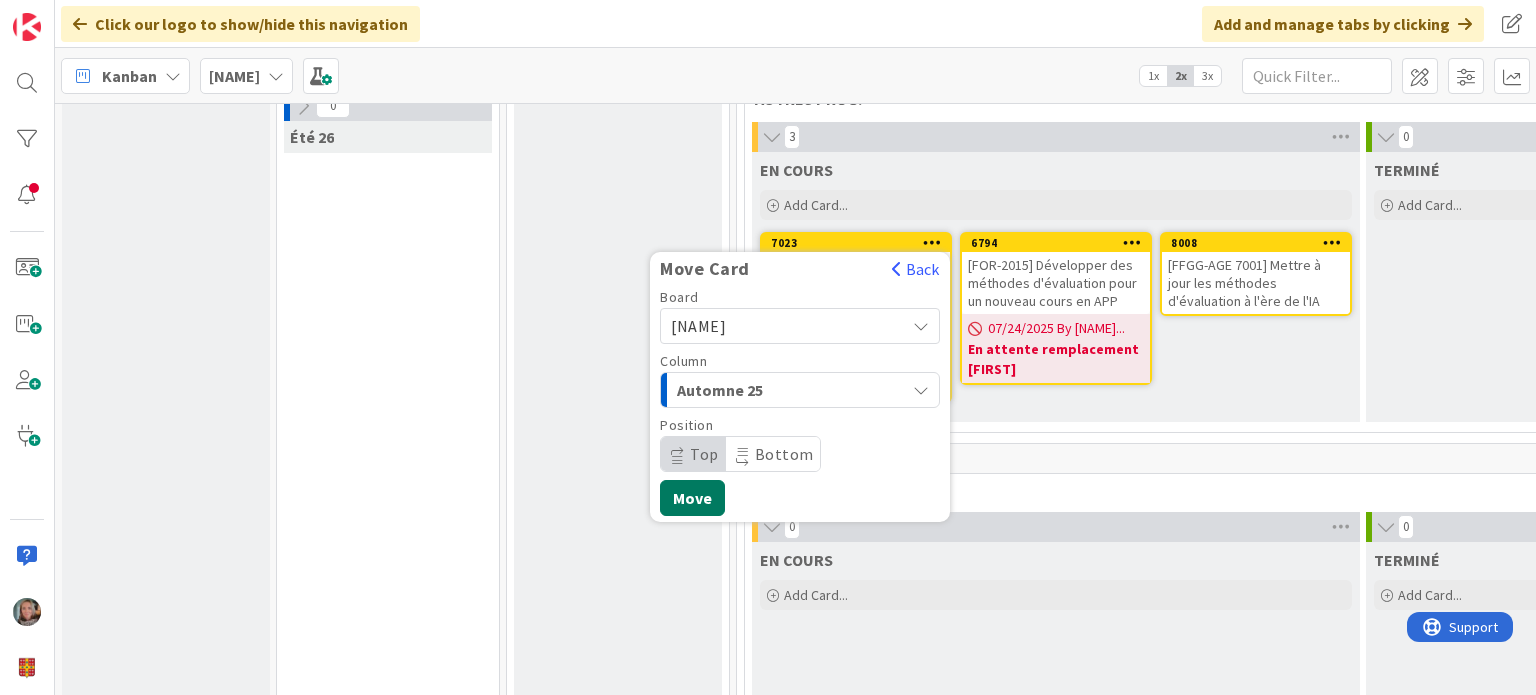 click on "Move" at bounding box center (692, 498) 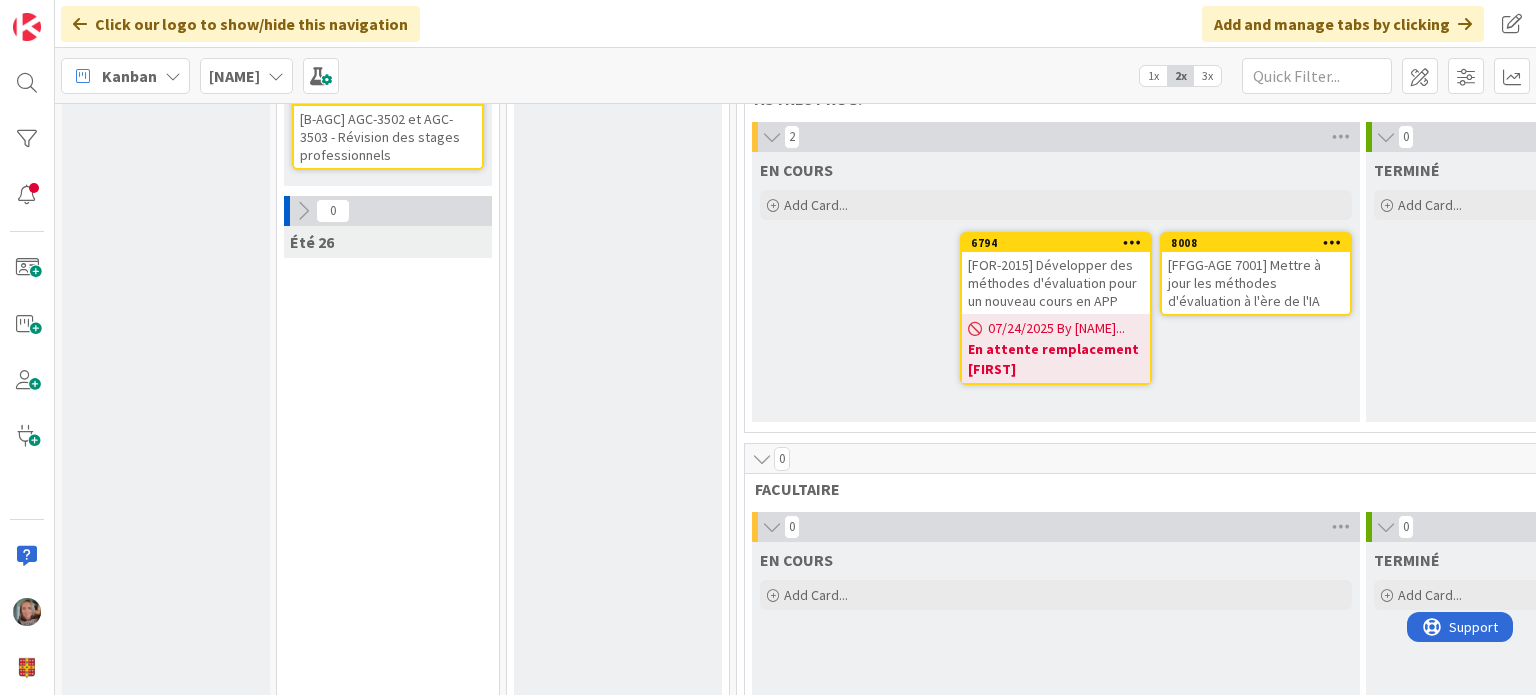 click at bounding box center (1132, 242) 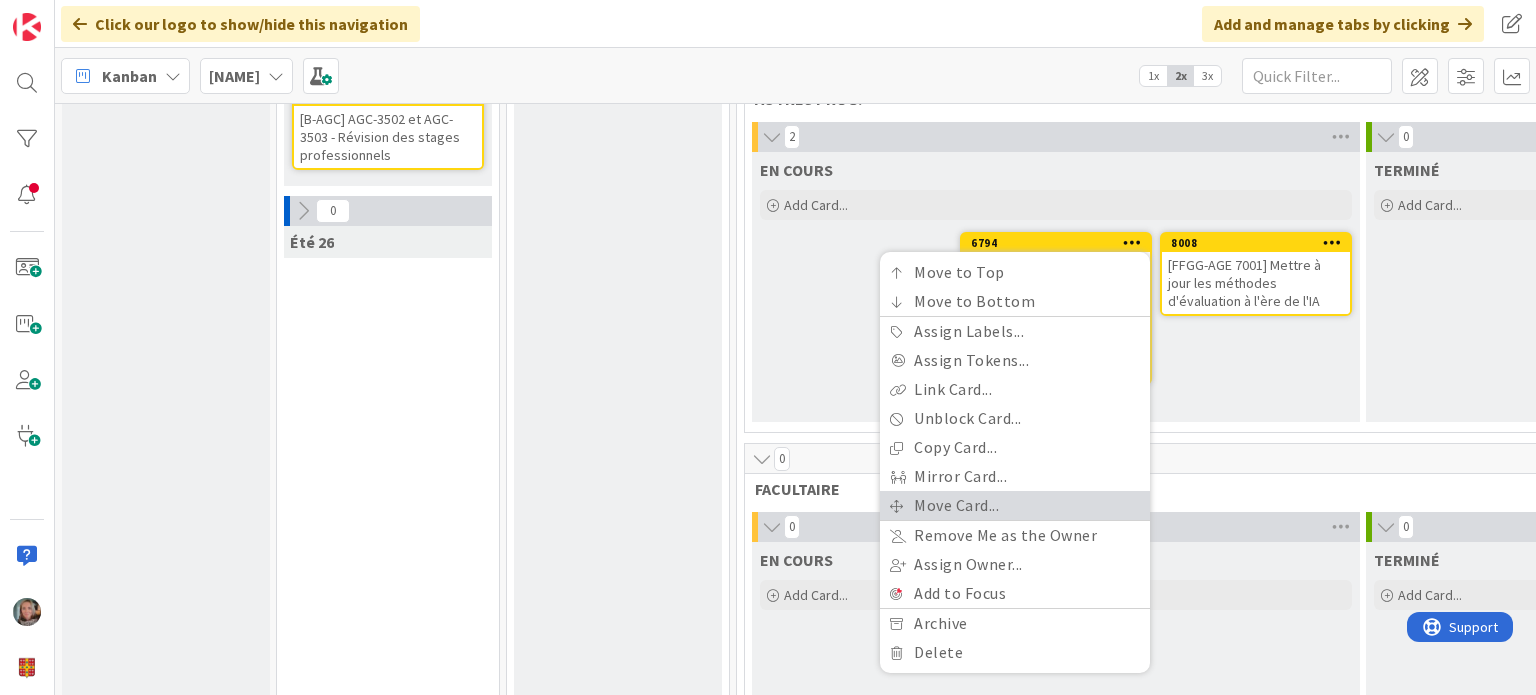 click on "Move Card..." at bounding box center [1015, 505] 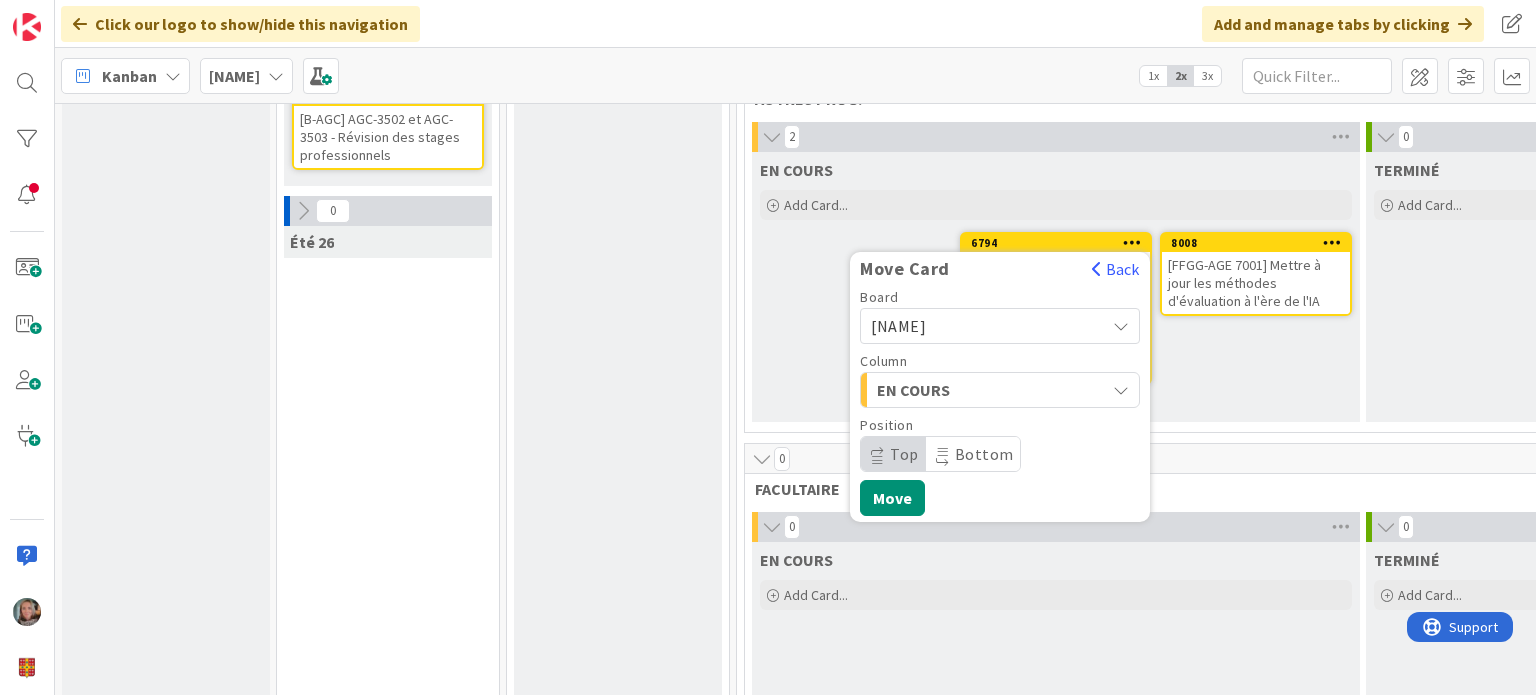 click on "EN COURS" at bounding box center [952, 390] 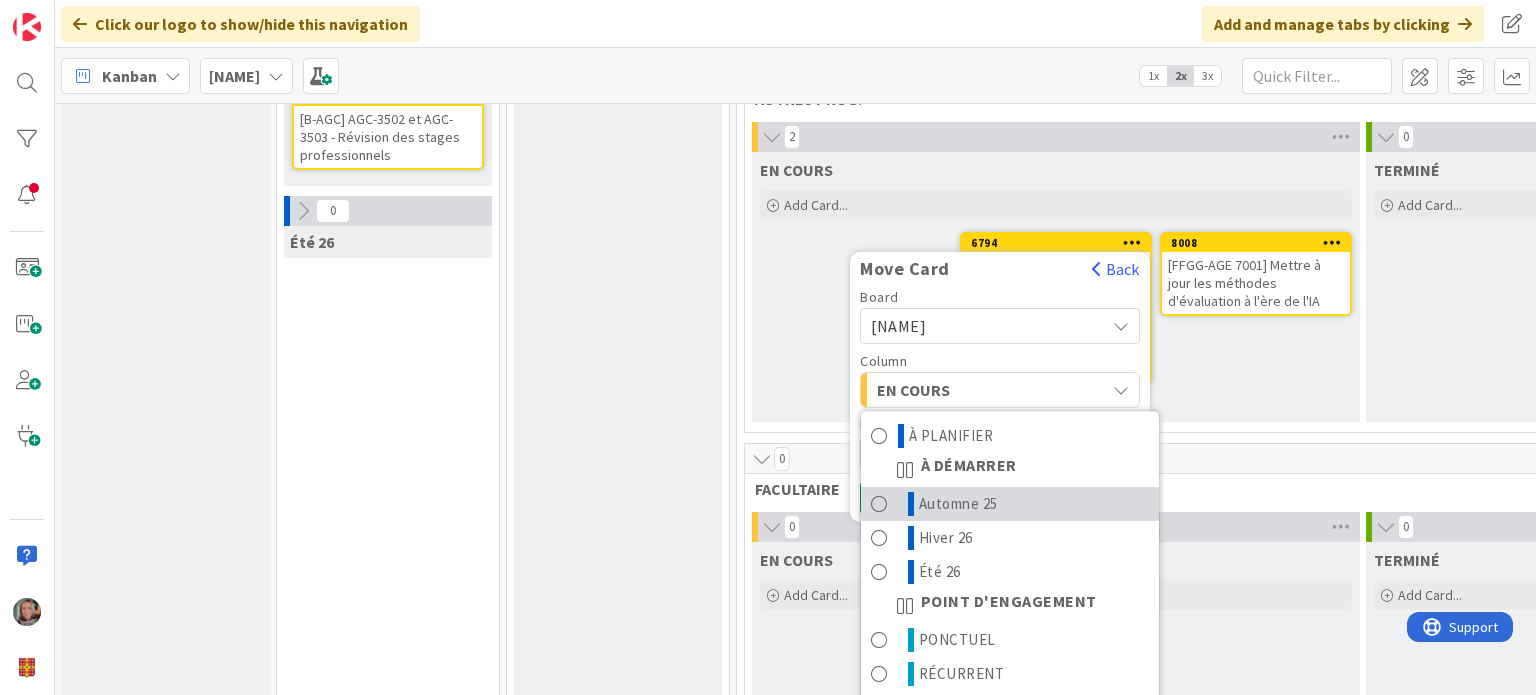click on "Automne 25" at bounding box center (958, 504) 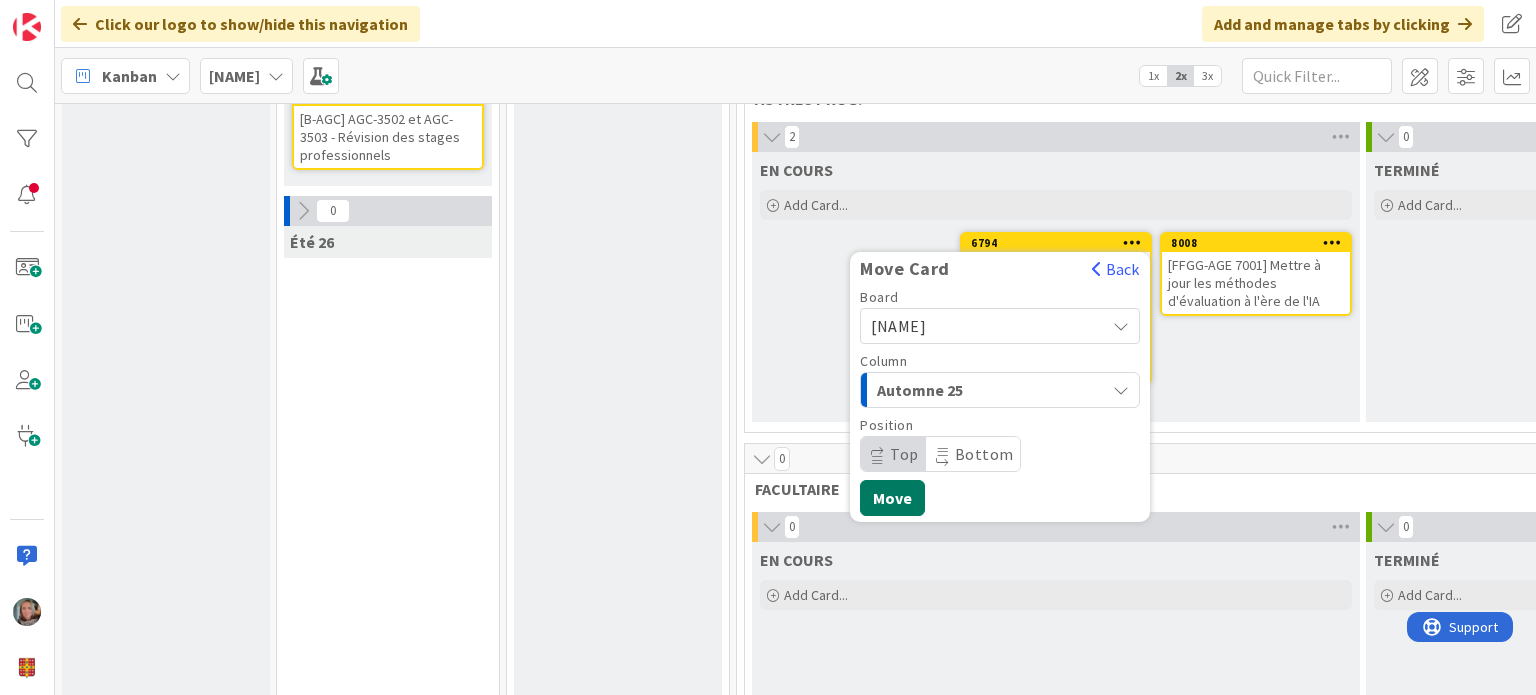 click on "Move" at bounding box center [892, 498] 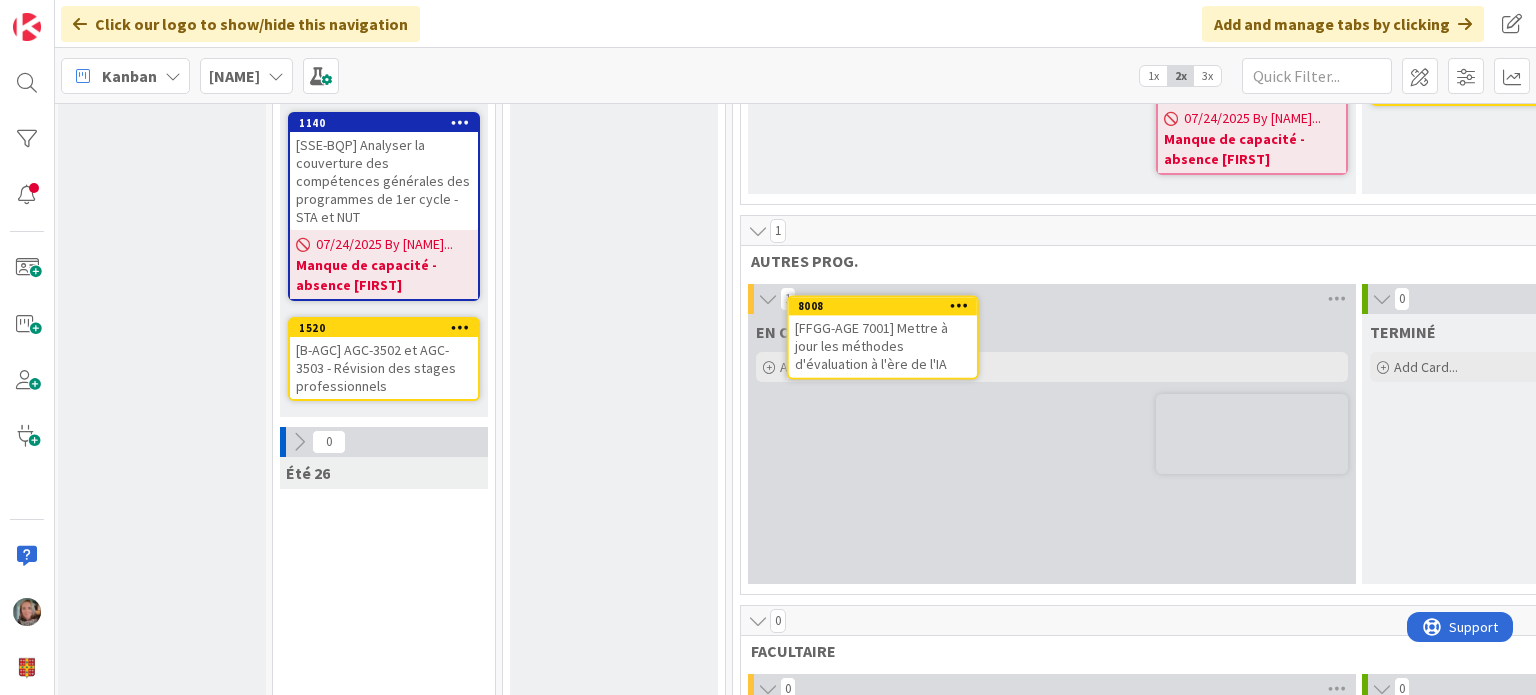 scroll, scrollTop: 1808, scrollLeft: 4, axis: both 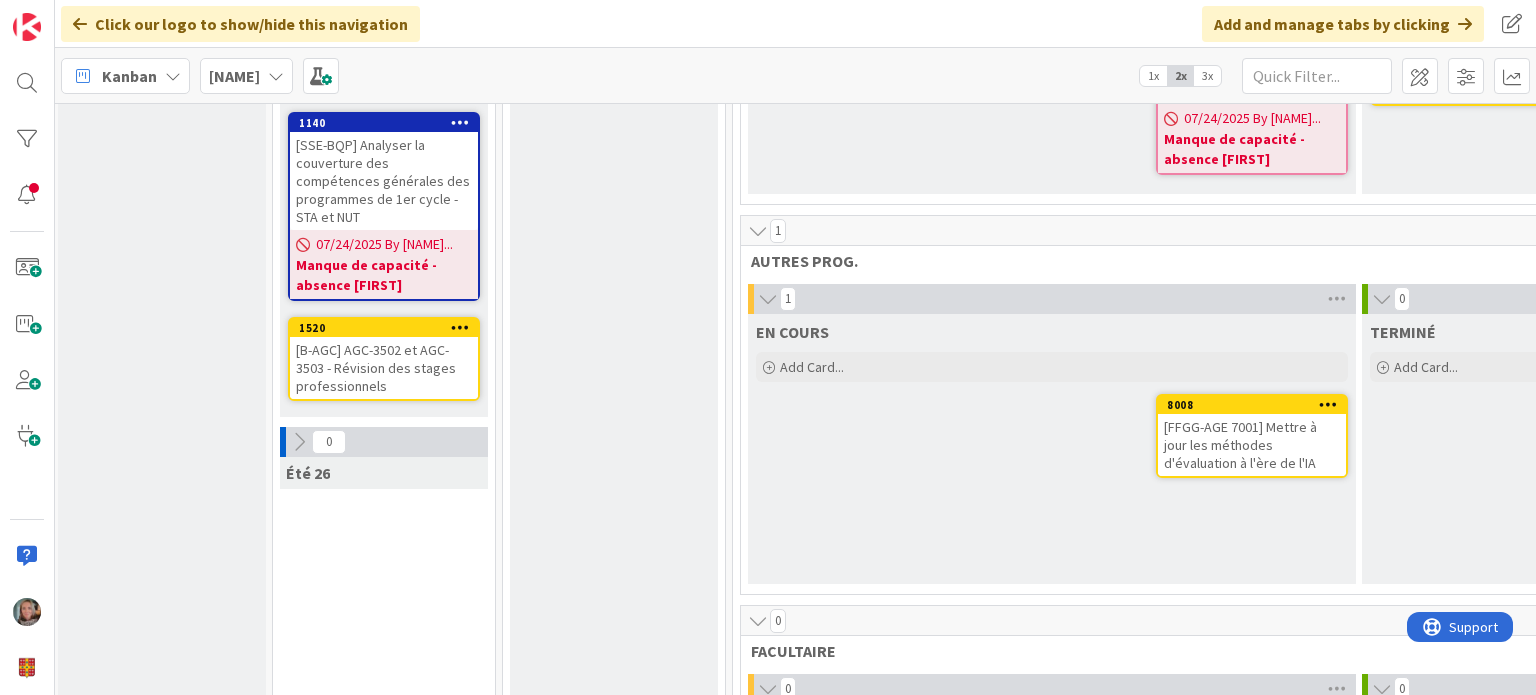 click on "EN COURS Add Card... [NUMBER] [FFGG-AGE] Mettre à jour les méthodes d'évaluation à l'ère de l'IA" at bounding box center (1052, 449) 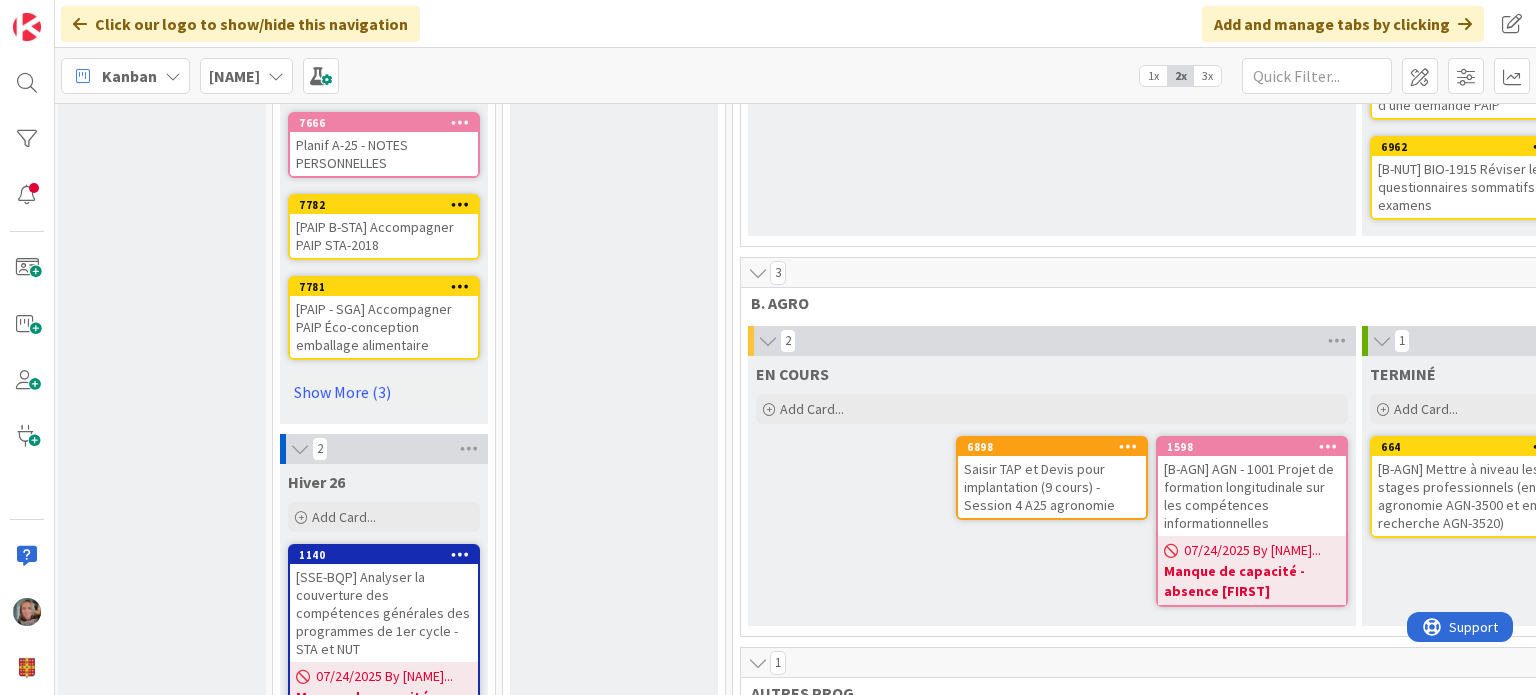 scroll, scrollTop: 1408, scrollLeft: 4, axis: both 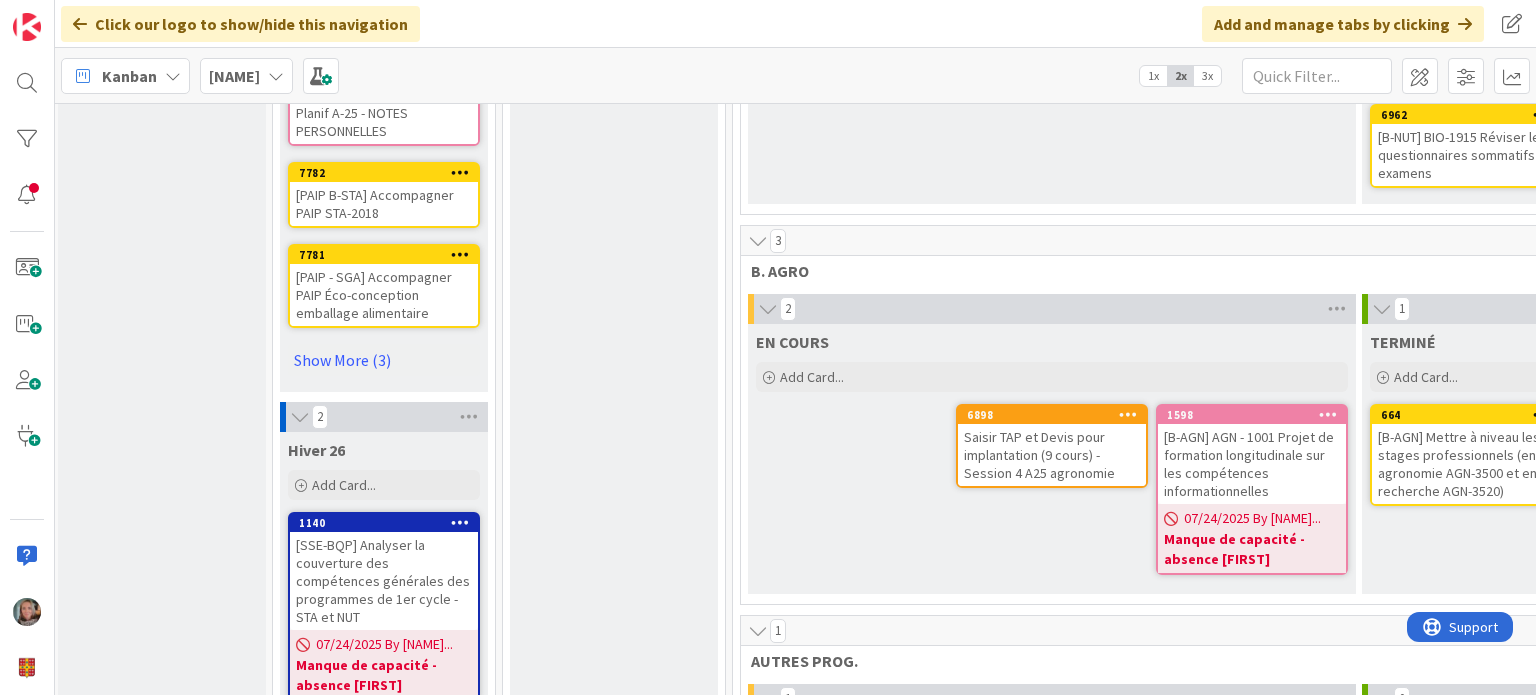 click at bounding box center [1328, 414] 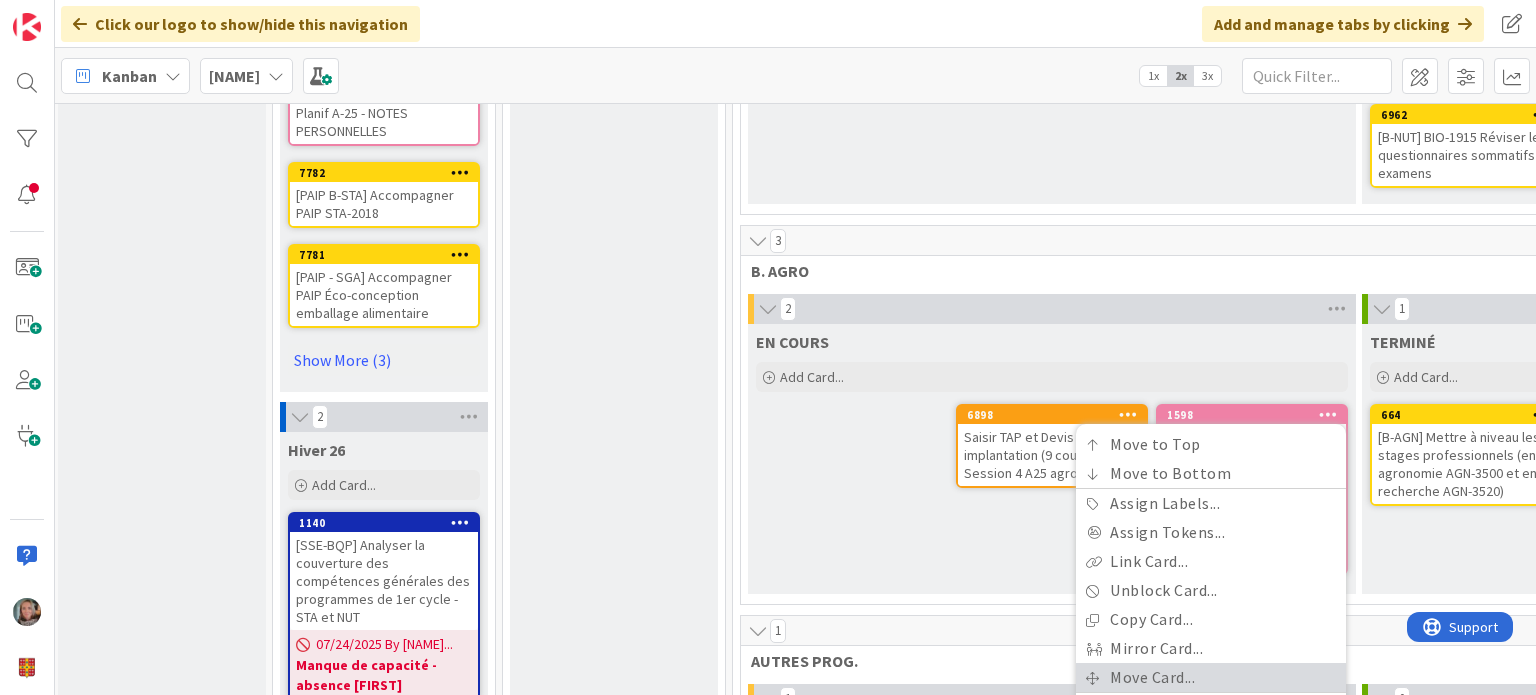 click on "Move Card..." at bounding box center [1211, 677] 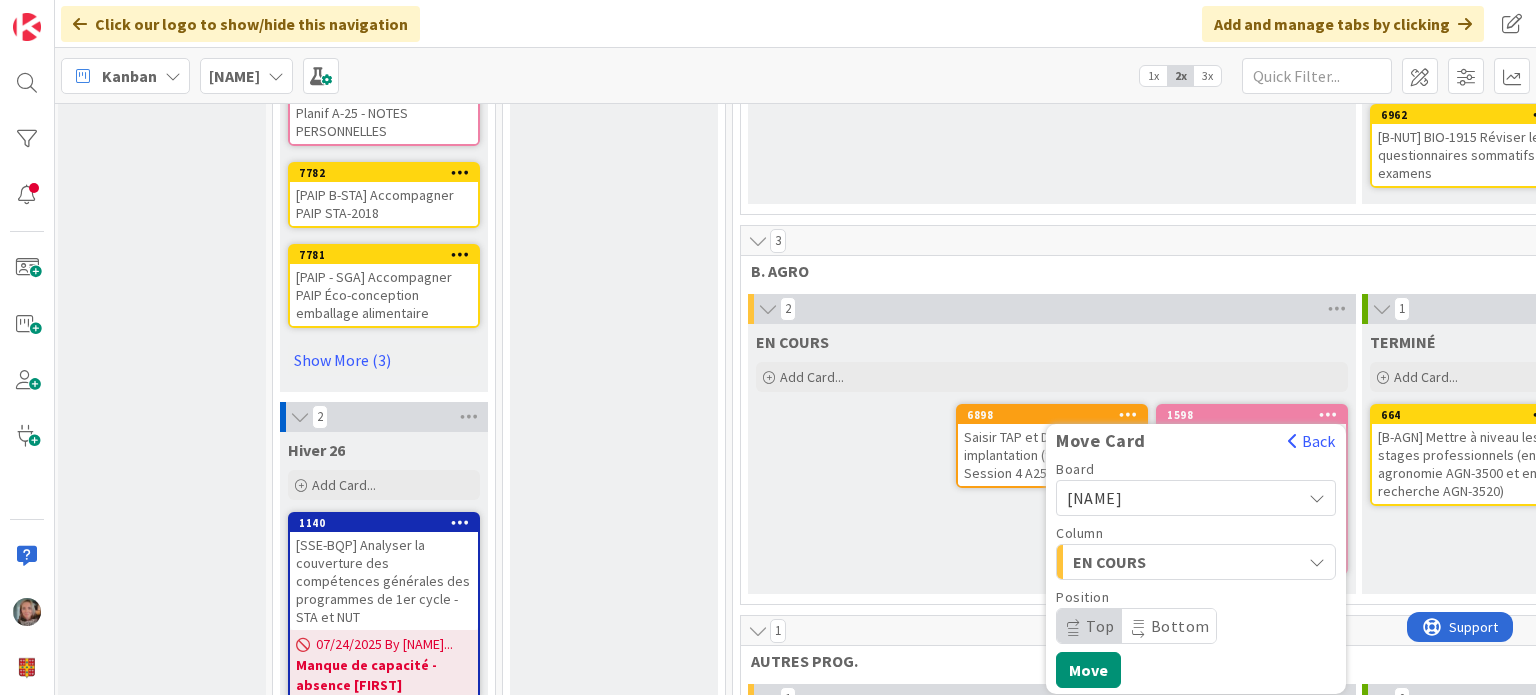 click on "EN COURS" at bounding box center [1148, 562] 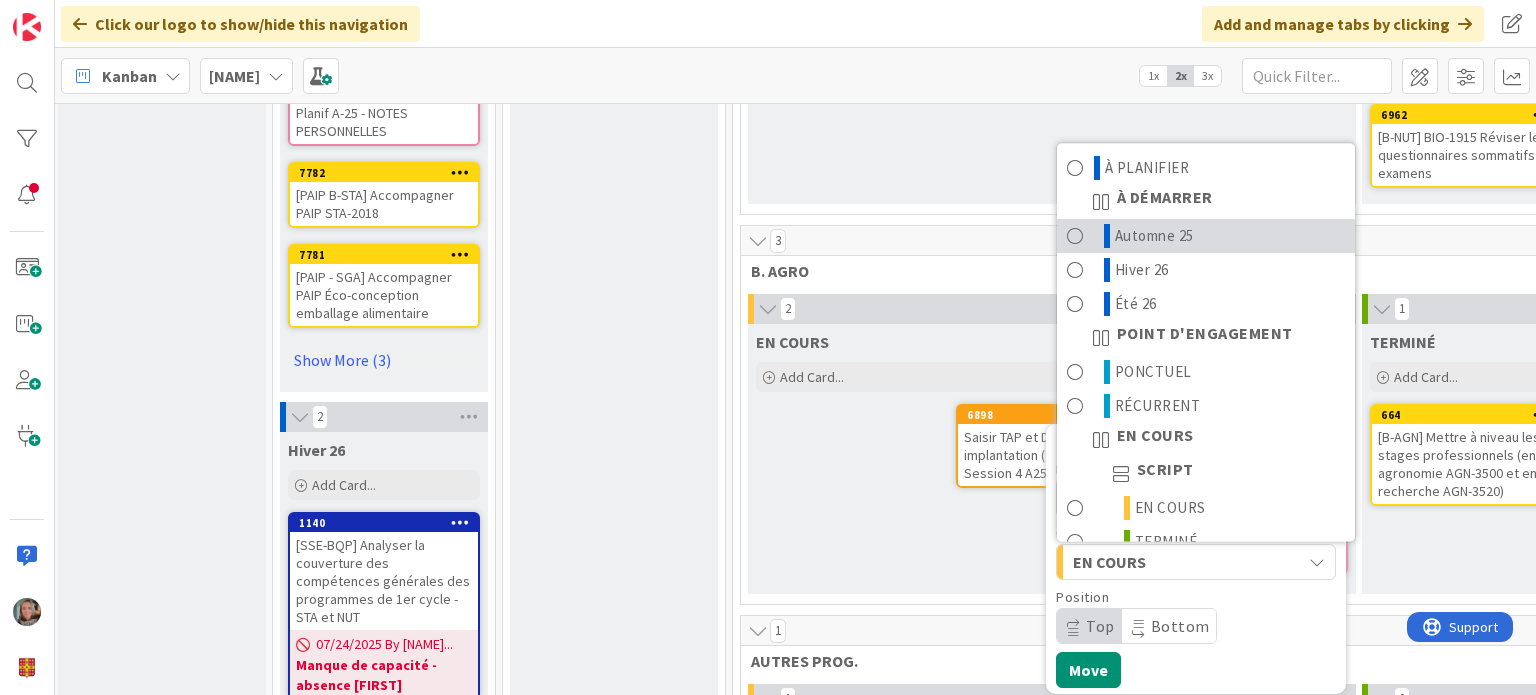 click at bounding box center [1075, 236] 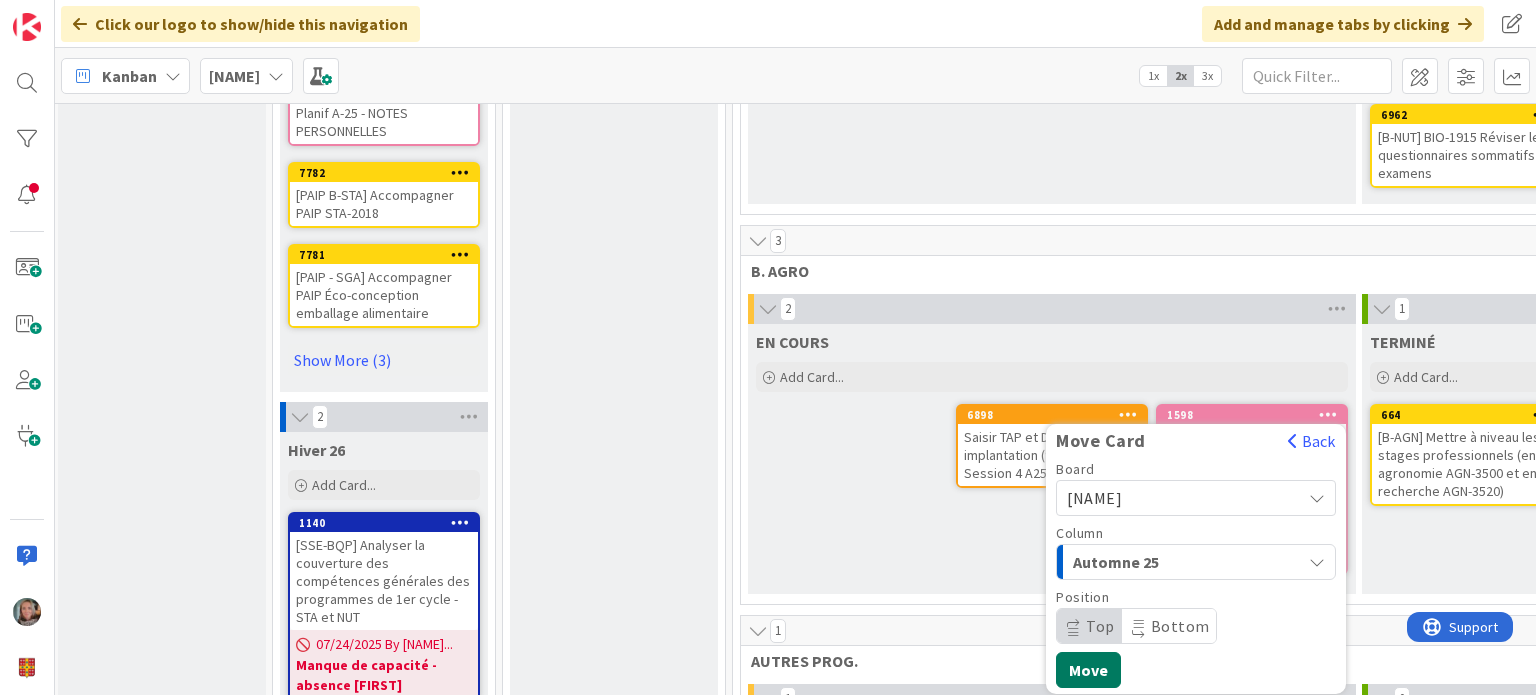 click on "Move" at bounding box center (1088, 670) 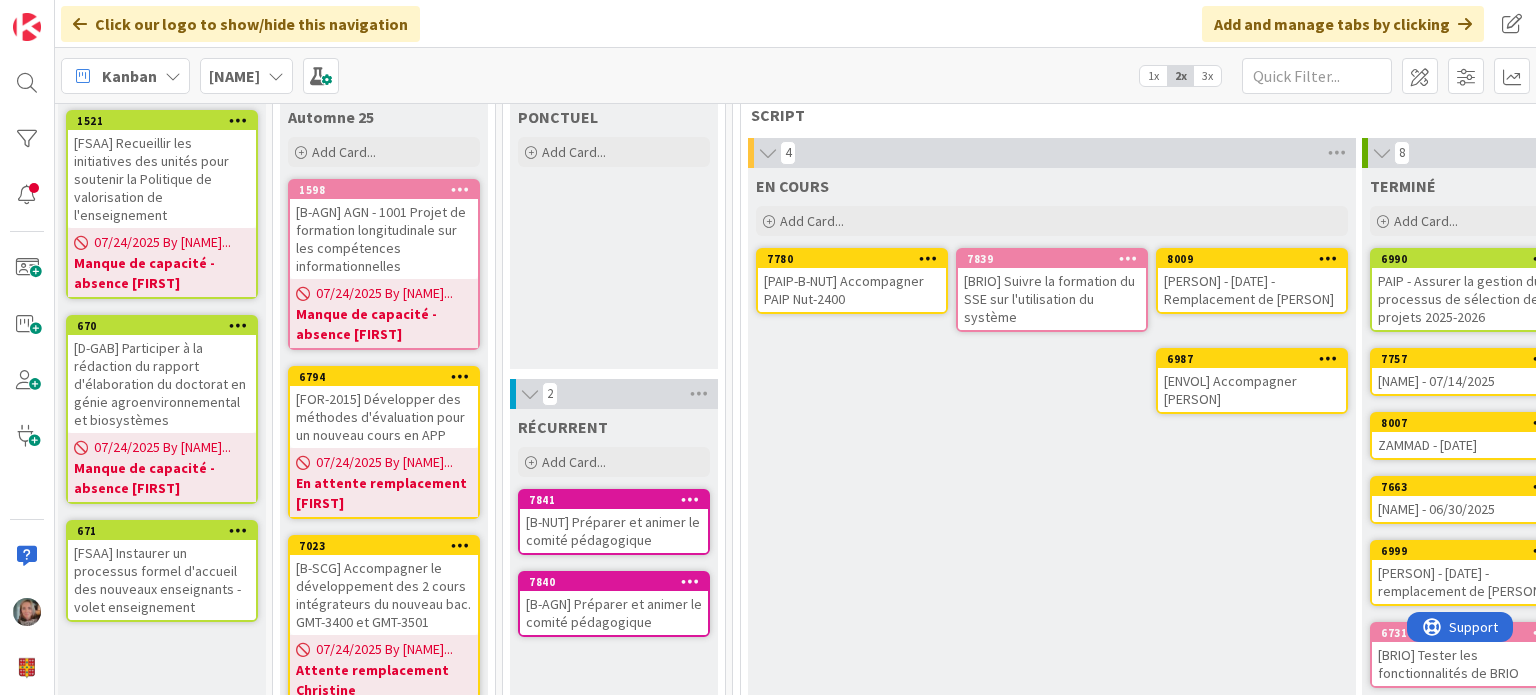 scroll, scrollTop: 108, scrollLeft: 4, axis: both 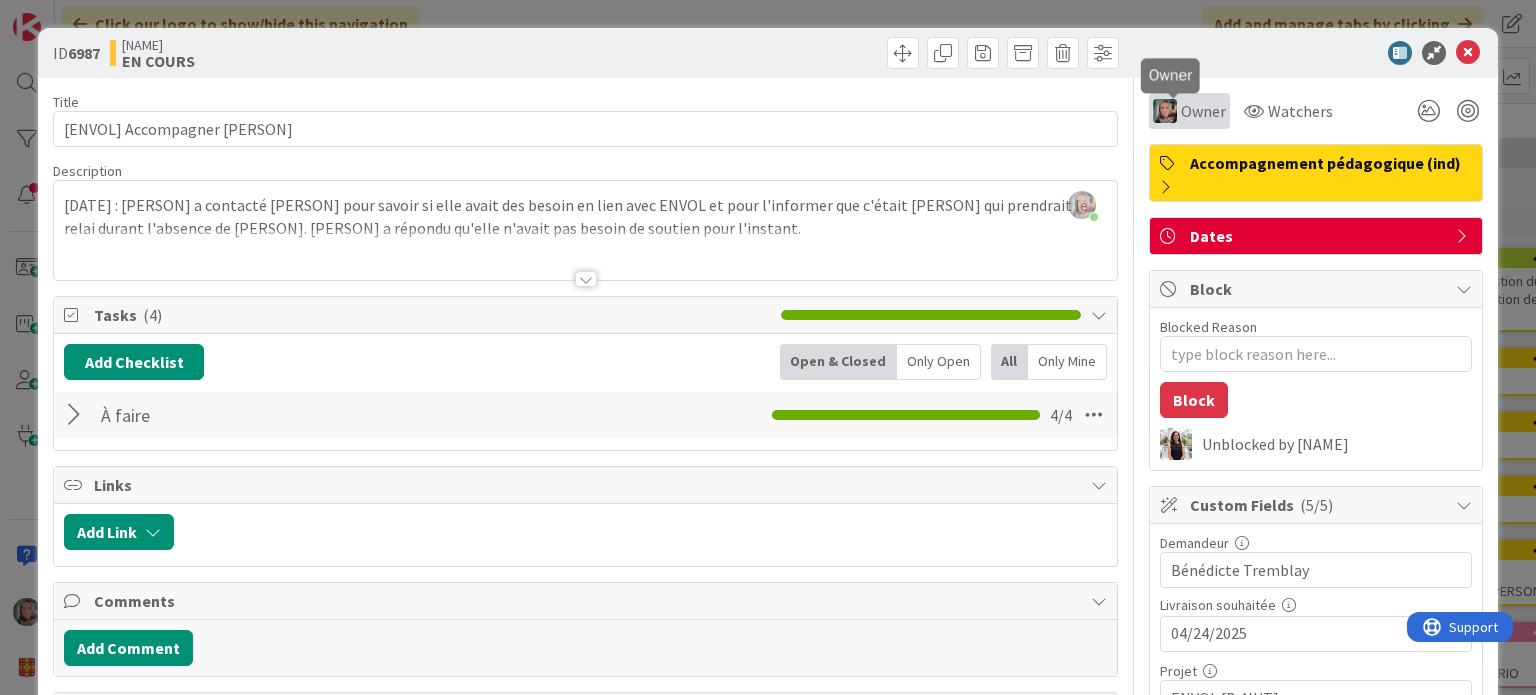 click on "Owner" at bounding box center (1203, 111) 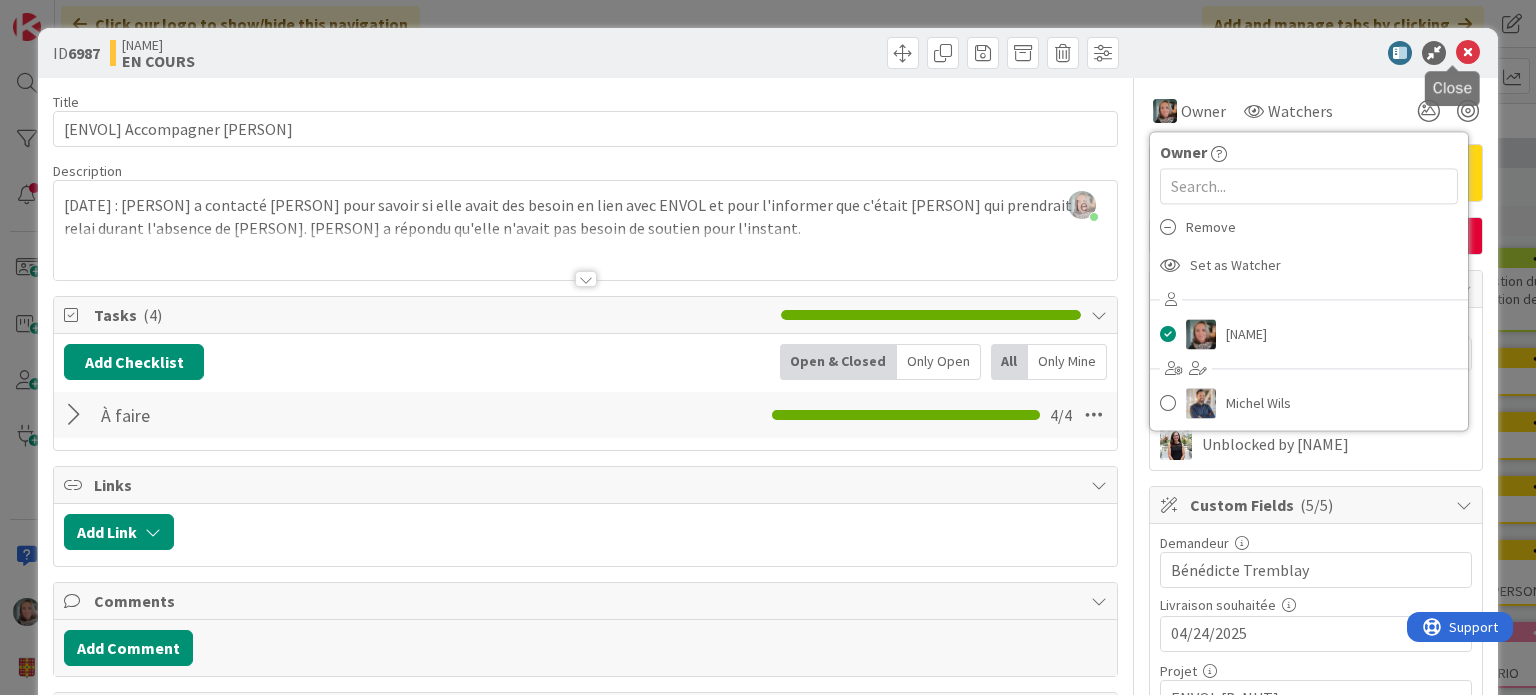 click at bounding box center (1468, 53) 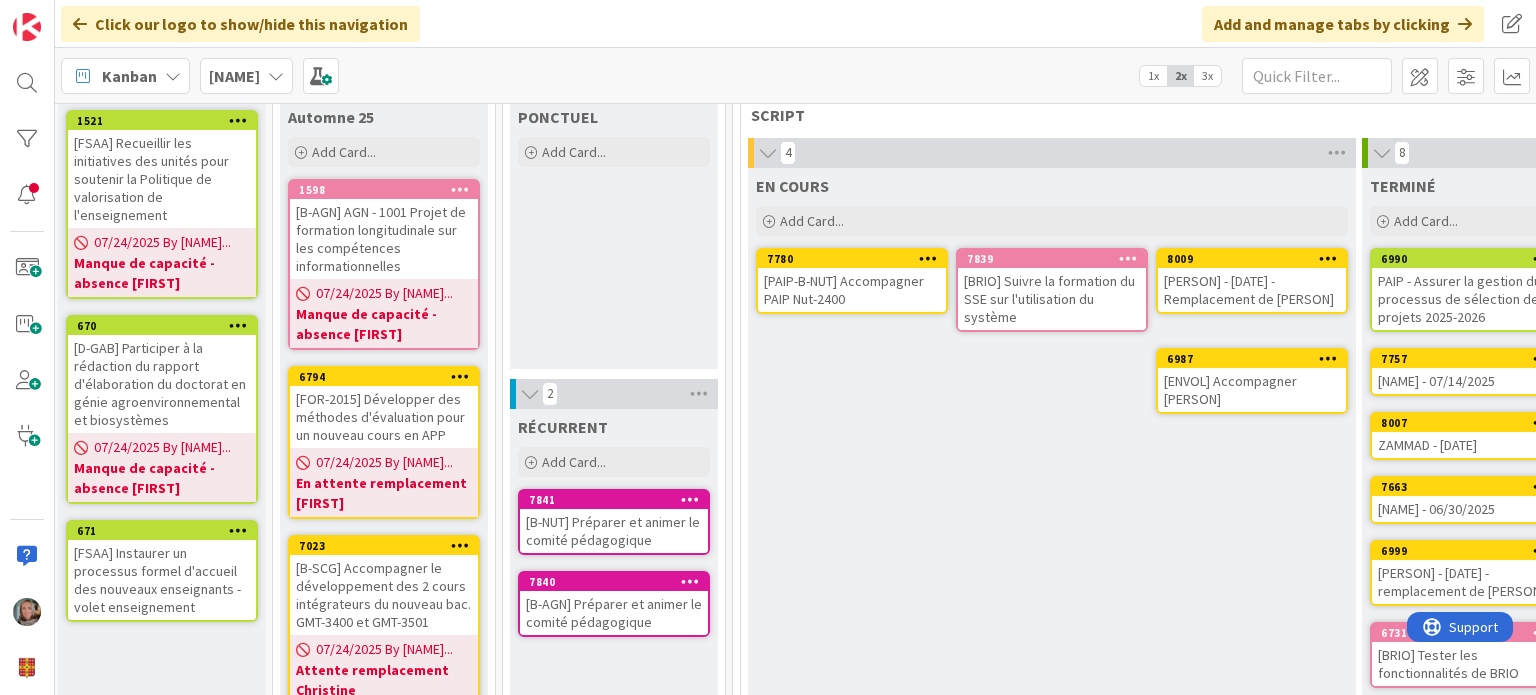 click on "EN COURS Add Card... Template Not Set Not Set [PERSON] [B-AGN] Évaluation de l'implantation - session A24 [UL] Participer au comité d'innovation pédagogique [B-NUT] Mise à jour des responsabilités SDC A-25 [B-AGN] Préparer et animer le comité pédagogique Edit Card Templates Title 0 / 128 Label Veille, recherche, développement Show More... Add Add & Next Add & Edit 8009 [PERSON] - [DATE] - Remplacement de [PERSON] 7839 [BRIO] Suivre la formation du SSE sur l'utilisation du système 7780 [PAIP-B-NUT] Accompagner PAIP Nut-2400 6987 [ENVOL] Accompagner [PERSON]" at bounding box center [1052, 536] 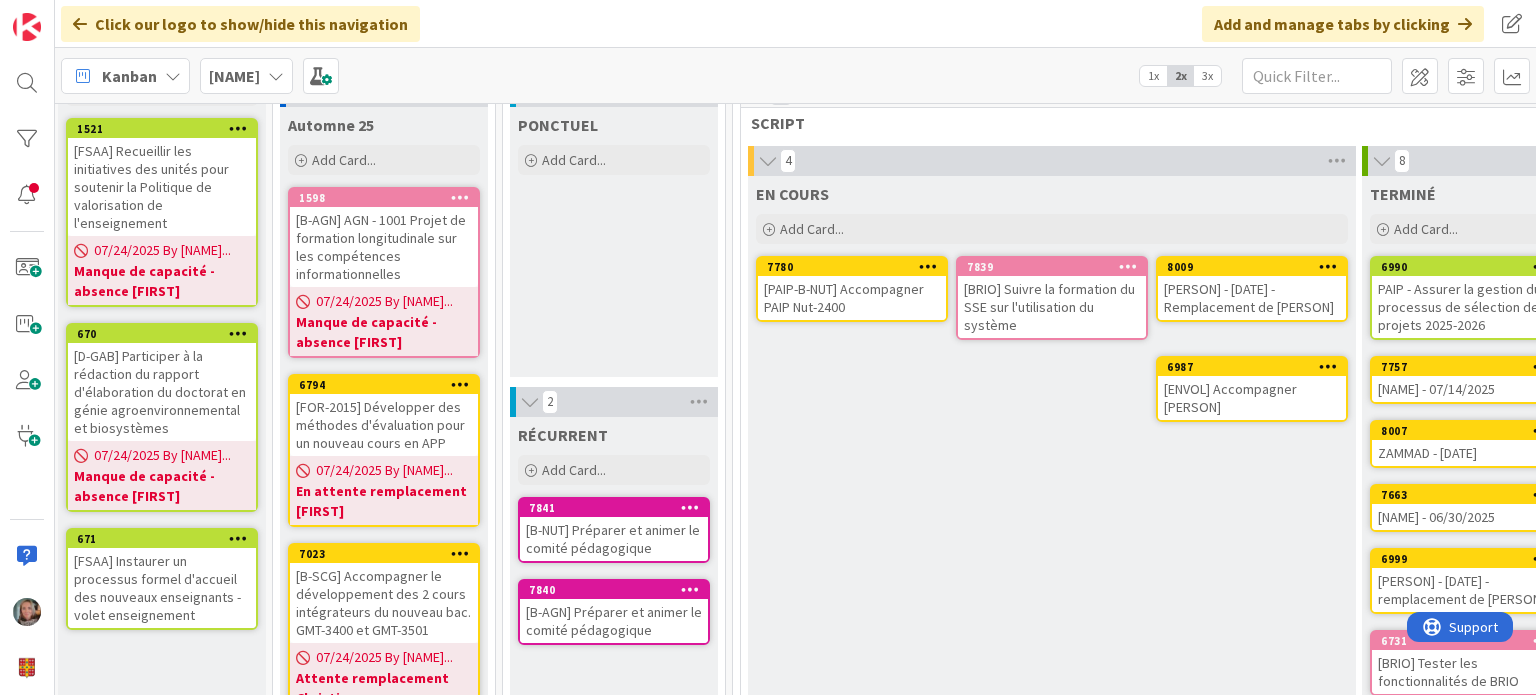 scroll, scrollTop: 0, scrollLeft: 4, axis: horizontal 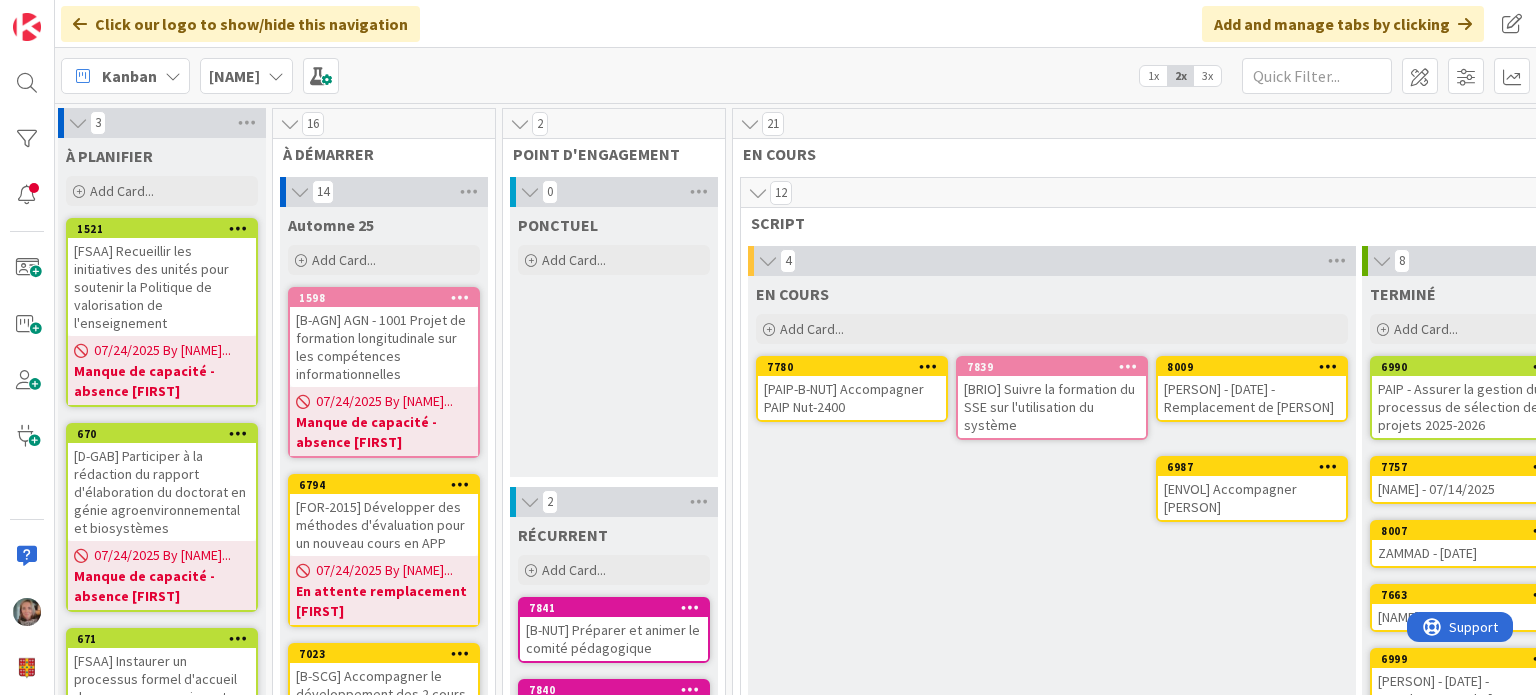 click on "[NAME]" at bounding box center (234, 76) 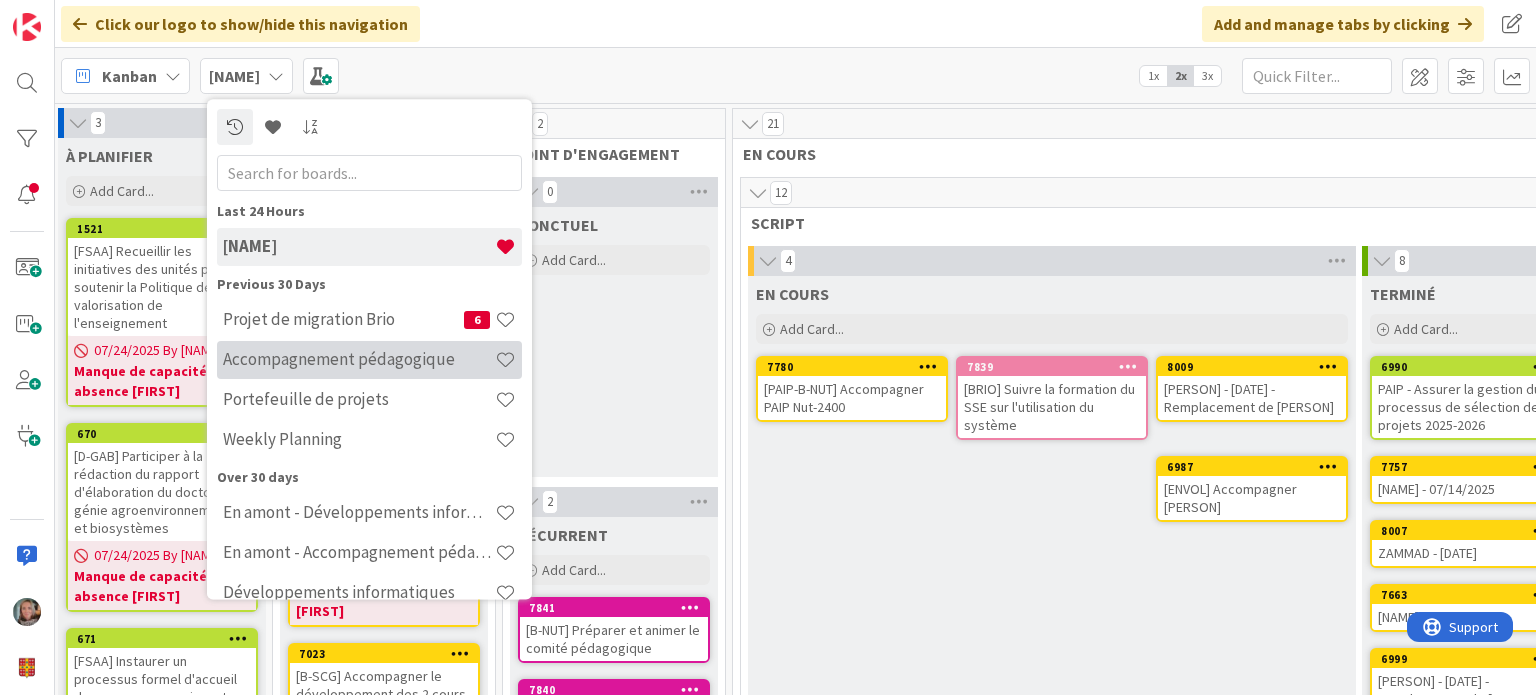 click on "Accompagnement pédagogique" at bounding box center [359, 360] 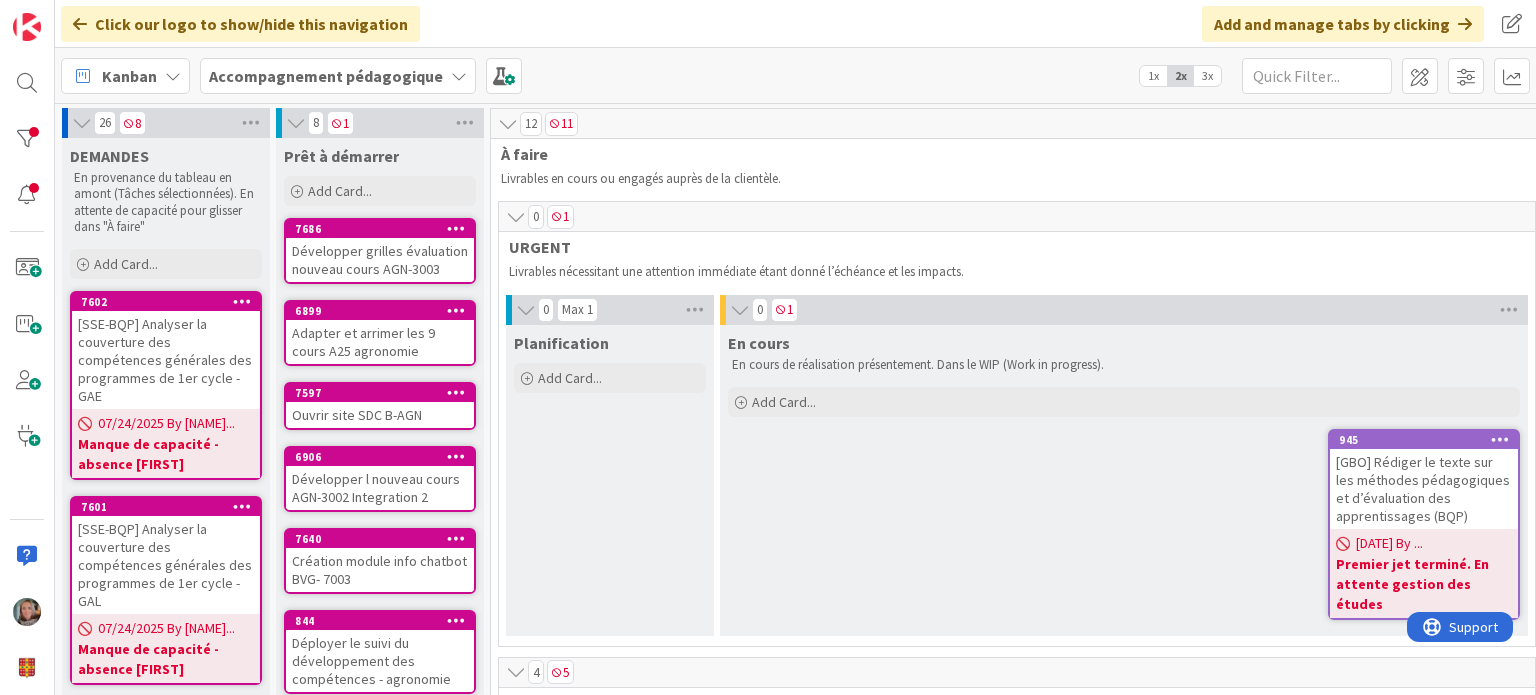 scroll, scrollTop: 0, scrollLeft: 0, axis: both 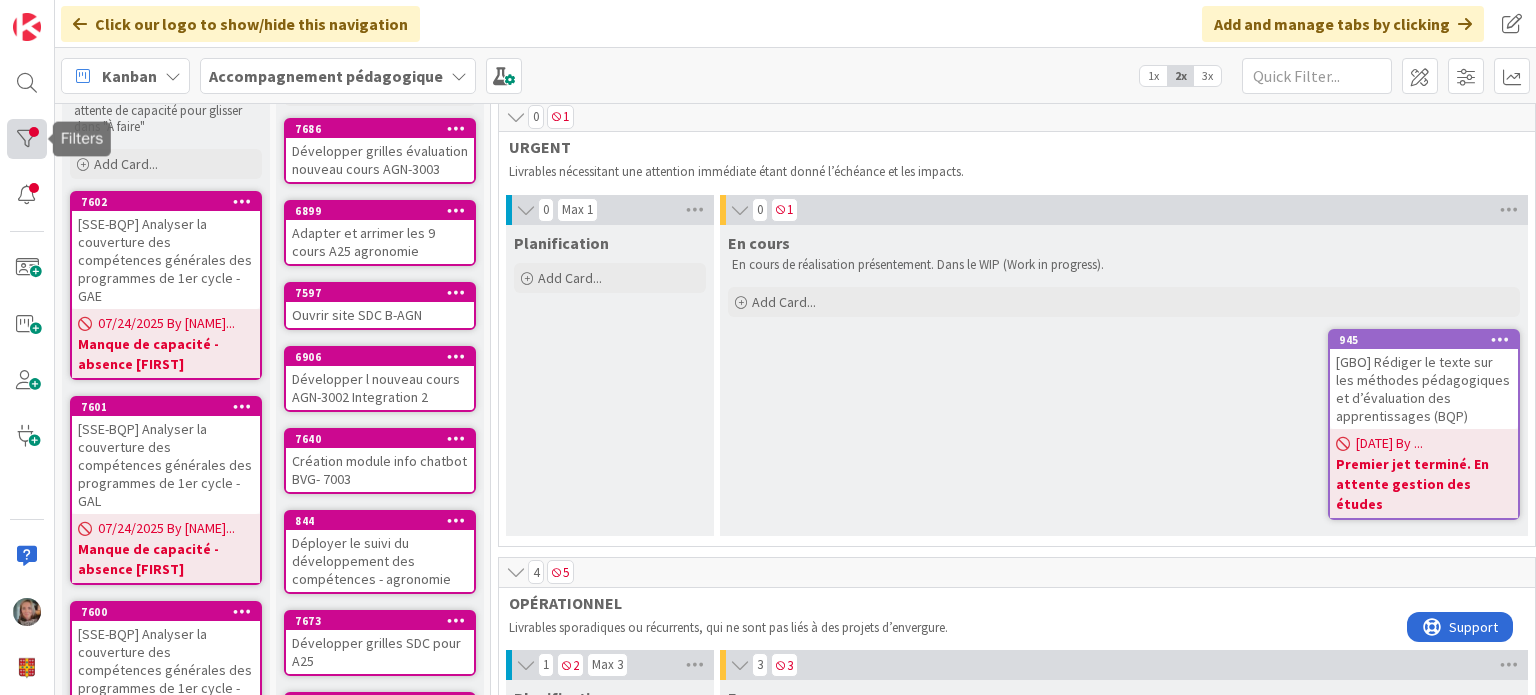 click at bounding box center [27, 139] 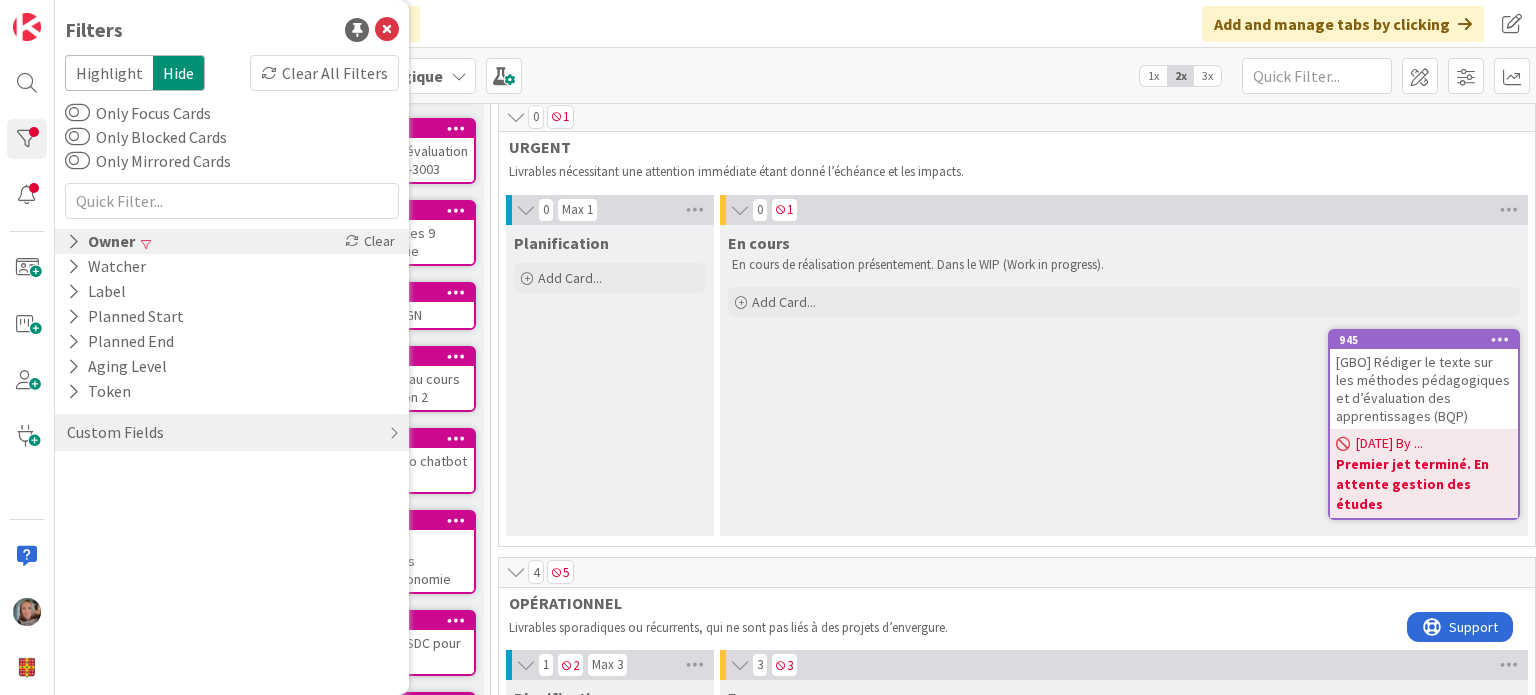 click at bounding box center [73, 241] 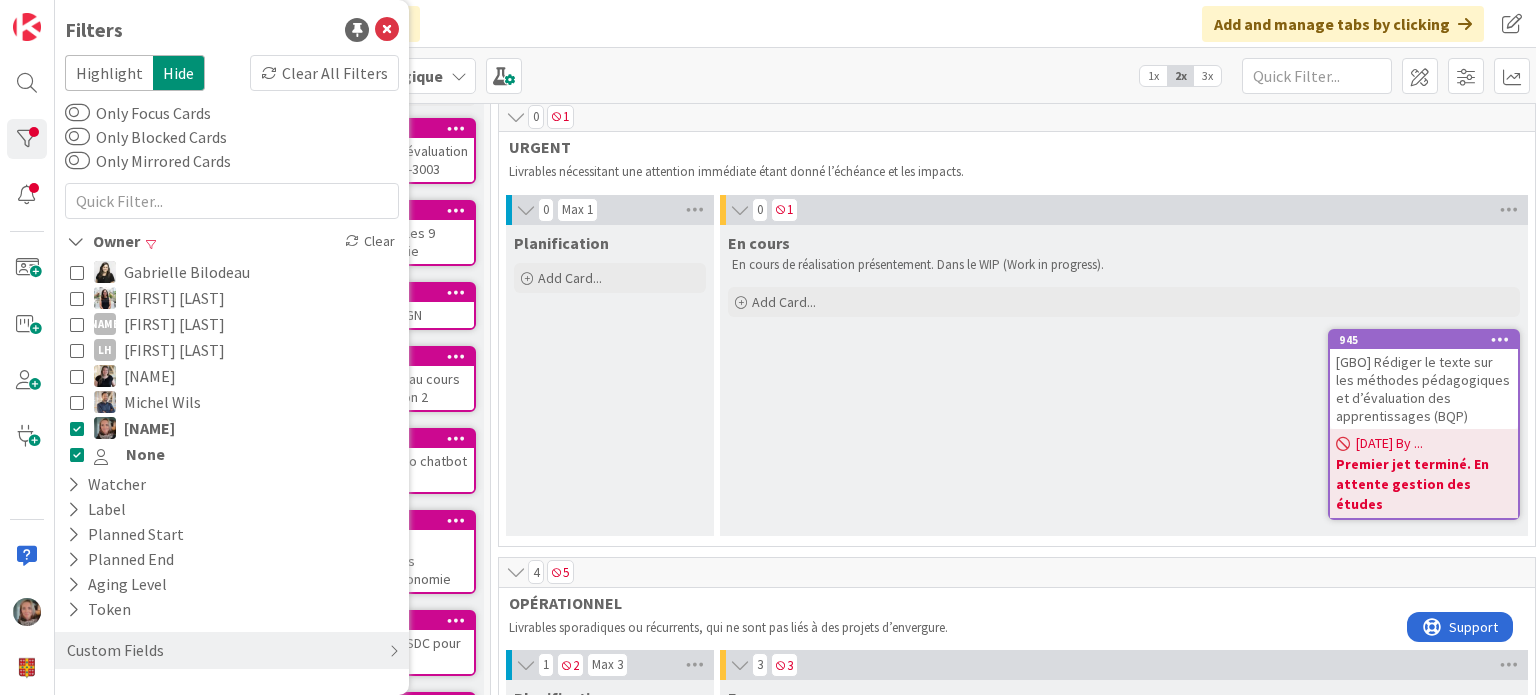 click at bounding box center (77, 454) 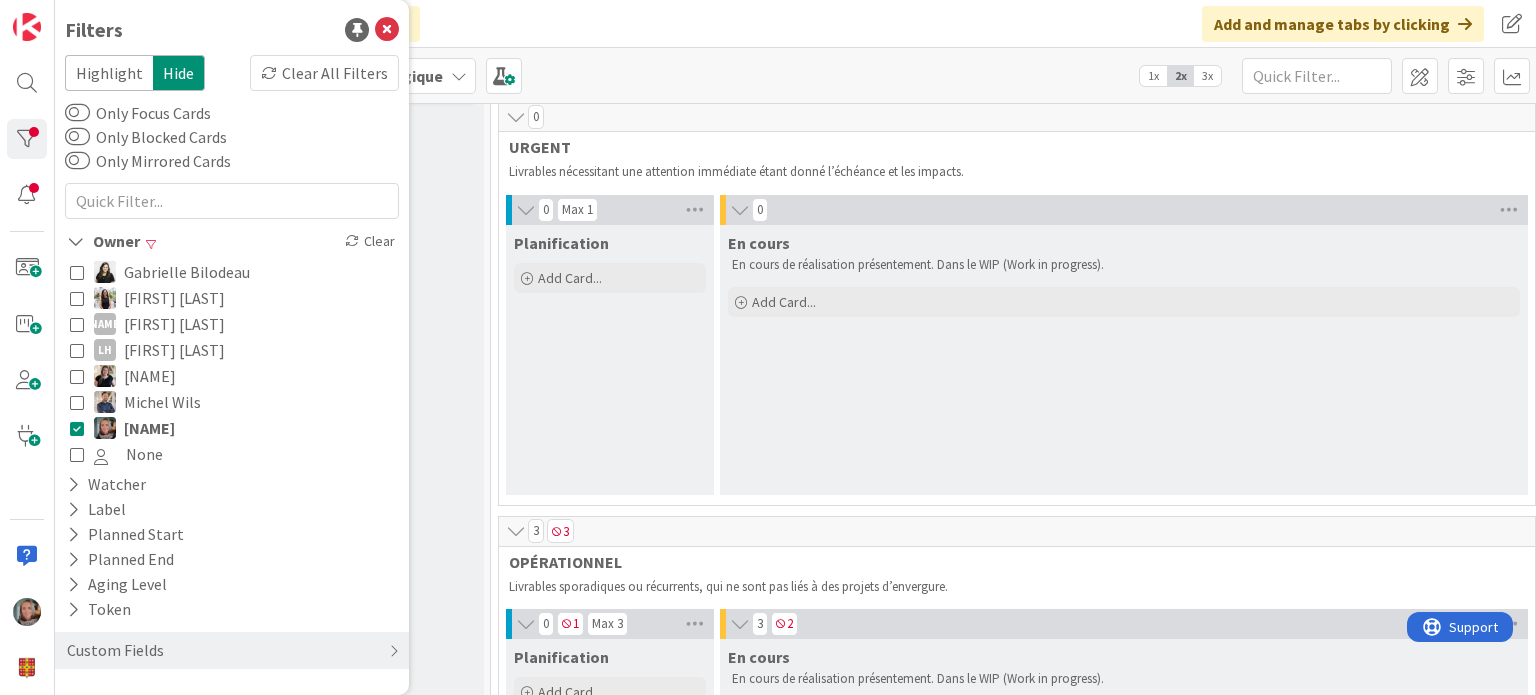 click on "En cours En cours de réalisation présentement. Dans le WIP (Work in progress). Add Card..." at bounding box center [1124, 360] 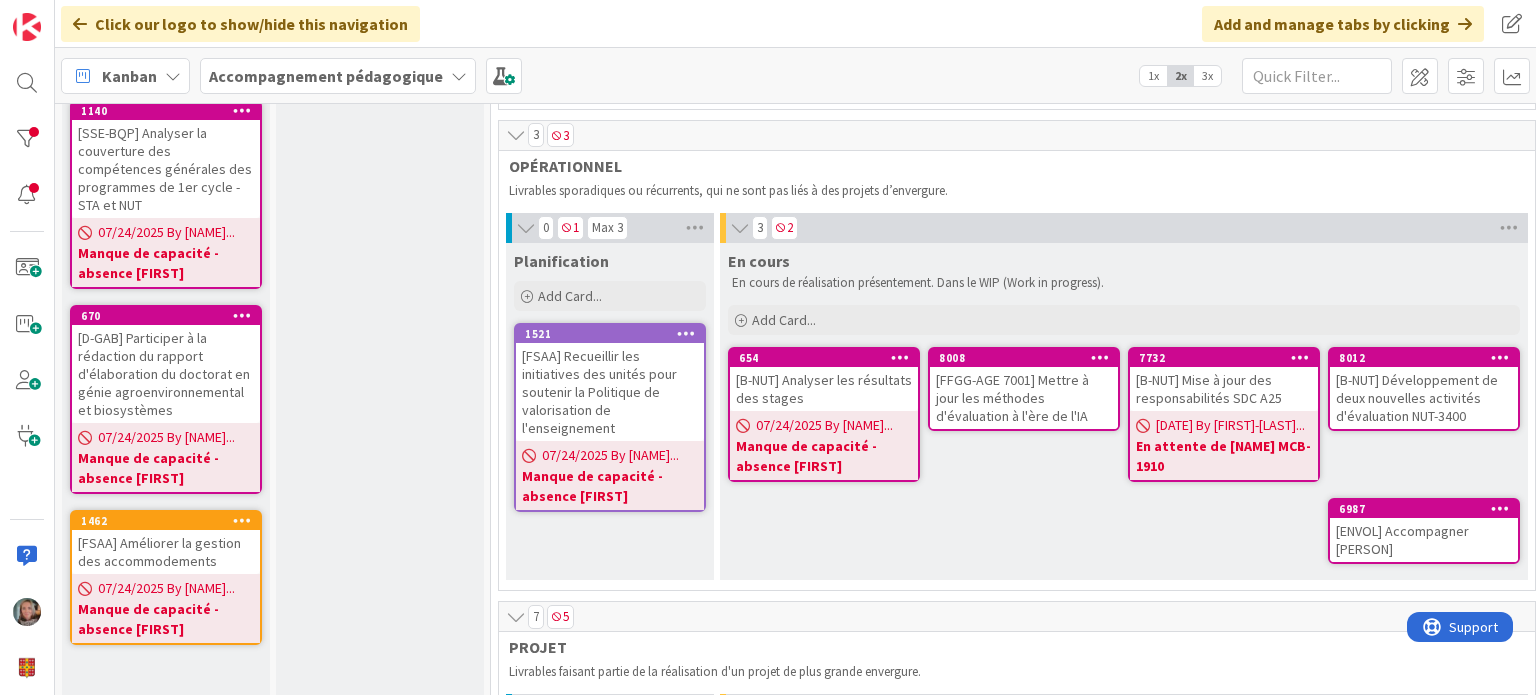 scroll, scrollTop: 500, scrollLeft: 0, axis: vertical 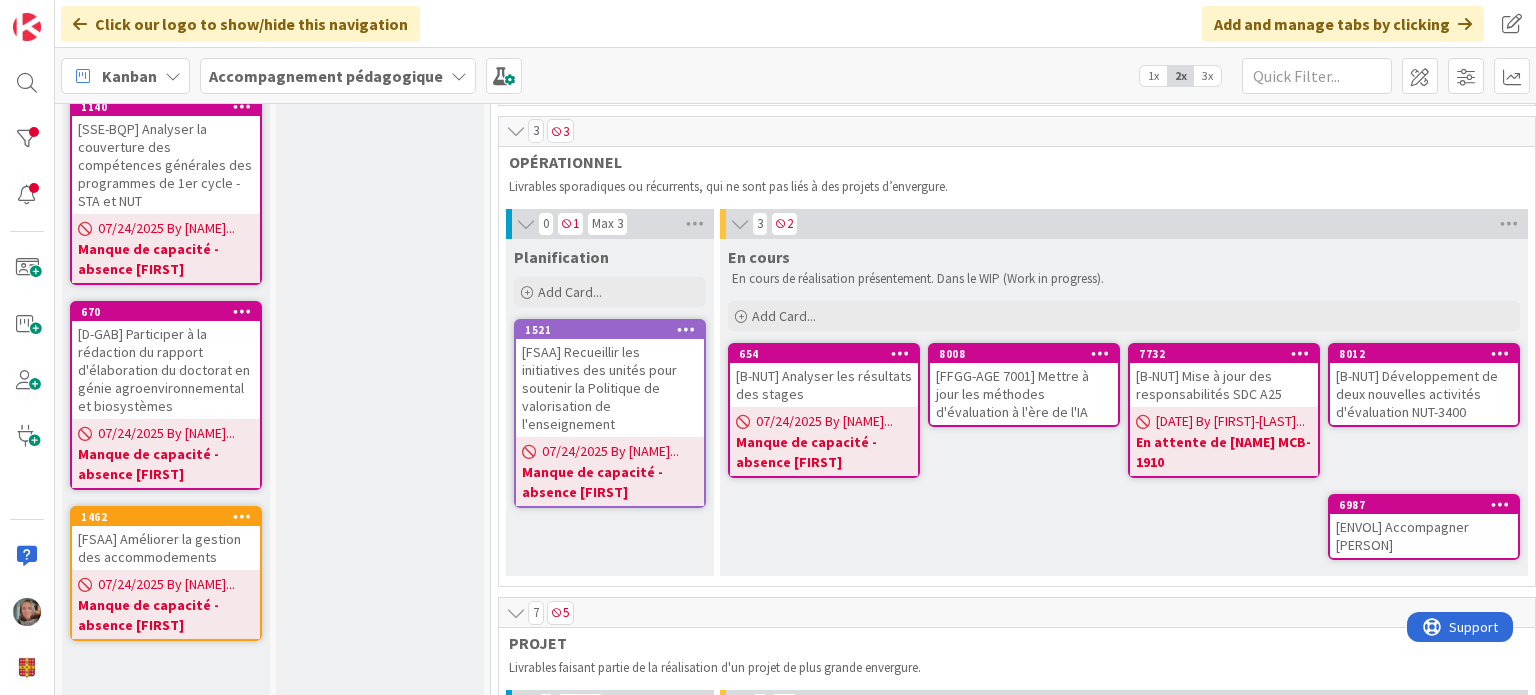 click at bounding box center [900, 353] 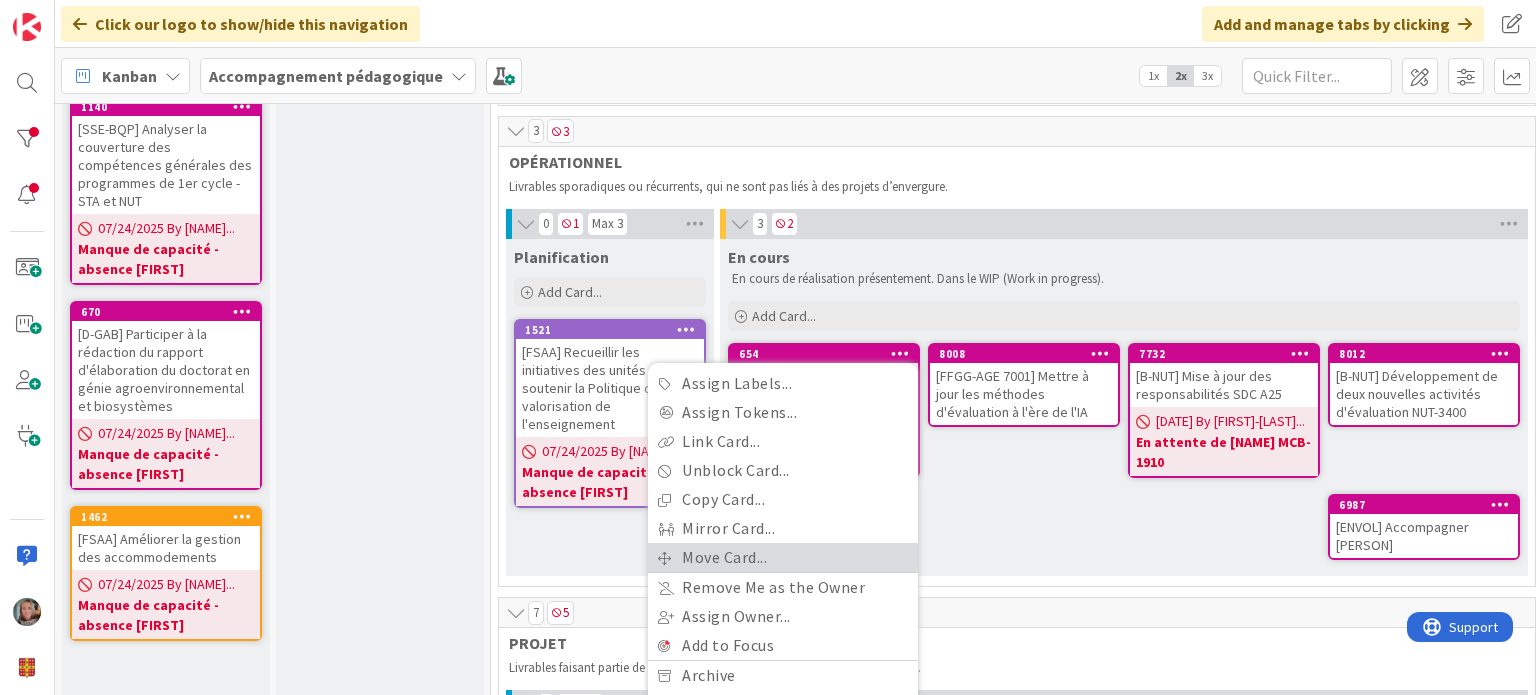 click on "Move Card..." at bounding box center (783, 557) 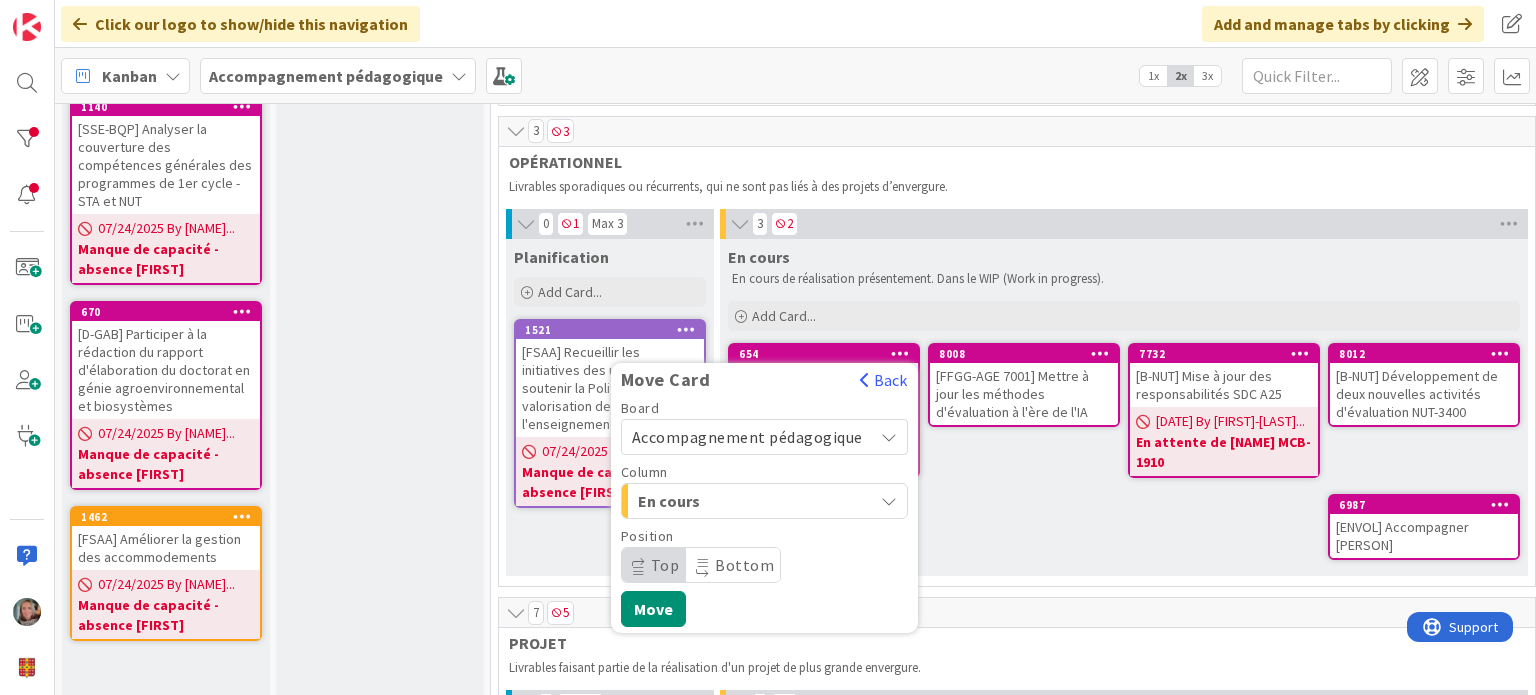 click on "En cours" at bounding box center (713, 501) 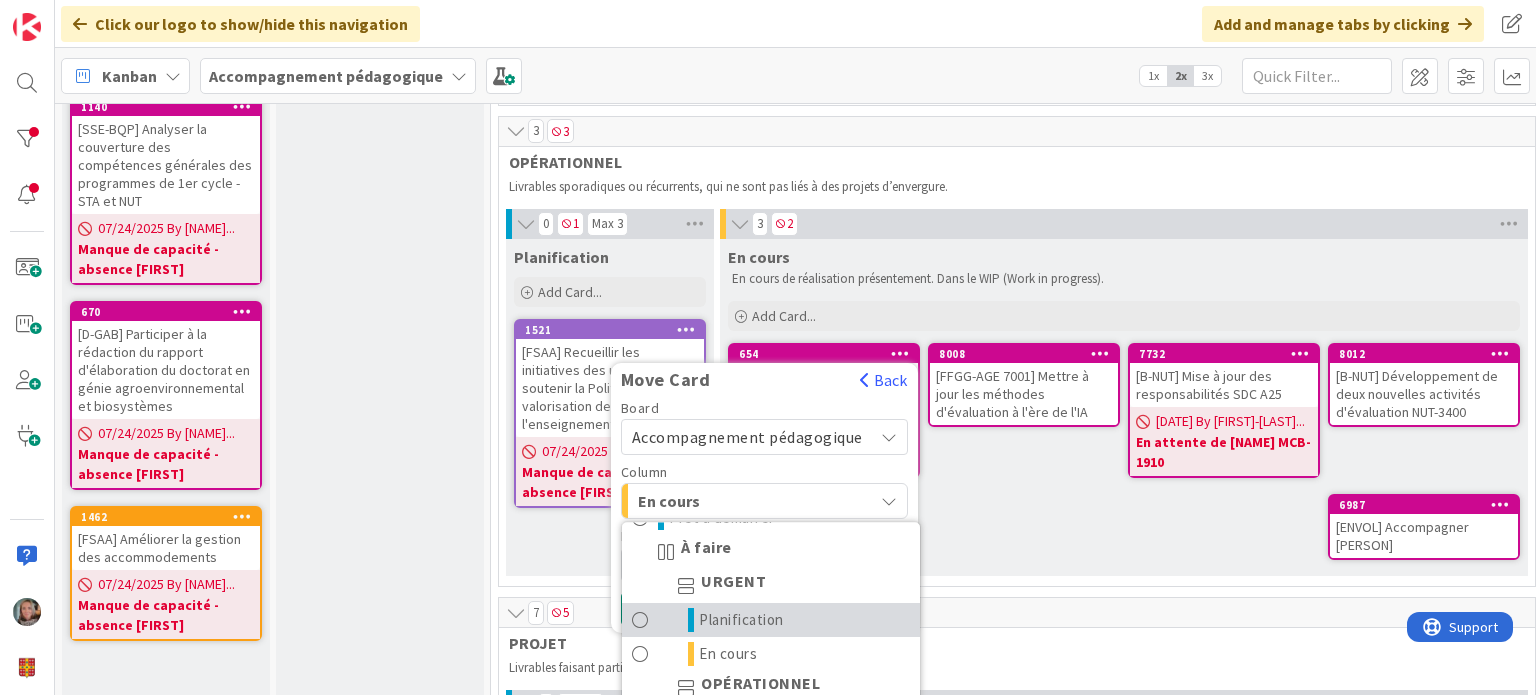 scroll, scrollTop: 93, scrollLeft: 0, axis: vertical 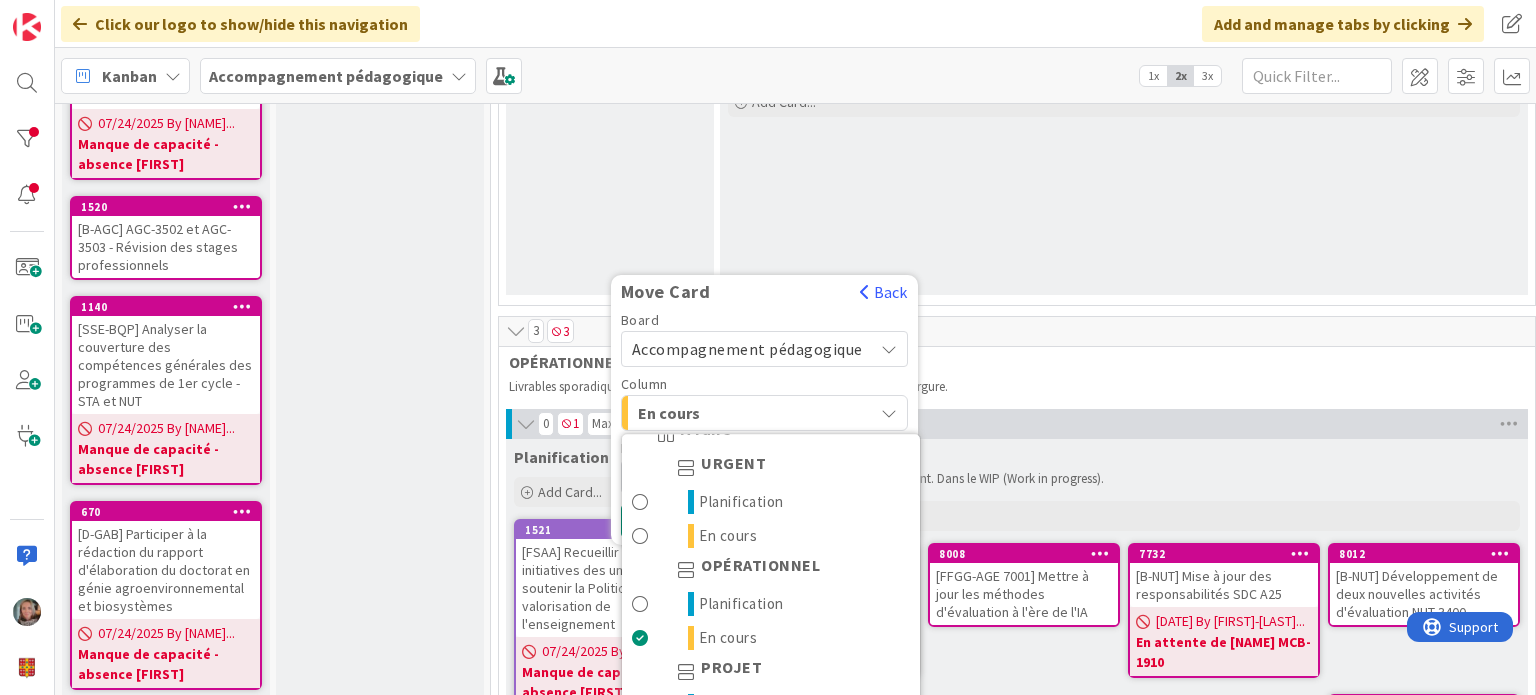 click on "En cours En cours de réalisation présentement. Dans le WIP (Work in progress). Add Card..." at bounding box center [1124, 160] 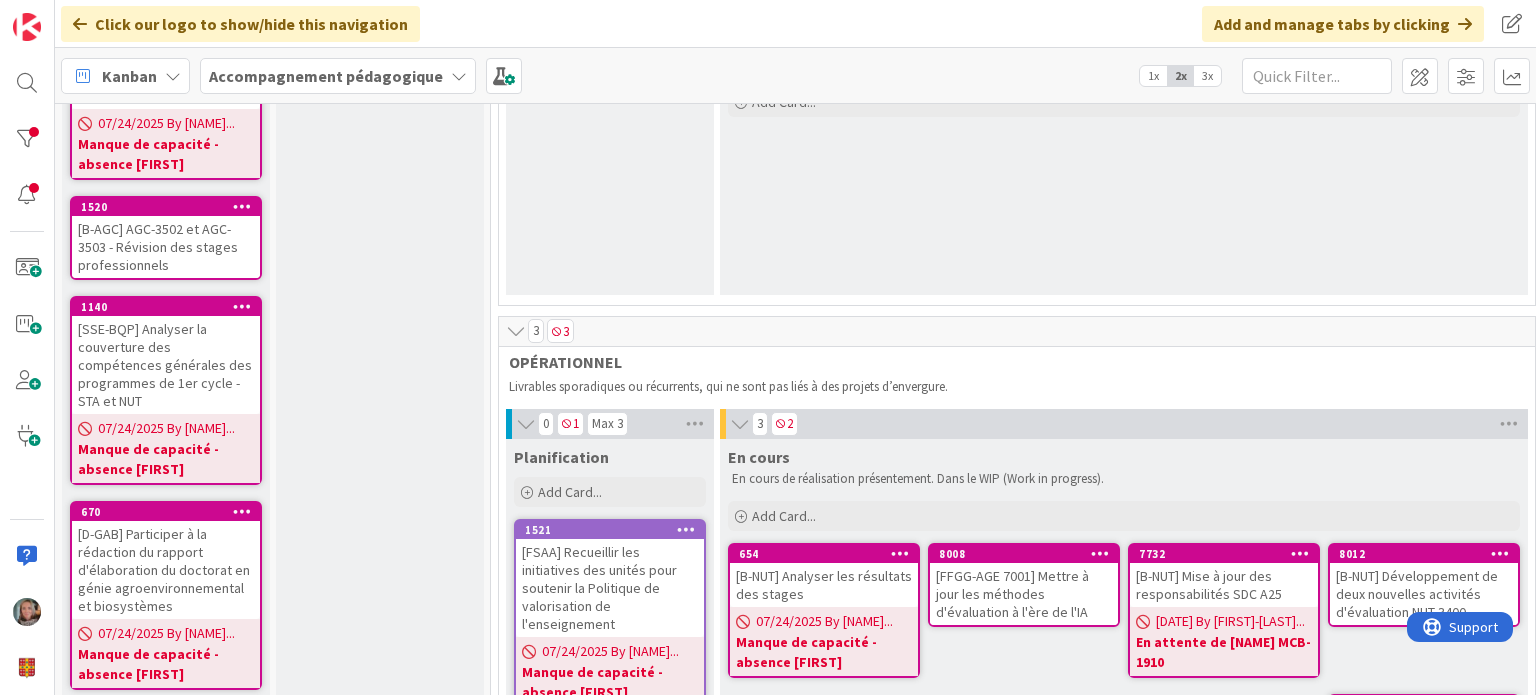 scroll, scrollTop: 400, scrollLeft: 0, axis: vertical 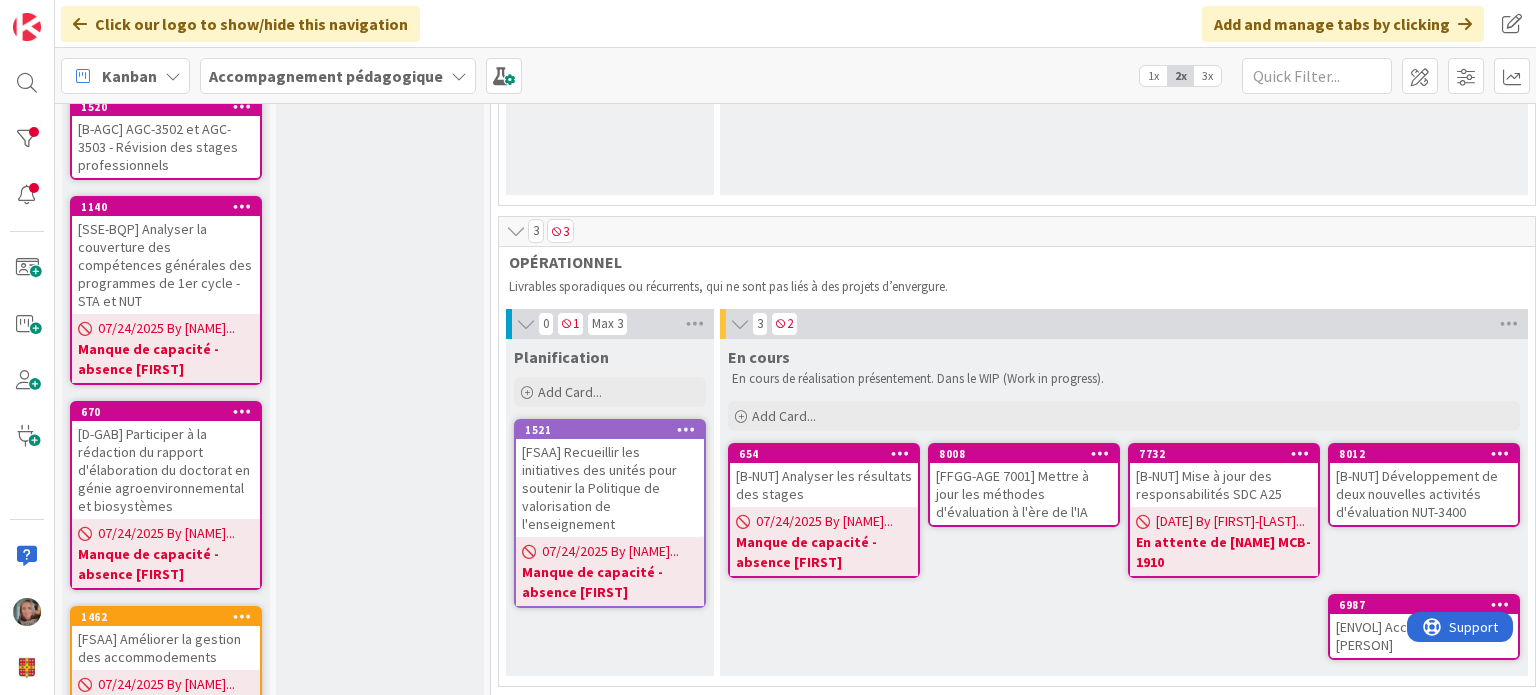 click at bounding box center (900, 453) 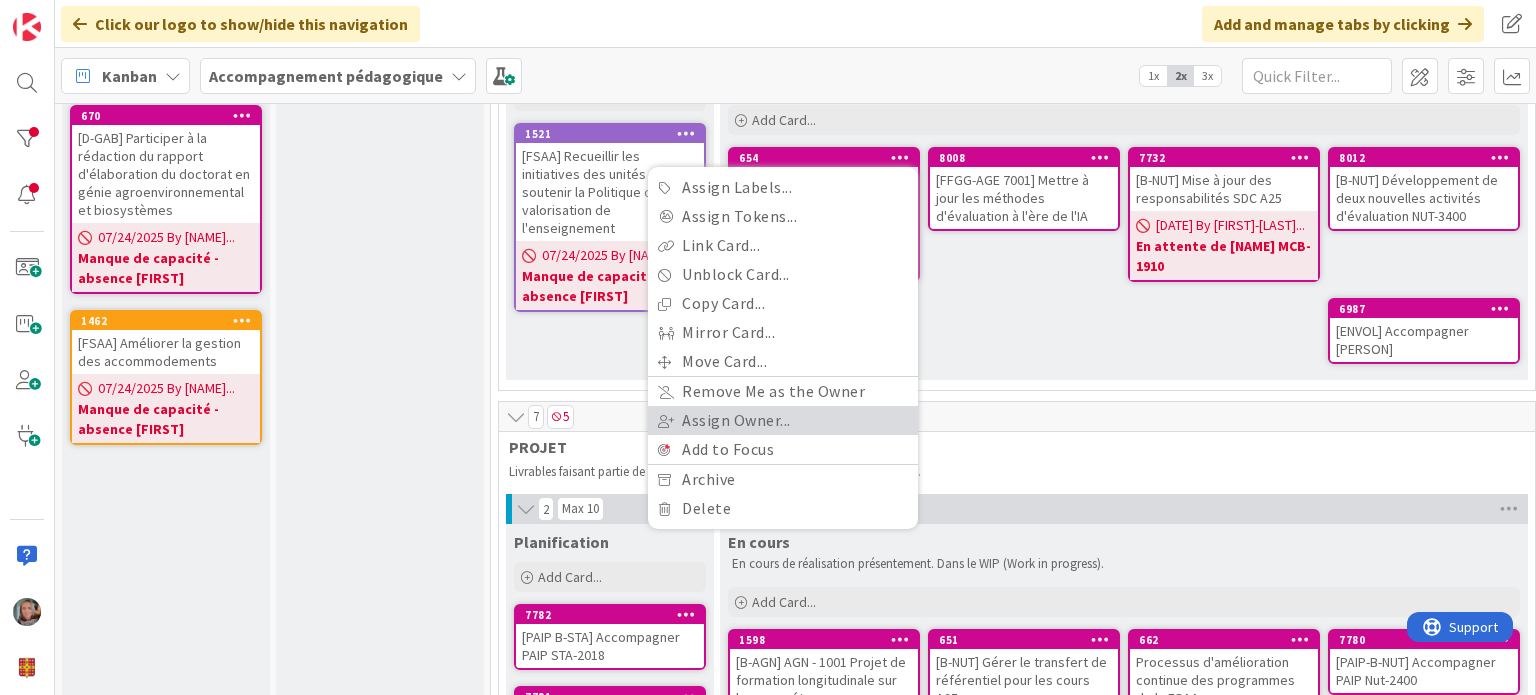 scroll, scrollTop: 700, scrollLeft: 0, axis: vertical 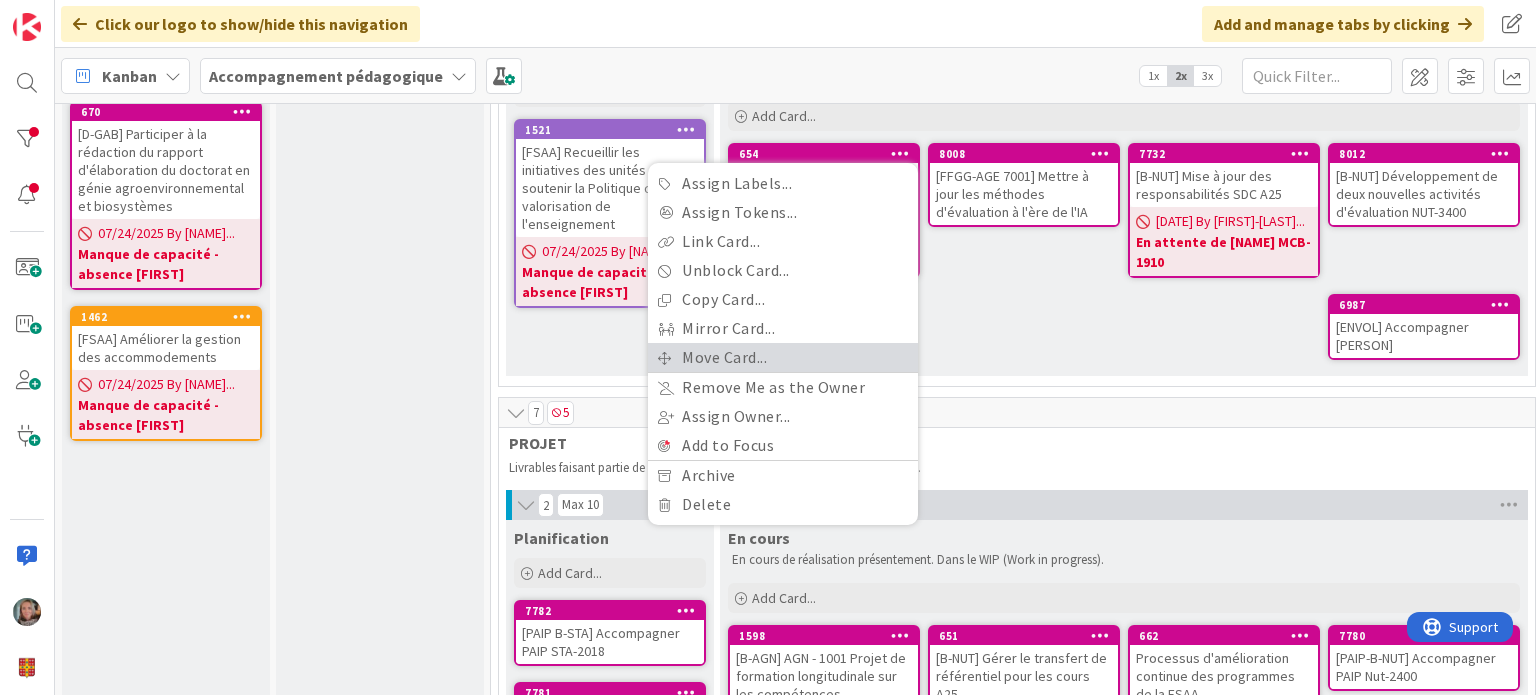 click on "Move Card..." at bounding box center [783, 357] 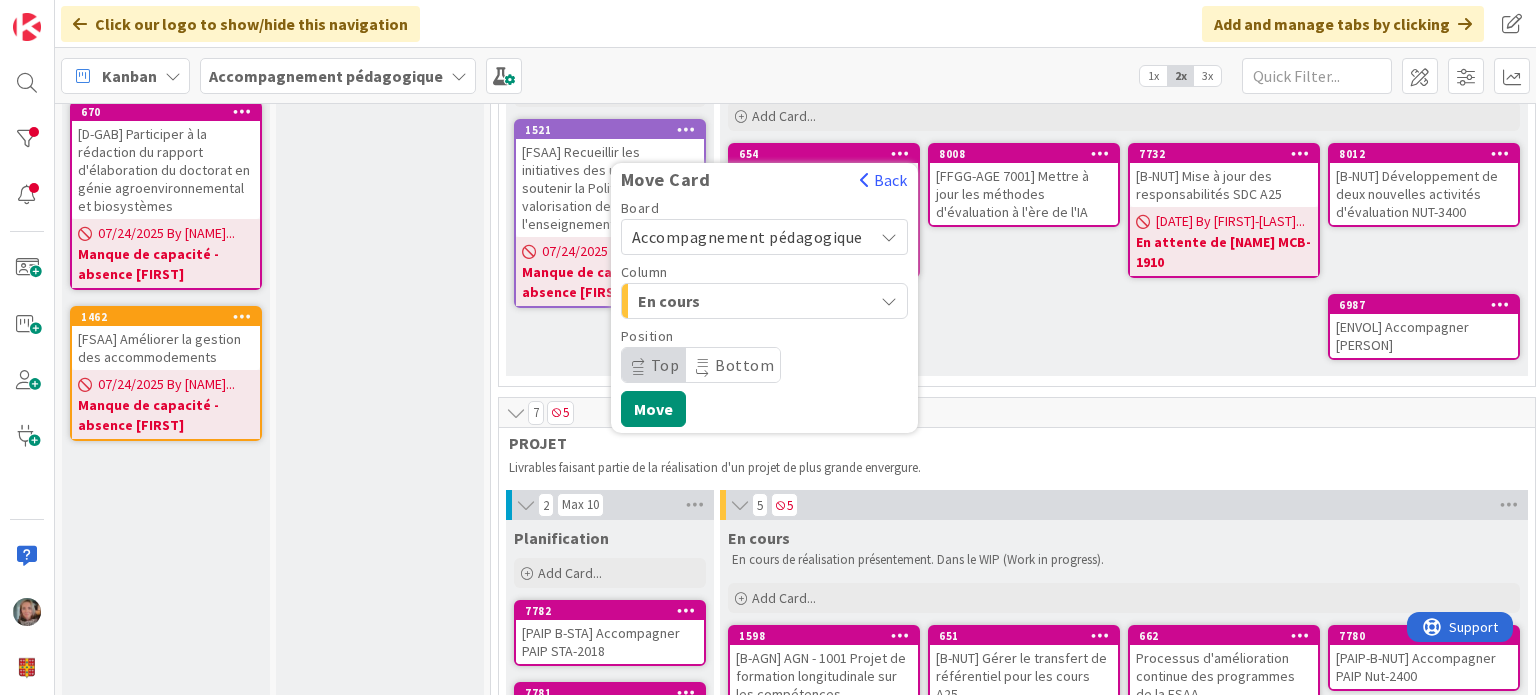 click on "En cours" at bounding box center [713, 301] 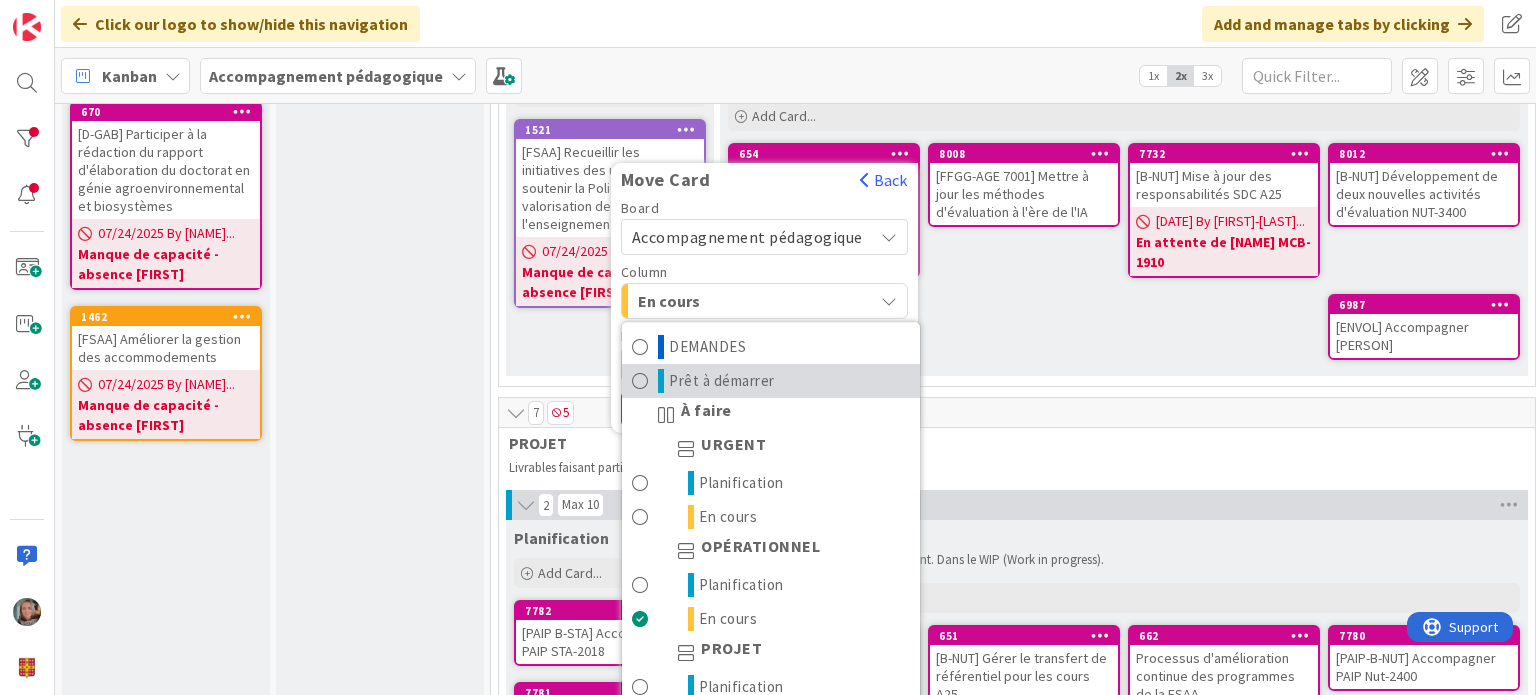 click on "Prêt à démarrer" at bounding box center (722, 381) 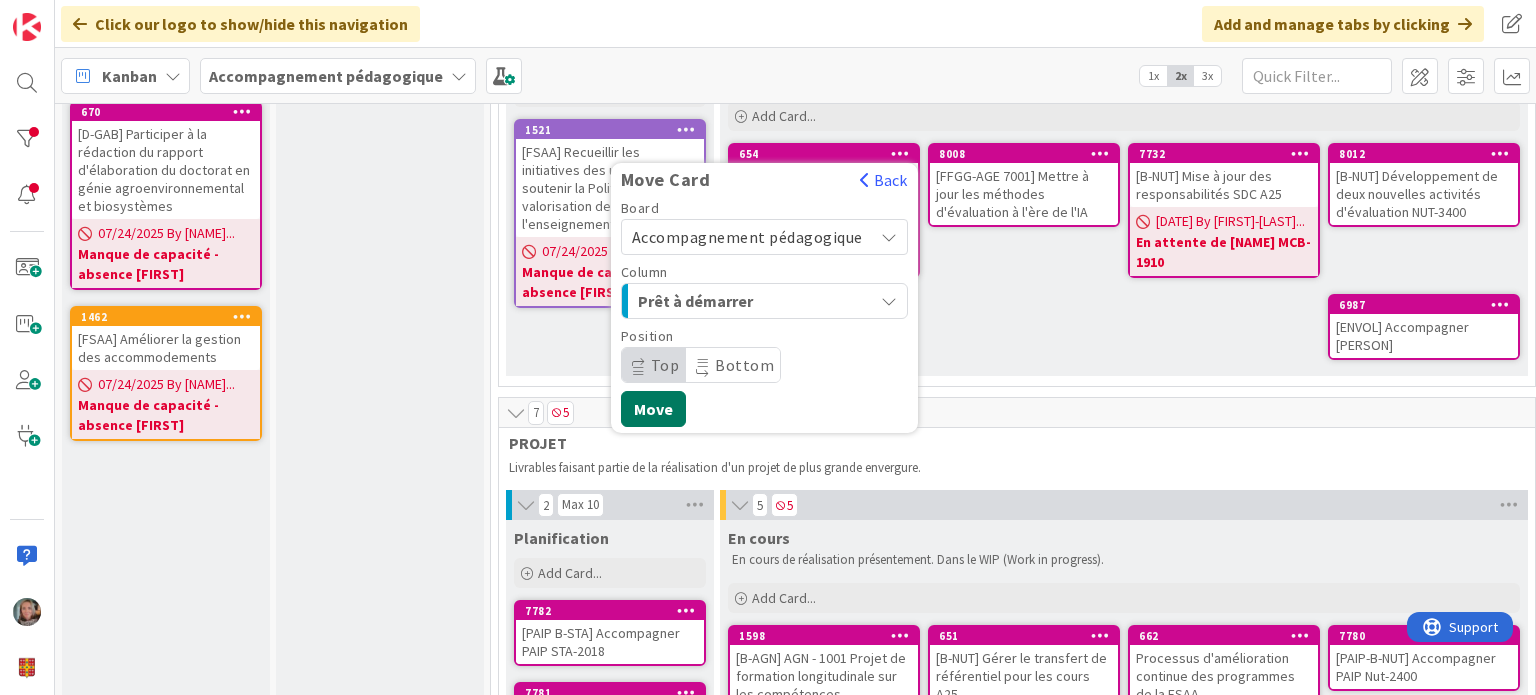 click on "Move" at bounding box center [653, 409] 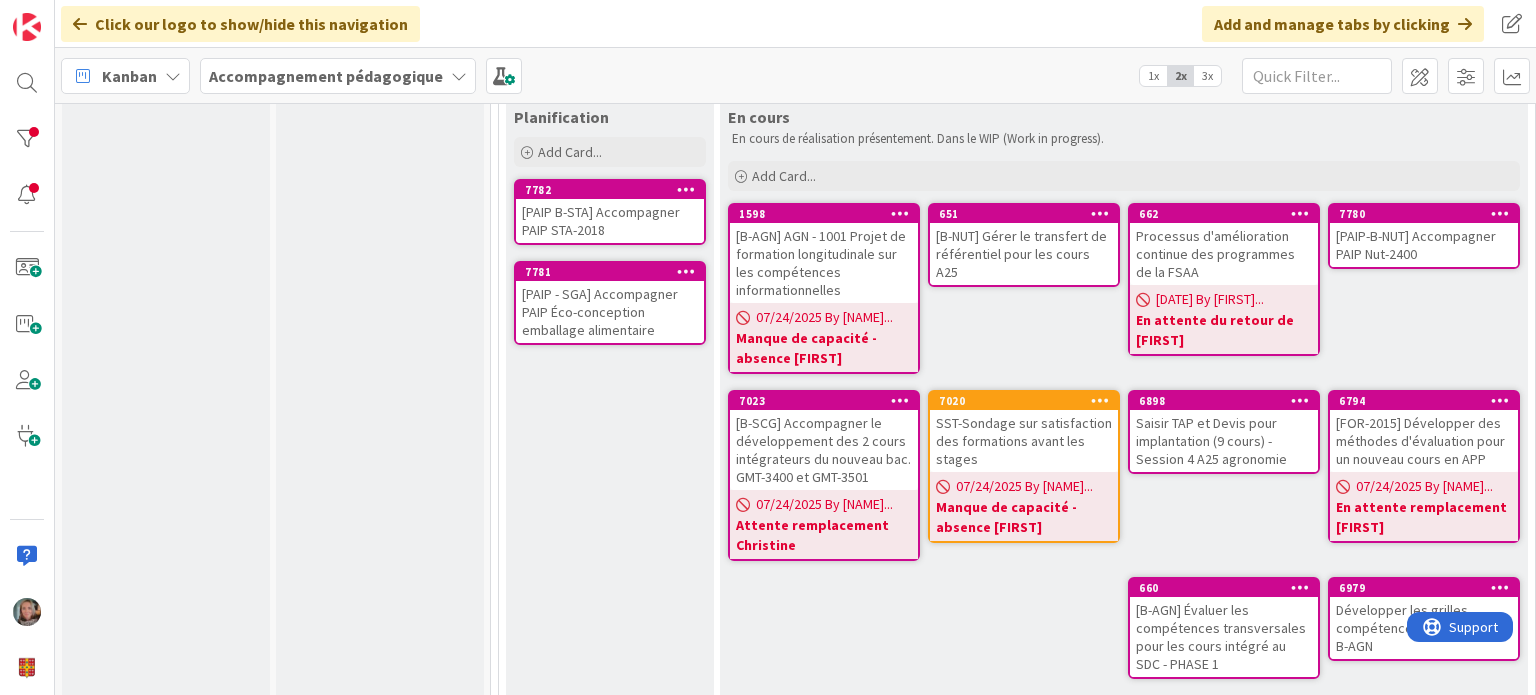 scroll, scrollTop: 1100, scrollLeft: 0, axis: vertical 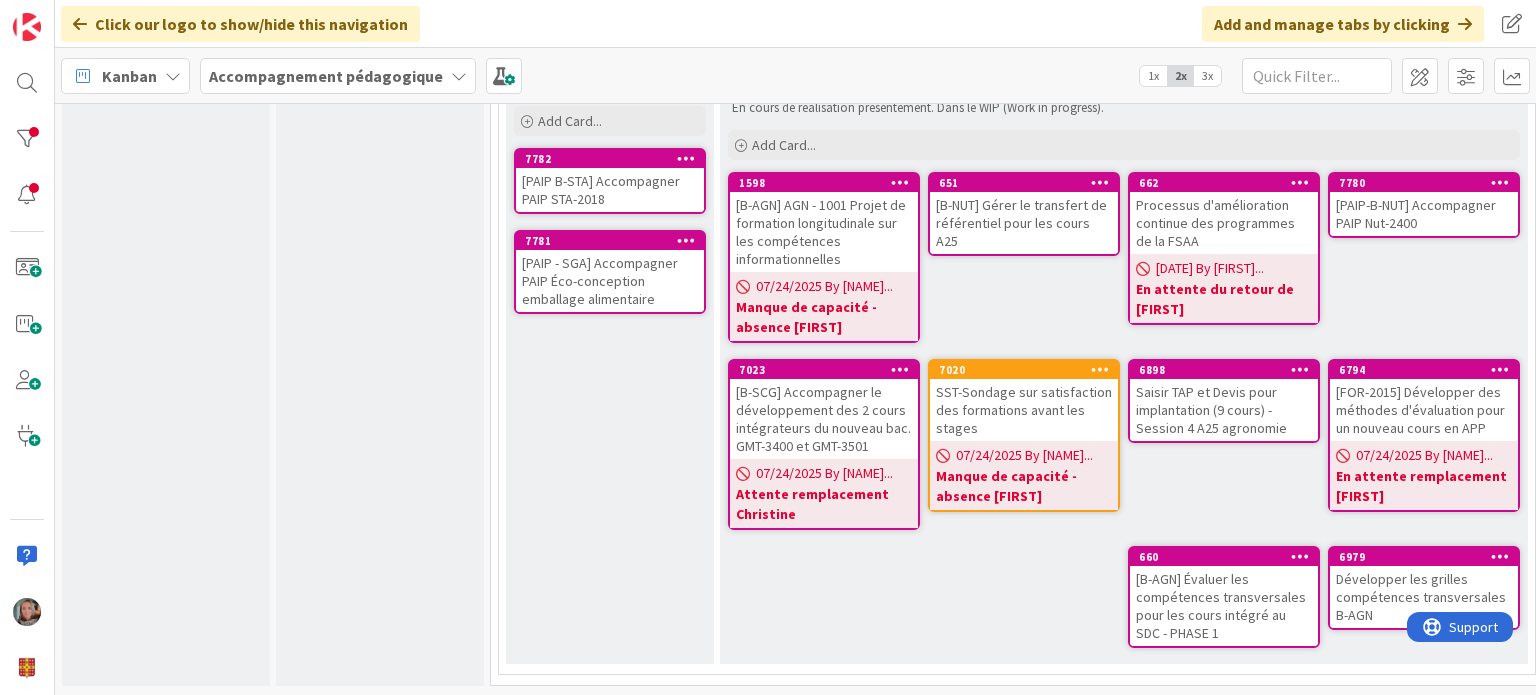 click at bounding box center [900, 182] 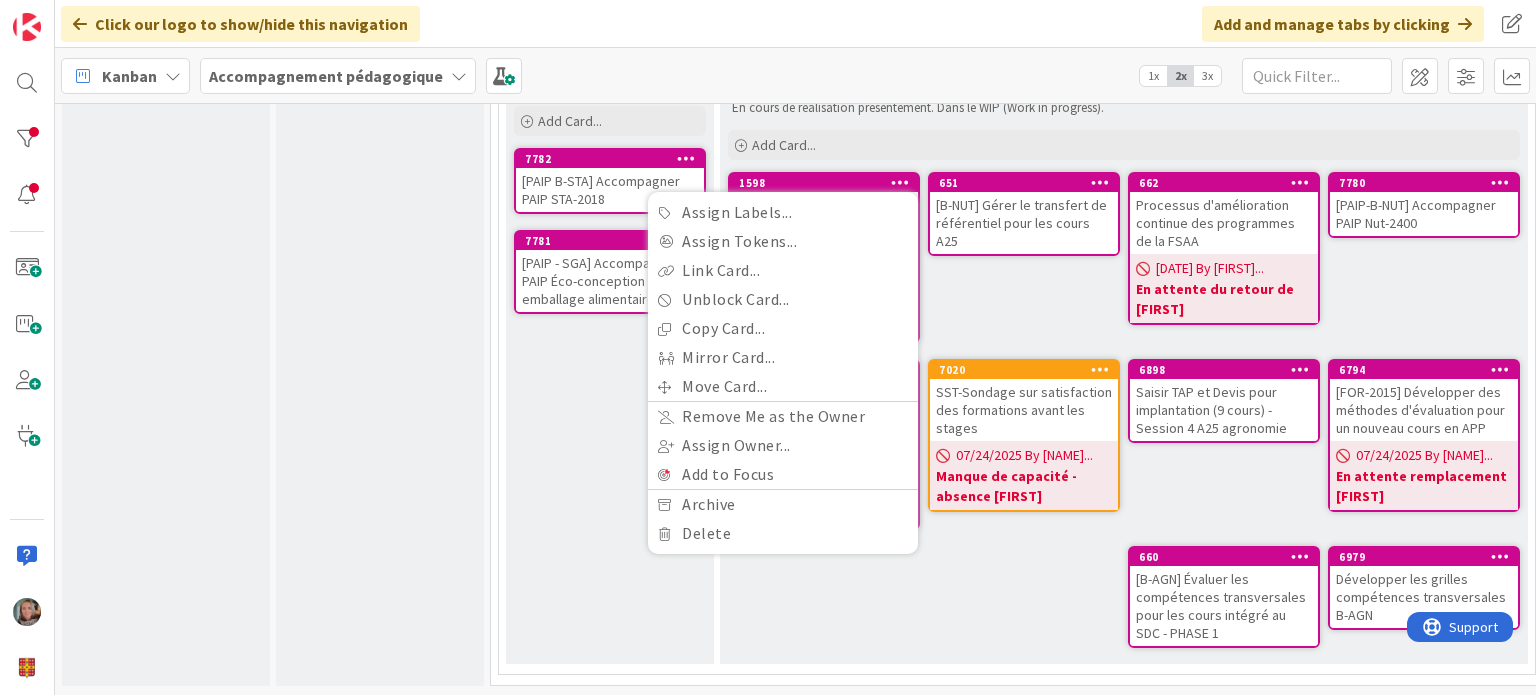 click at bounding box center [900, 182] 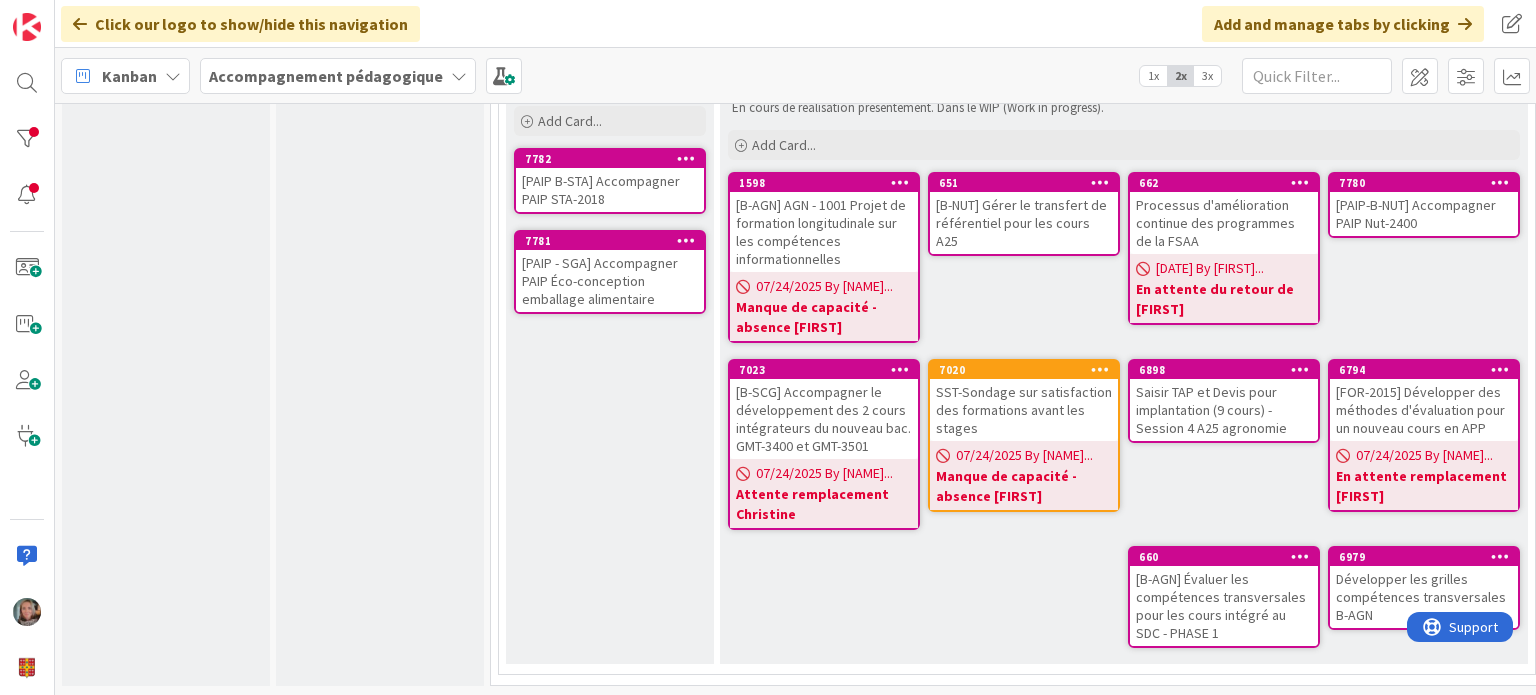 click at bounding box center [900, 182] 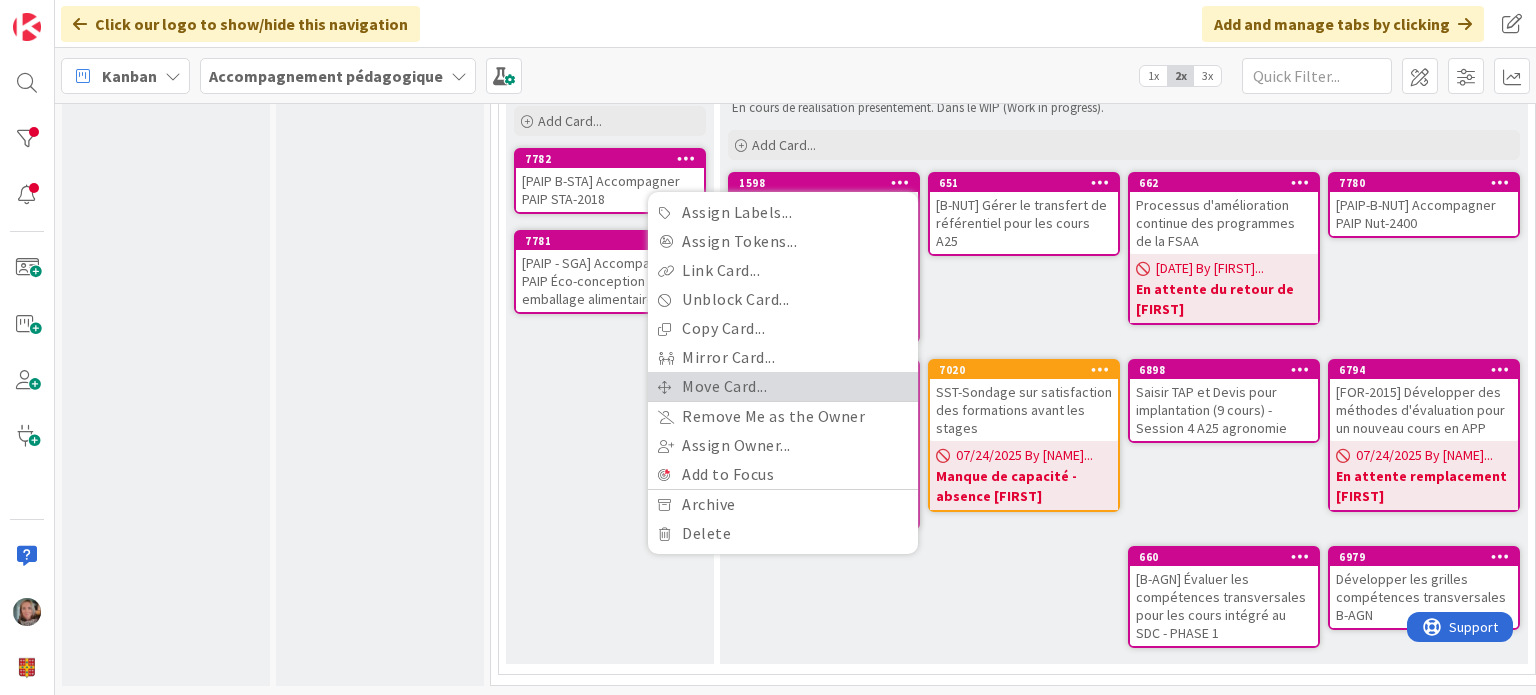 click on "Move Card..." at bounding box center [783, 386] 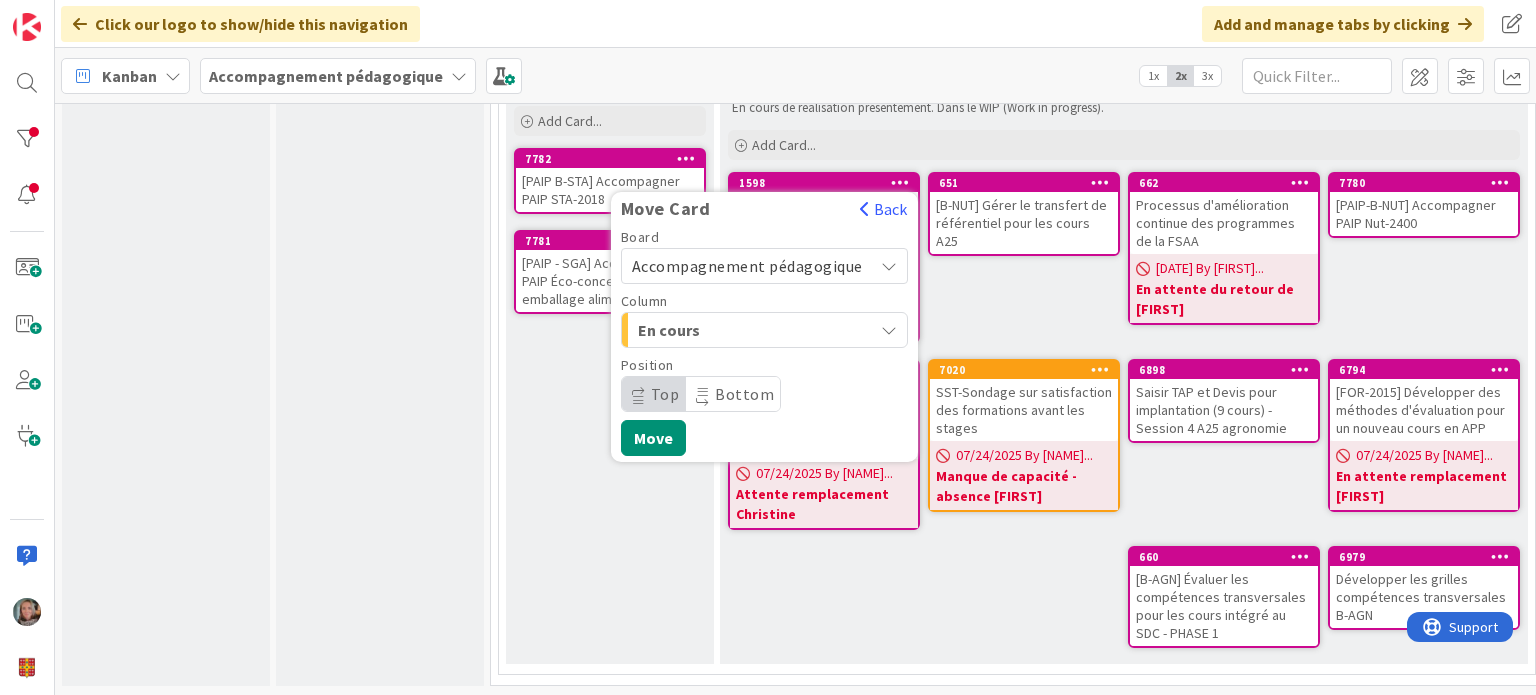 click on "En cours" at bounding box center [713, 330] 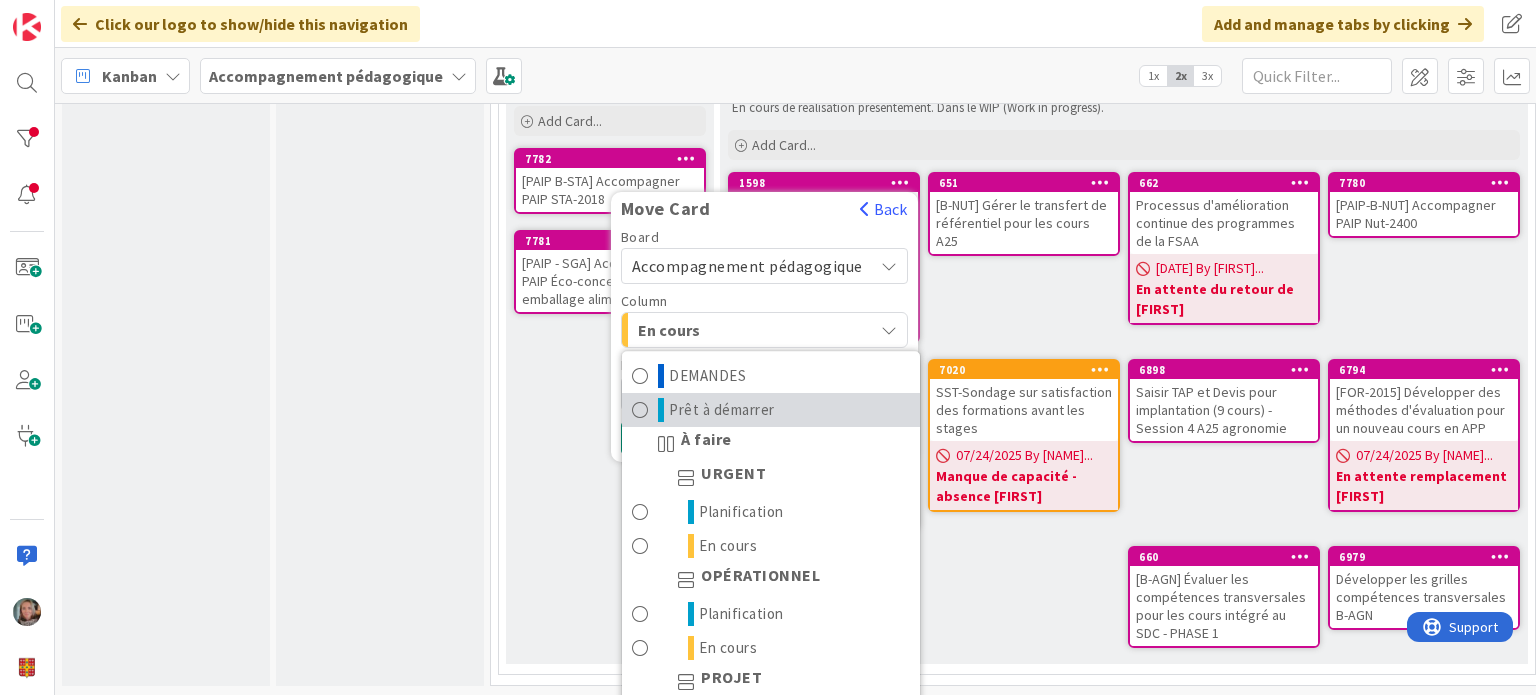 click on "Prêt à démarrer" at bounding box center (722, 411) 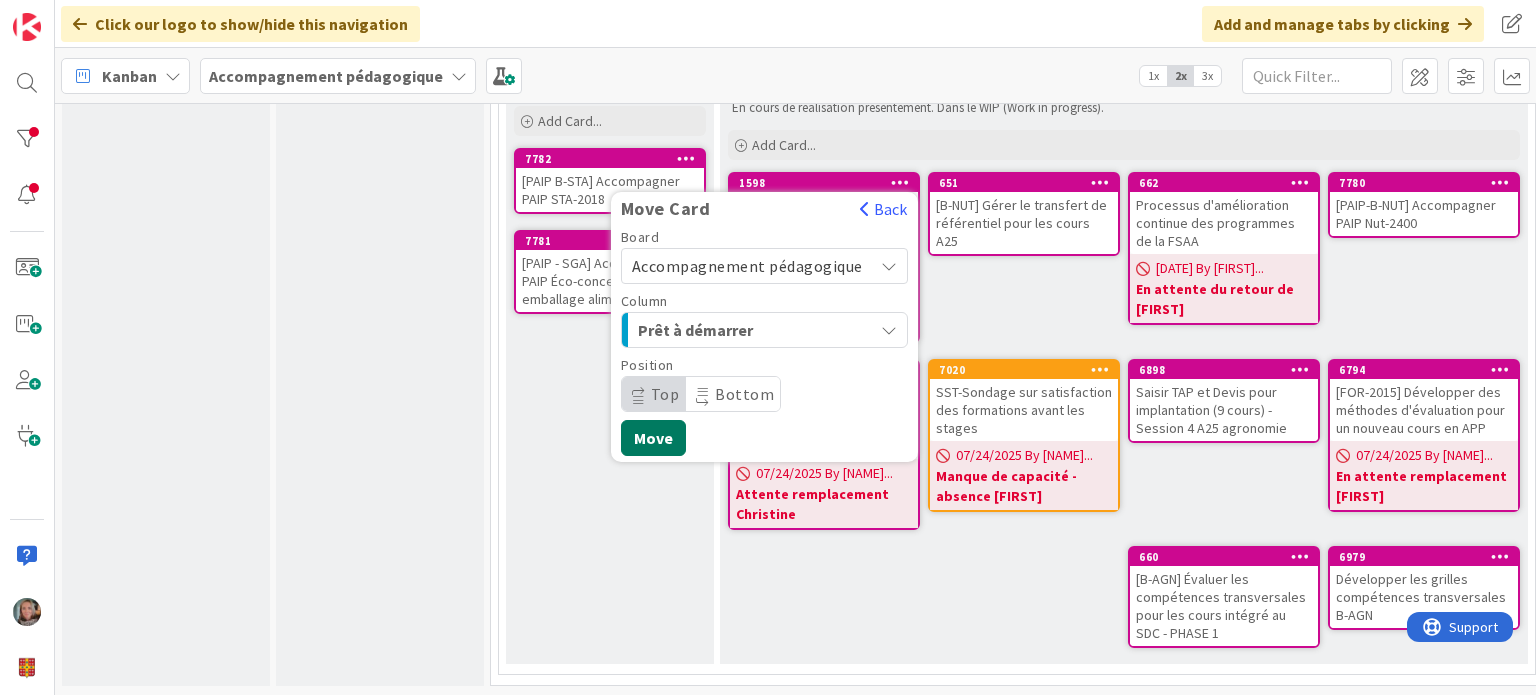 click on "Move" at bounding box center (653, 438) 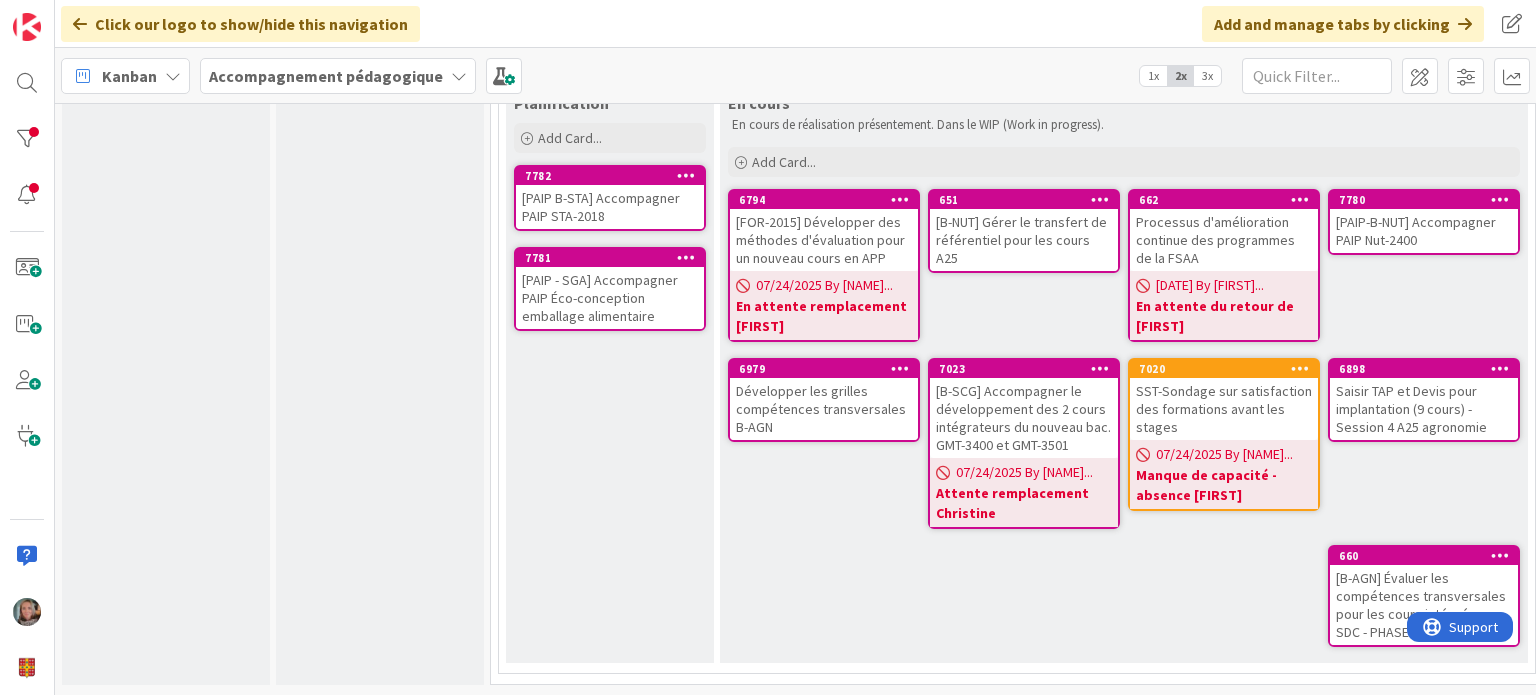 click at bounding box center [900, 199] 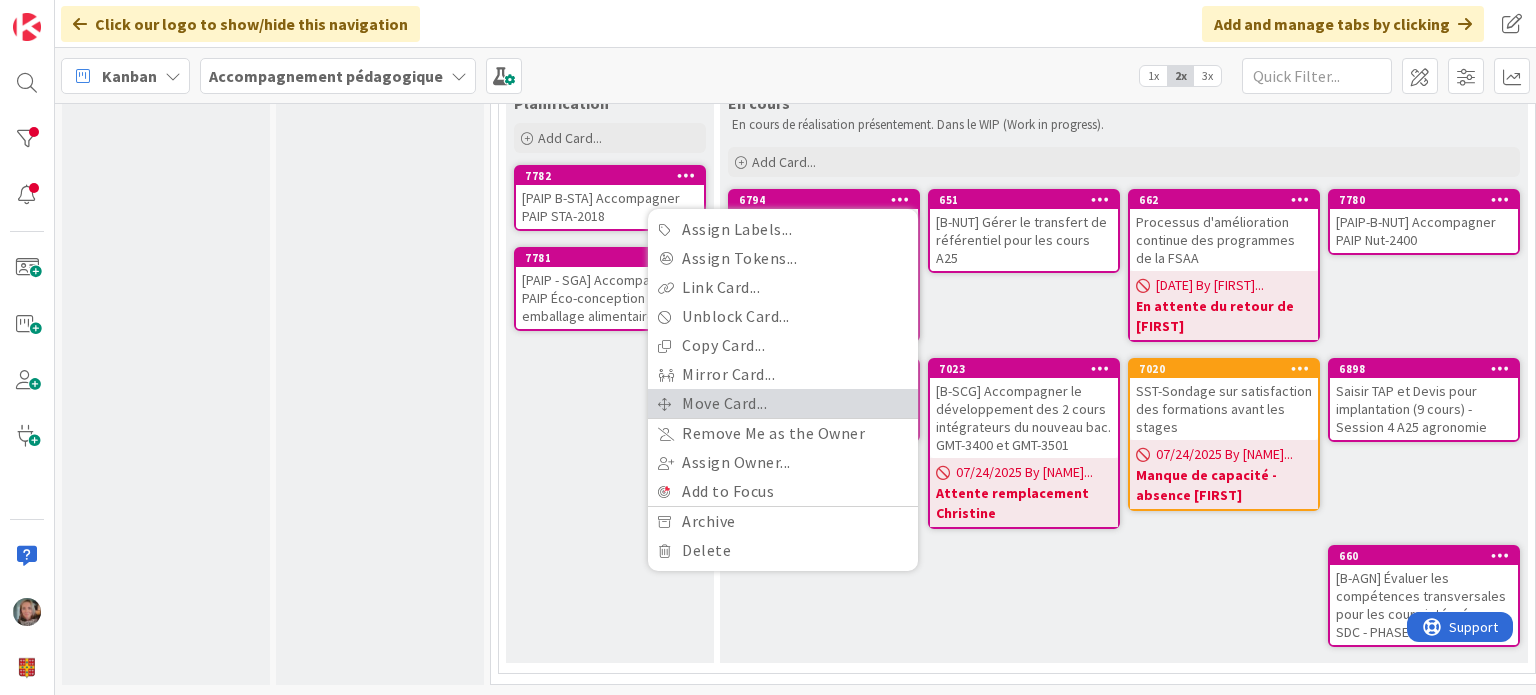 click on "Move Card..." at bounding box center [783, 403] 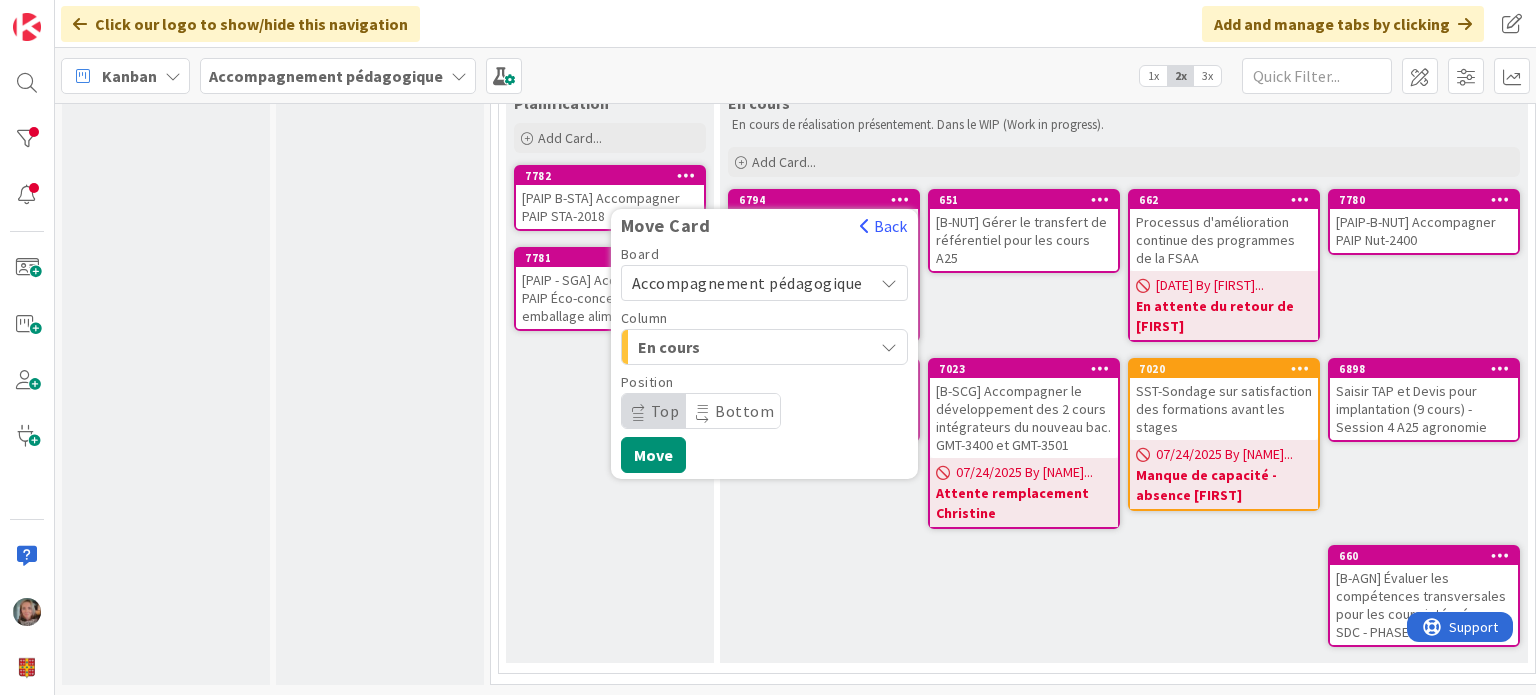 click on "En cours" at bounding box center [713, 347] 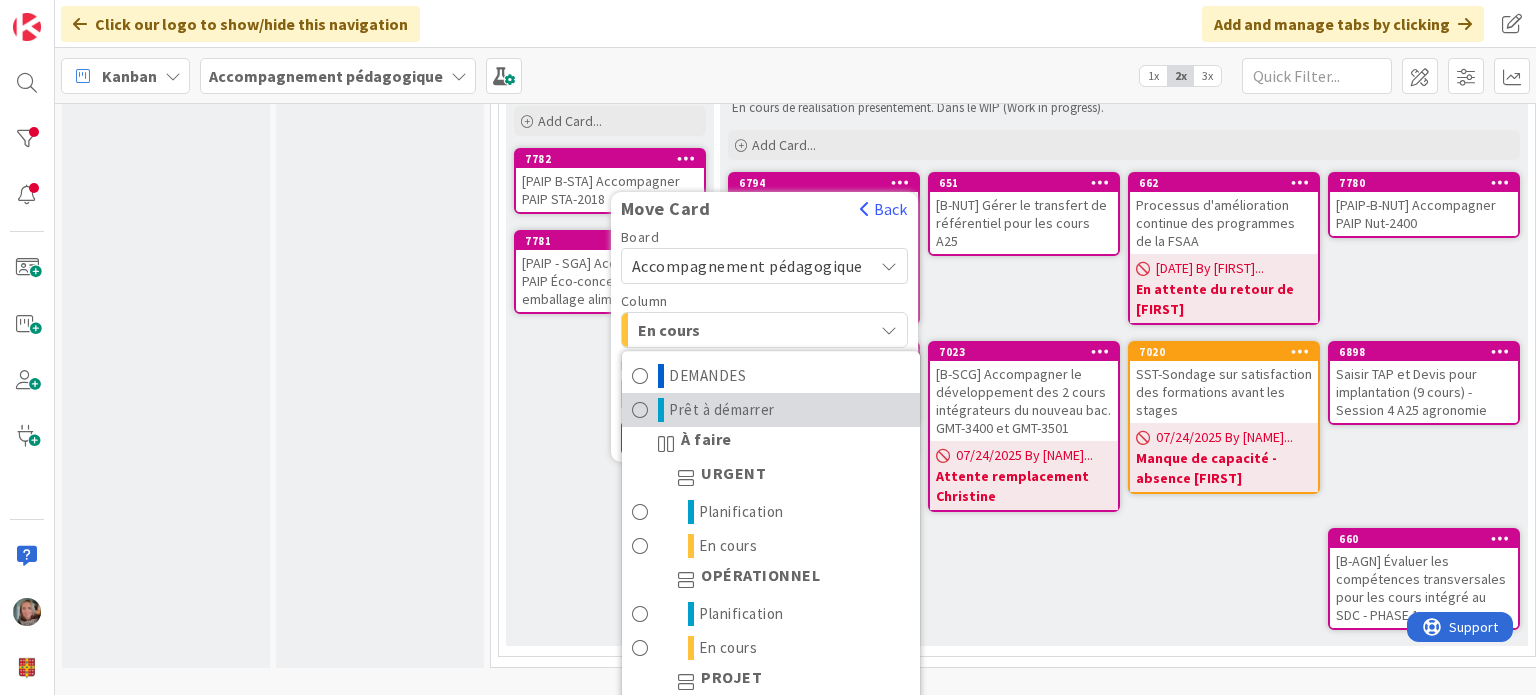 click on "Prêt à démarrer" at bounding box center (722, 411) 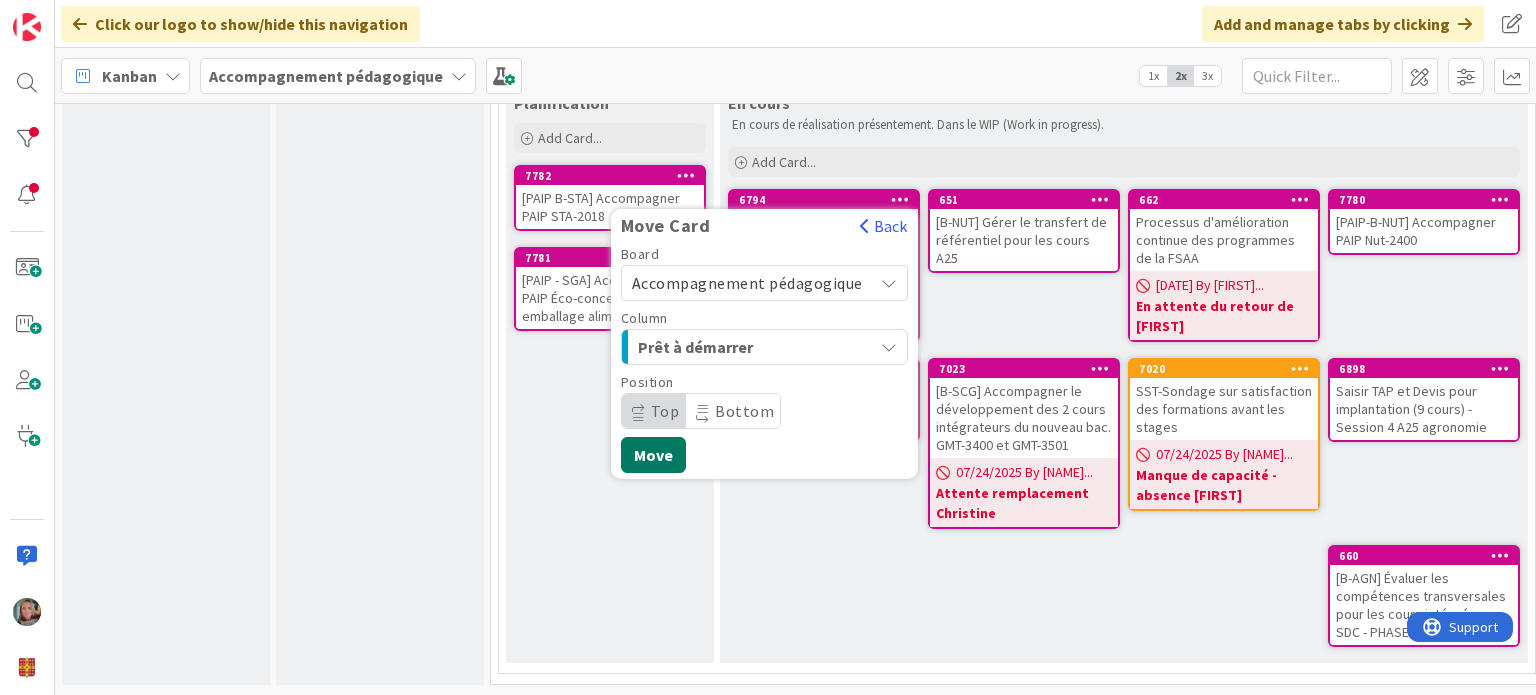 click on "Move" at bounding box center (653, 455) 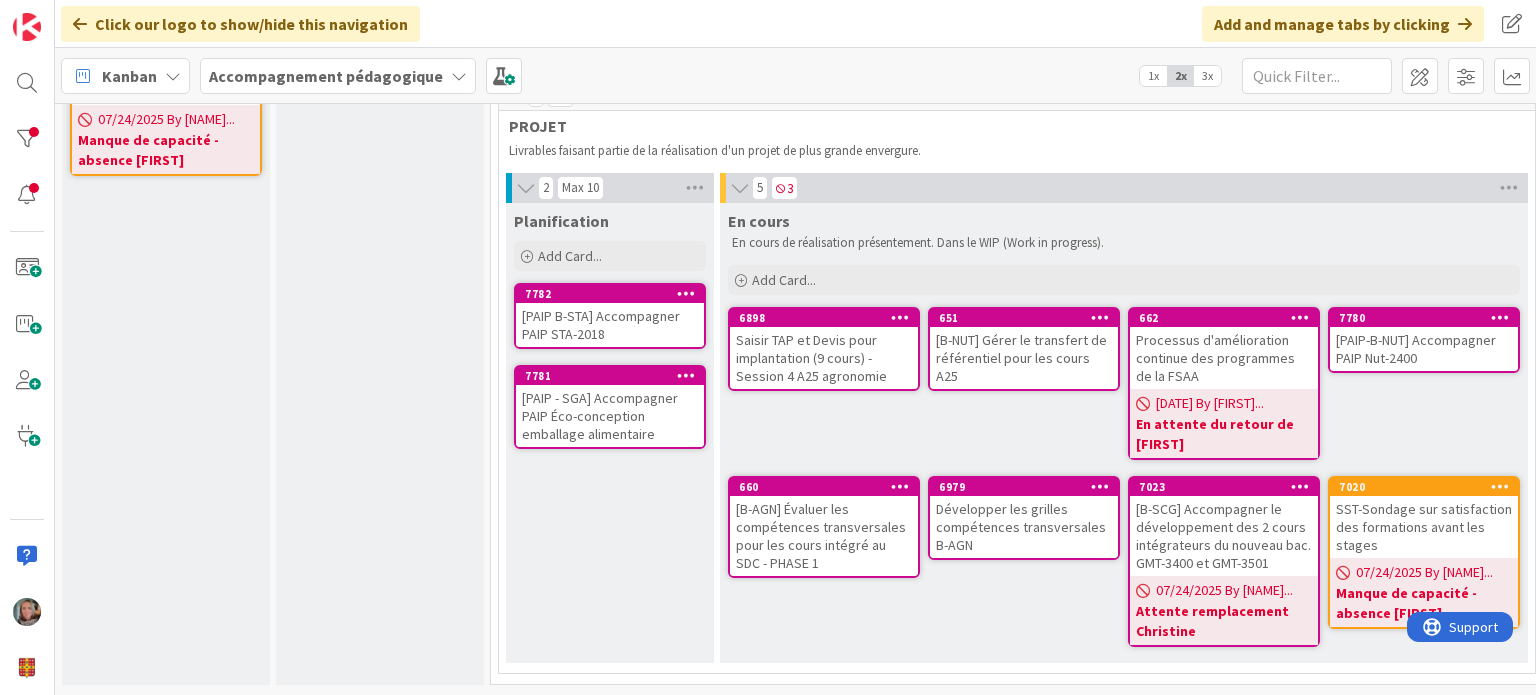 click at bounding box center [1300, 317] 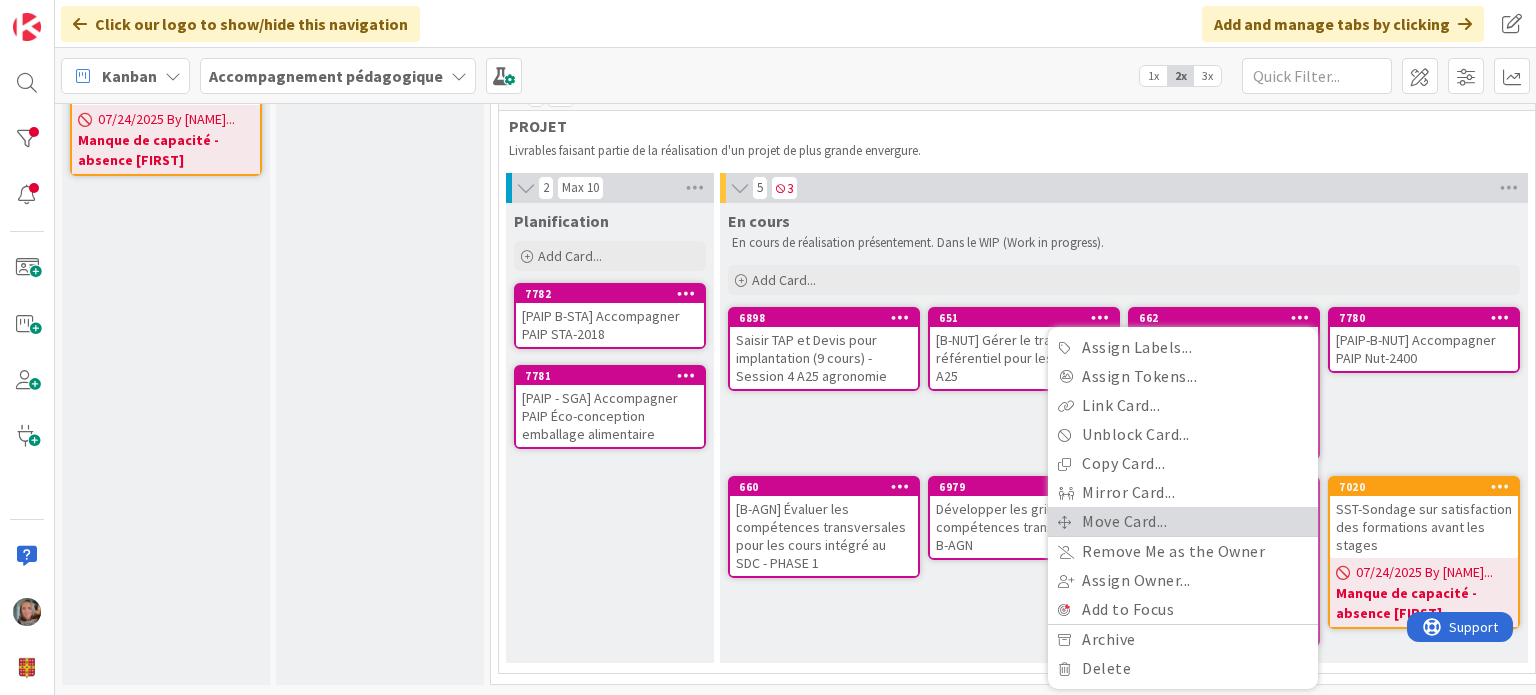 click on "Move Card..." at bounding box center (1183, 521) 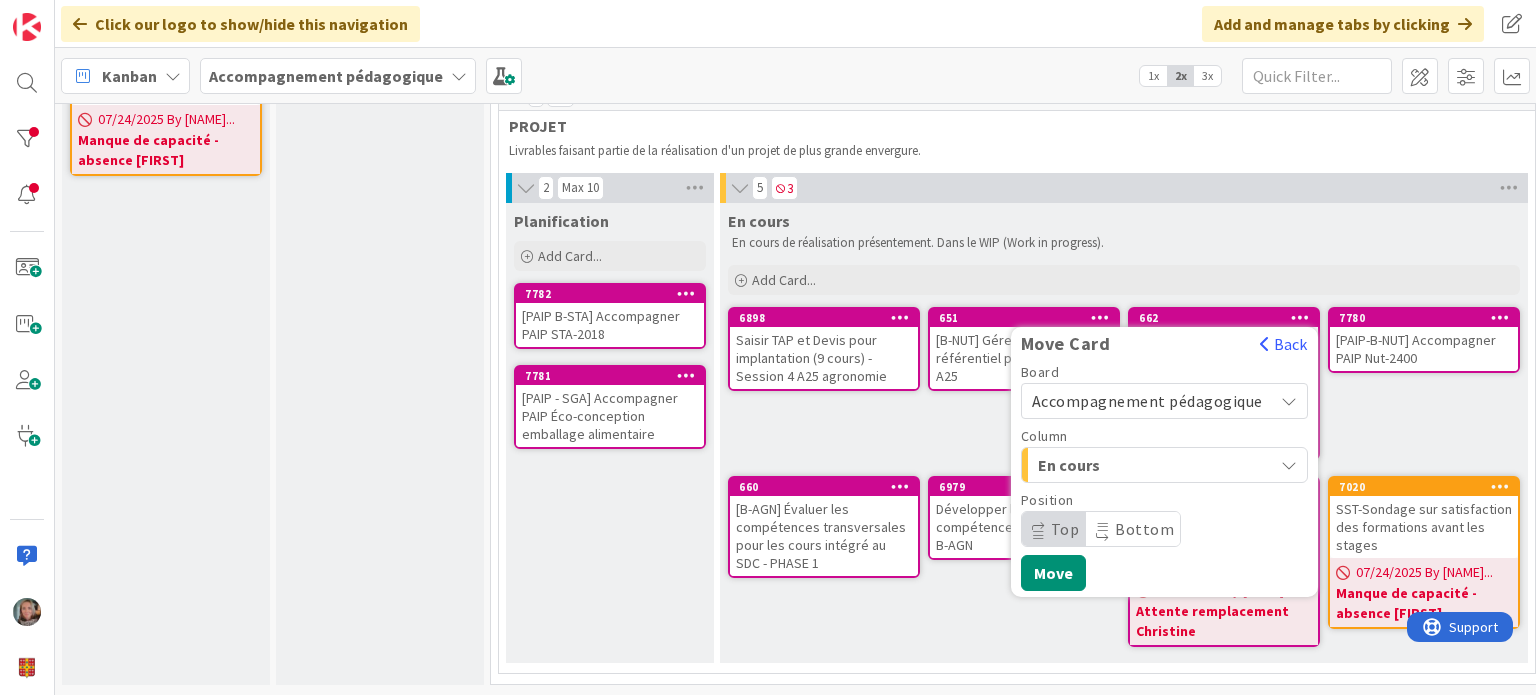 click on "En cours" at bounding box center [1113, 465] 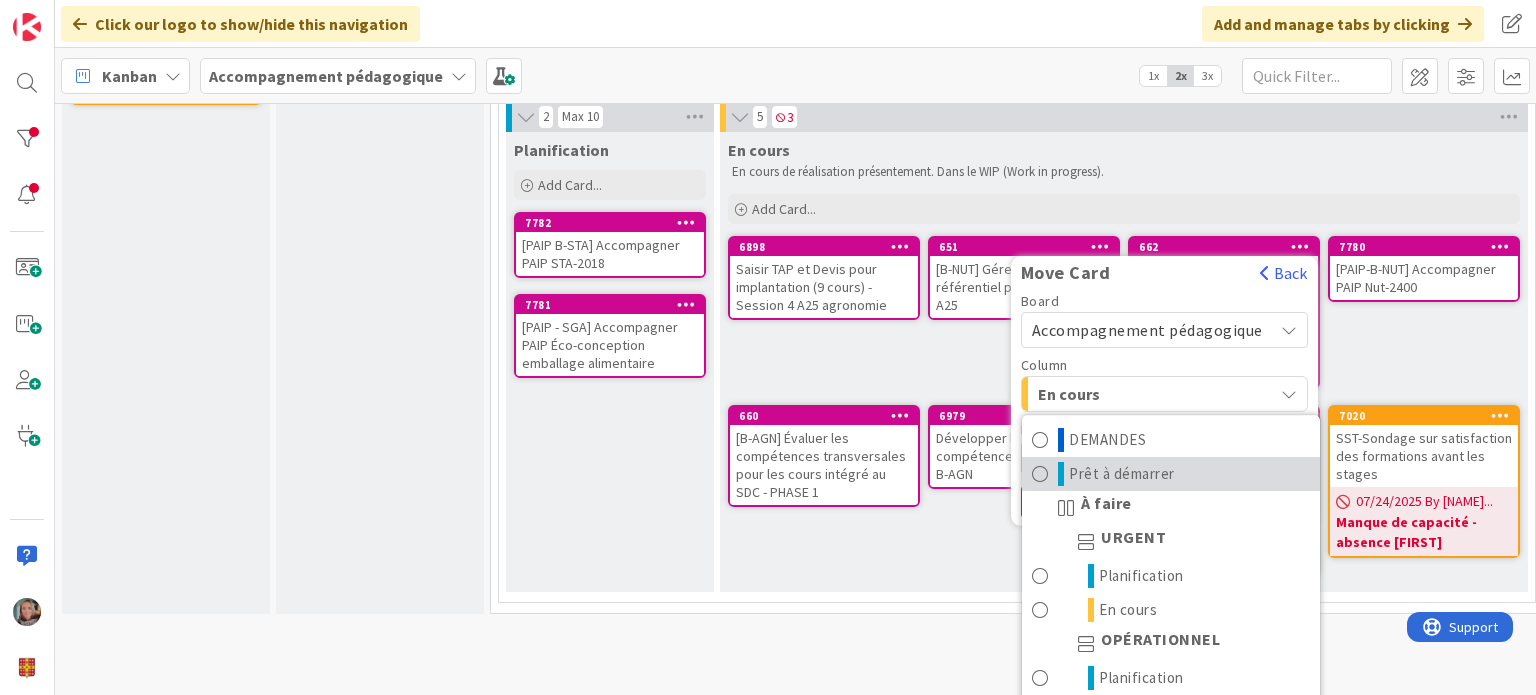 click at bounding box center (1040, 475) 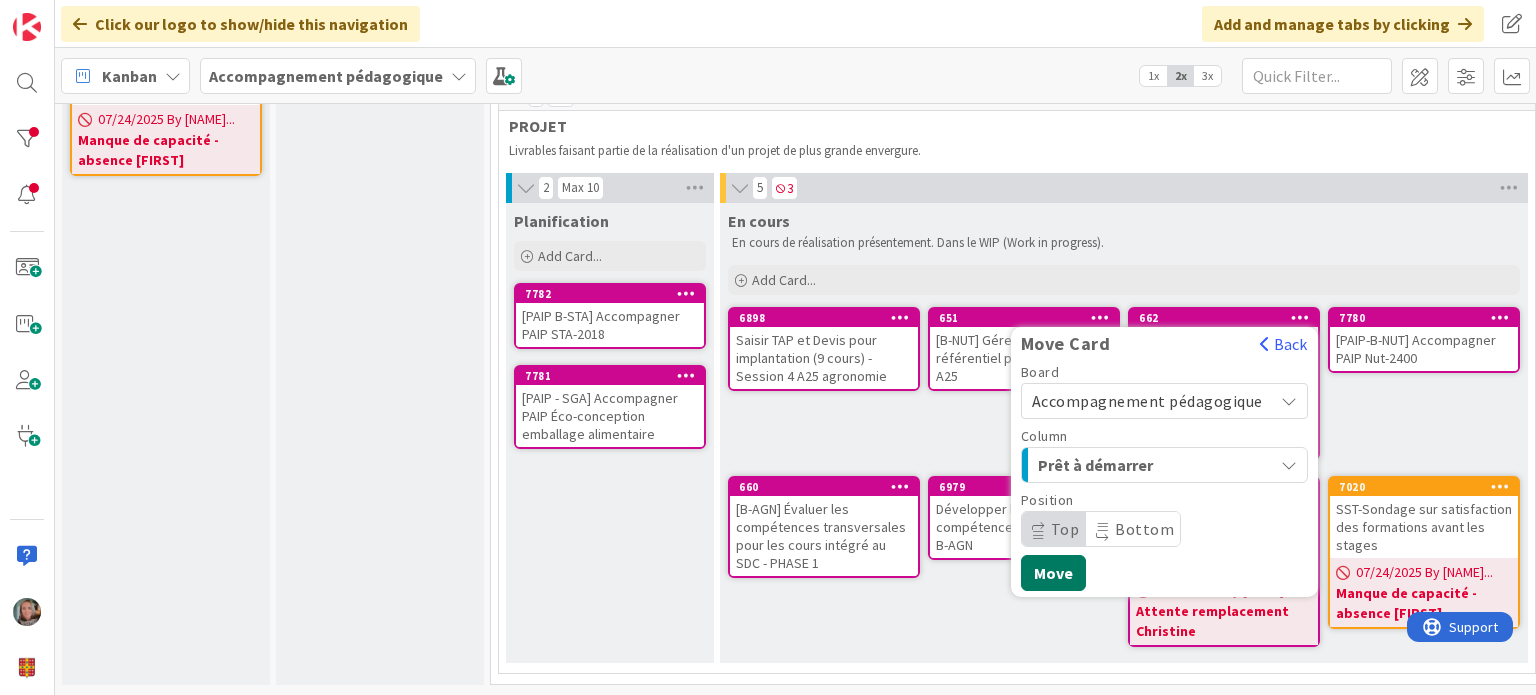 click on "Move" at bounding box center (1053, 573) 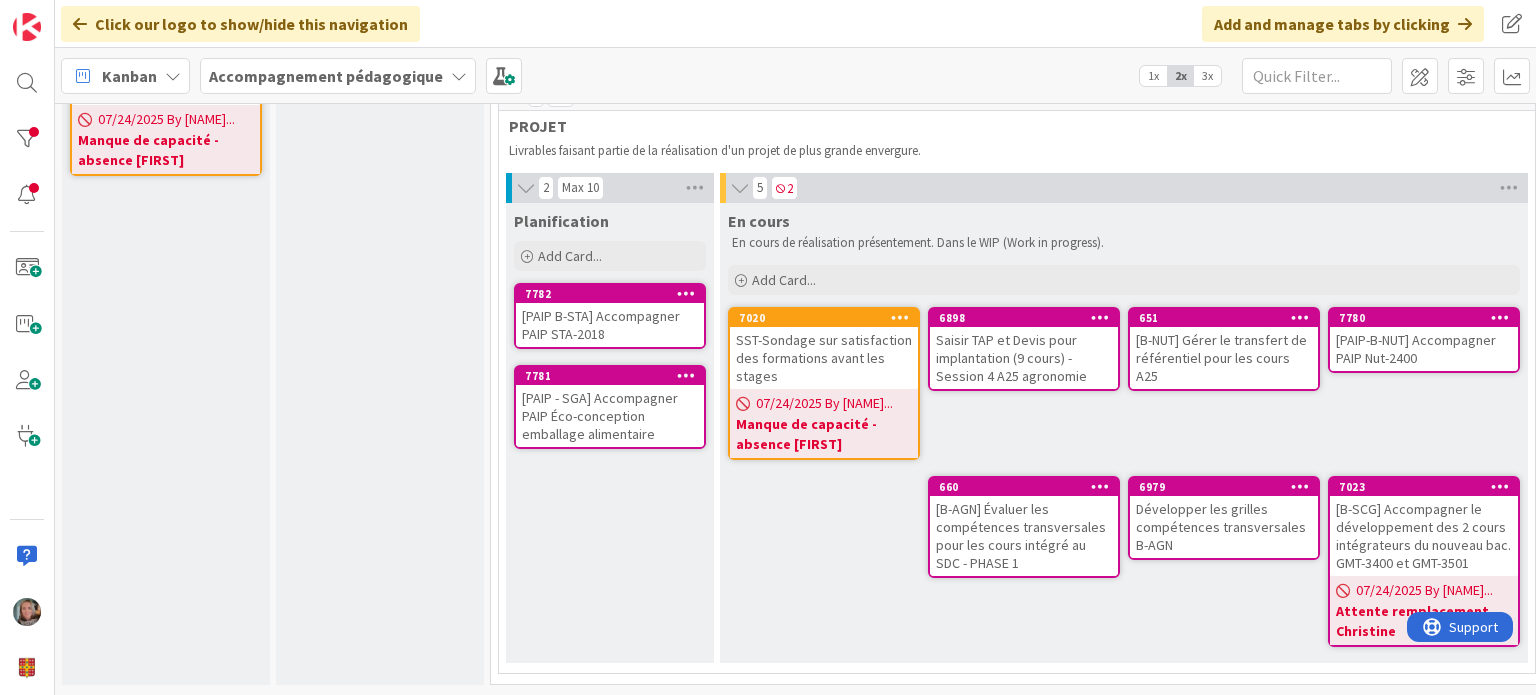 click at bounding box center [900, 317] 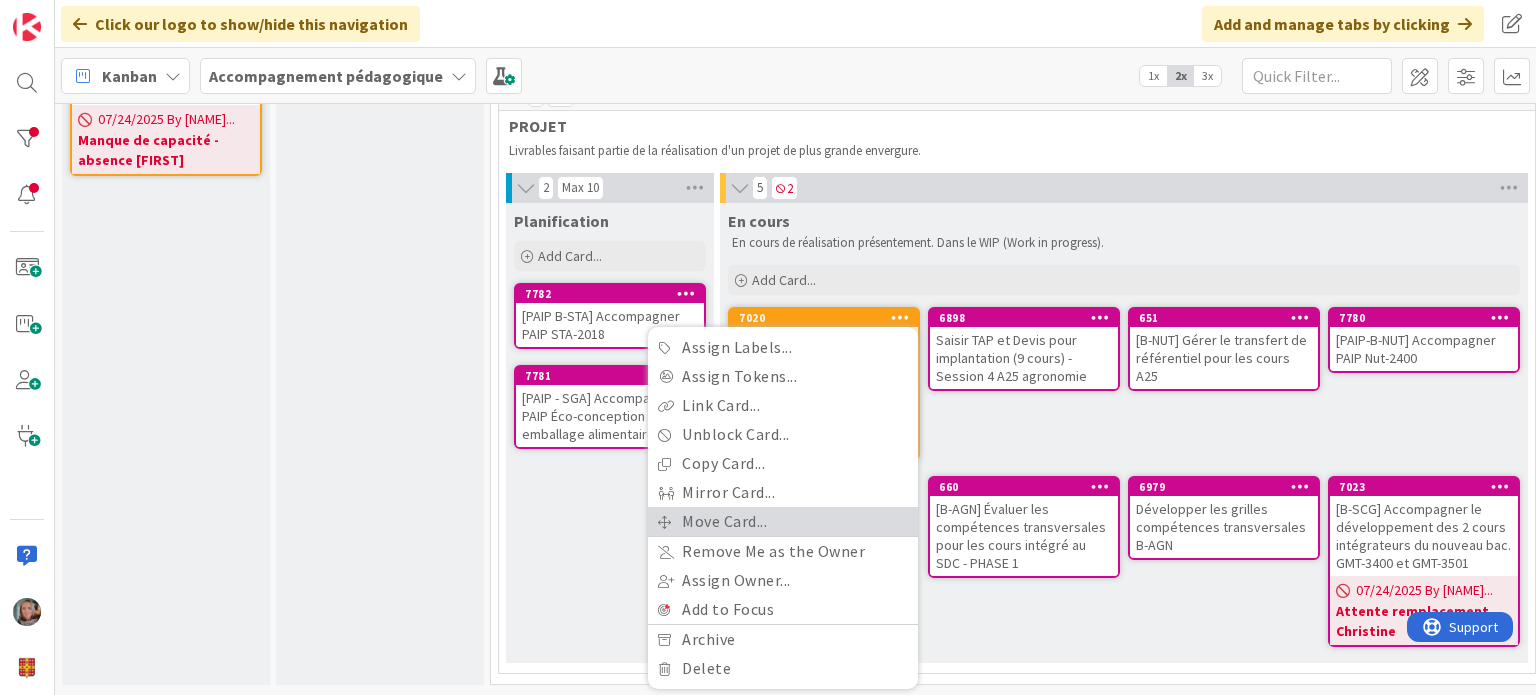 click on "Move Card..." at bounding box center [783, 521] 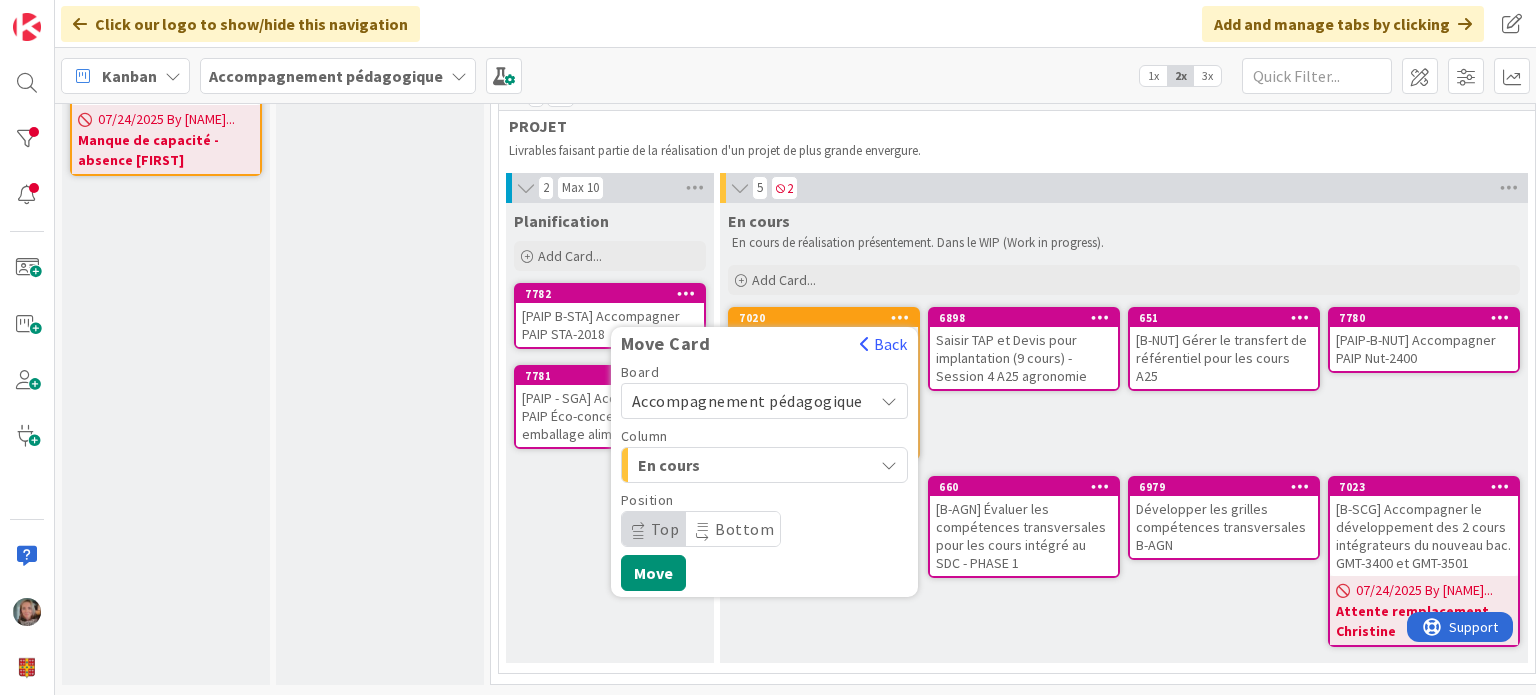 click on "En cours" at bounding box center [713, 465] 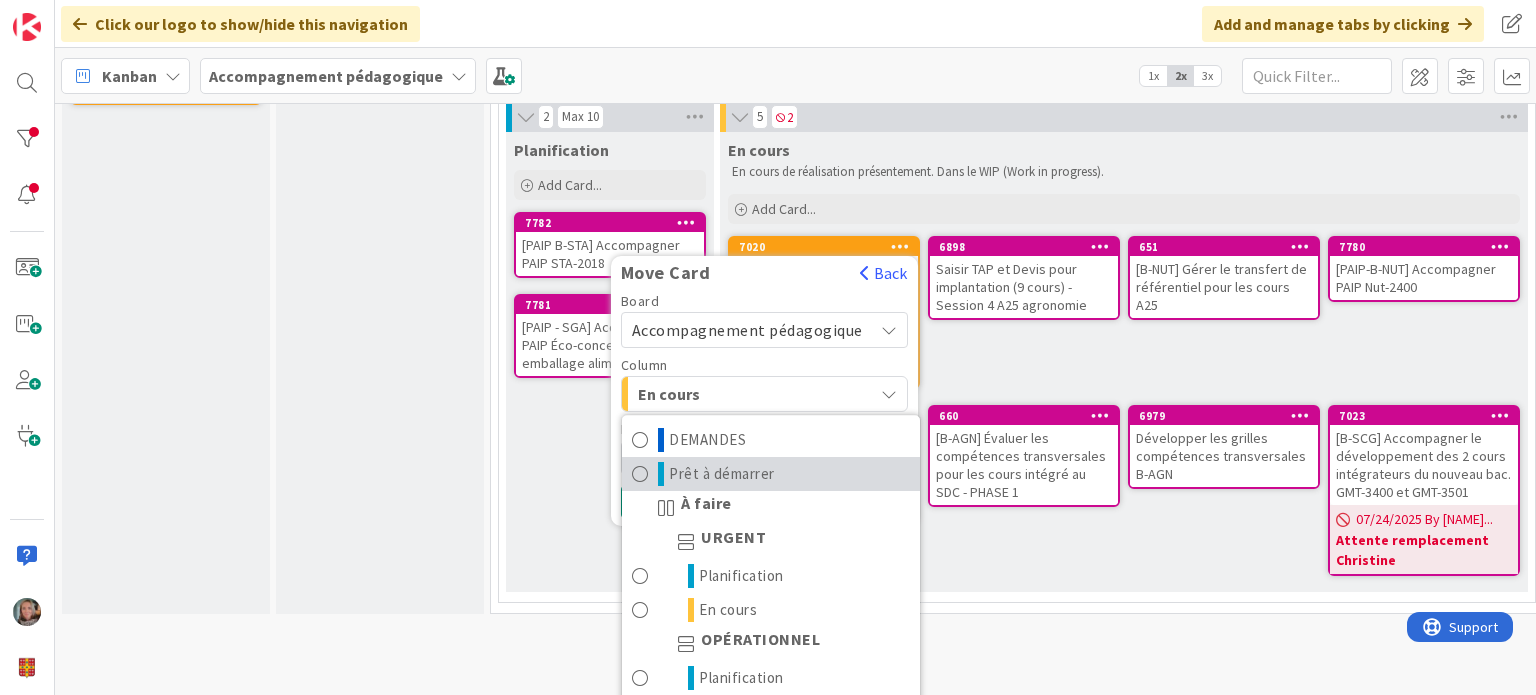 click on "Prêt à démarrer" at bounding box center (722, 475) 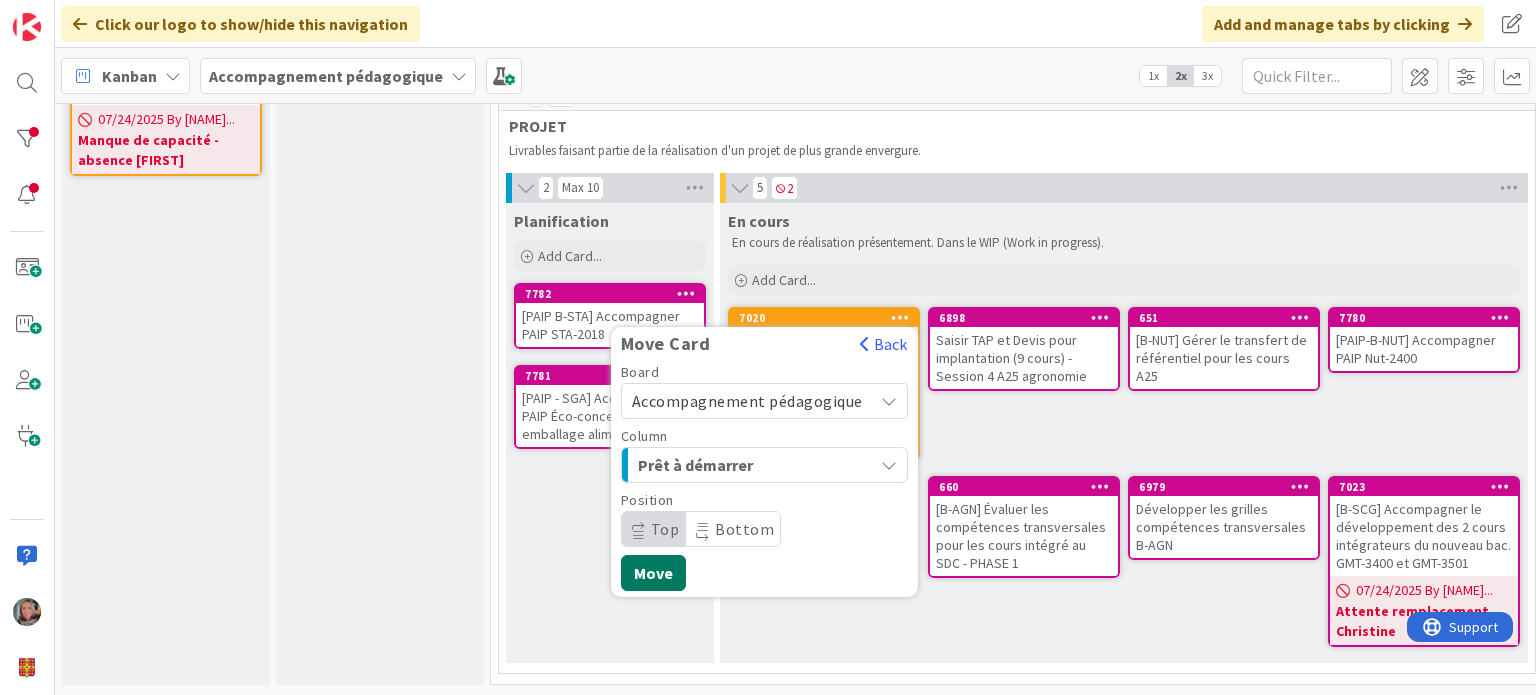 click on "Move" at bounding box center (653, 573) 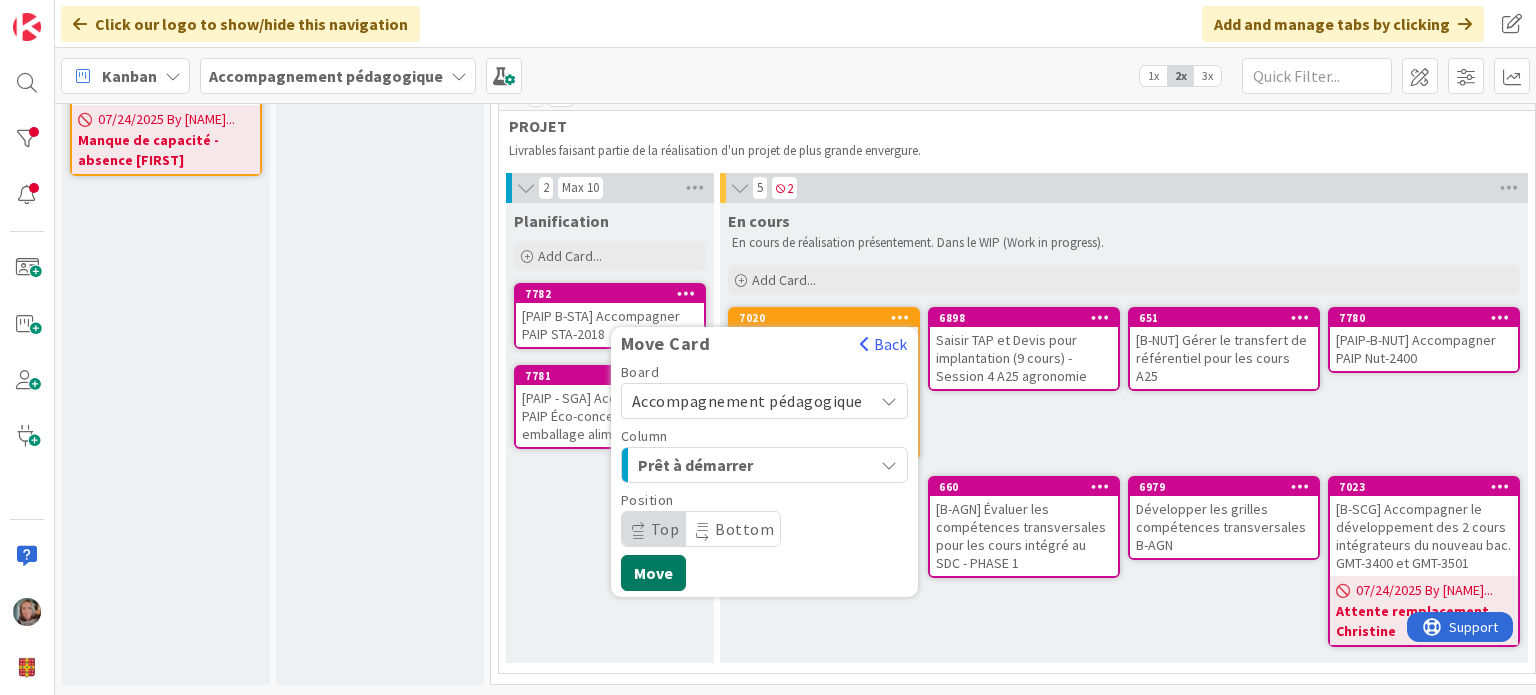 scroll, scrollTop: 985, scrollLeft: 0, axis: vertical 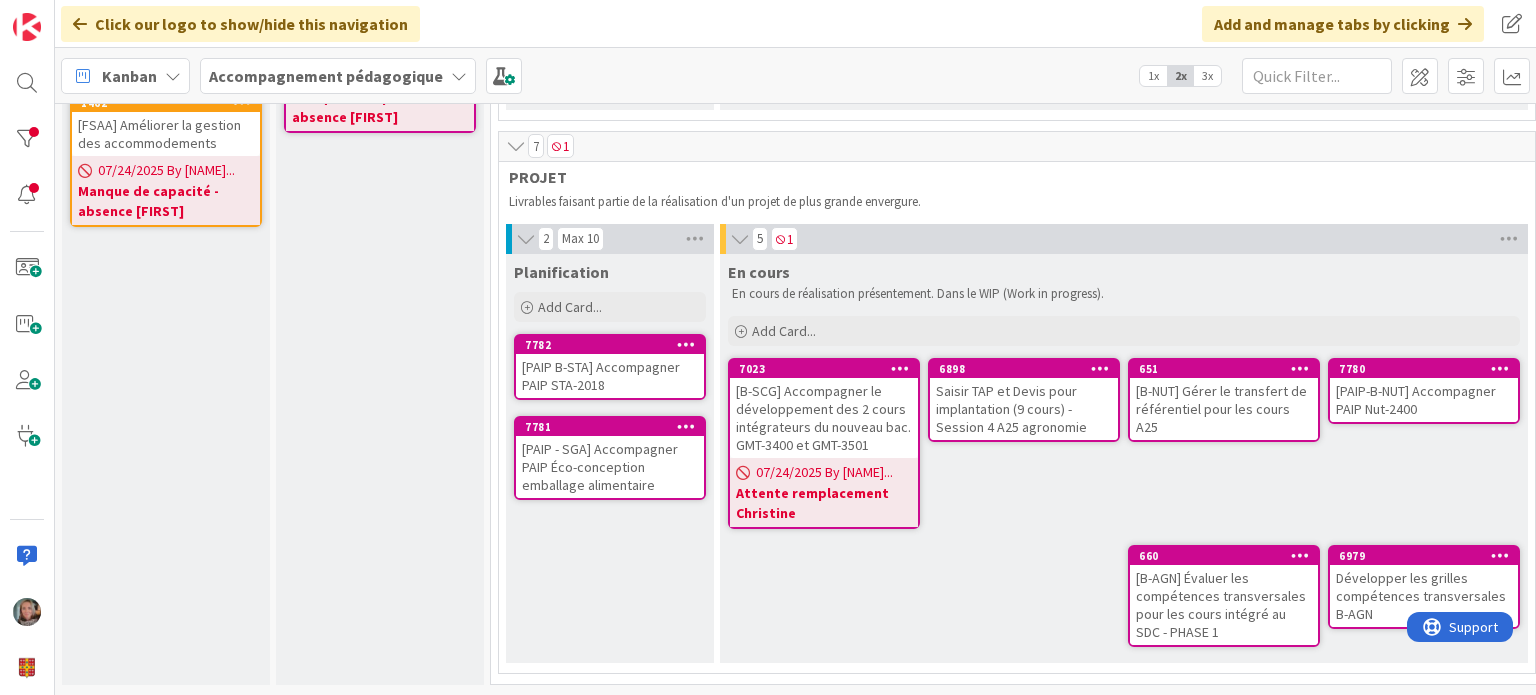 click at bounding box center [900, 368] 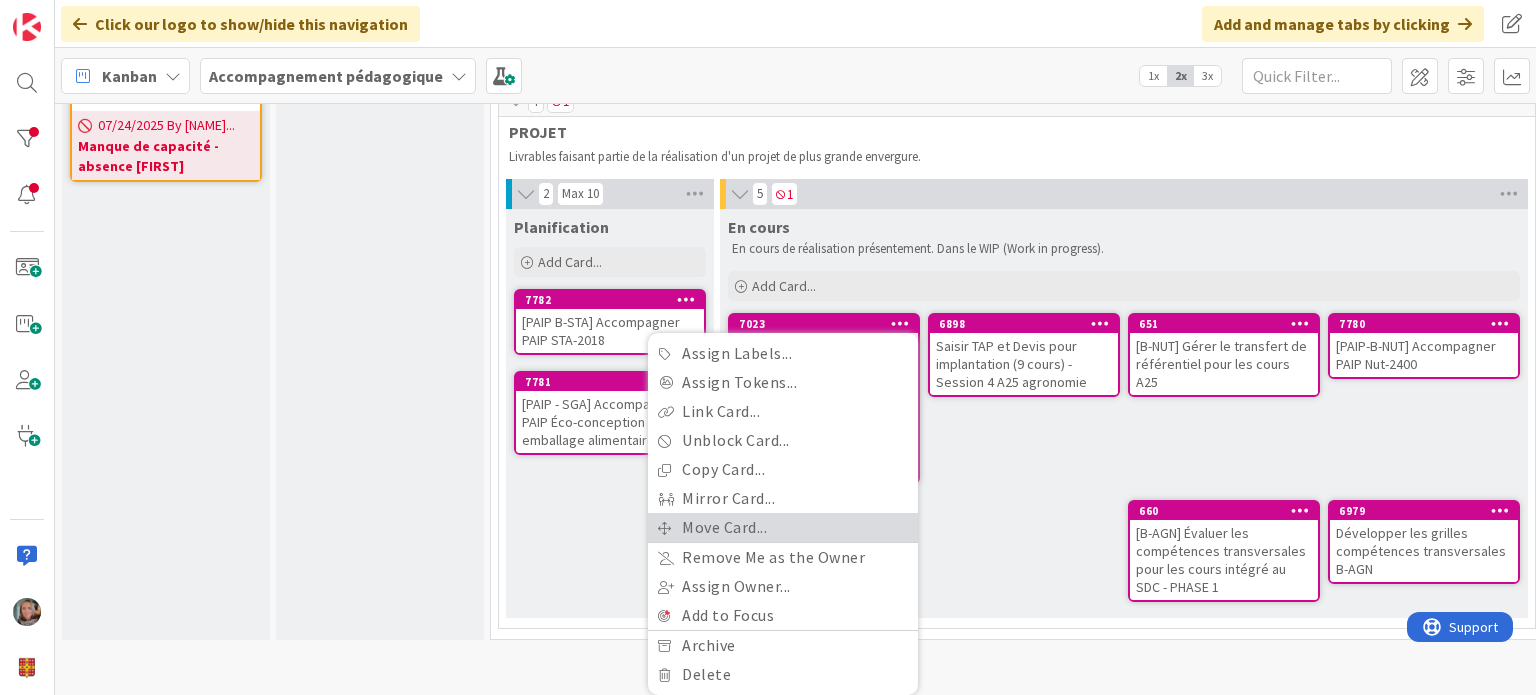 click on "Move Card..." at bounding box center (783, 527) 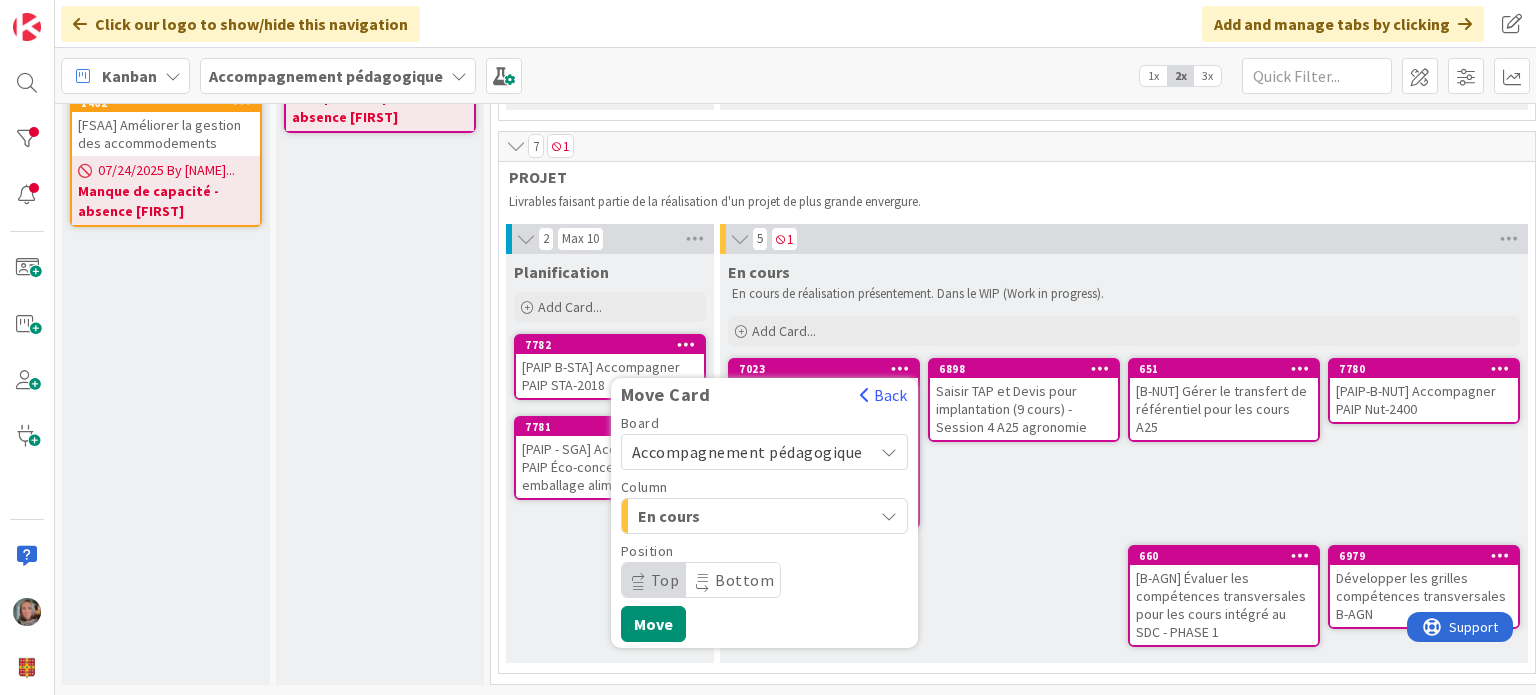 click on "En cours" at bounding box center (753, 516) 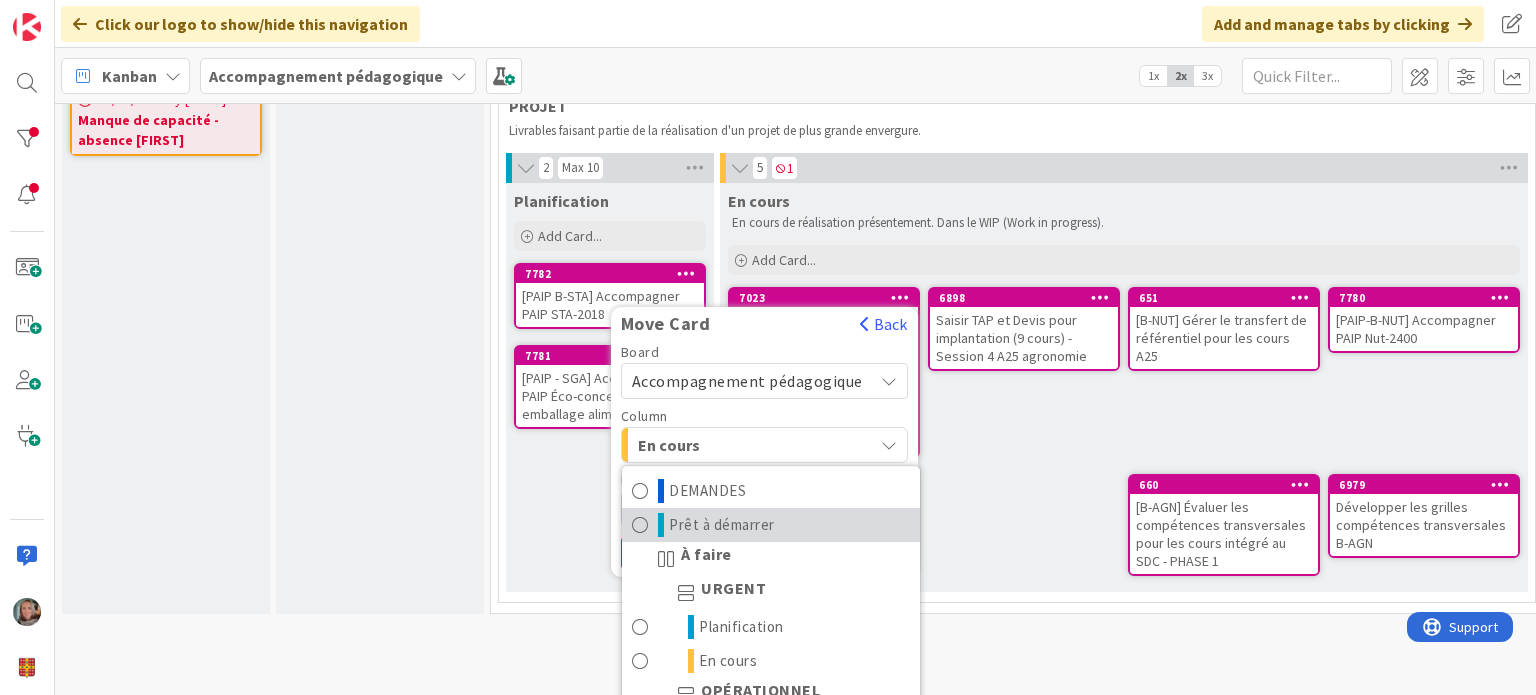 click on "Prêt à démarrer" at bounding box center (722, 526) 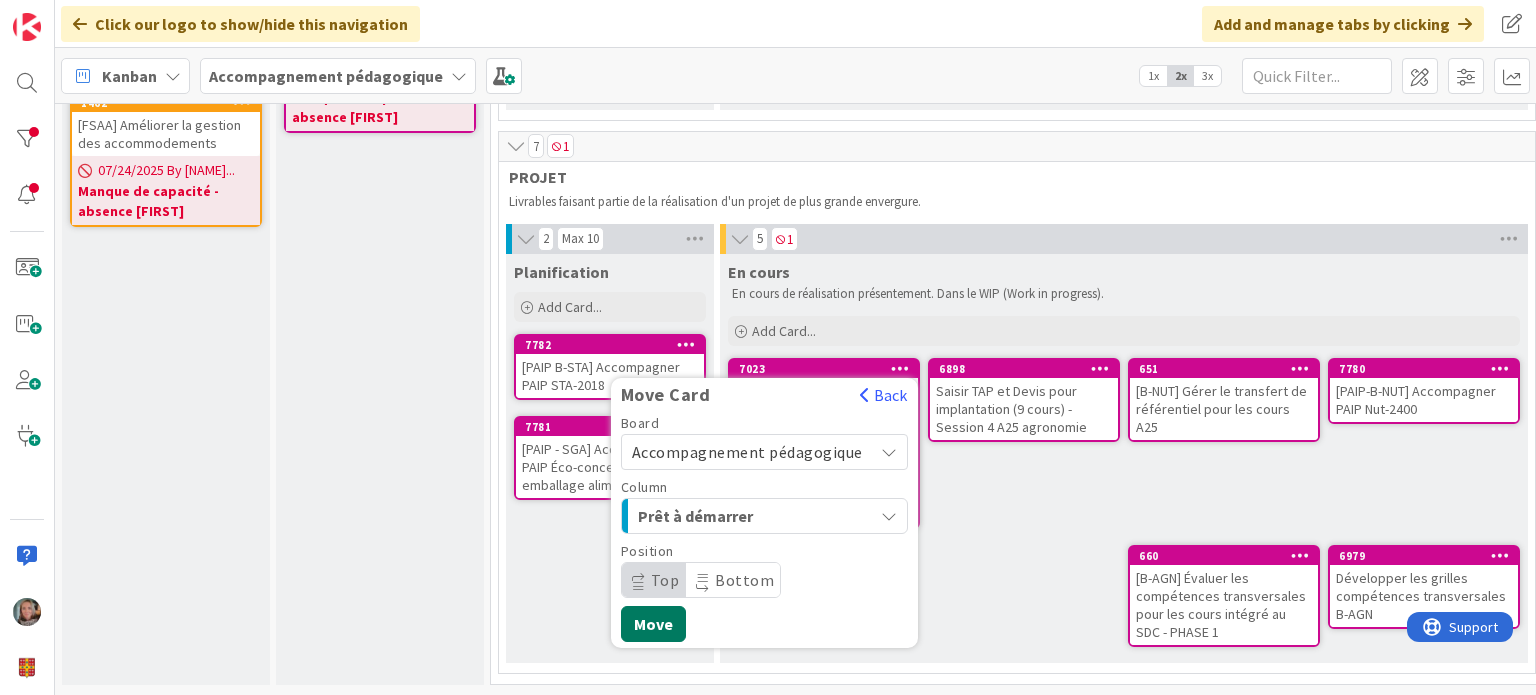 click on "Move" at bounding box center (653, 624) 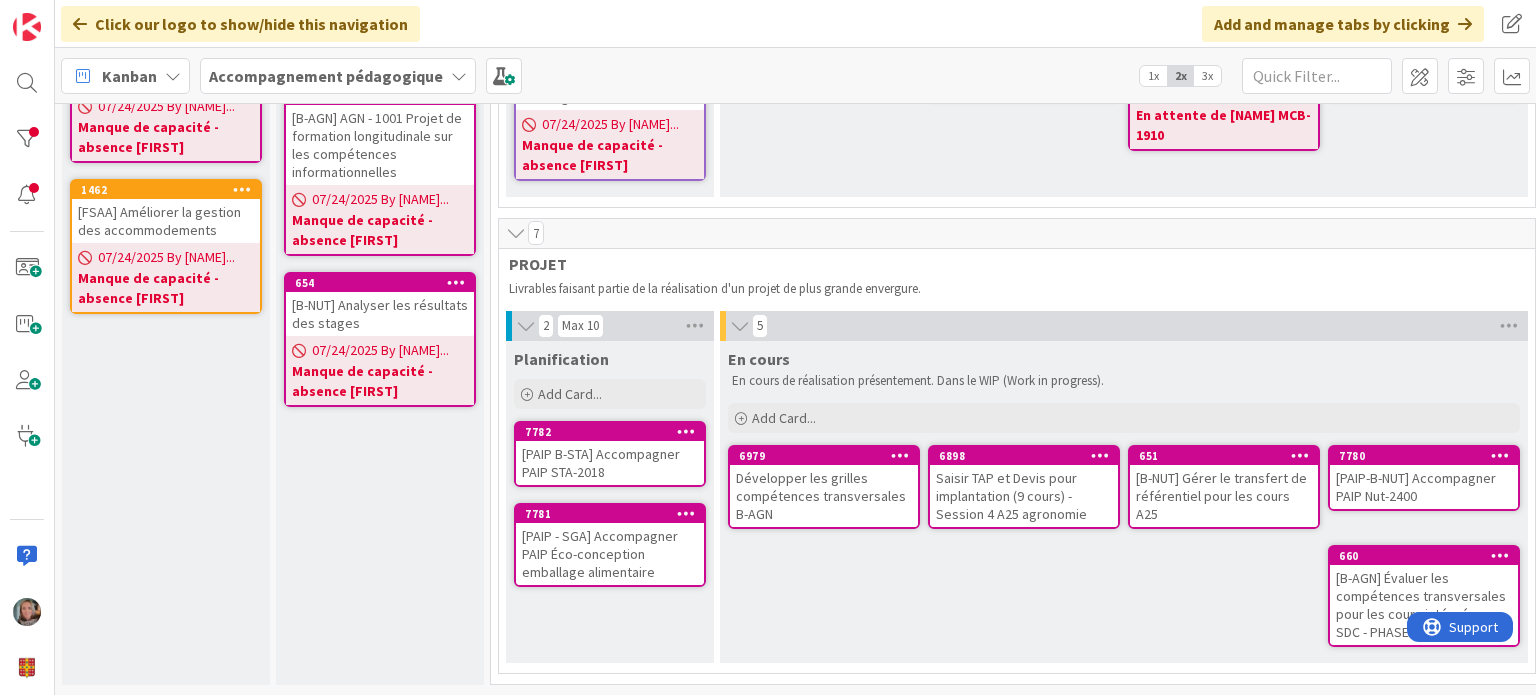 scroll, scrollTop: 859, scrollLeft: 0, axis: vertical 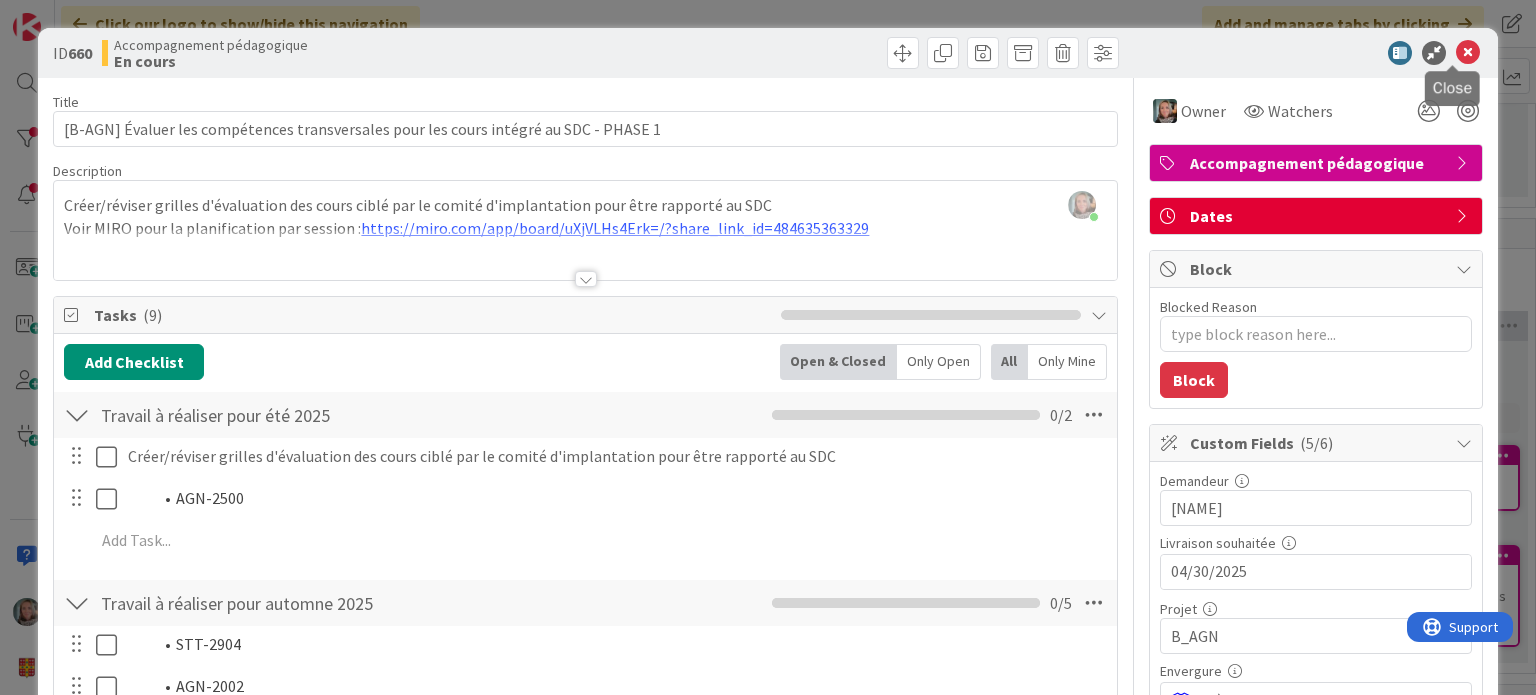click at bounding box center [1468, 53] 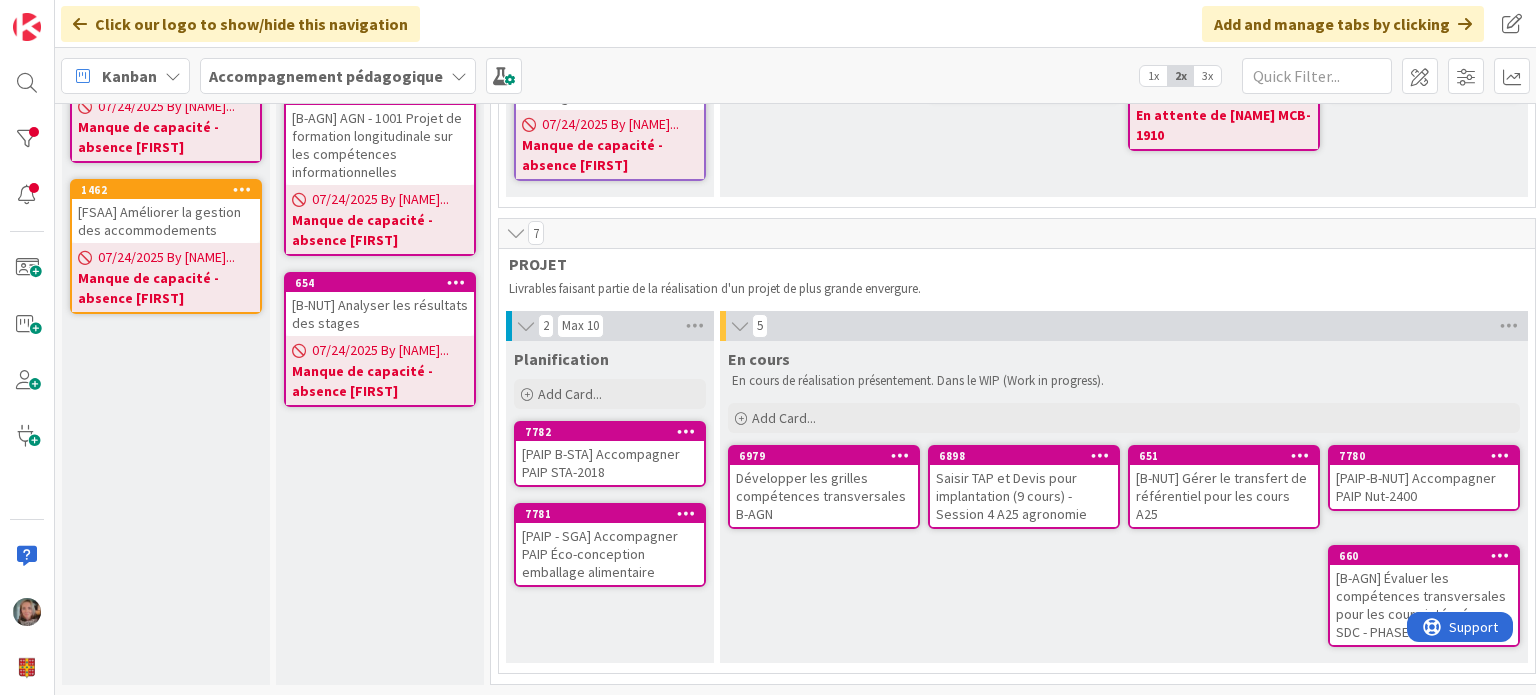 click on "En cours En cours de réalisation présentement. Dans le WIP (Work in progress). Add Card... 7780 [PAIP-B-NUT] Accompagner PAIP Nut-2400 651 [B-NUT] Gérer le transfert de référentiel pour les cours A25 6898 Saisir TAP et Devis pour implantation (9 cours) - Session 4 A25 agronomie 6979 Développer les grilles compétences transversales B-AGN 660 [B-AGN] Évaluer les compétences transversales pour les cours intégré au SDC - PHASE 1" at bounding box center [1124, 502] 